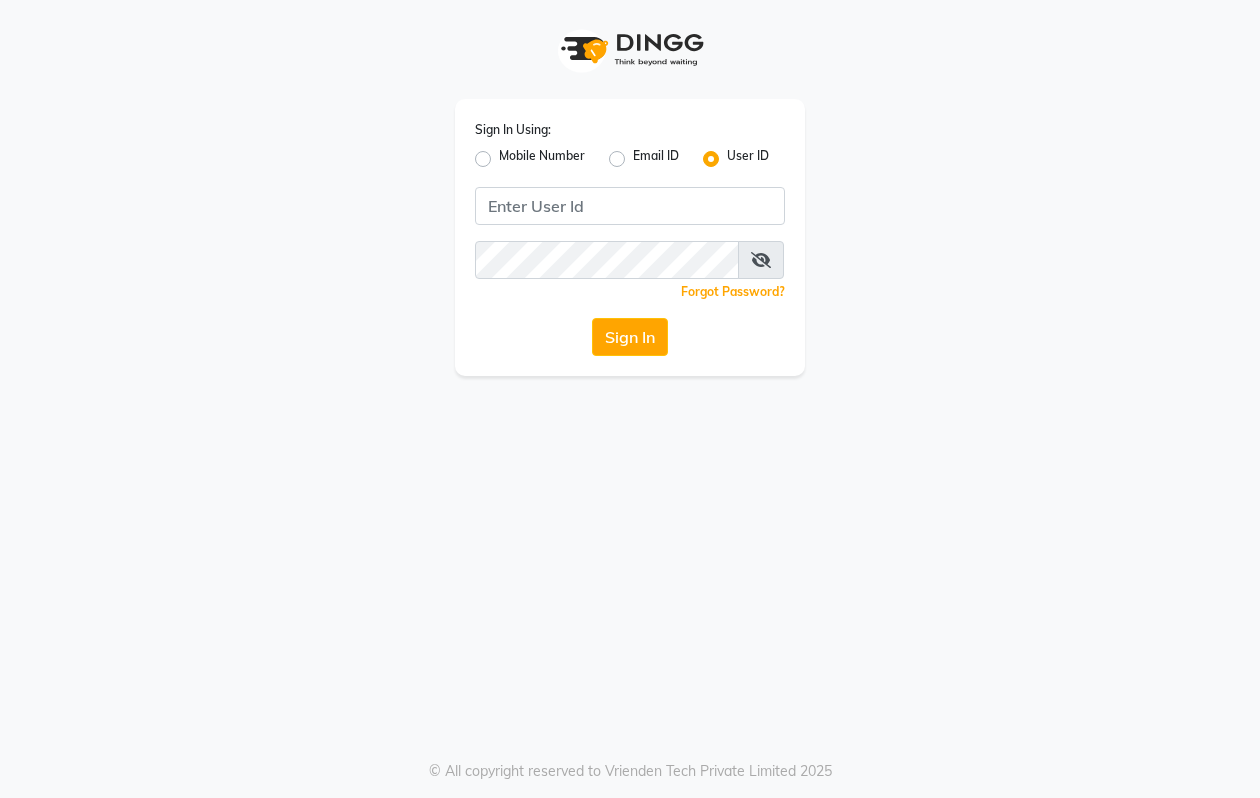 scroll, scrollTop: 0, scrollLeft: 0, axis: both 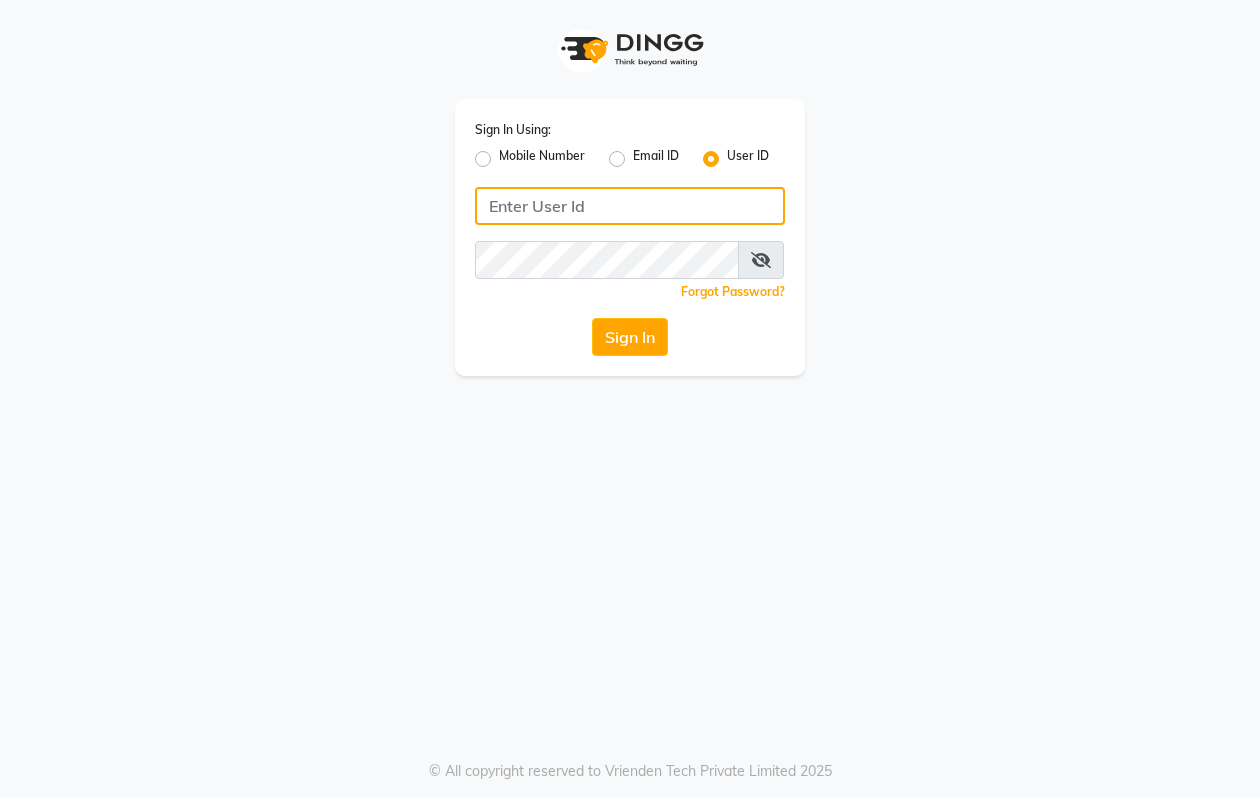 click 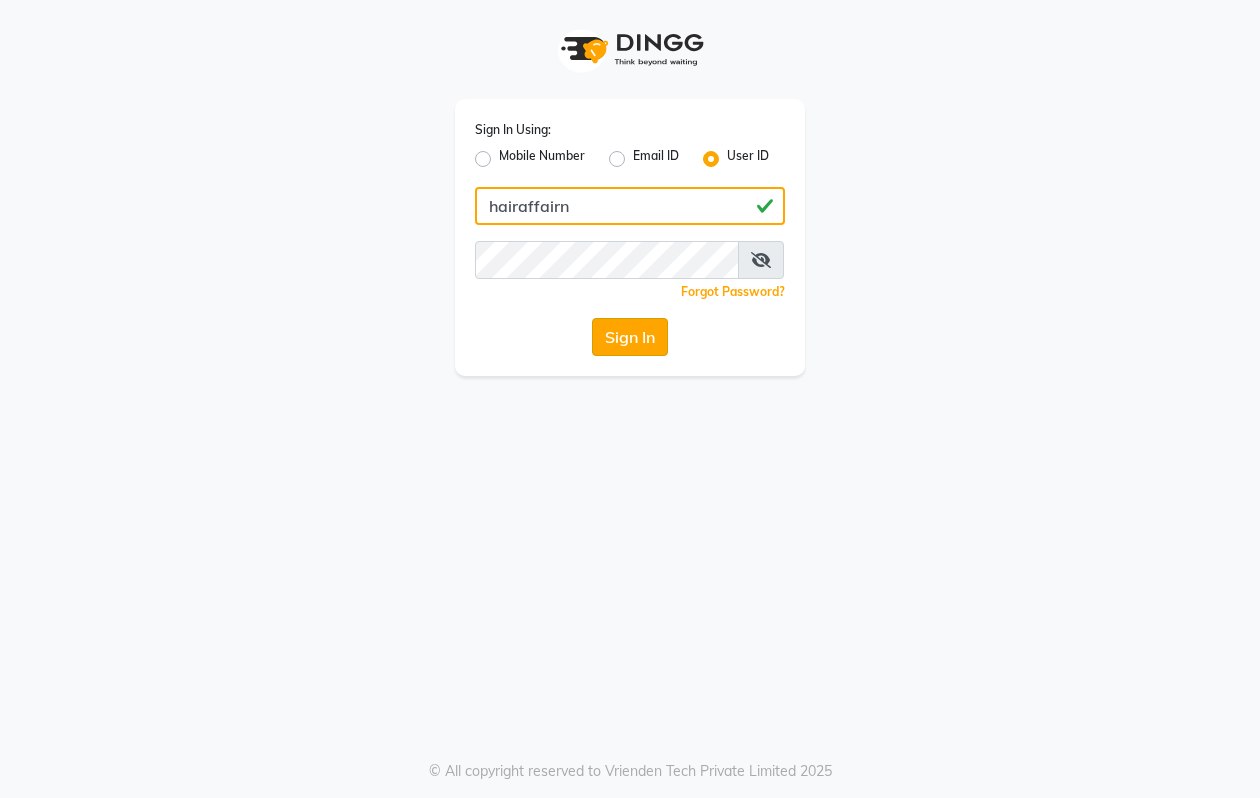 type on "hairaffairn" 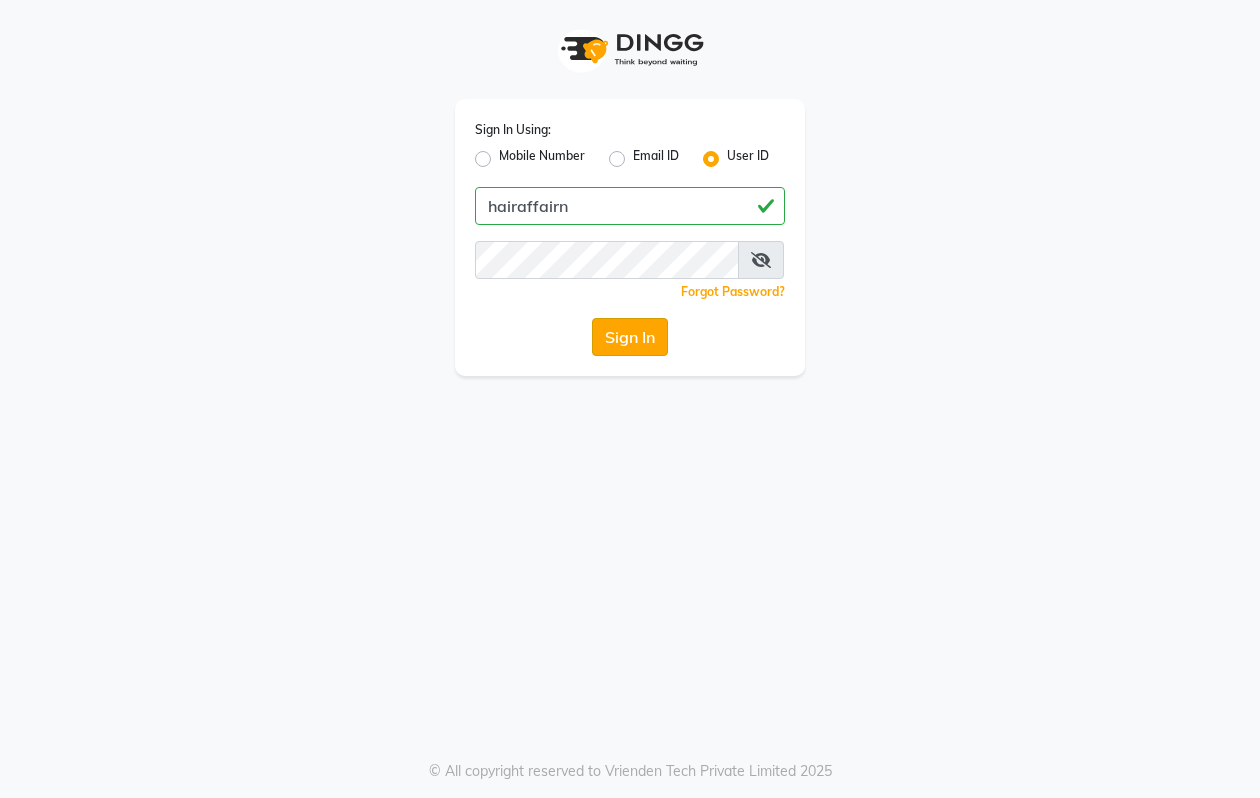 click on "Sign In" 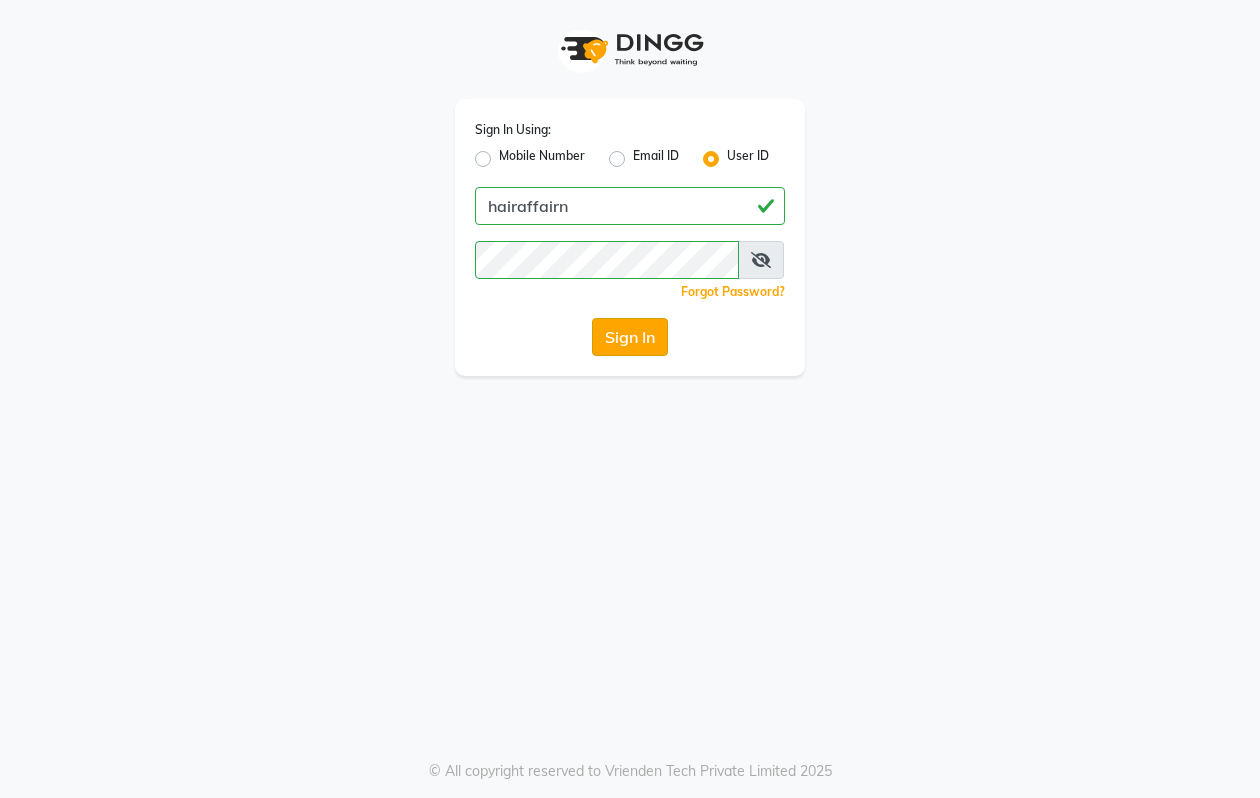 click on "Sign In" 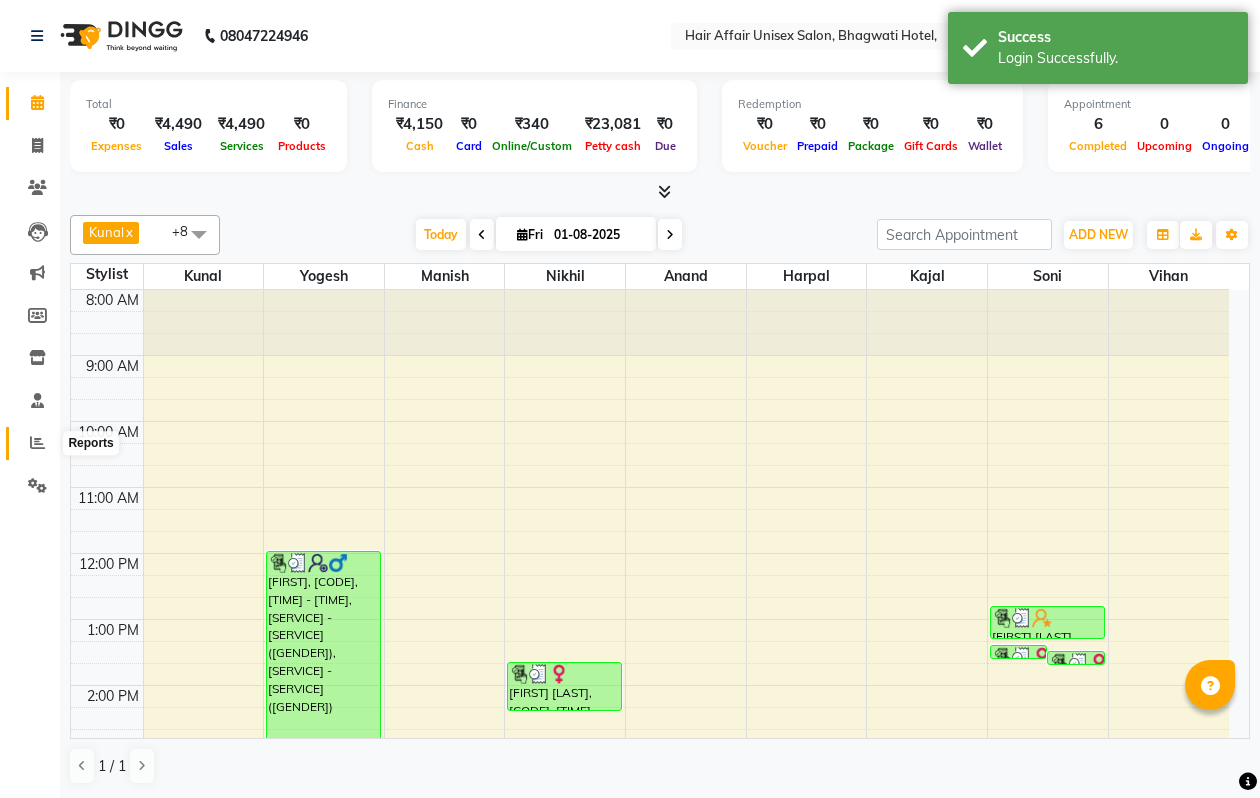 click 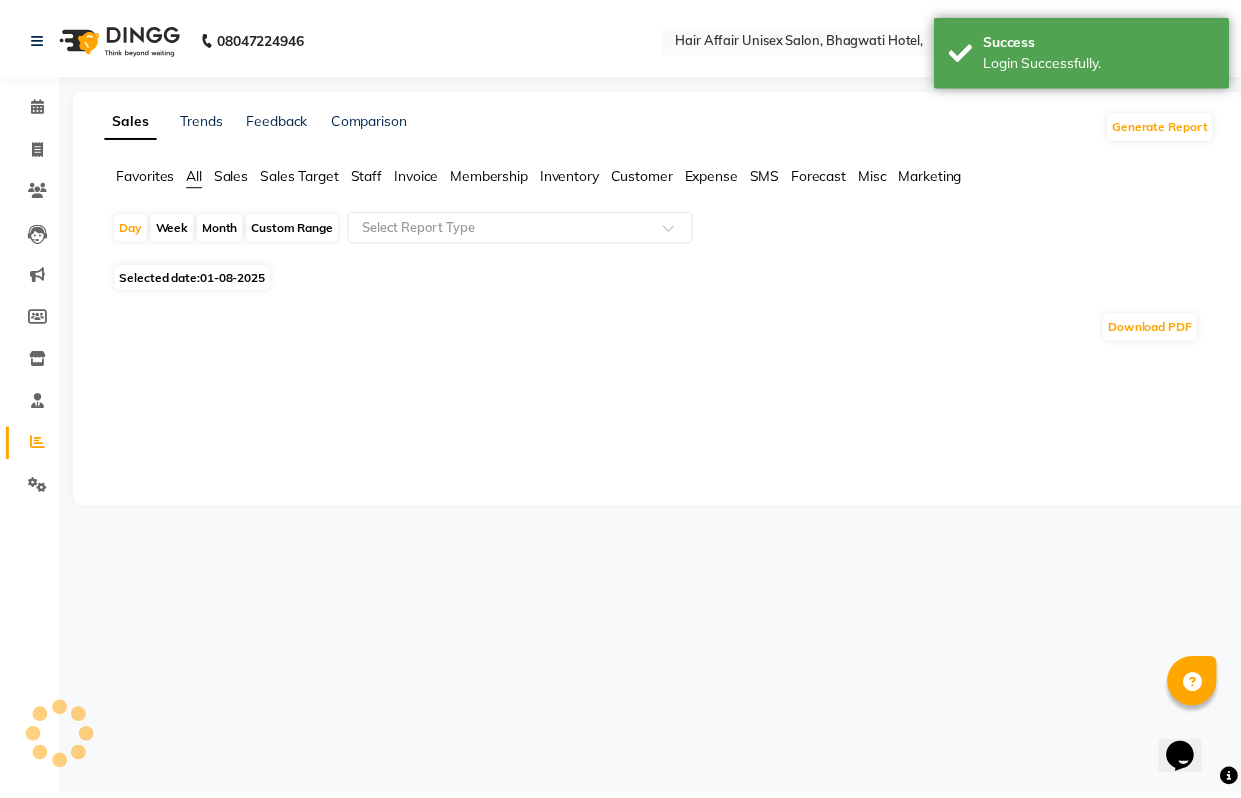 scroll, scrollTop: 0, scrollLeft: 0, axis: both 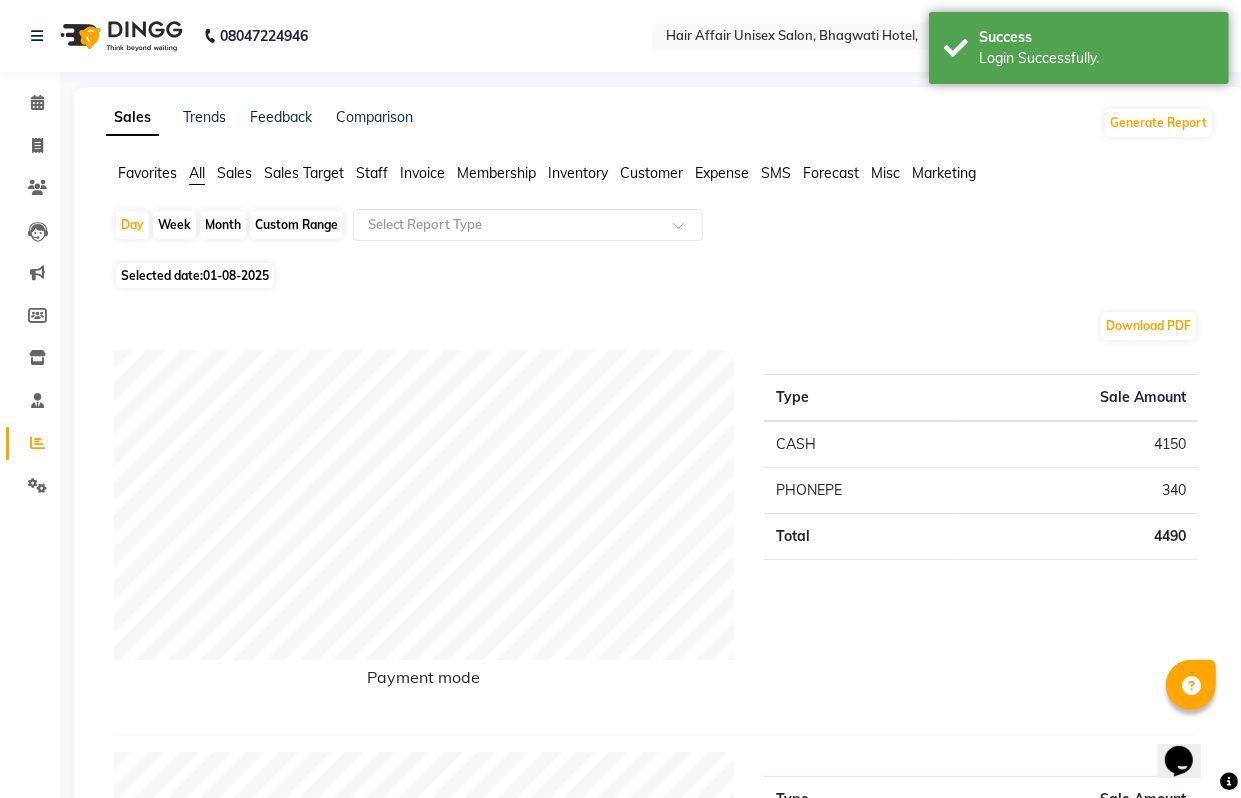 click on "Month" 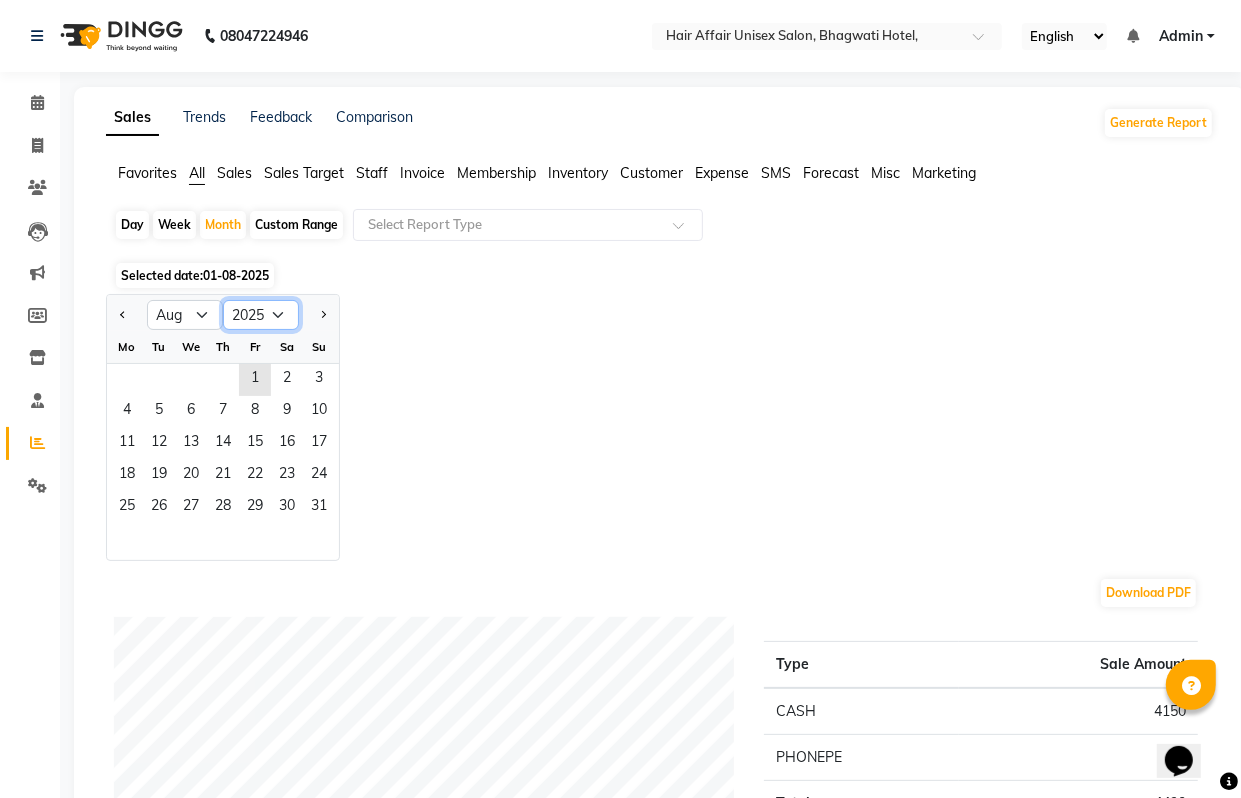click on "2015 2016 2017 2018 2019 2020 2021 2022 2023 2024 2025 2026 2027 2028 2029 2030 2031 2032 2033 2034 2035" 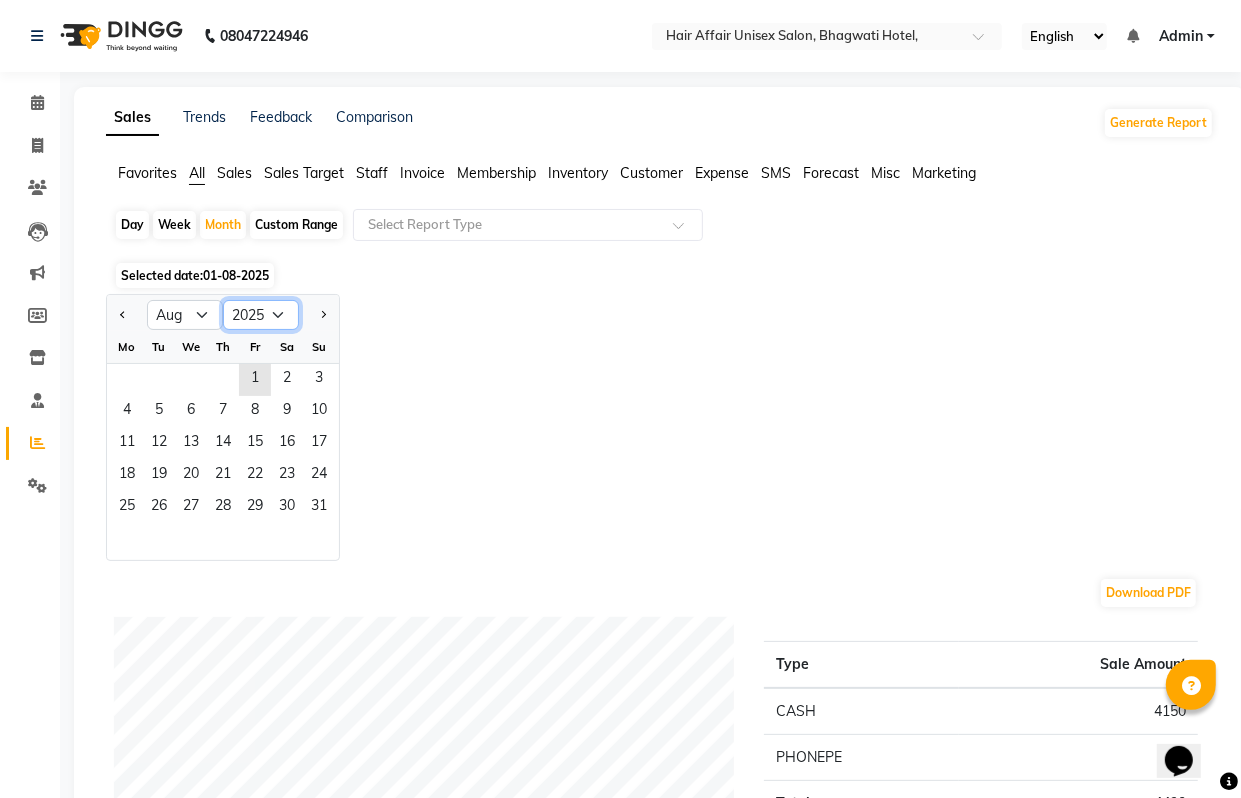 select on "2024" 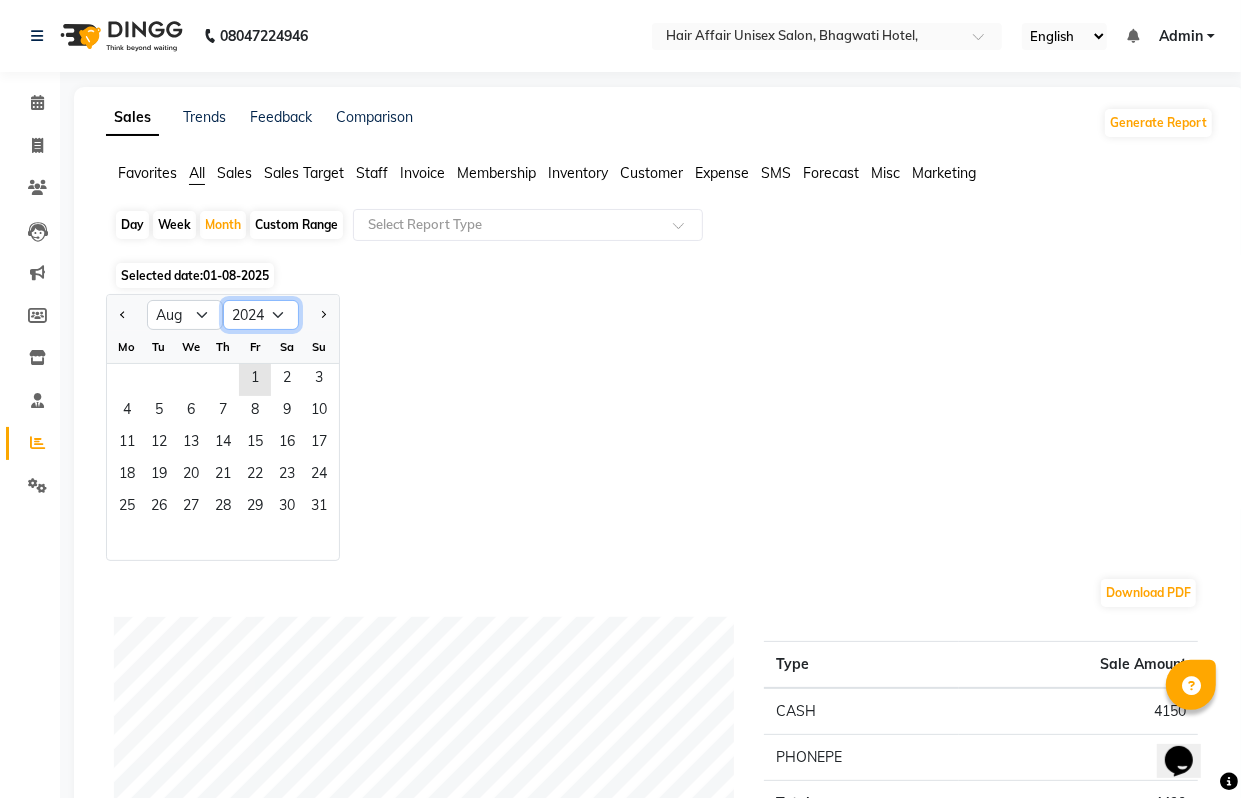 click on "2015 2016 2017 2018 2019 2020 2021 2022 2023 2024 2025 2026 2027 2028 2029 2030 2031 2032 2033 2034 2035" 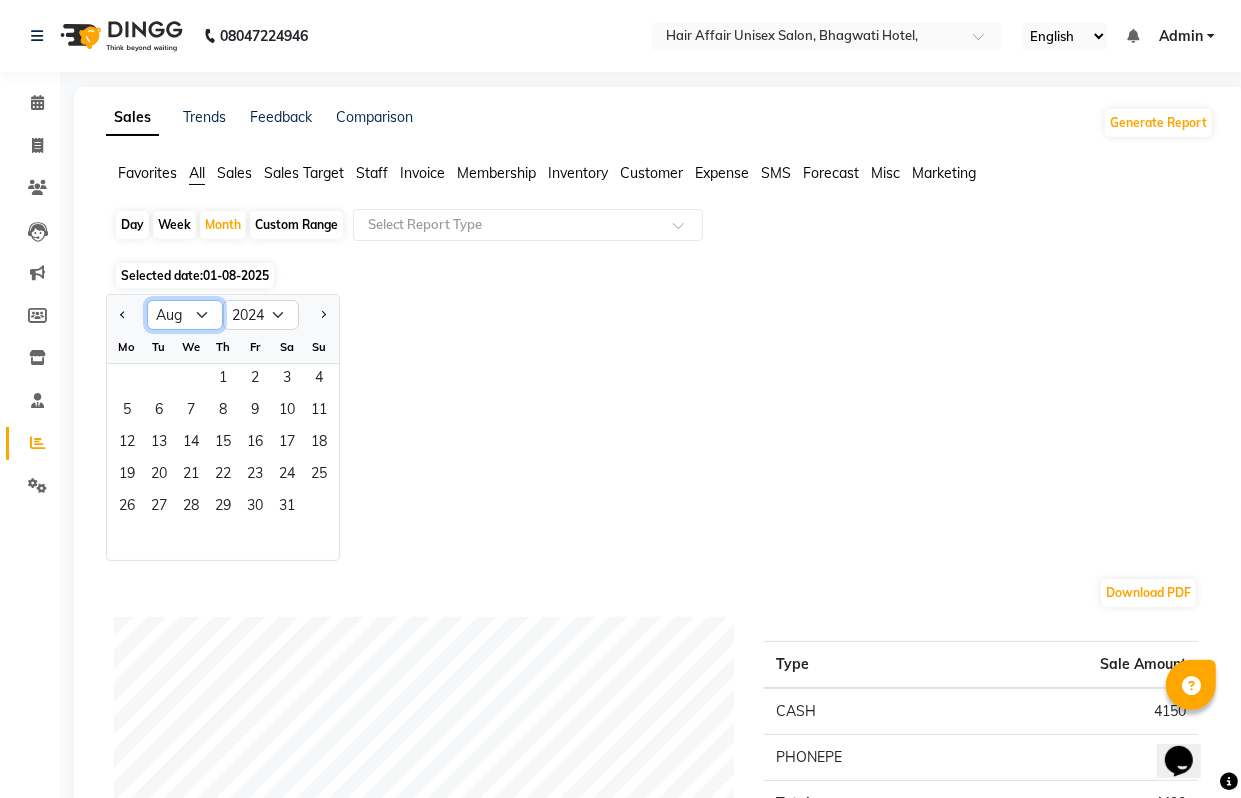click on "Jan Feb Mar Apr May Jun Jul Aug Sep Oct Nov Dec" 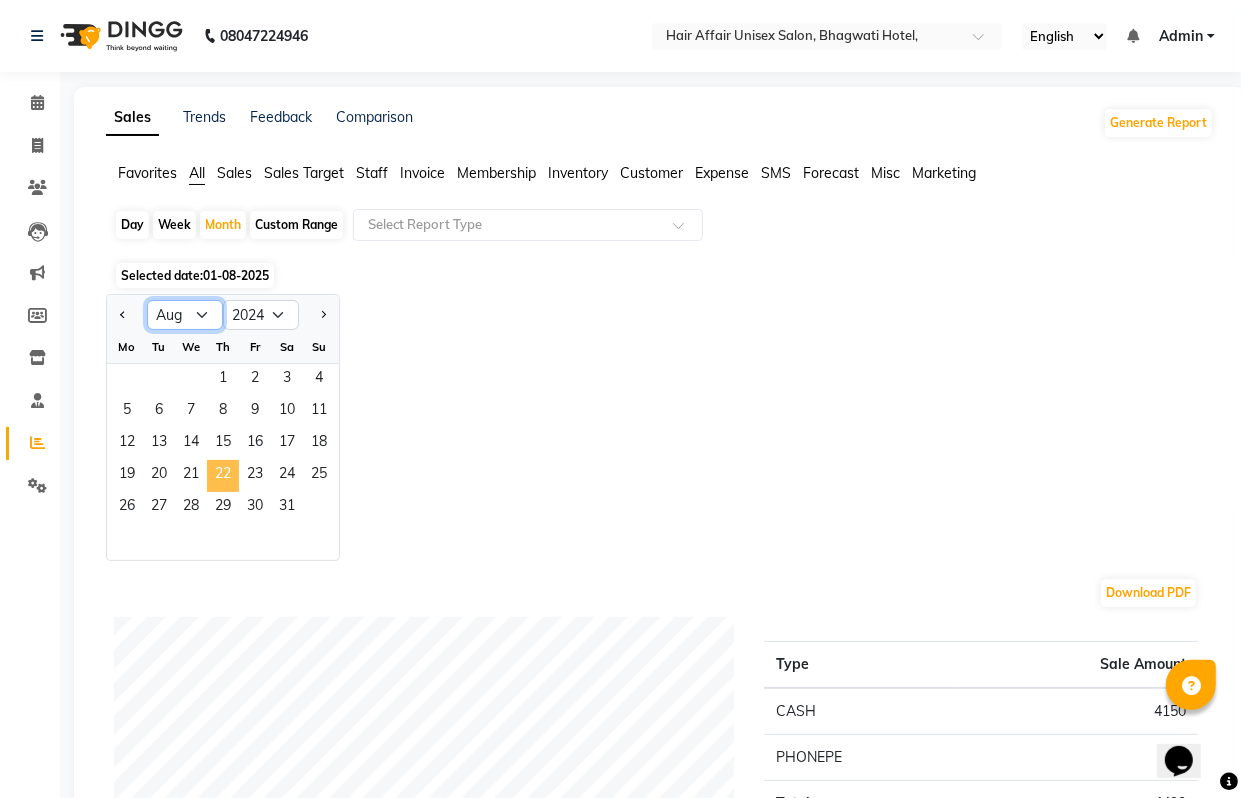 click on "Jan Feb Mar Apr May Jun Jul Aug Sep Oct Nov Dec" 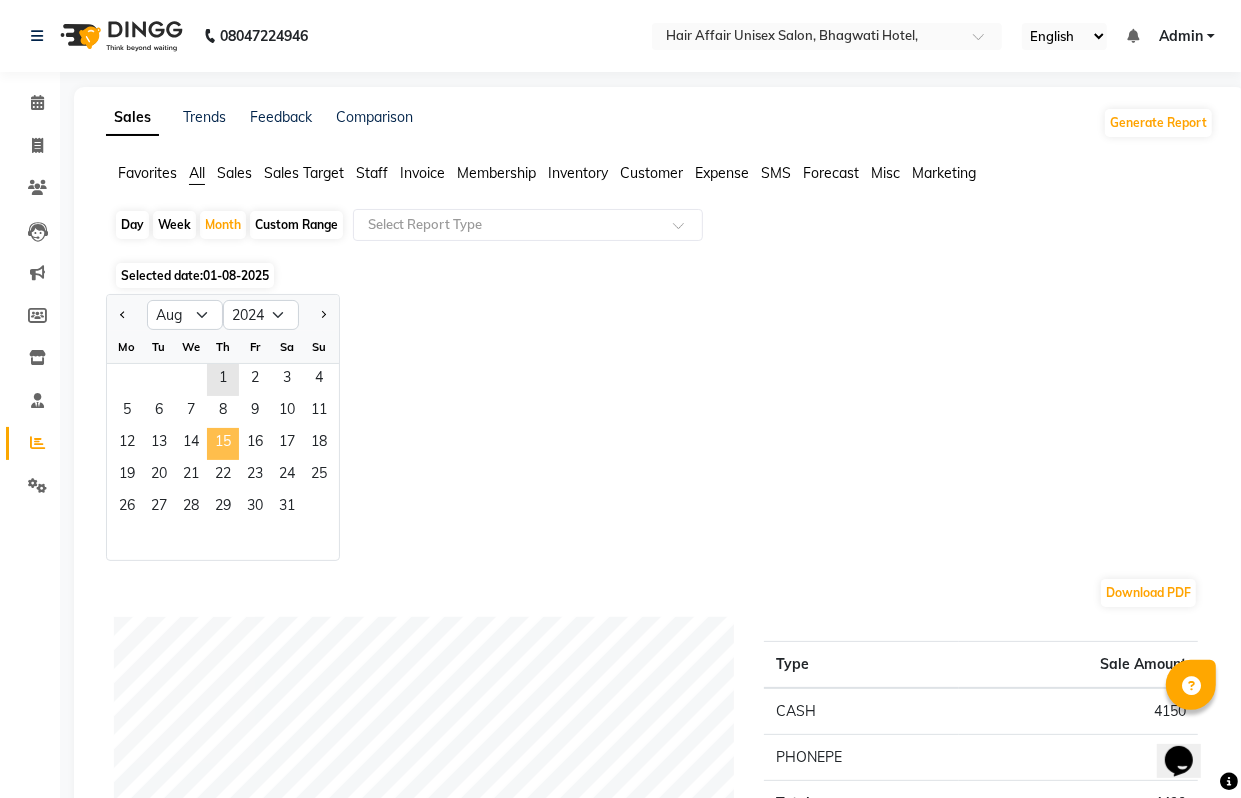 click on "15" 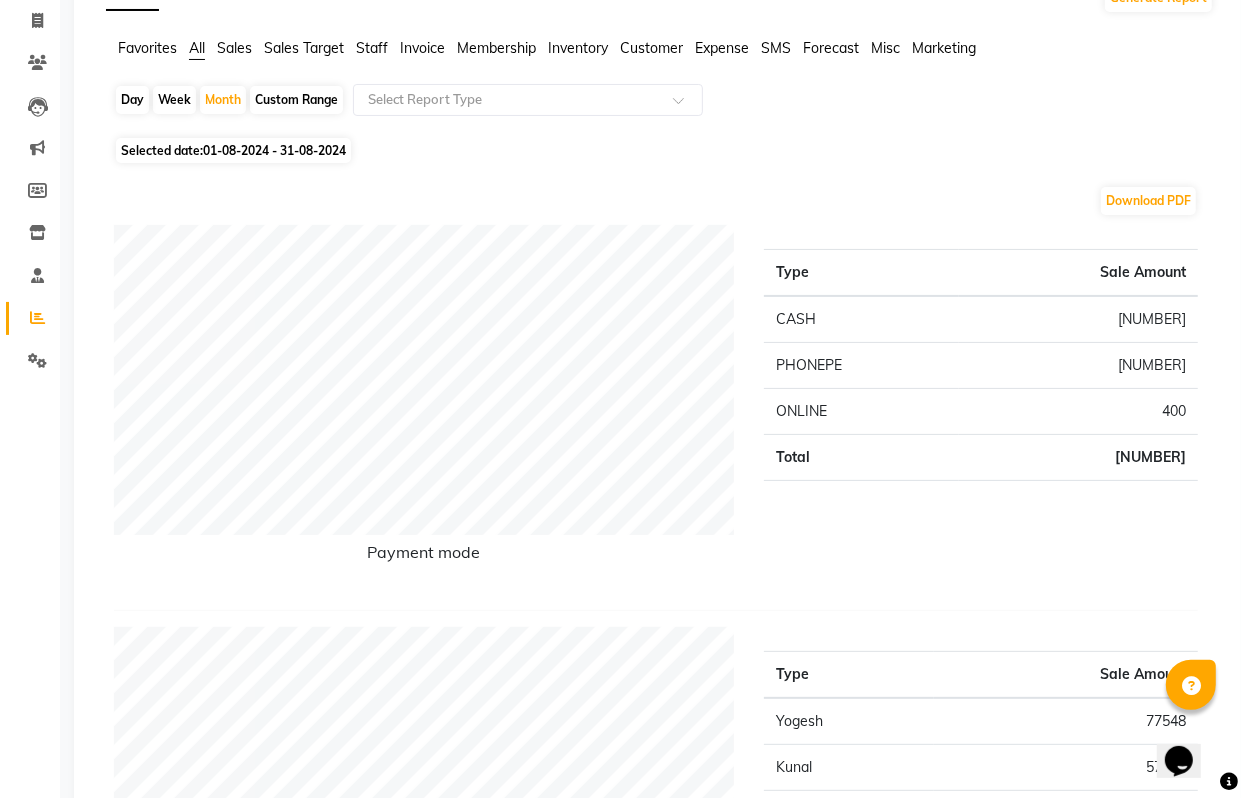 scroll, scrollTop: 0, scrollLeft: 0, axis: both 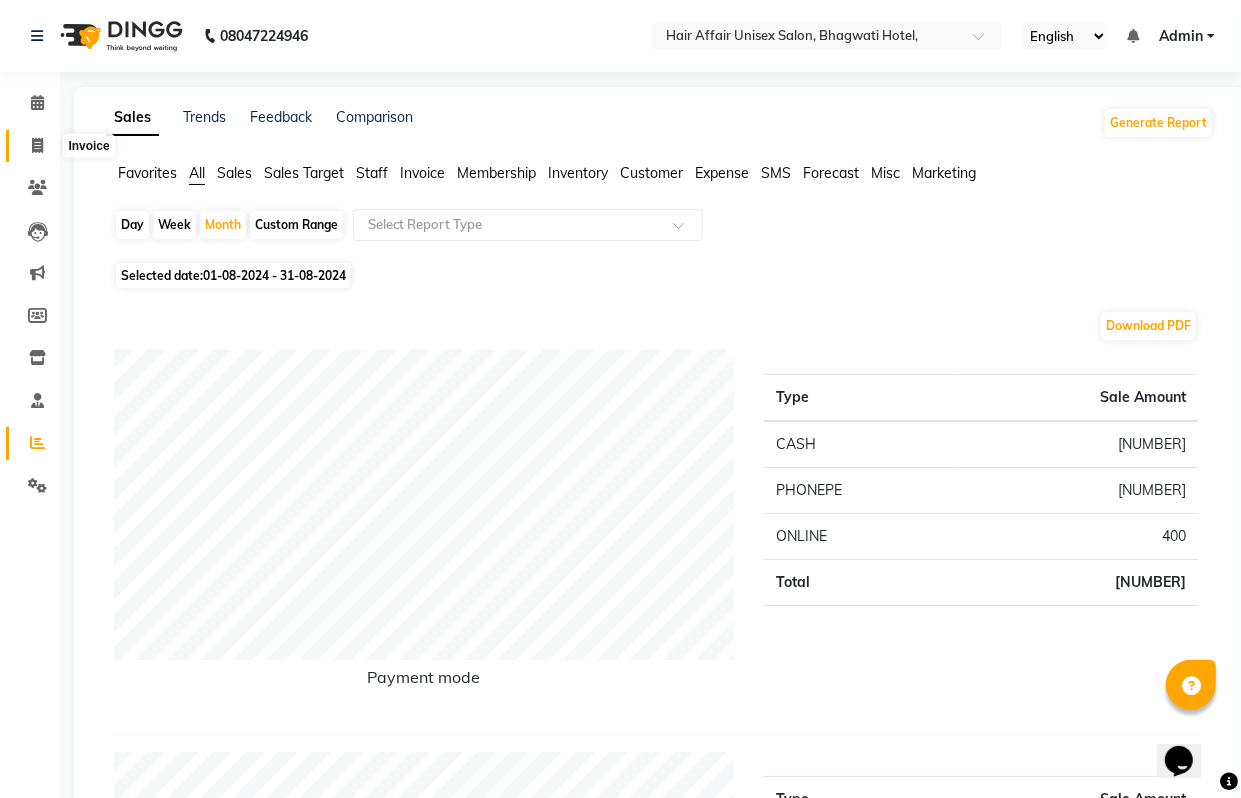 click 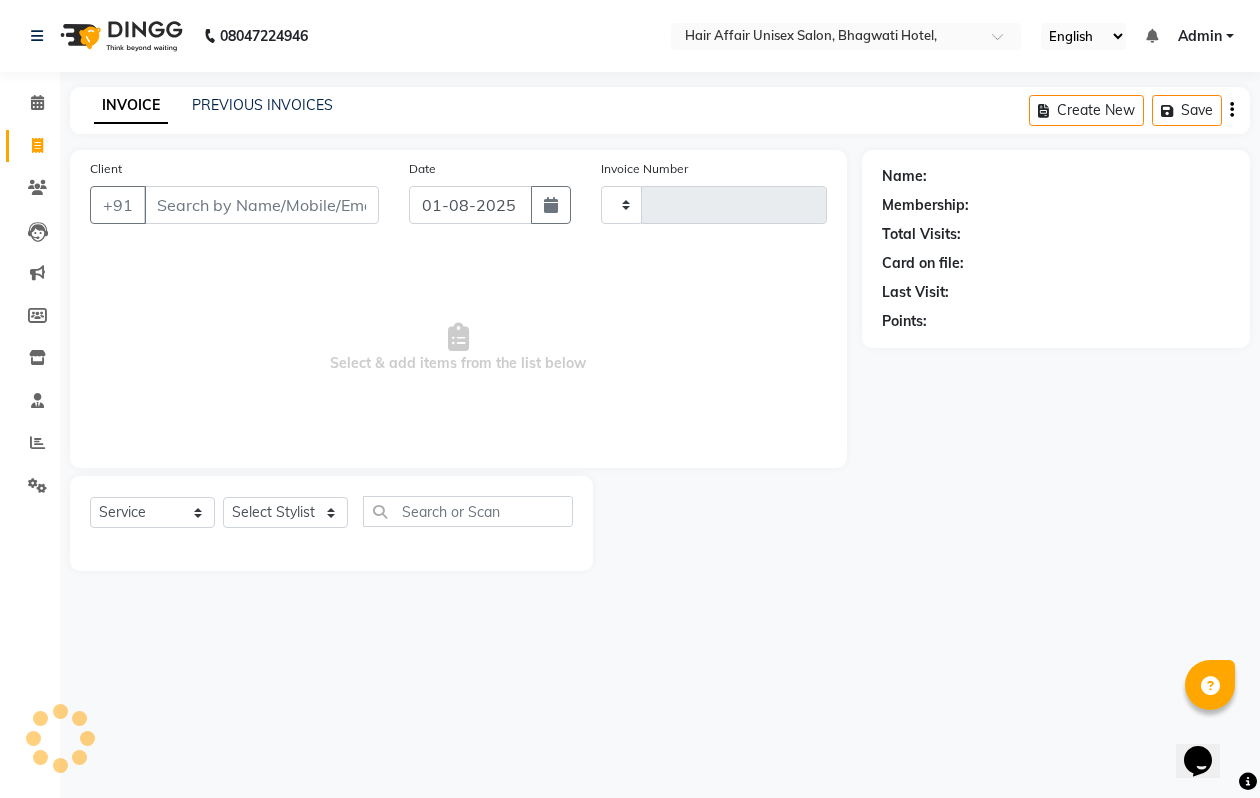 type on "1432" 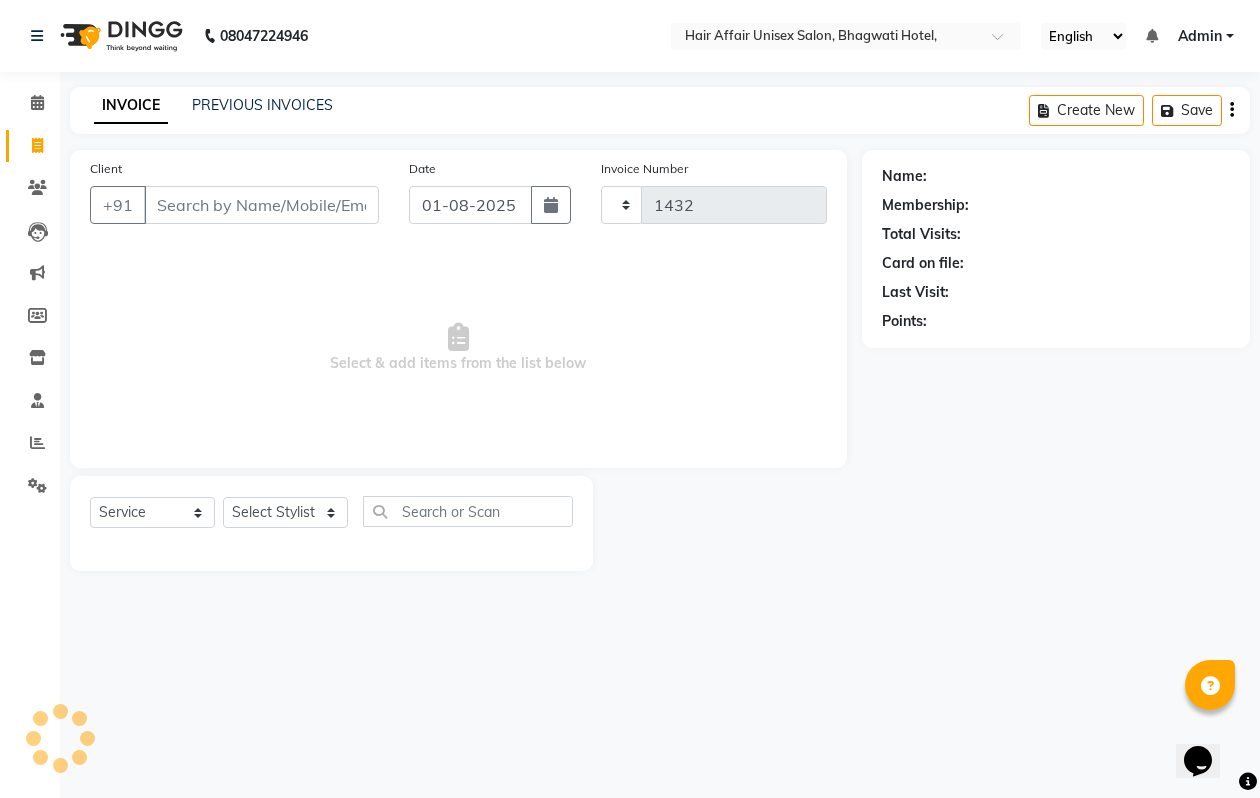 select on "6225" 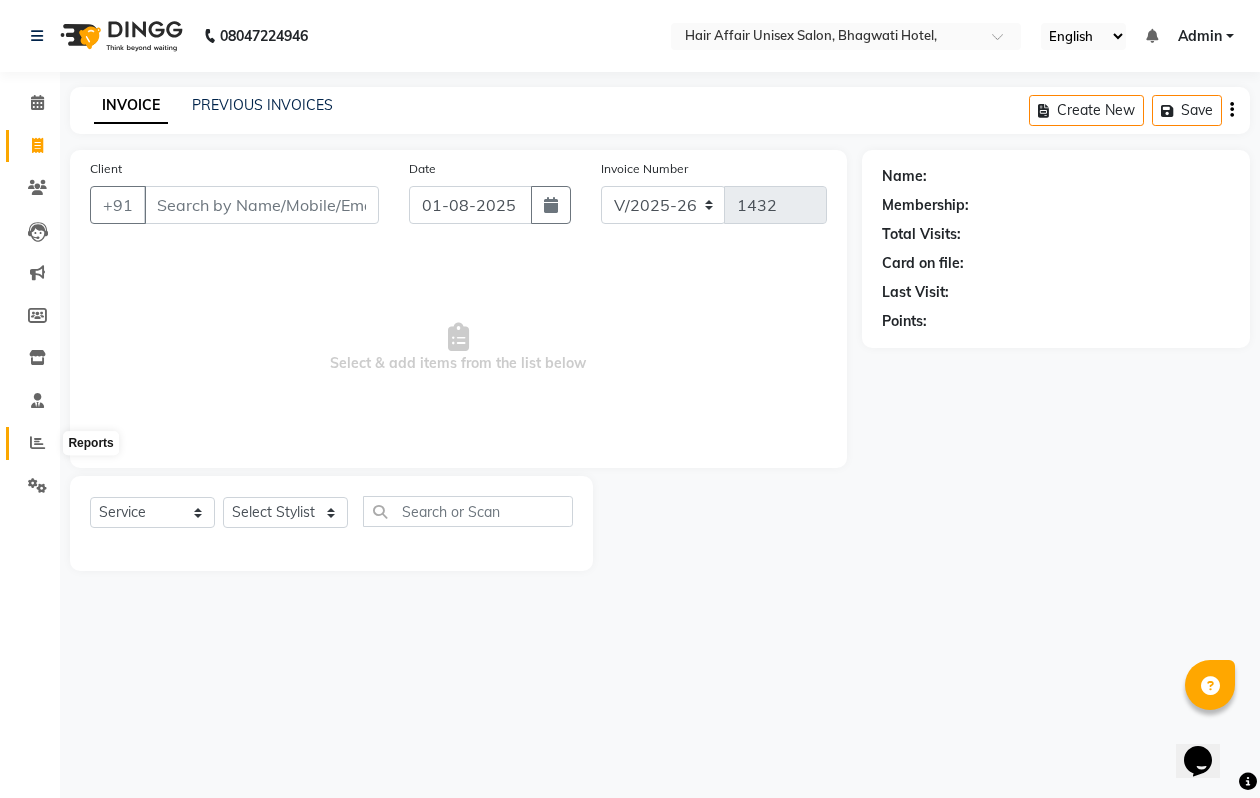 click 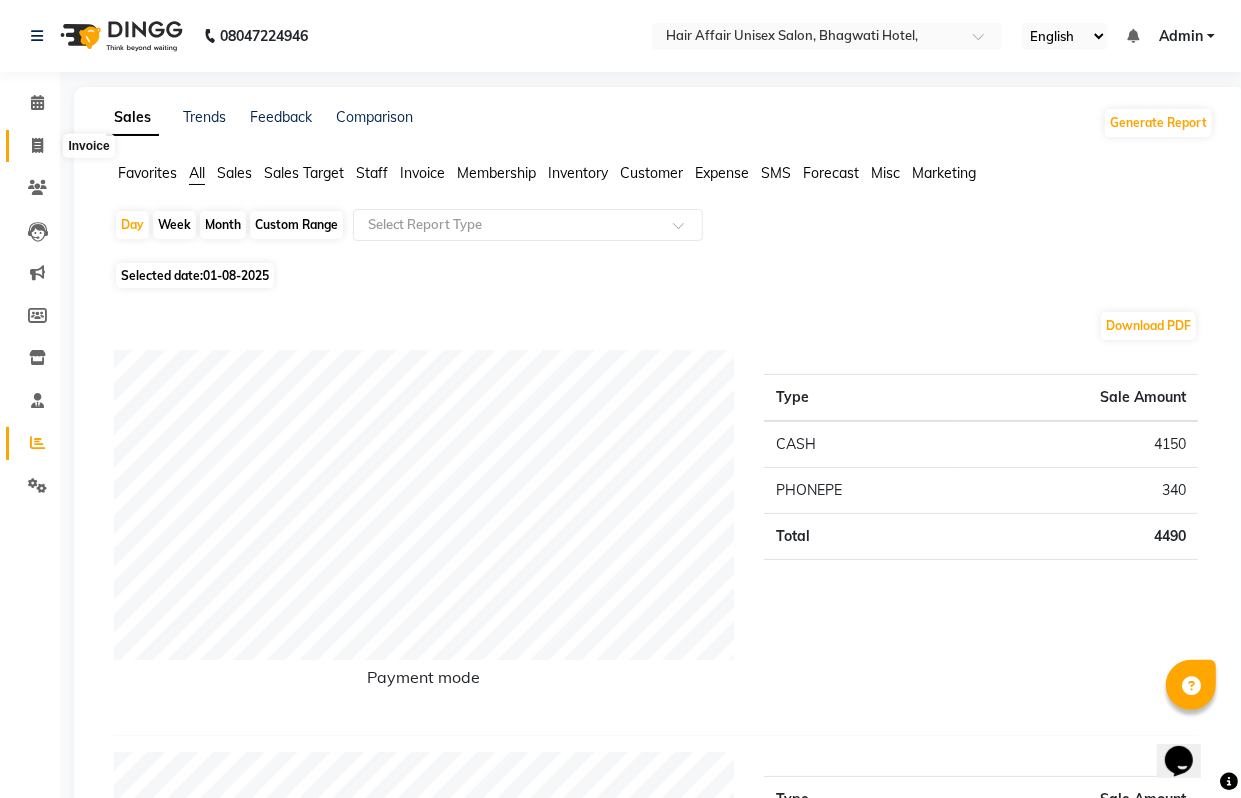 click 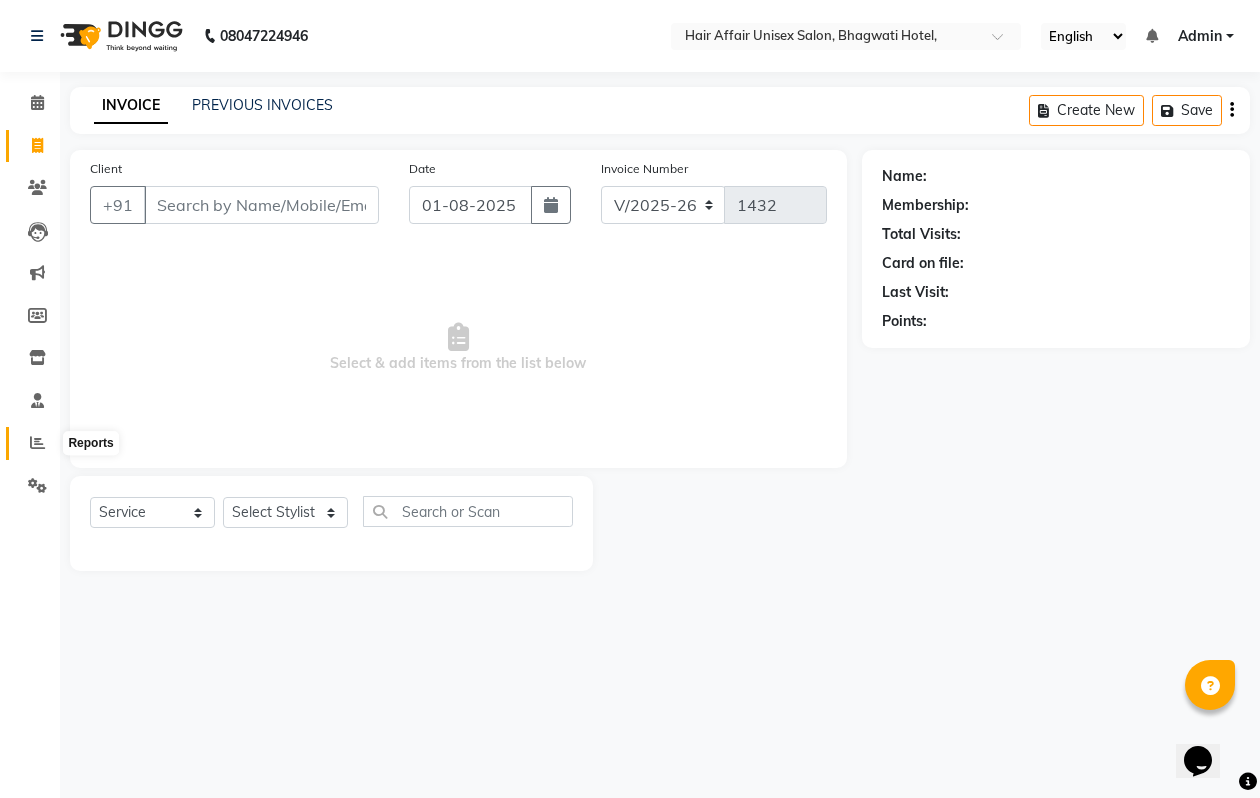 click 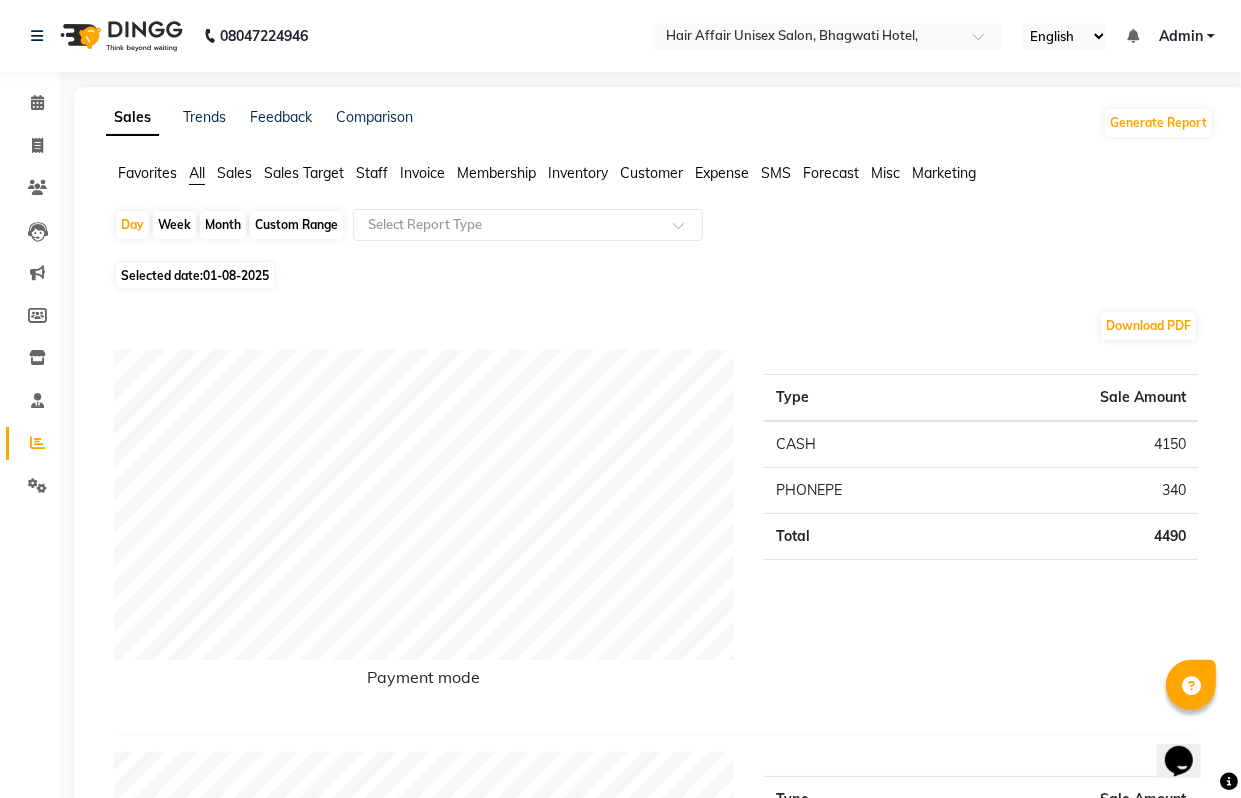 click on "01-08-2025" 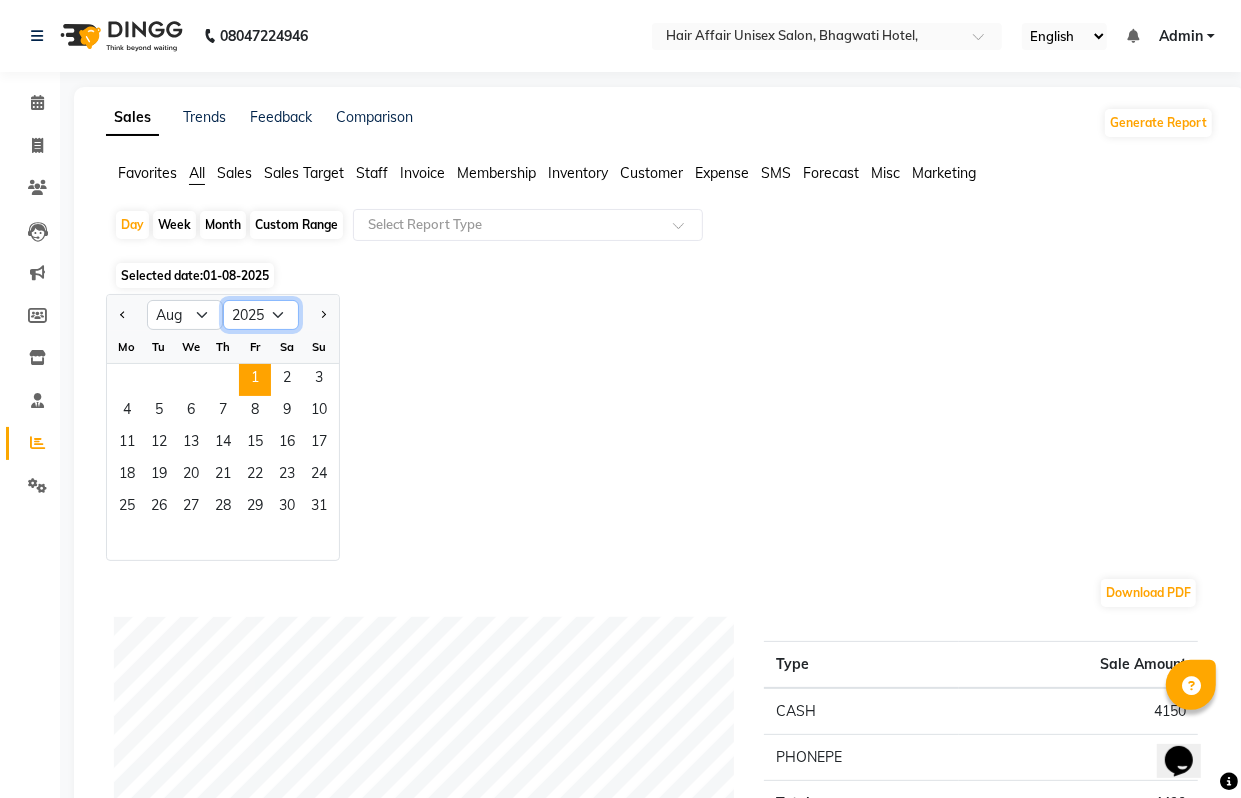 click on "2015 2016 2017 2018 2019 2020 2021 2022 2023 2024 2025 2026 2027 2028 2029 2030 2031 2032 2033 2034 2035" 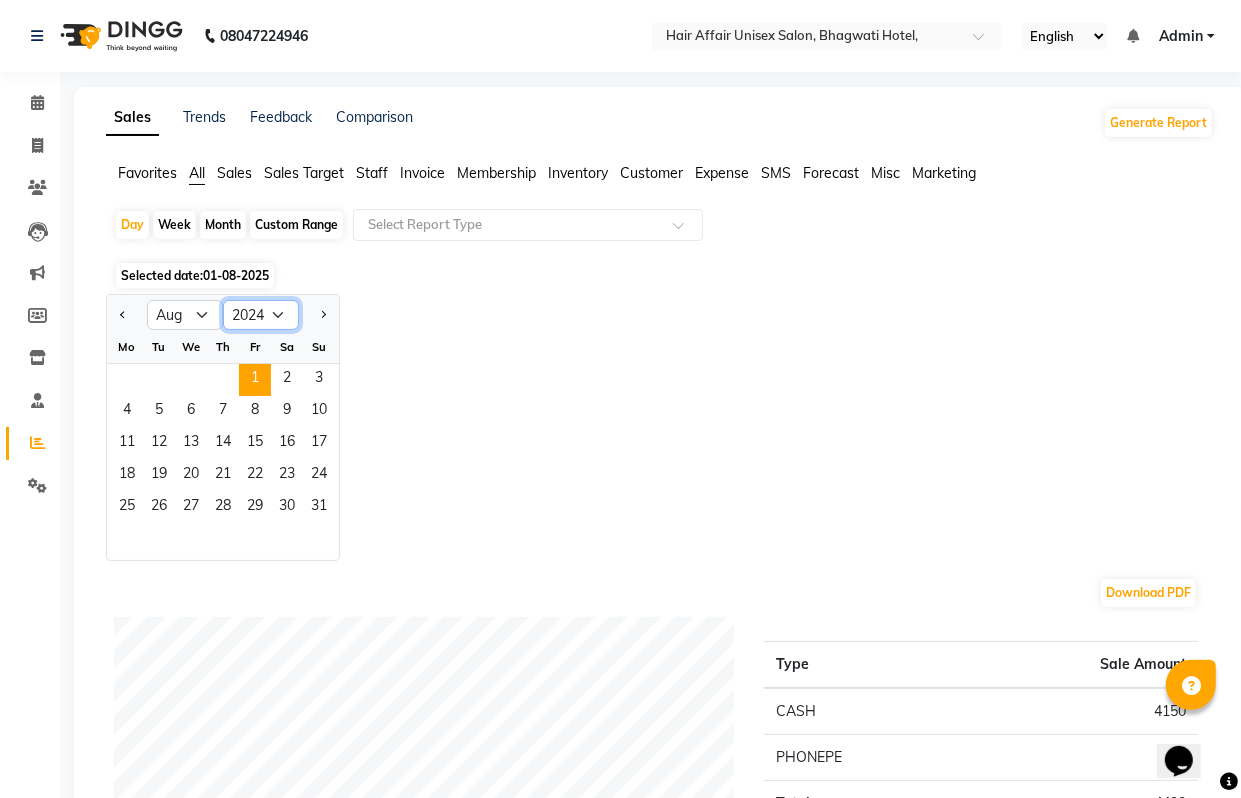 click on "2015 2016 2017 2018 2019 2020 2021 2022 2023 2024 2025 2026 2027 2028 2029 2030 2031 2032 2033 2034 2035" 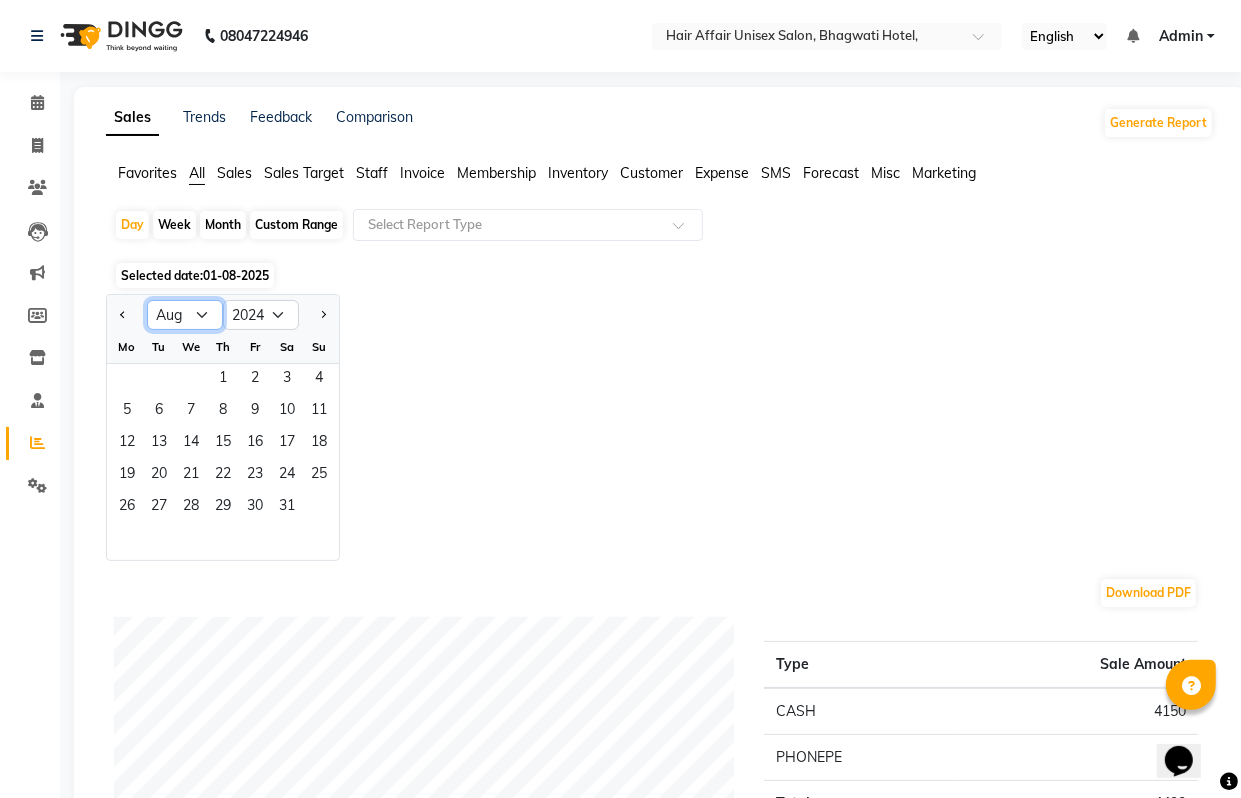 click on "Jan Feb Mar Apr May Jun Jul Aug Sep Oct Nov Dec" 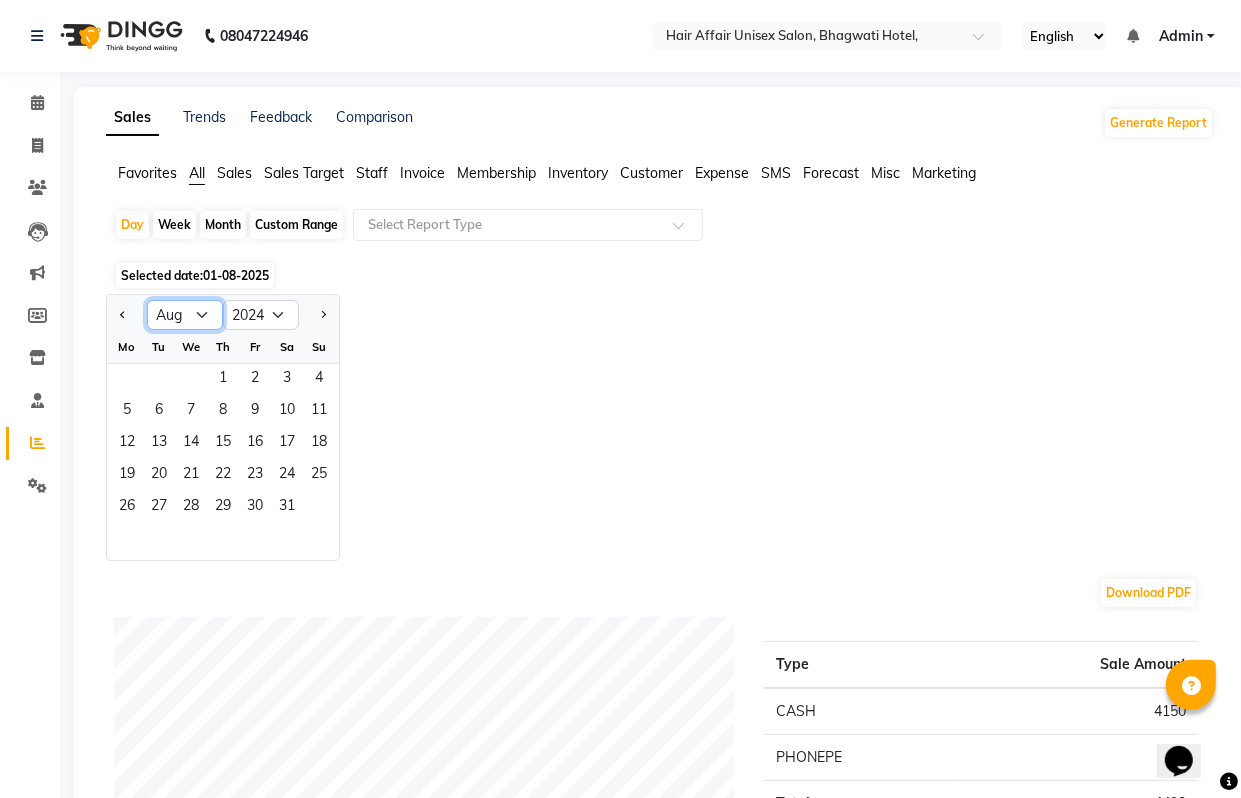 click on "Jan Feb Mar Apr May Jun Jul Aug Sep Oct Nov Dec" 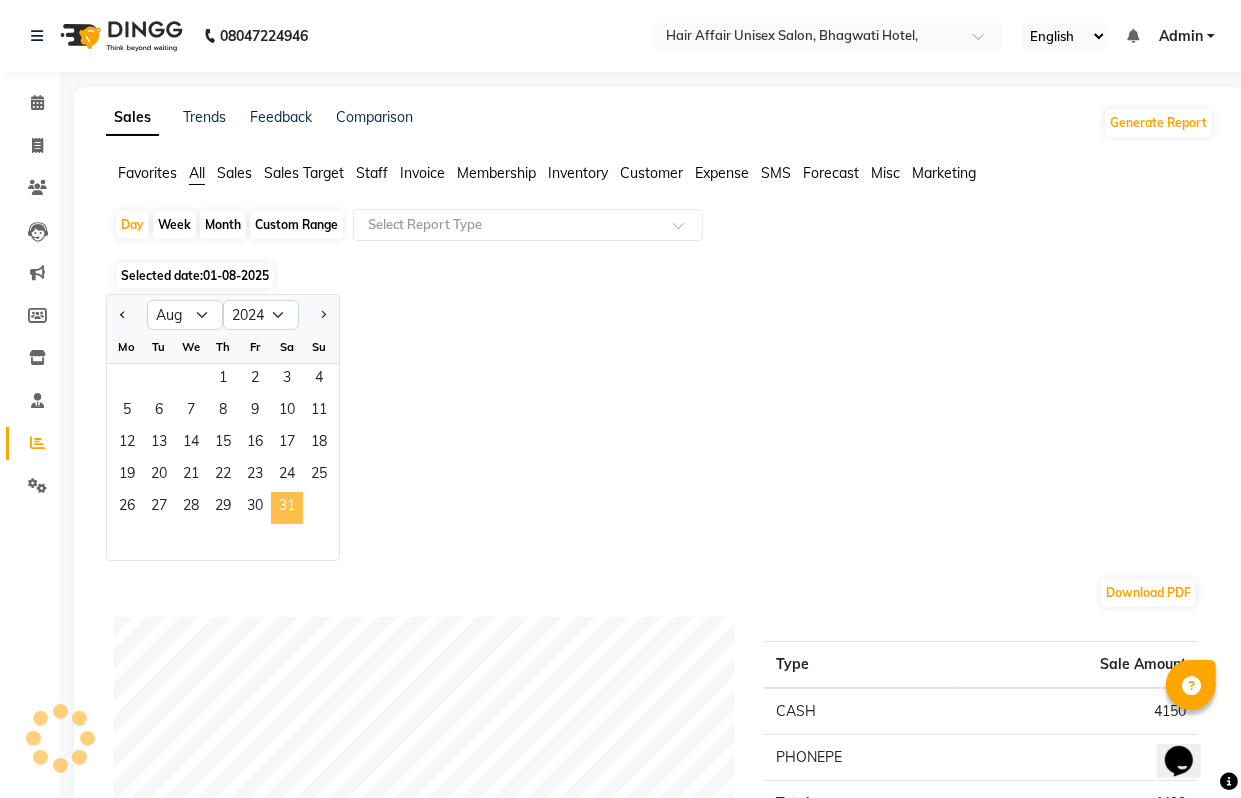 click on "31" 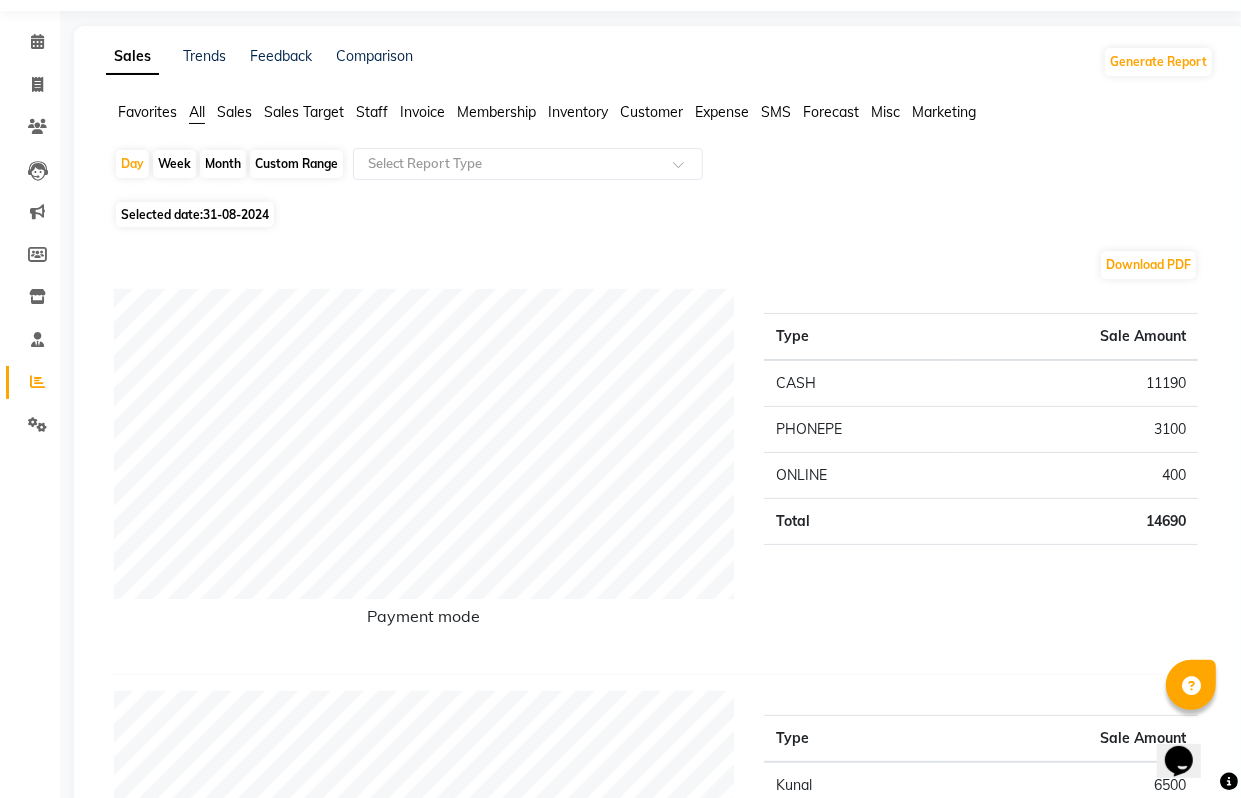 scroll, scrollTop: 0, scrollLeft: 0, axis: both 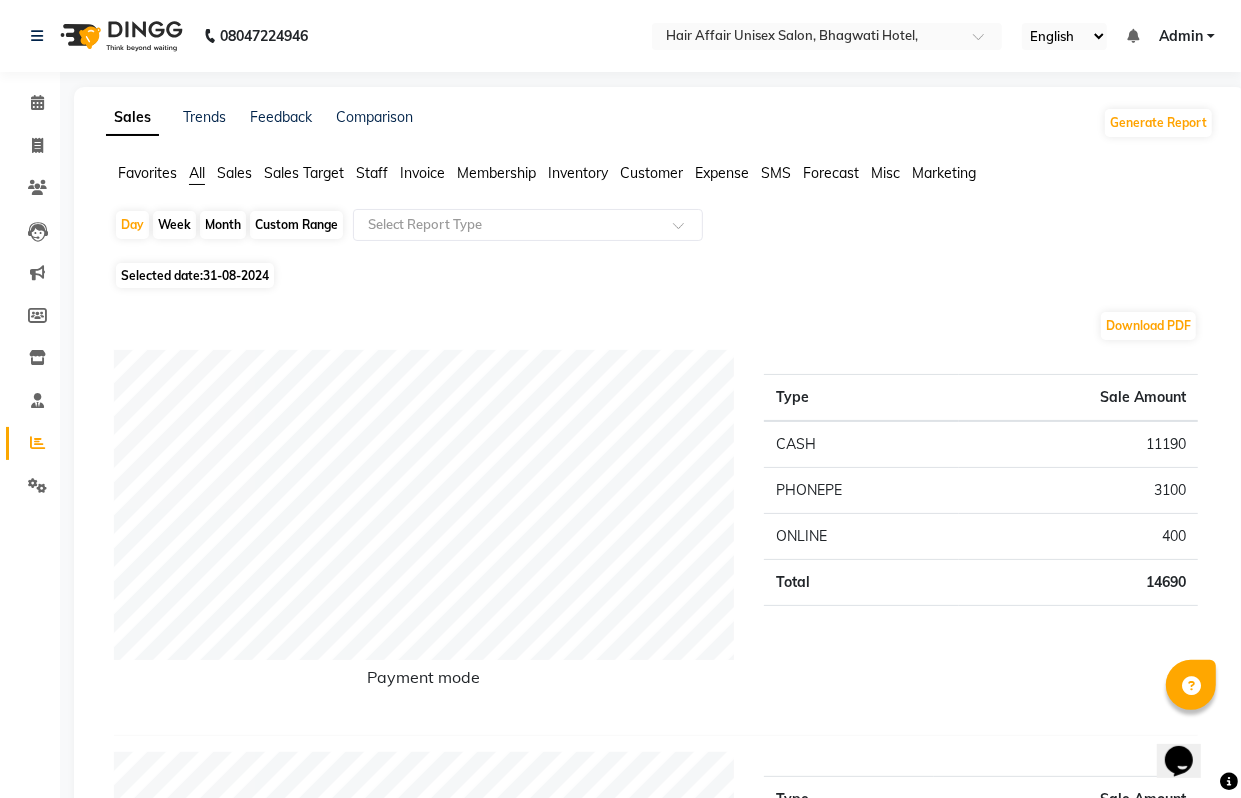 click on "Month" 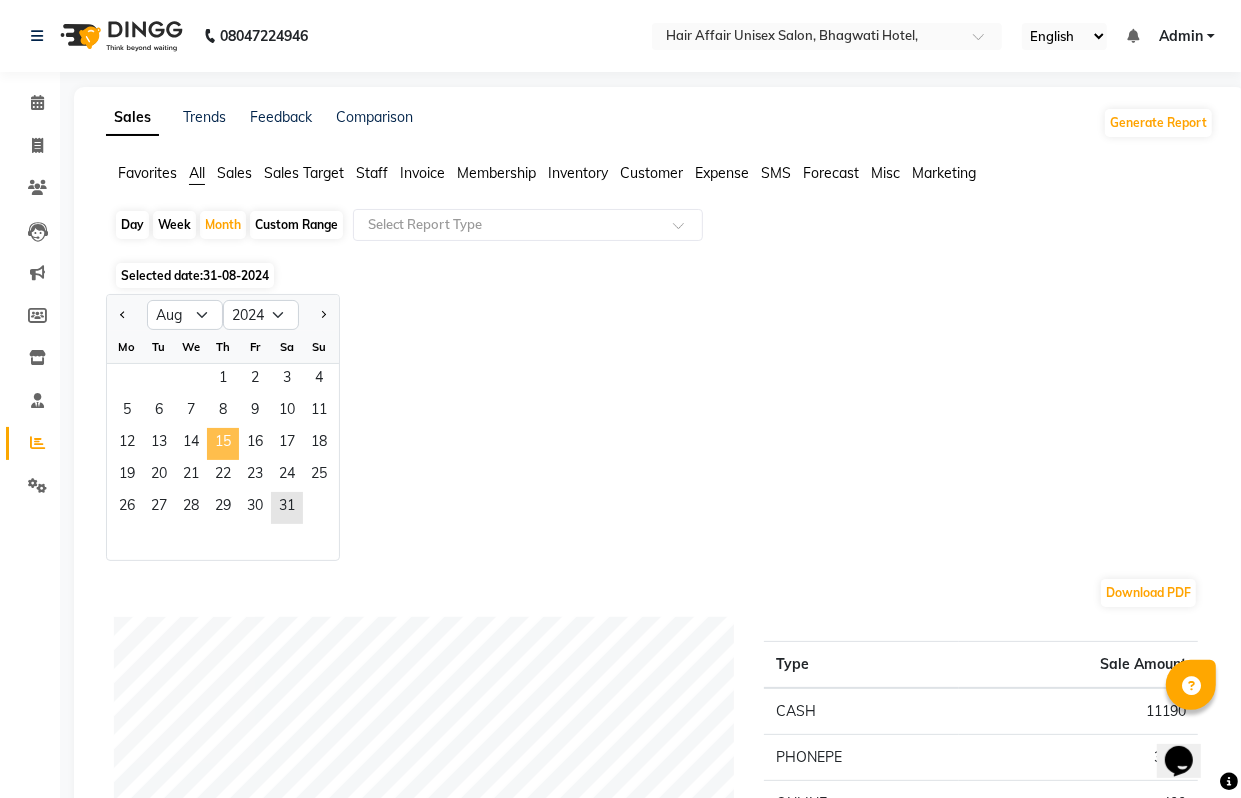 click on "15" 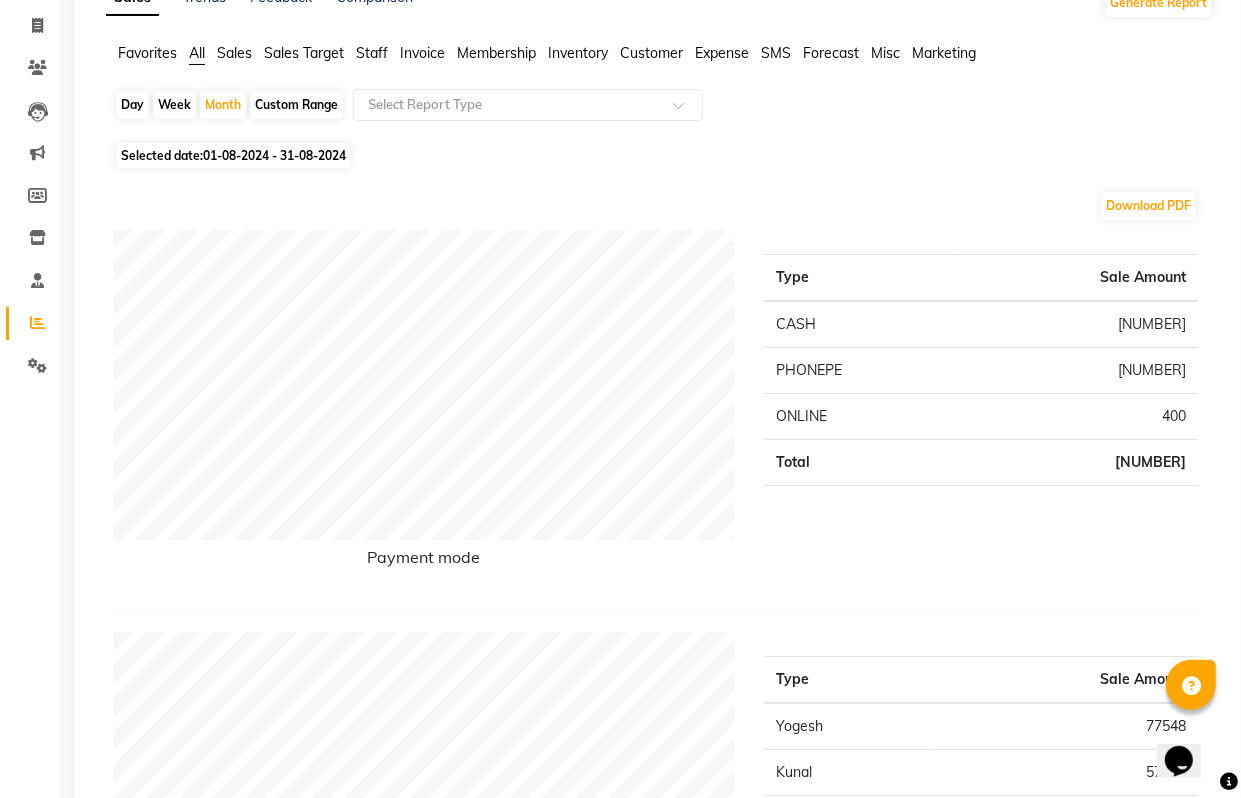 scroll, scrollTop: 0, scrollLeft: 0, axis: both 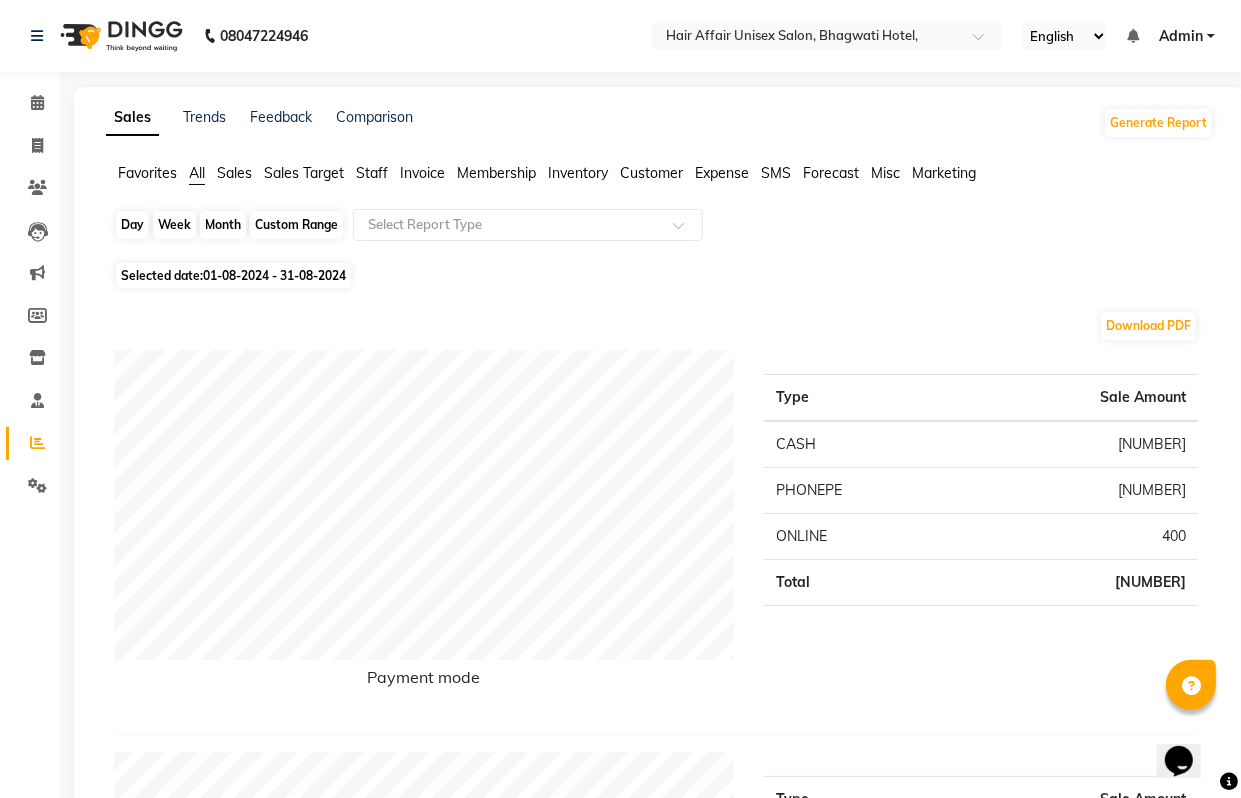 click on "Month" 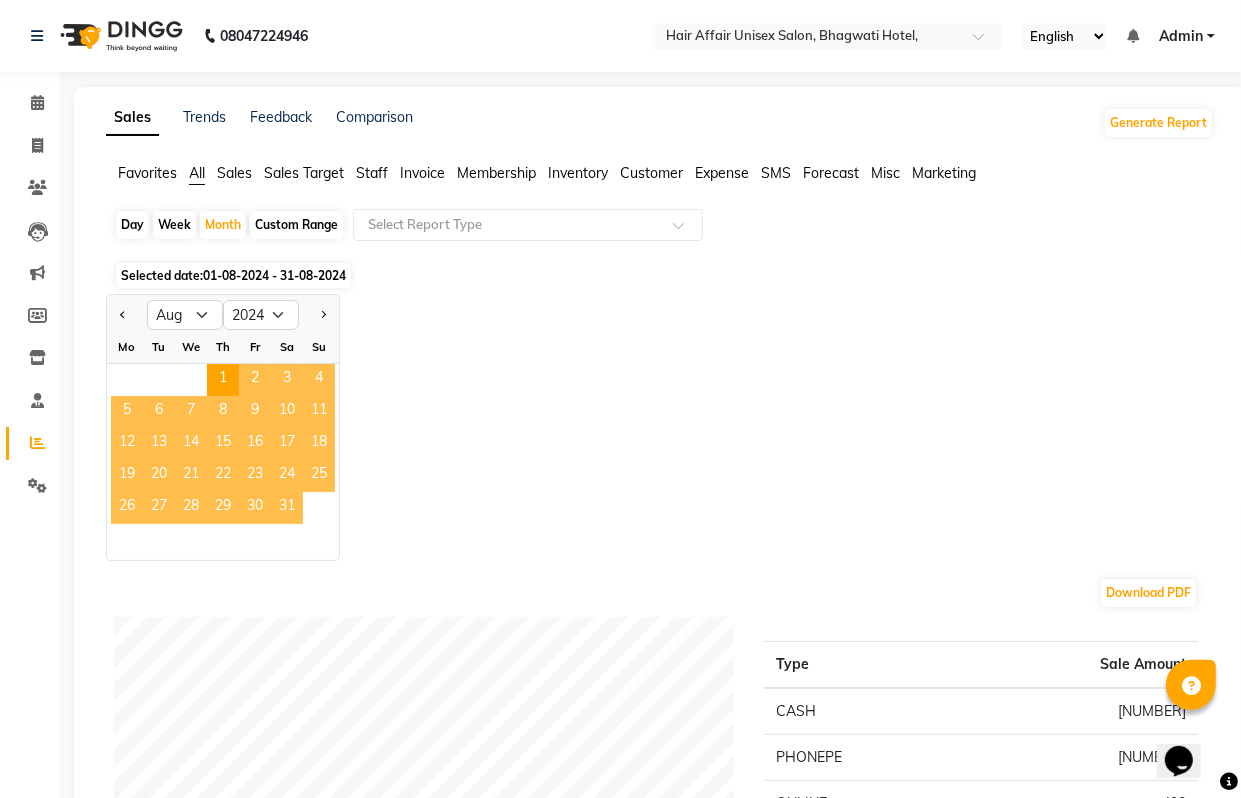 click on "31" 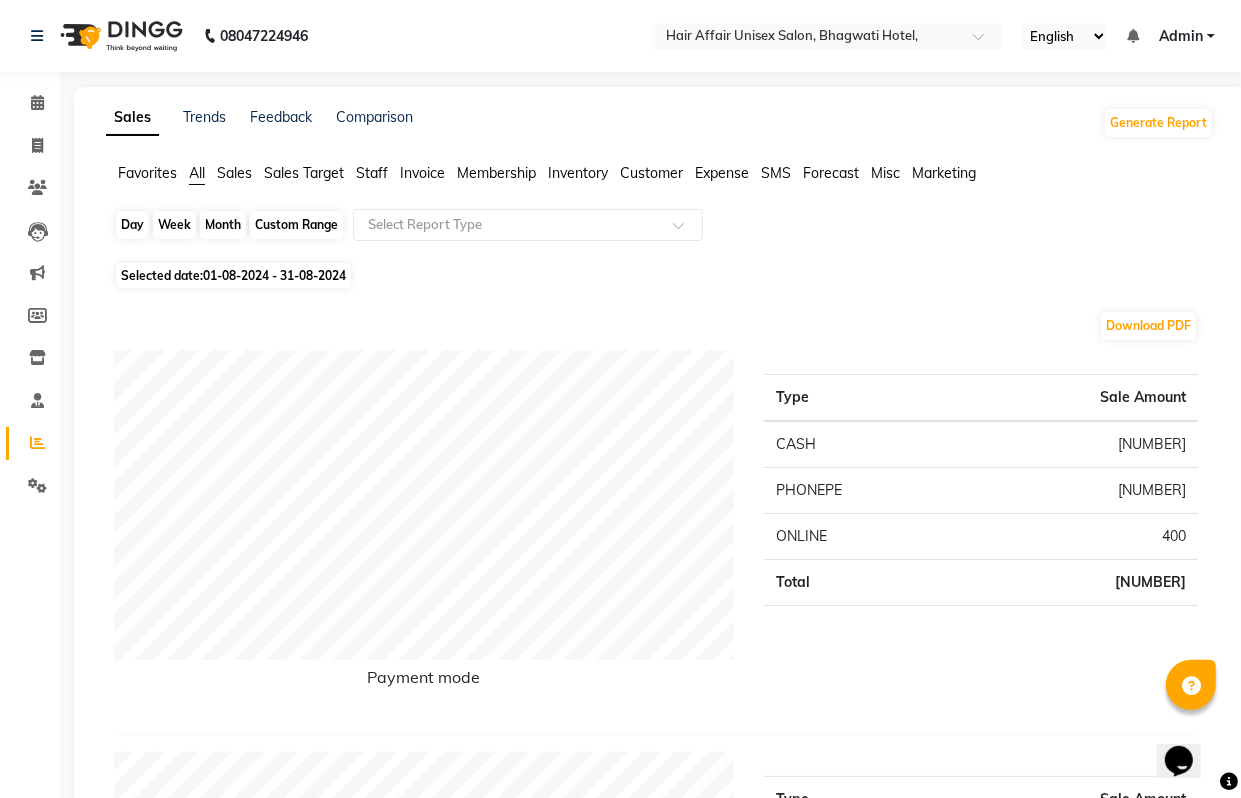 click on "Month" 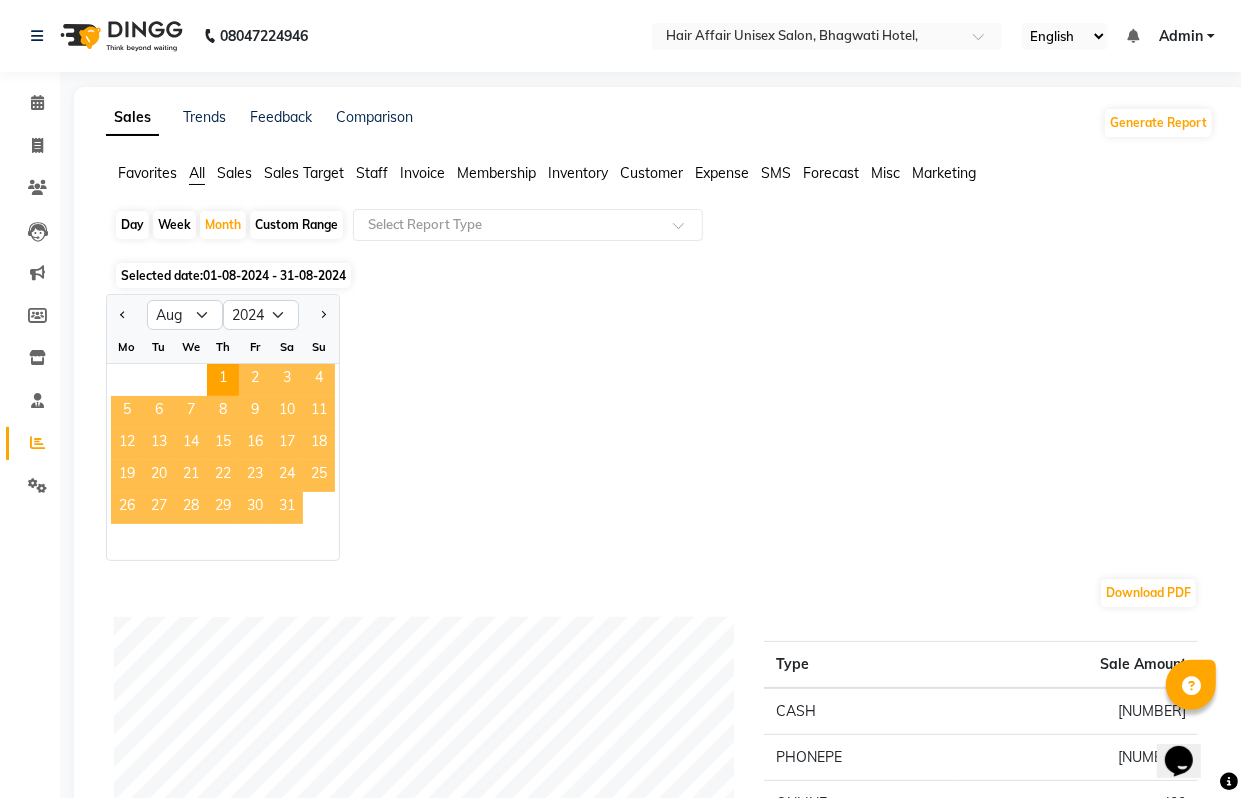 click on "31" 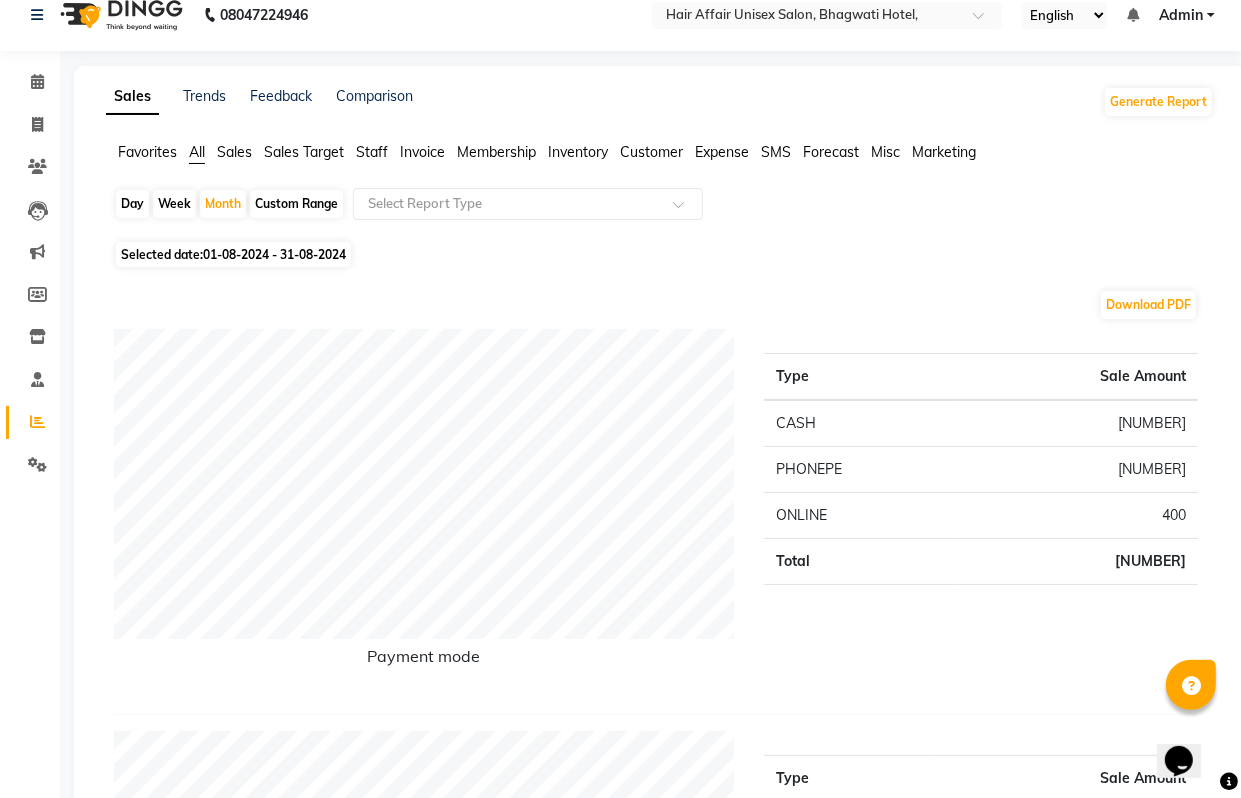 scroll, scrollTop: 0, scrollLeft: 0, axis: both 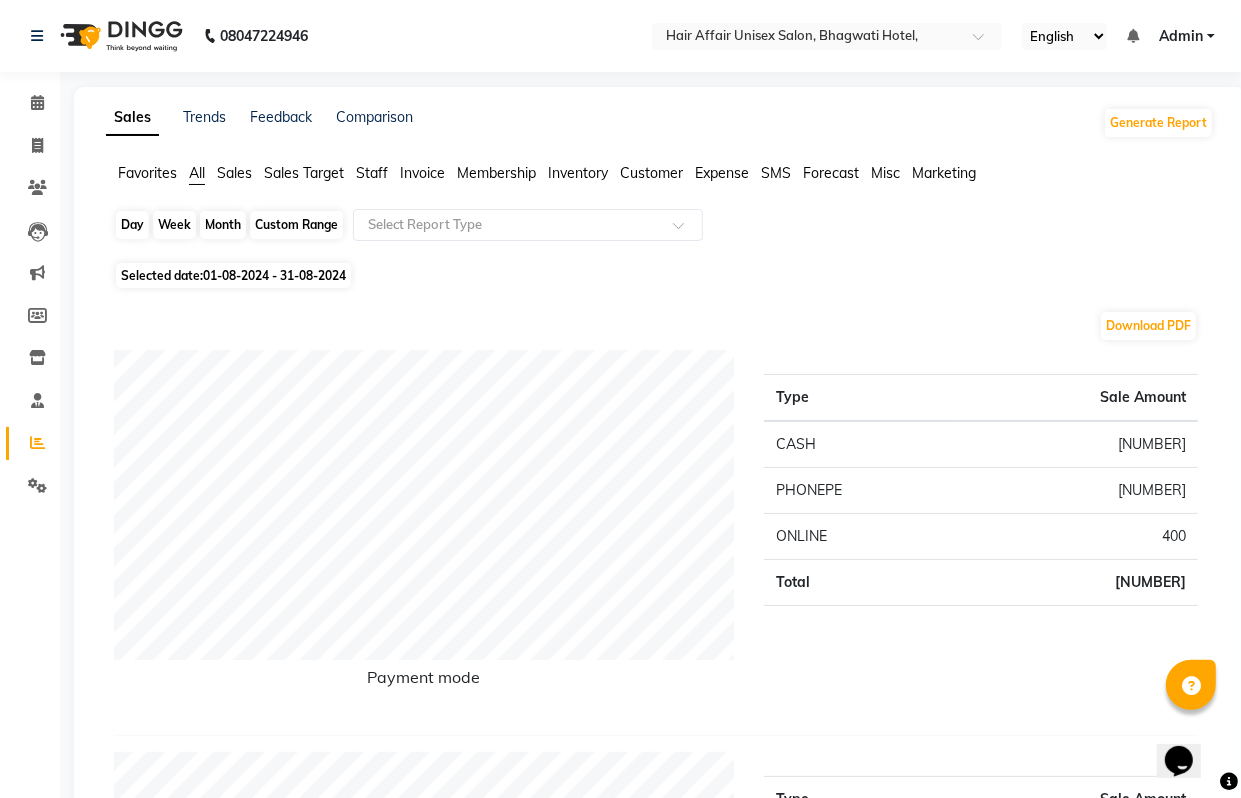 click on "Month" 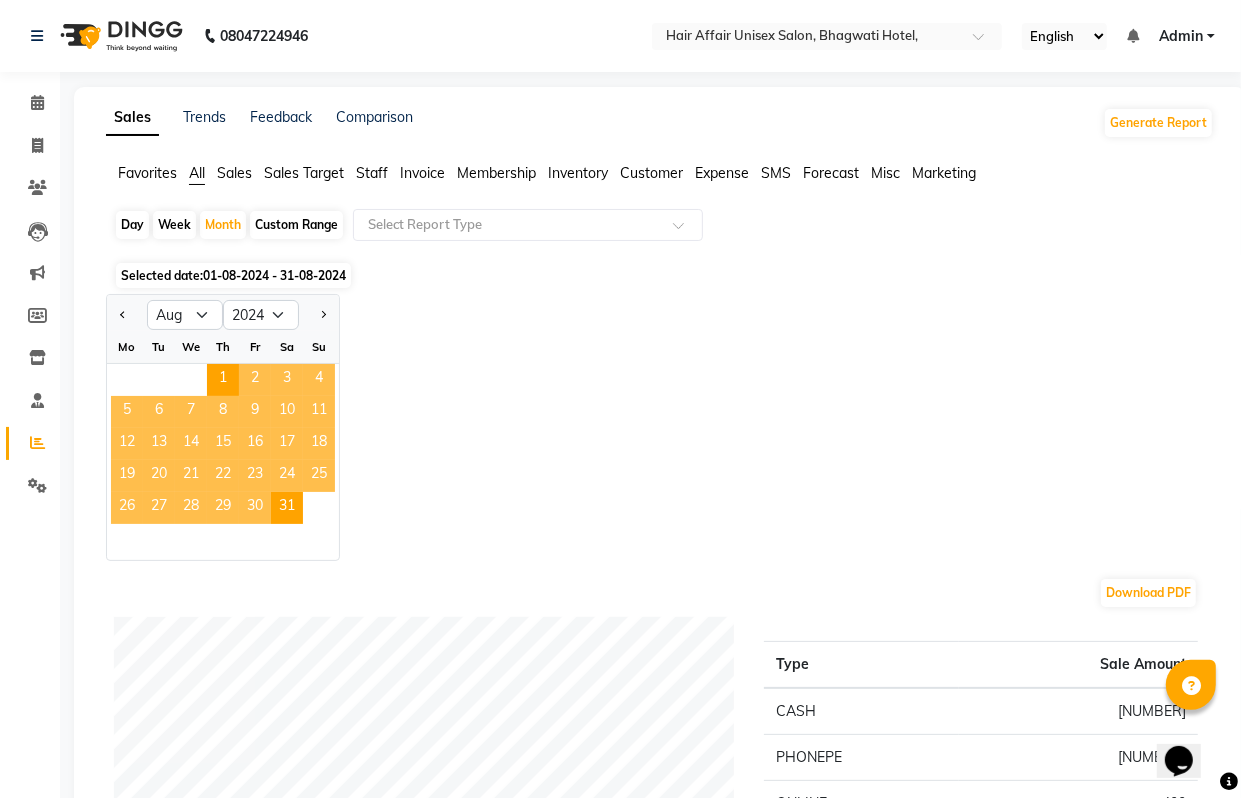 click on "15" 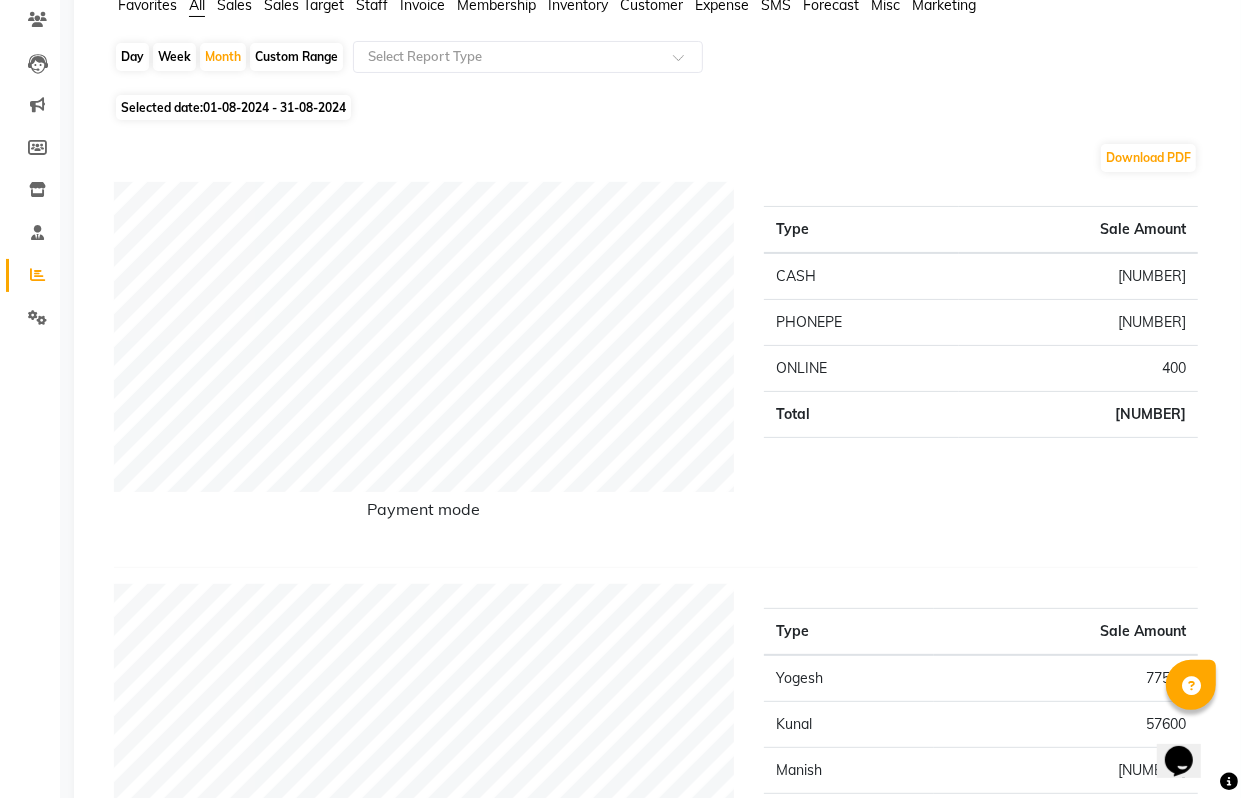 scroll, scrollTop: 125, scrollLeft: 0, axis: vertical 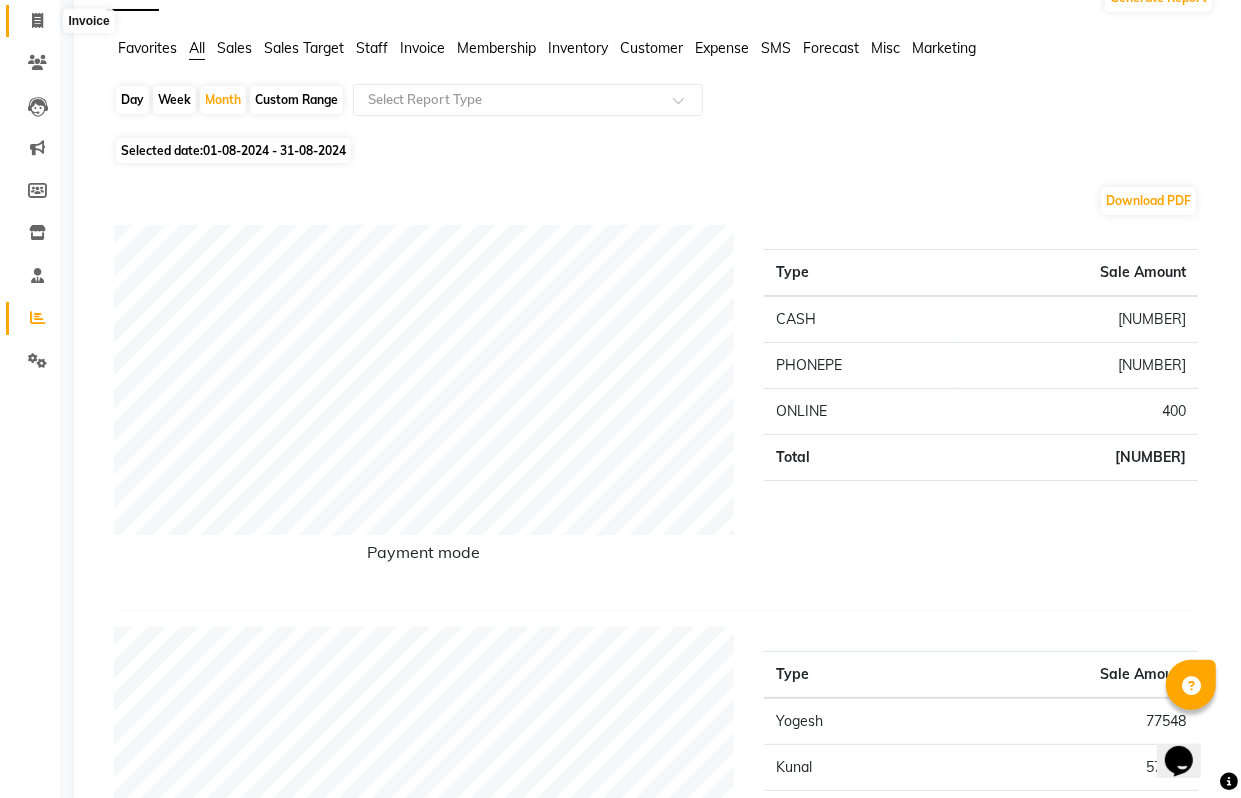 click 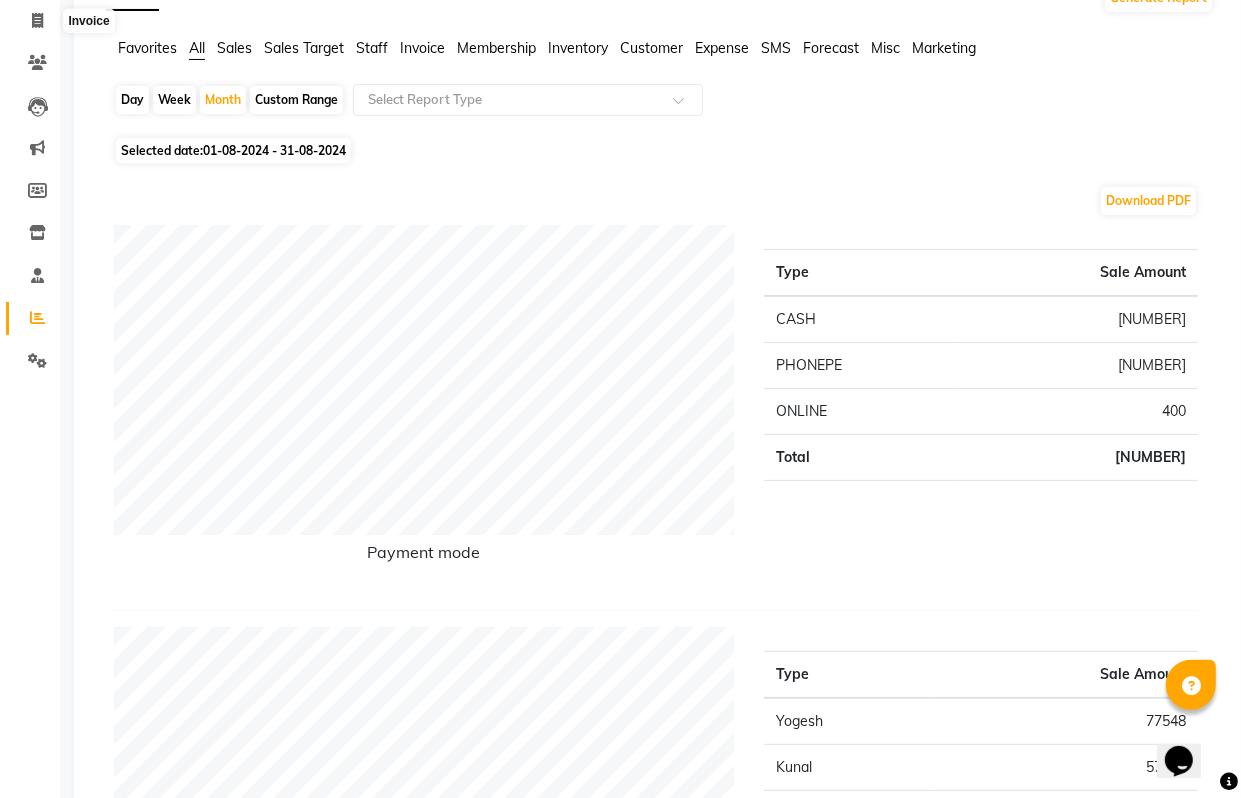 scroll, scrollTop: 0, scrollLeft: 0, axis: both 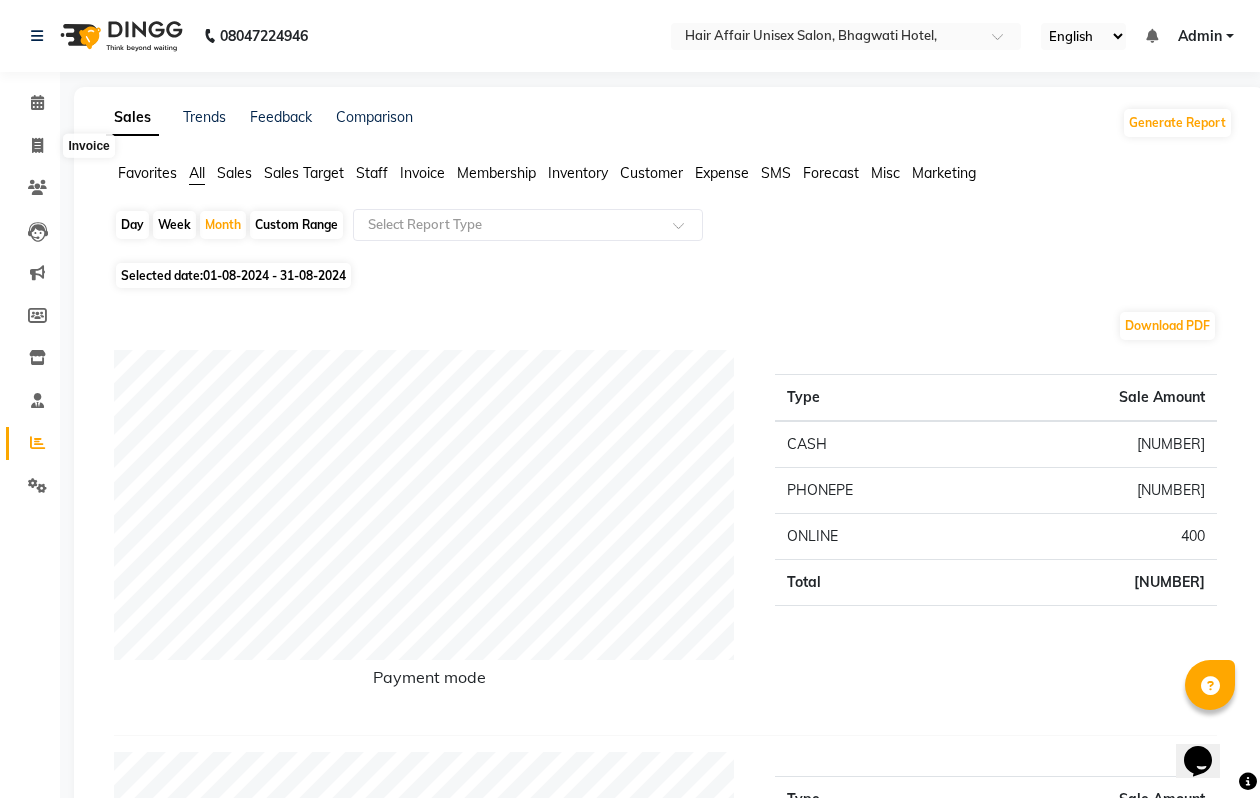 select on "6225" 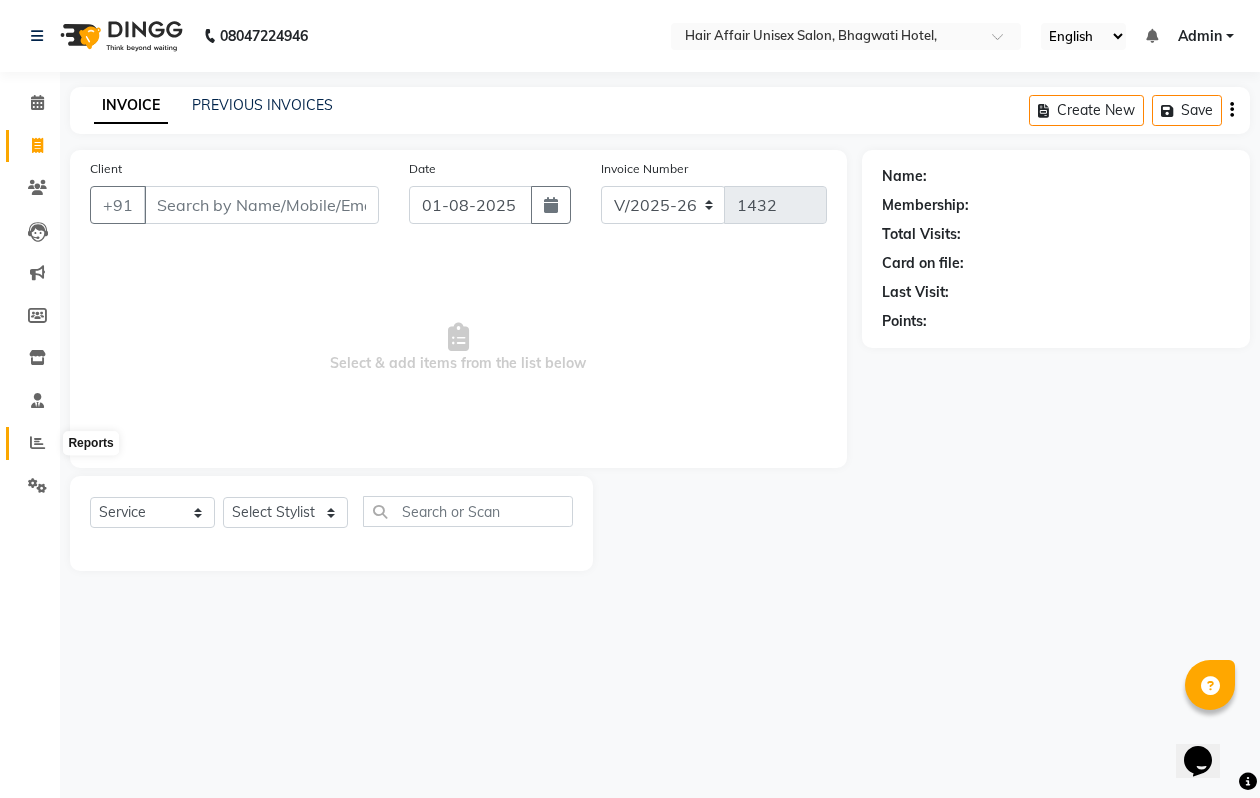 click 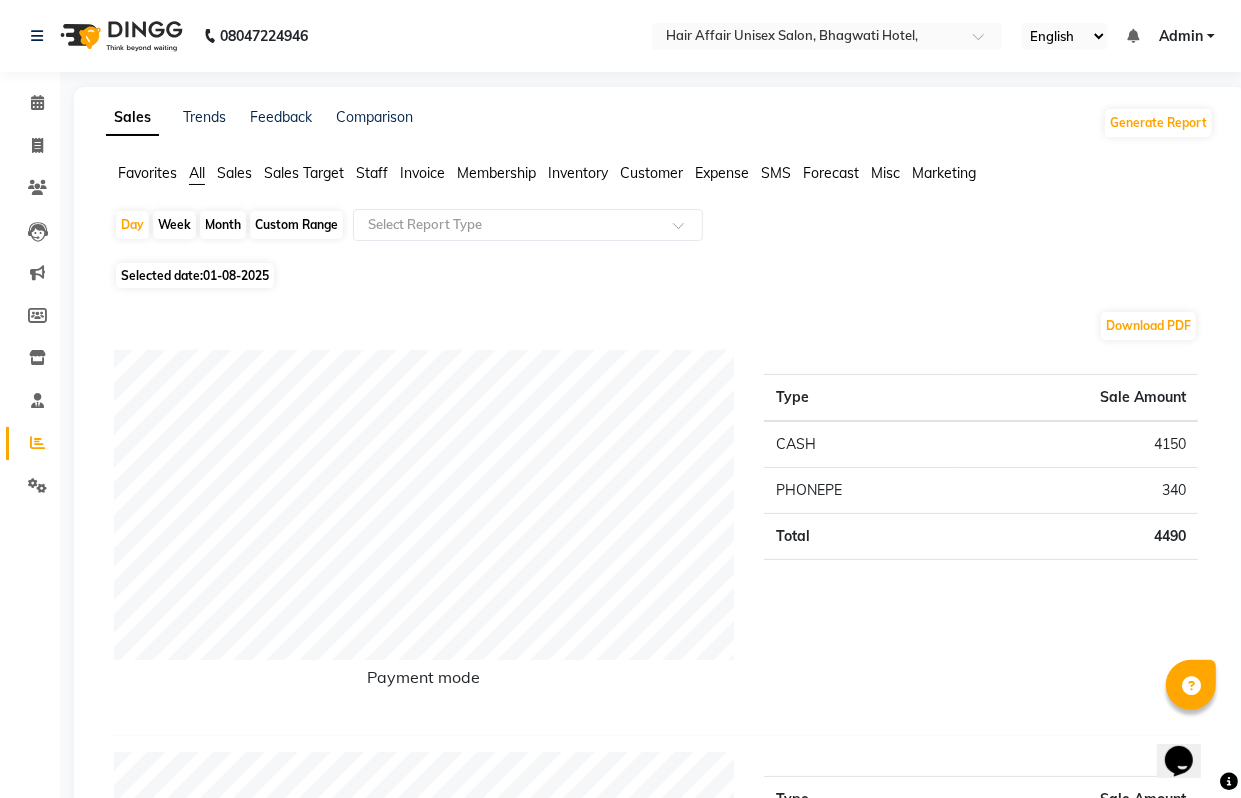 click on "Month" 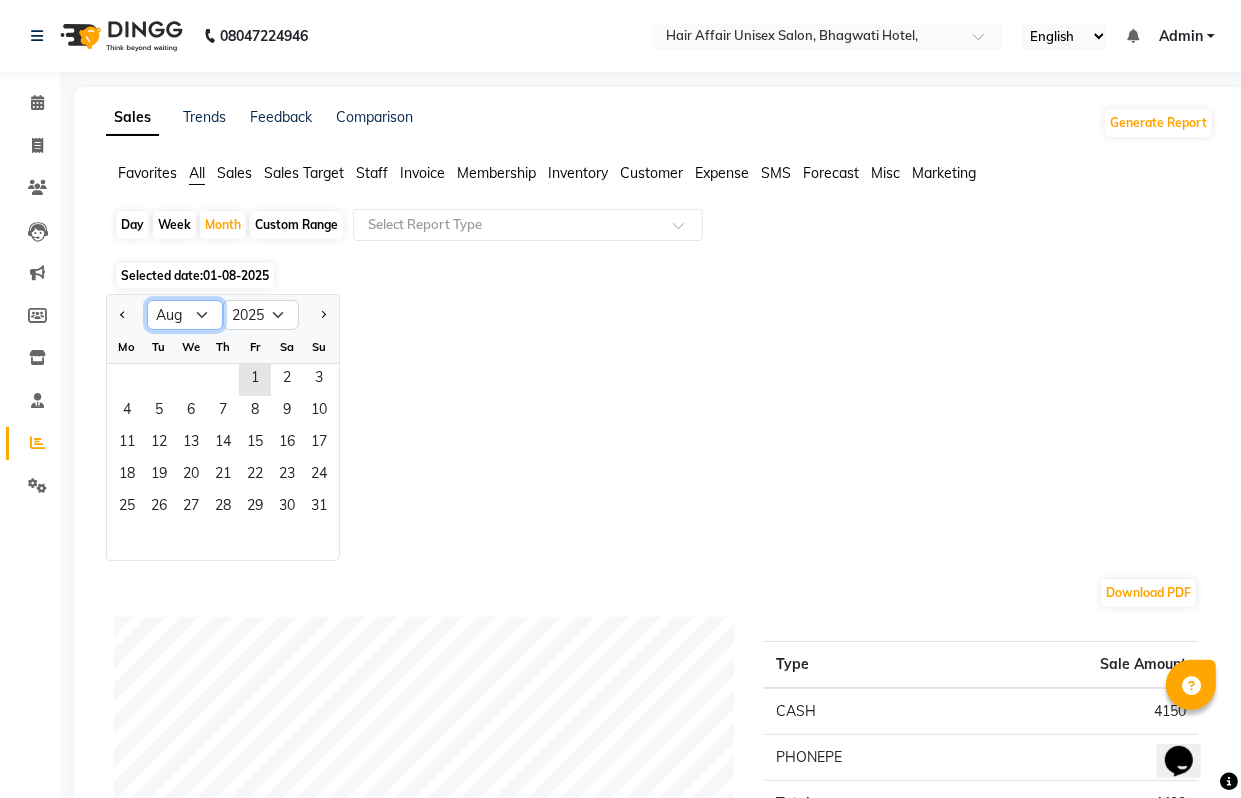 click on "Jan Feb Mar Apr May Jun Jul Aug Sep Oct Nov Dec" 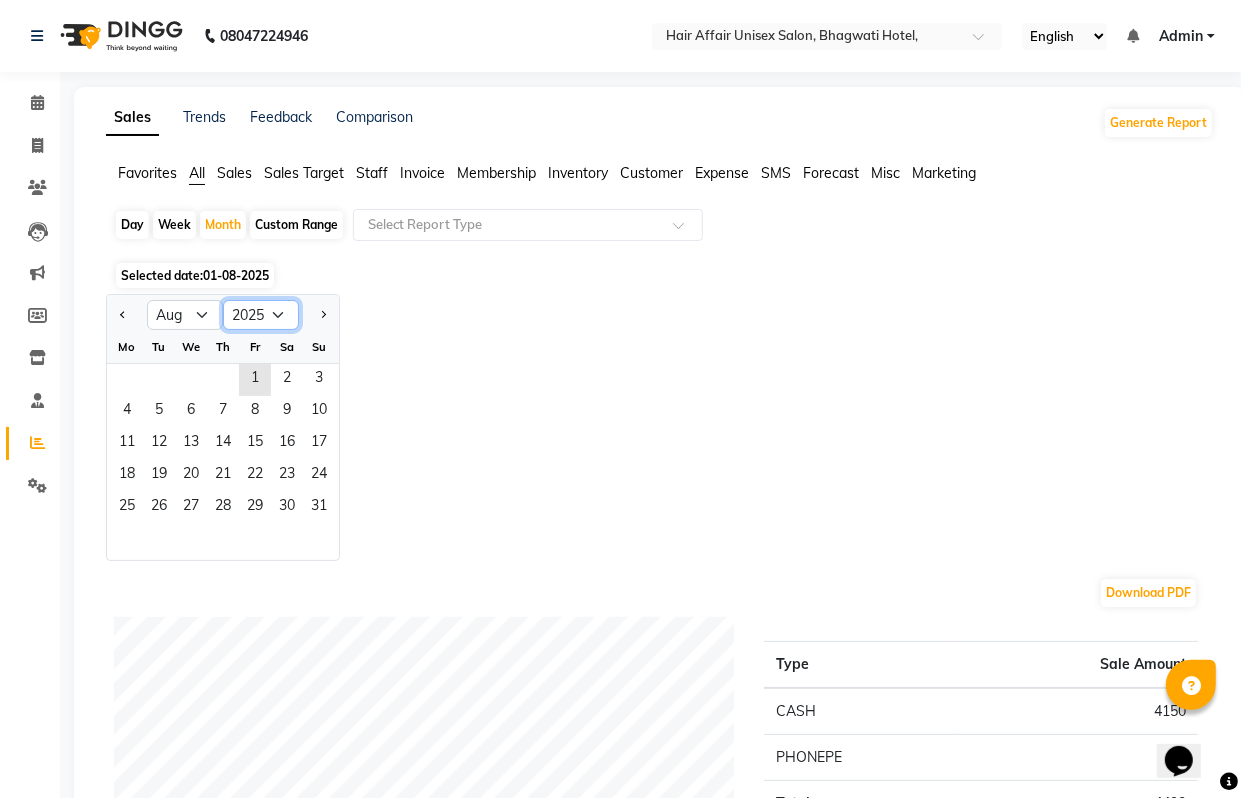 click on "2015 2016 2017 2018 2019 2020 2021 2022 2023 2024 2025 2026 2027 2028 2029 2030 2031 2032 2033 2034 2035" 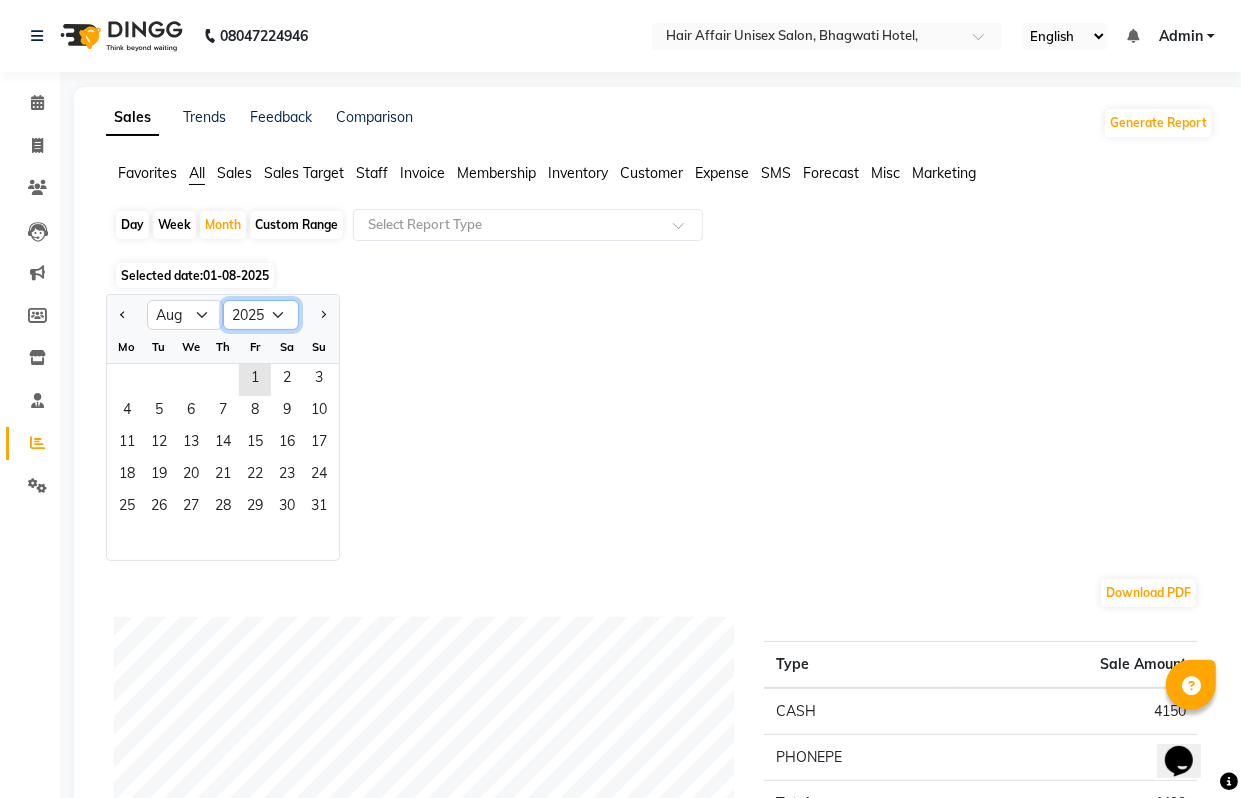 select on "2024" 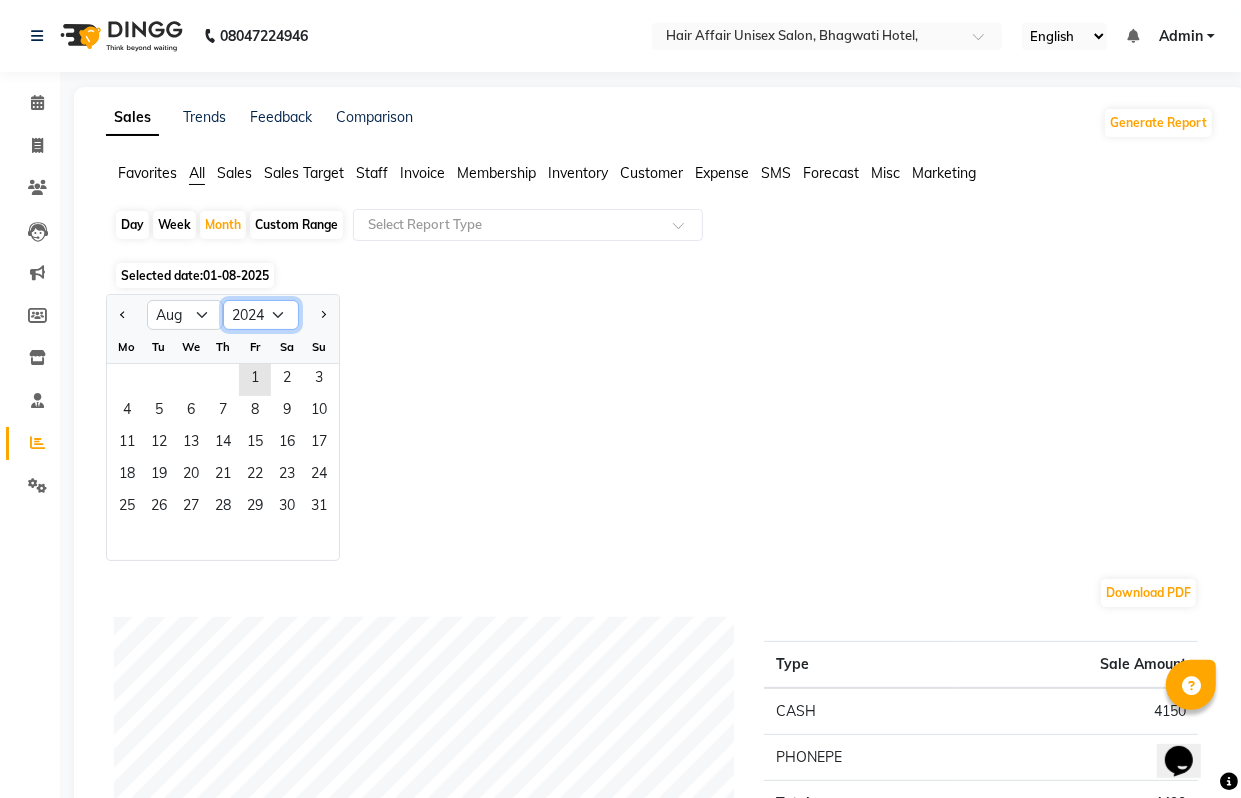 click on "2015 2016 2017 2018 2019 2020 2021 2022 2023 2024 2025 2026 2027 2028 2029 2030 2031 2032 2033 2034 2035" 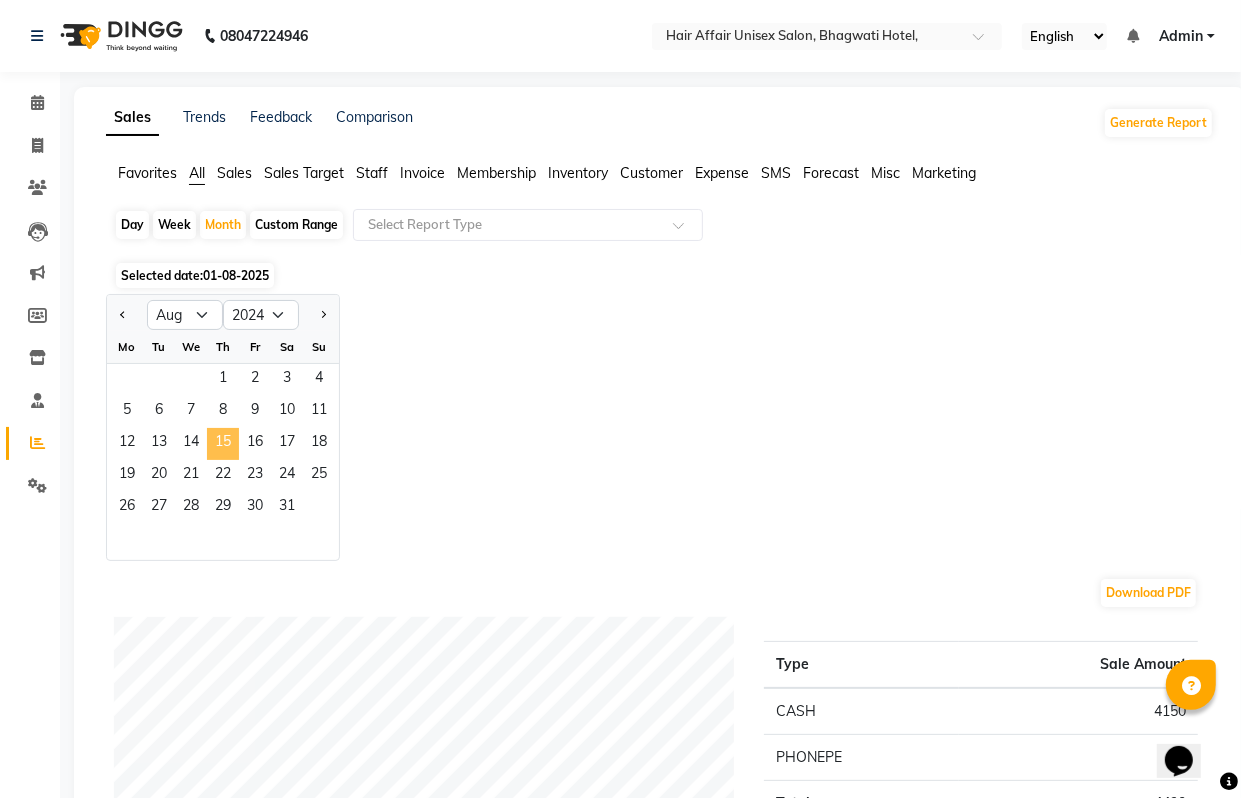 click on "15" 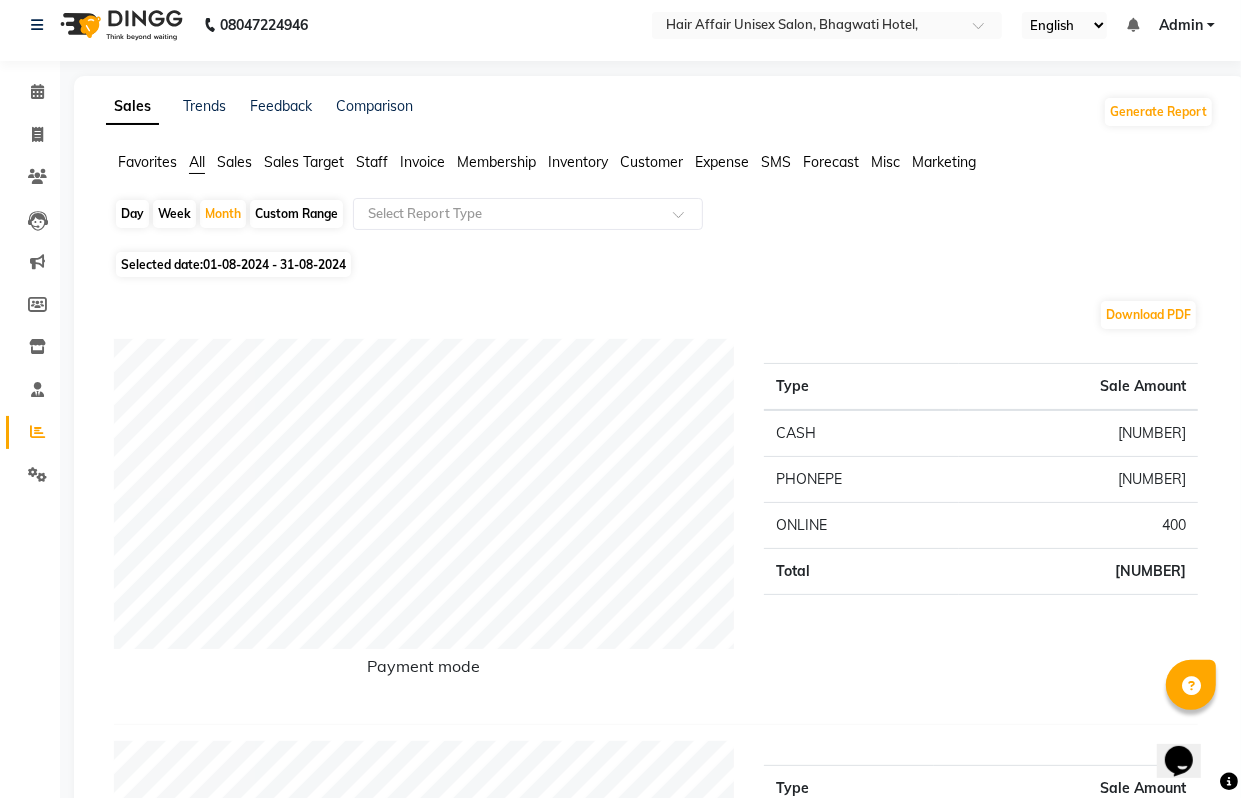 scroll, scrollTop: 0, scrollLeft: 0, axis: both 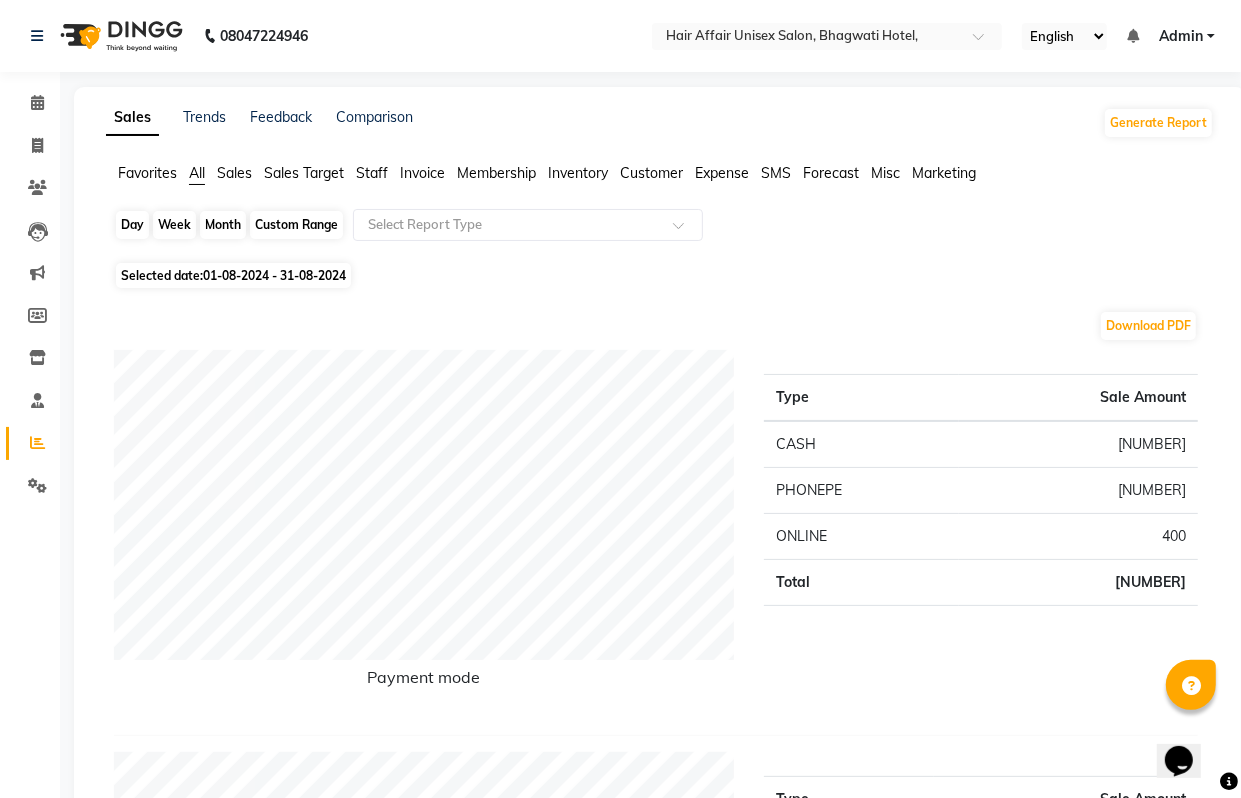 click on "Month" 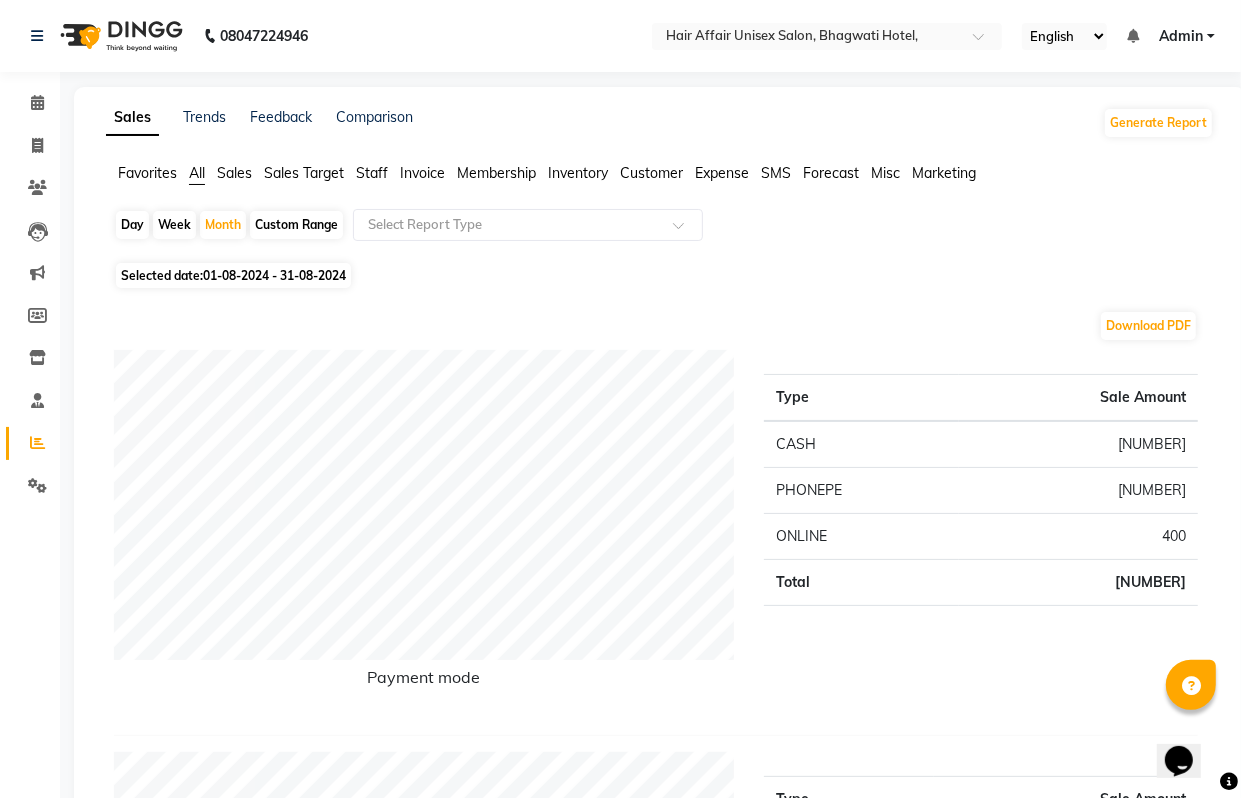 select on "8" 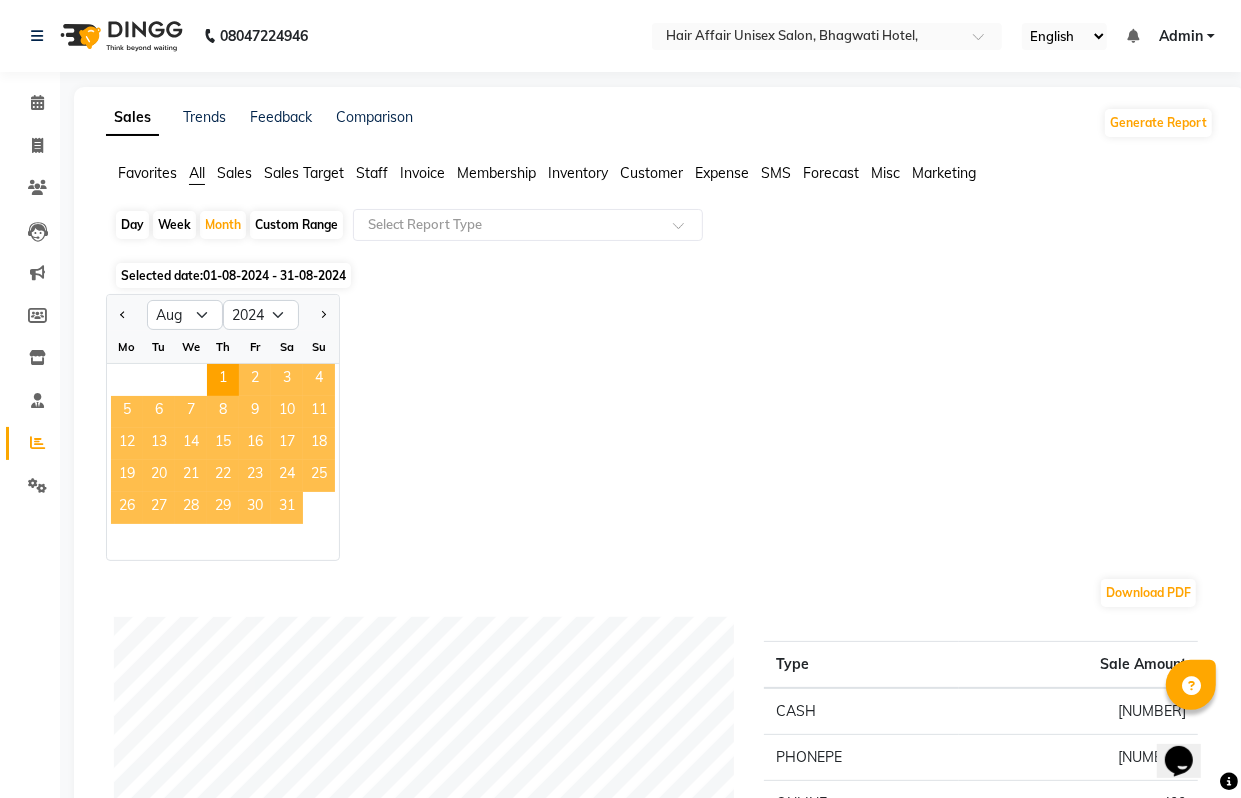 click on "31" 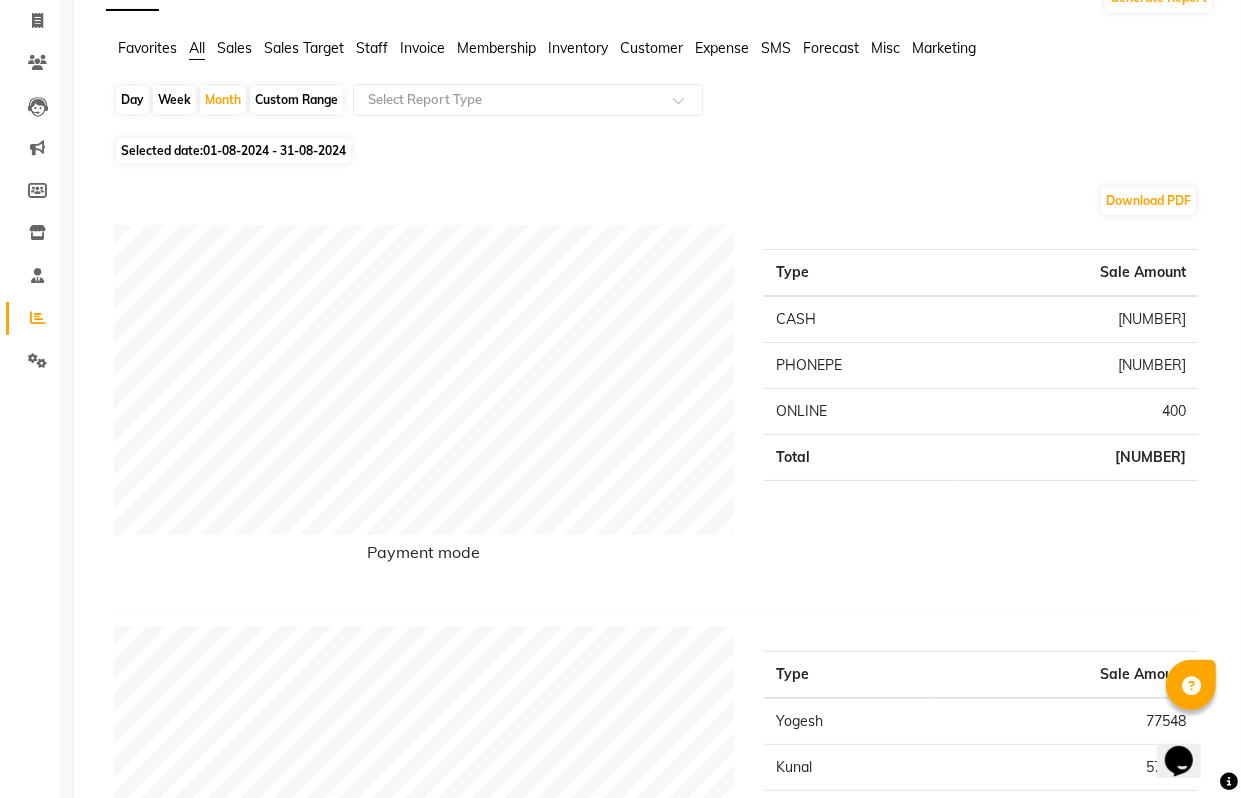 scroll, scrollTop: 0, scrollLeft: 0, axis: both 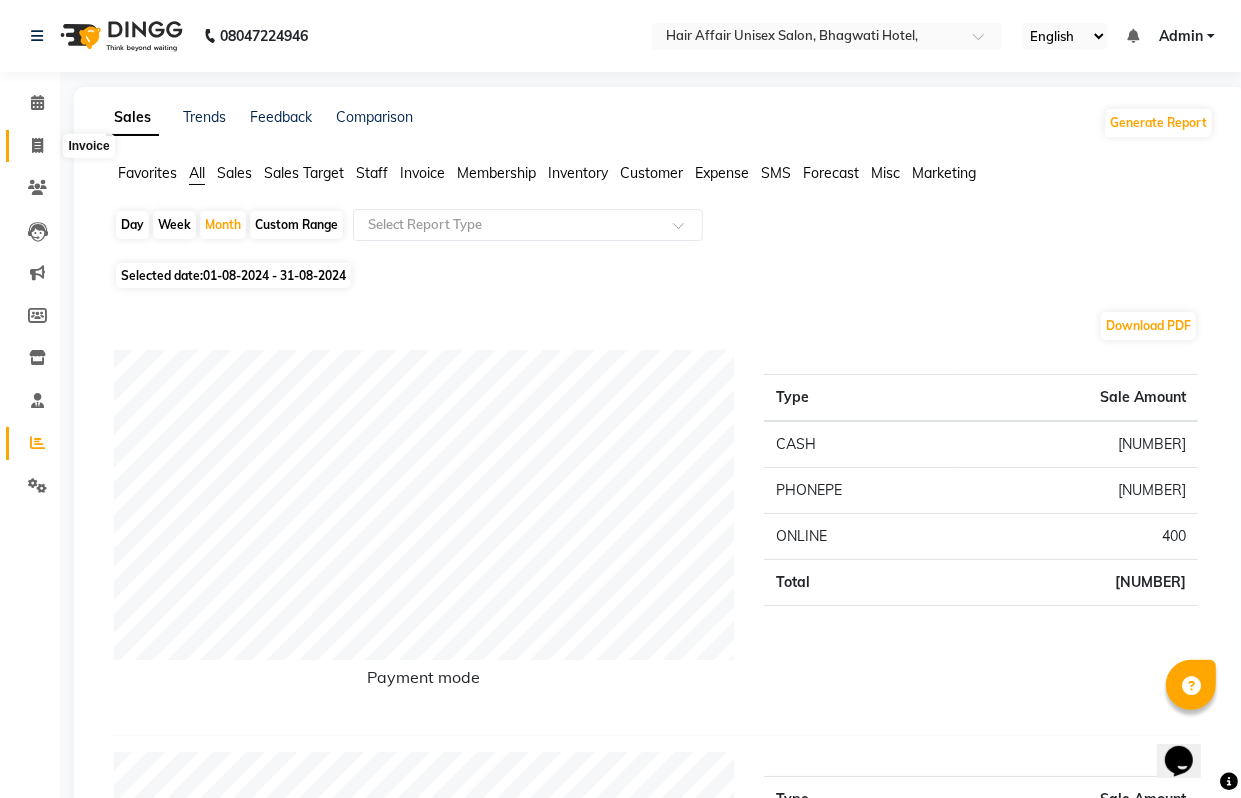 click 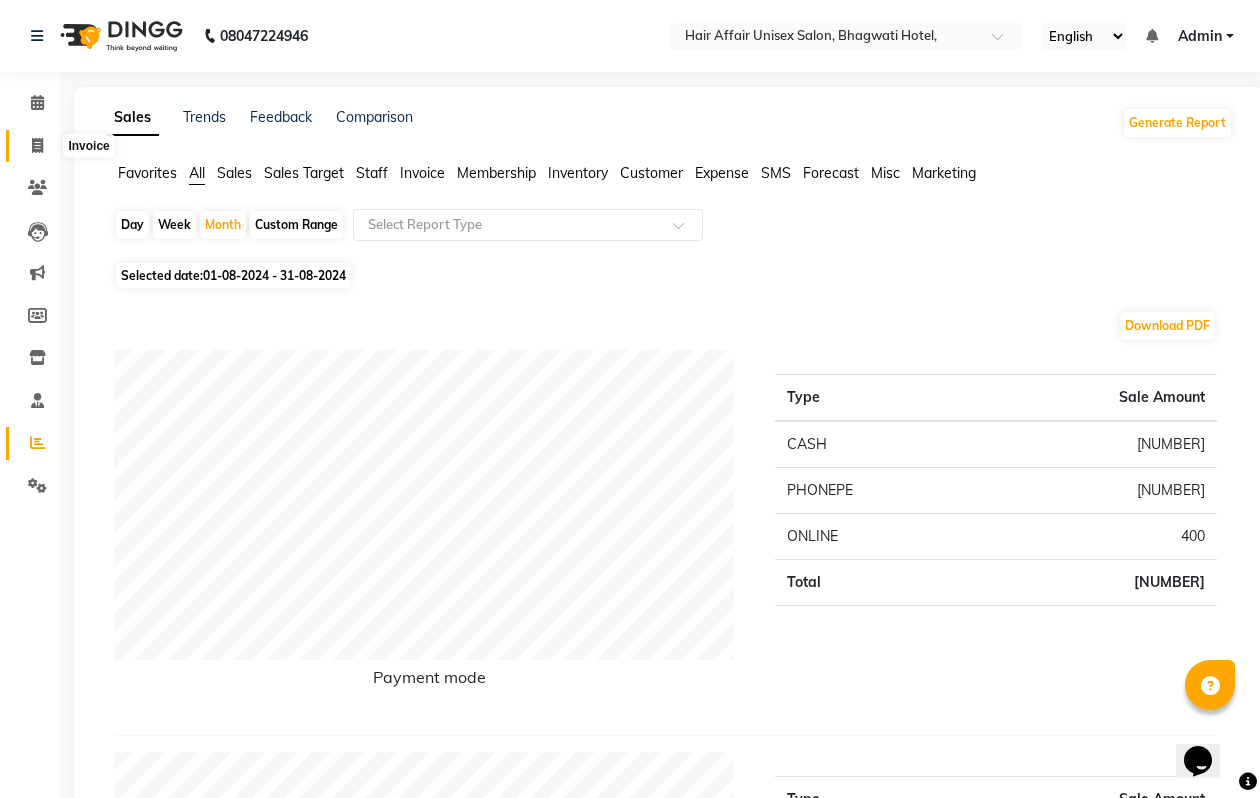 select on "6225" 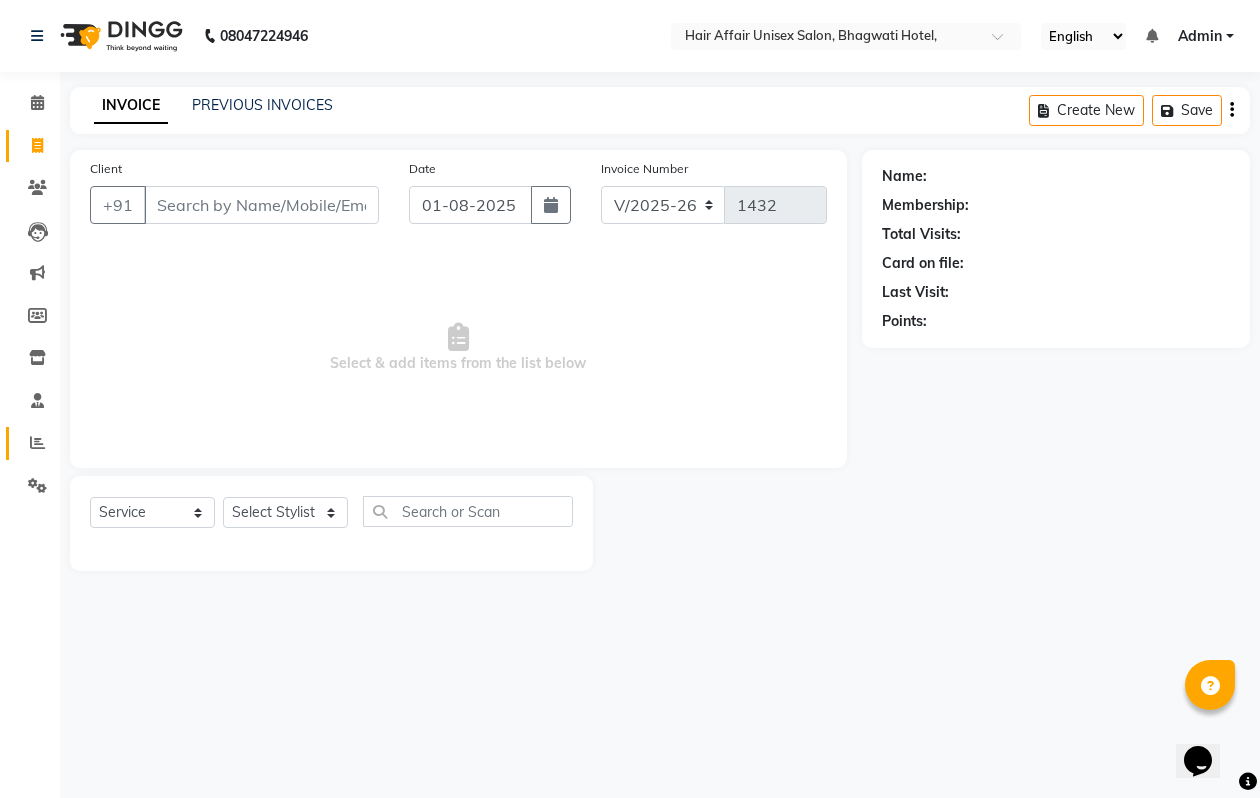 click 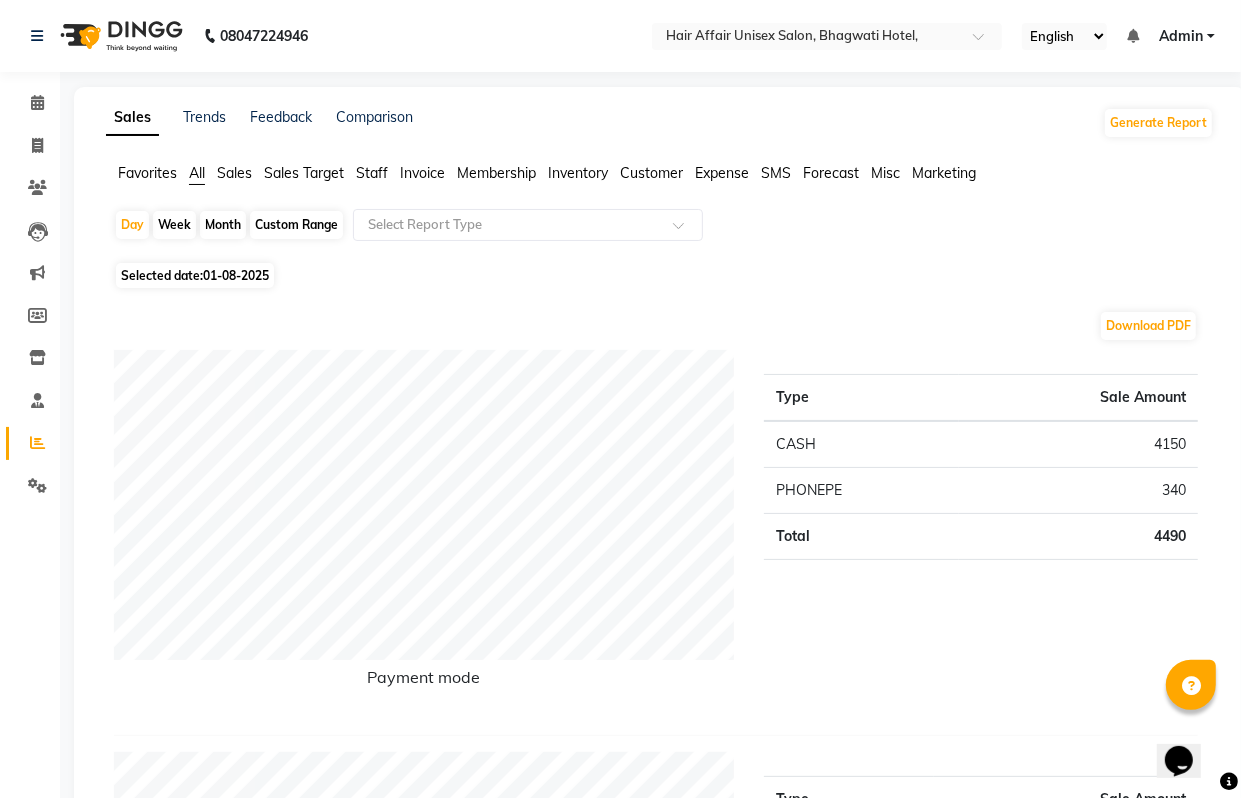 click on "Month" 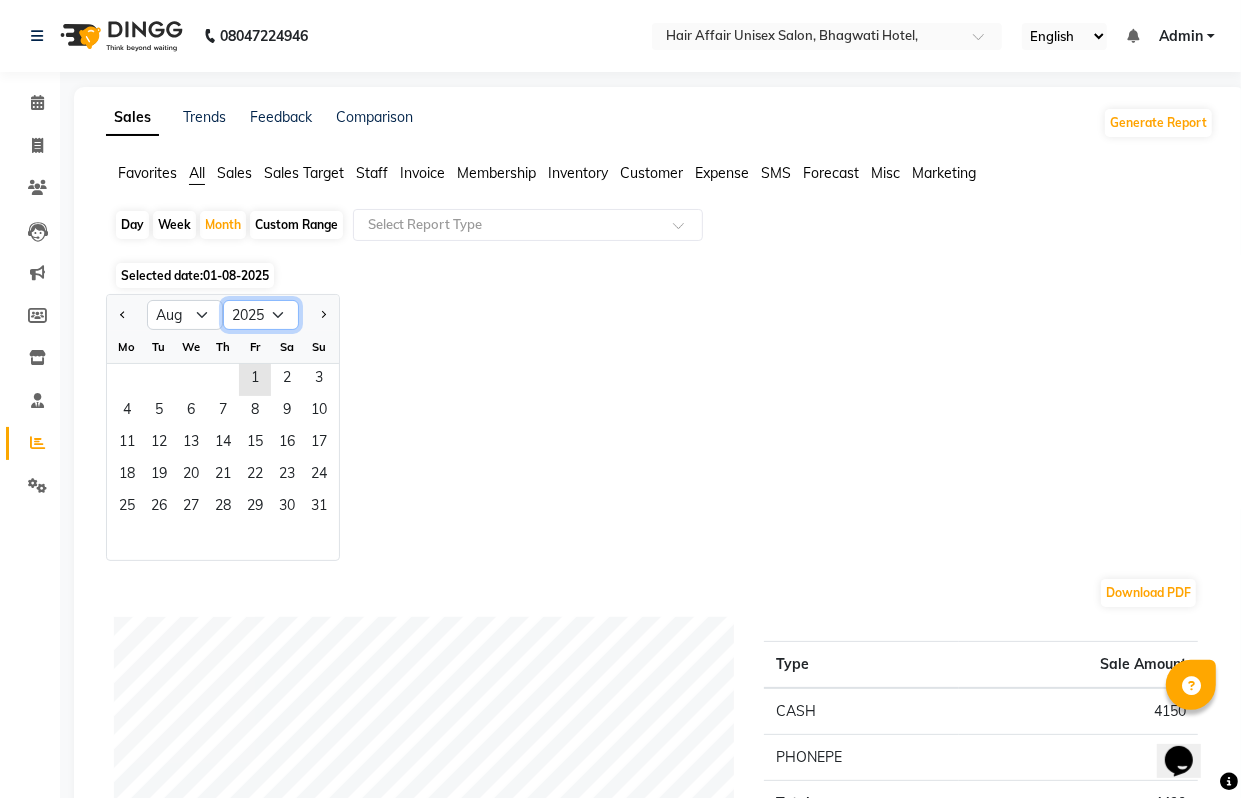 click on "2015 2016 2017 2018 2019 2020 2021 2022 2023 2024 2025 2026 2027 2028 2029 2030 2031 2032 2033 2034 2035" 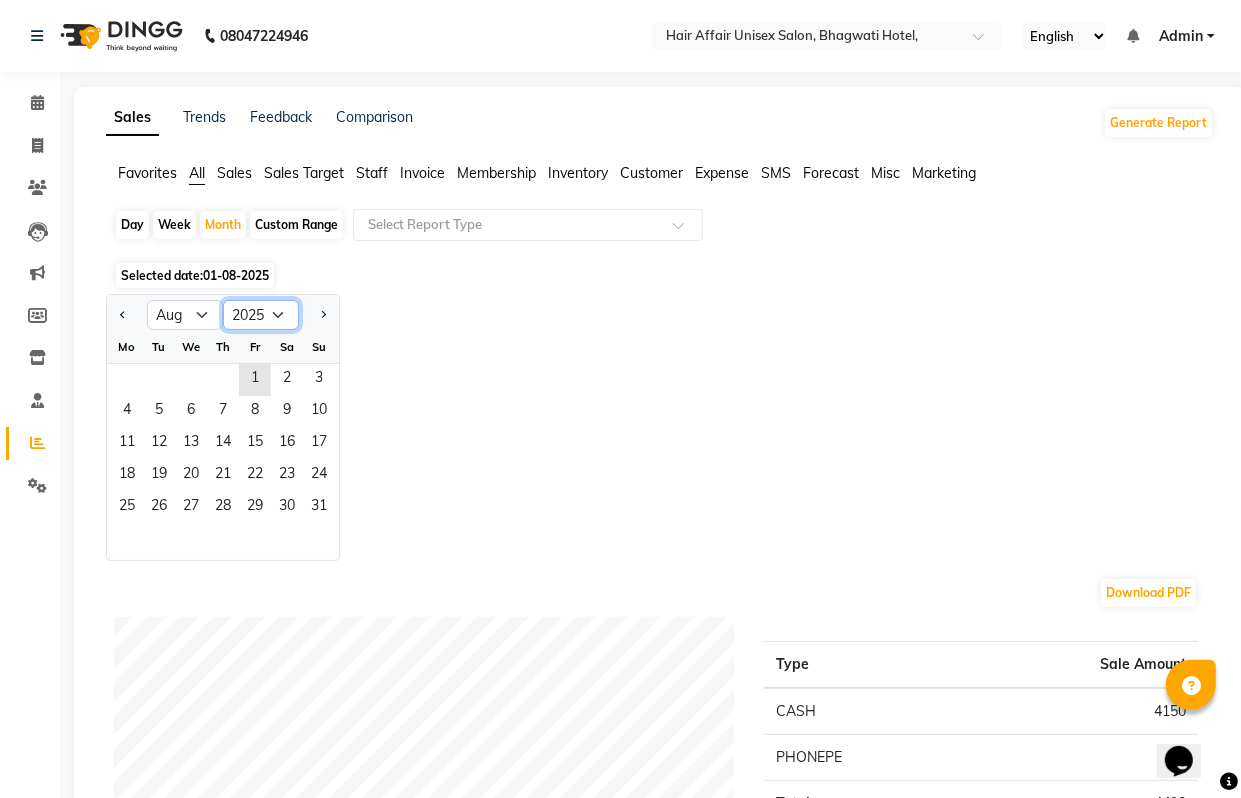 select on "2024" 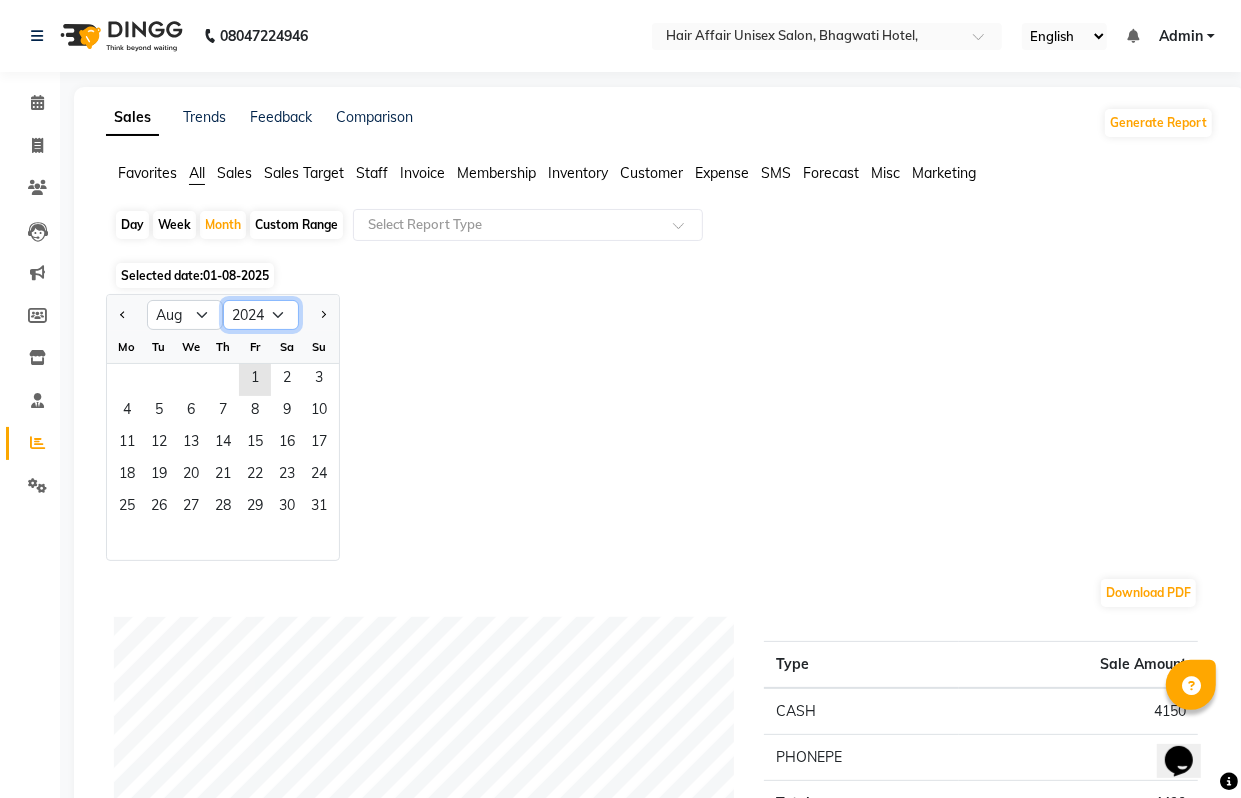 click on "2015 2016 2017 2018 2019 2020 2021 2022 2023 2024 2025 2026 2027 2028 2029 2030 2031 2032 2033 2034 2035" 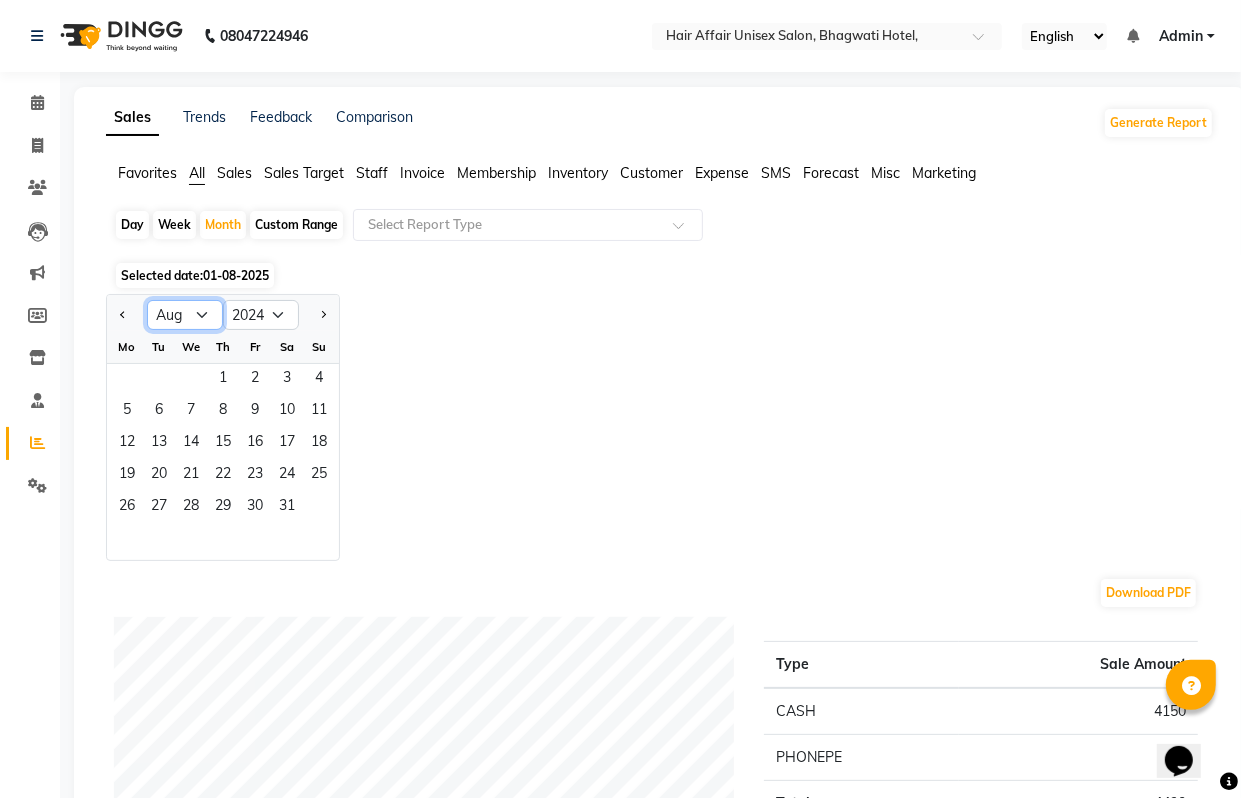 click on "Jan Feb Mar Apr May Jun Jul Aug Sep Oct Nov Dec" 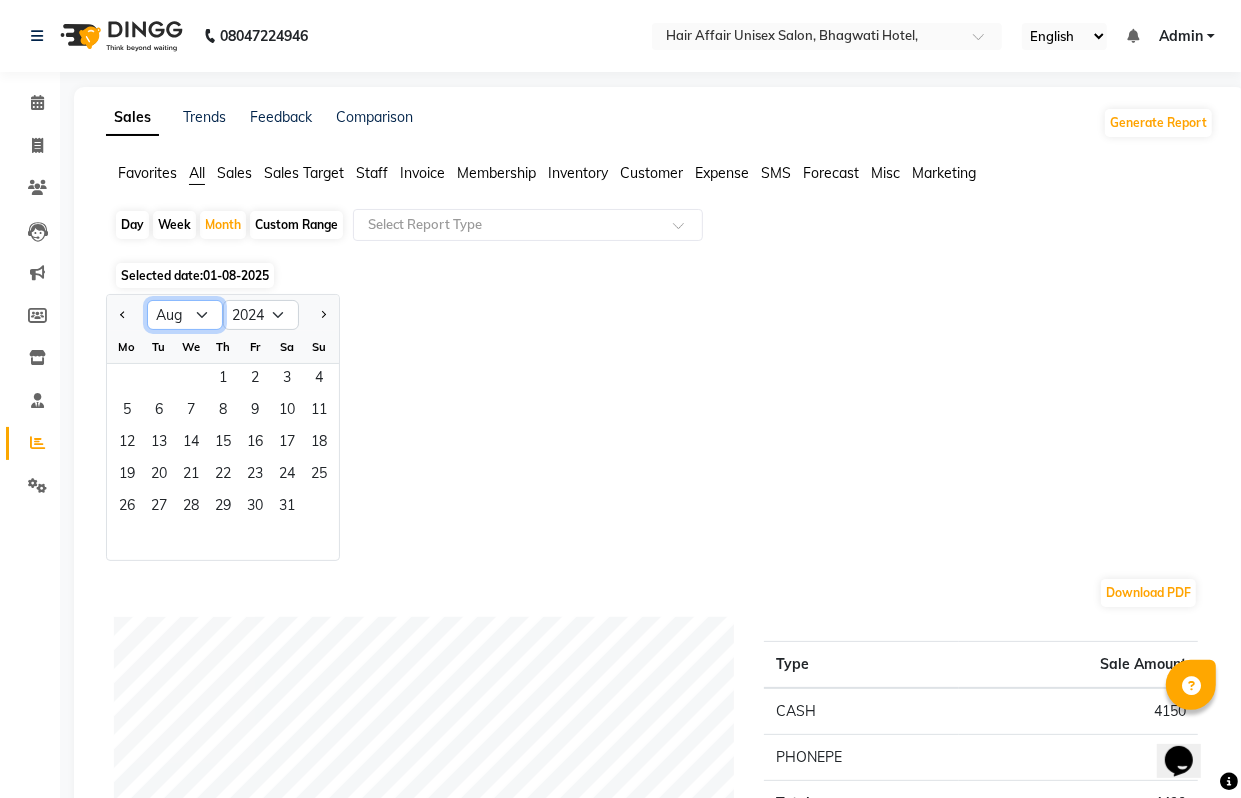 select on "7" 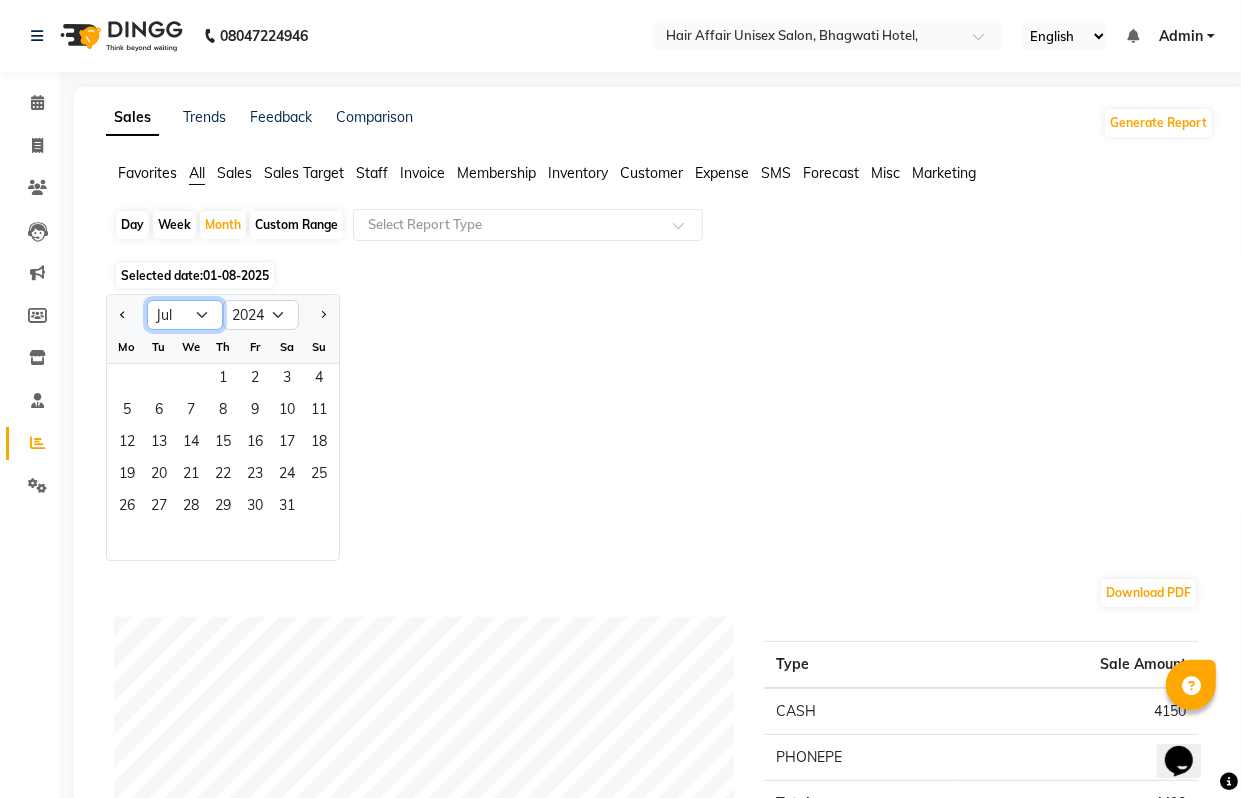 click on "Jan Feb Mar Apr May Jun Jul Aug Sep Oct Nov Dec" 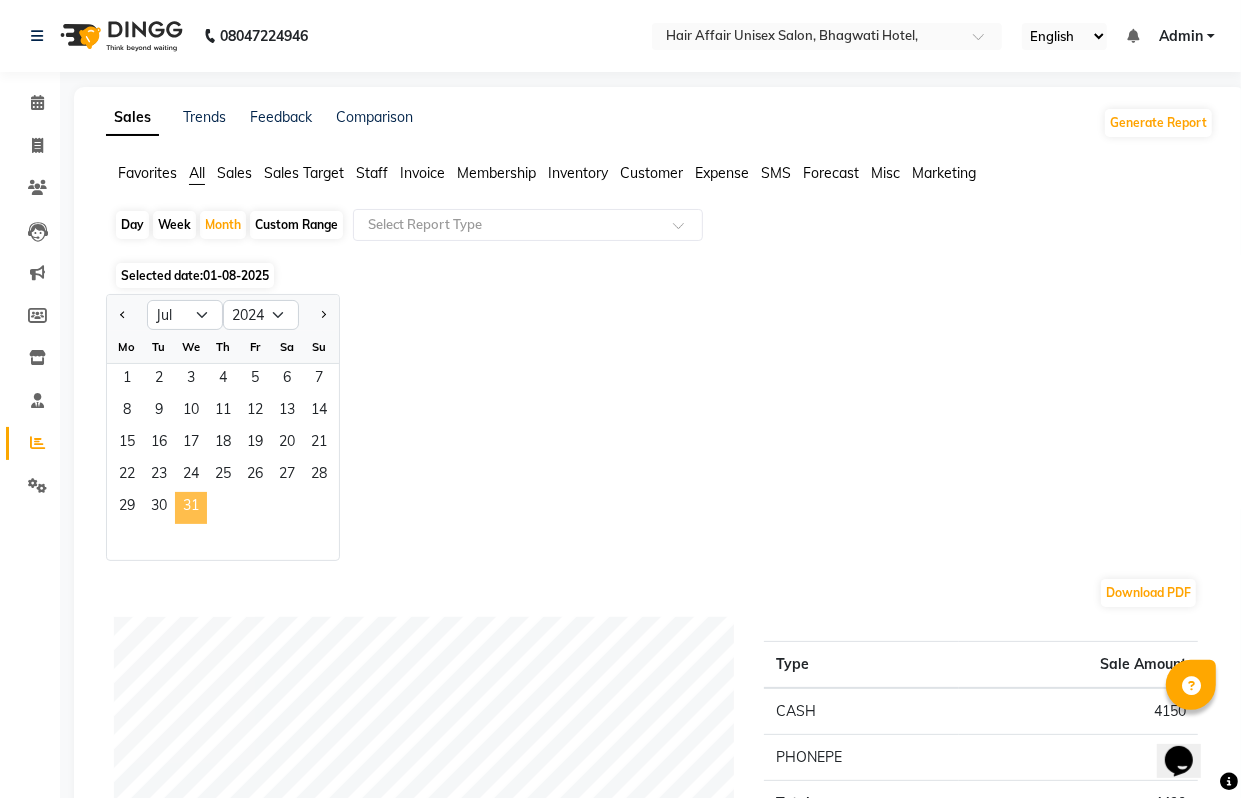 click on "31" 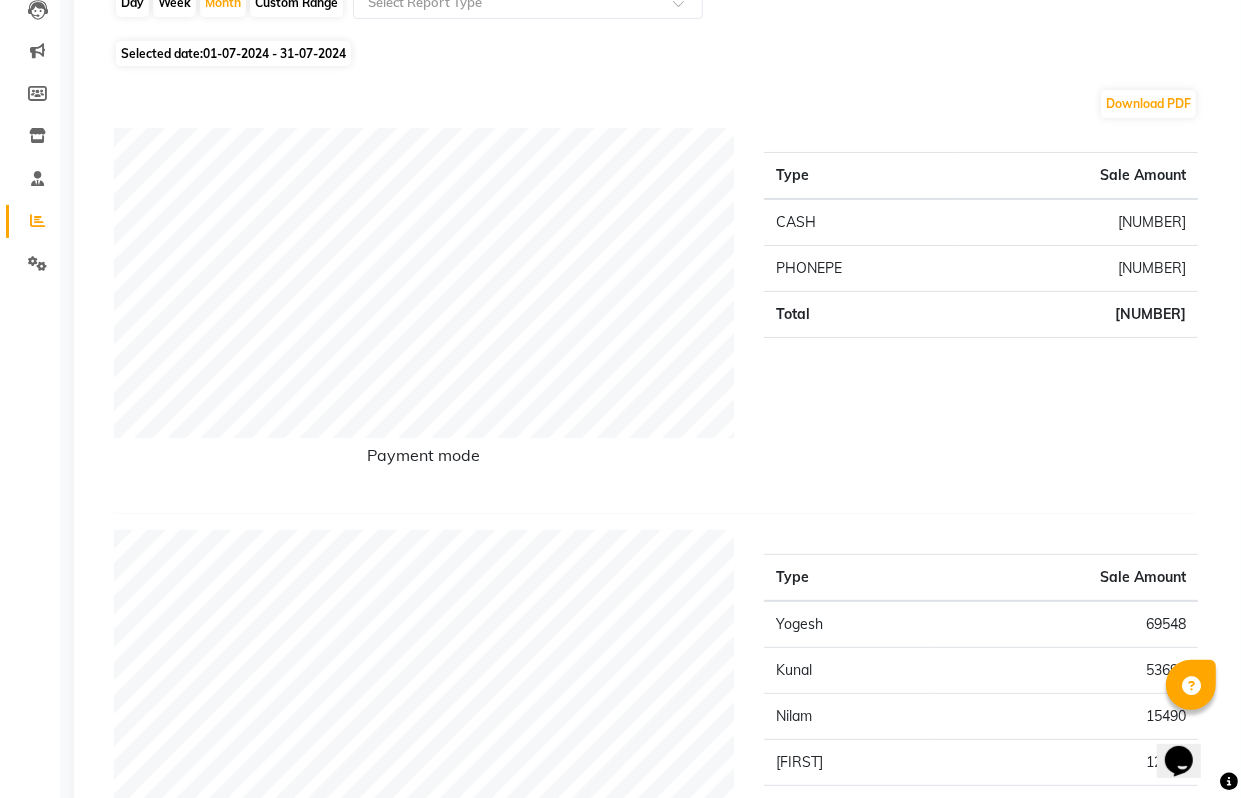scroll, scrollTop: 0, scrollLeft: 0, axis: both 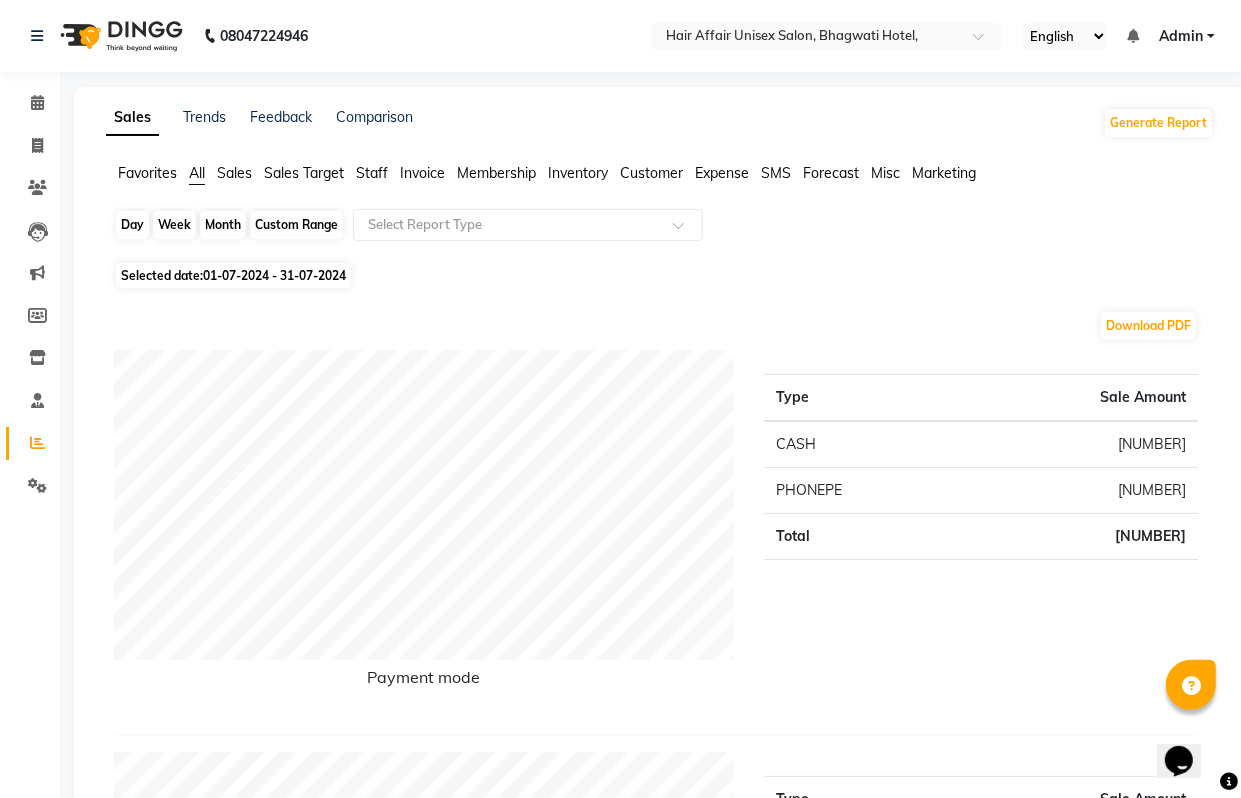 click on "Month" 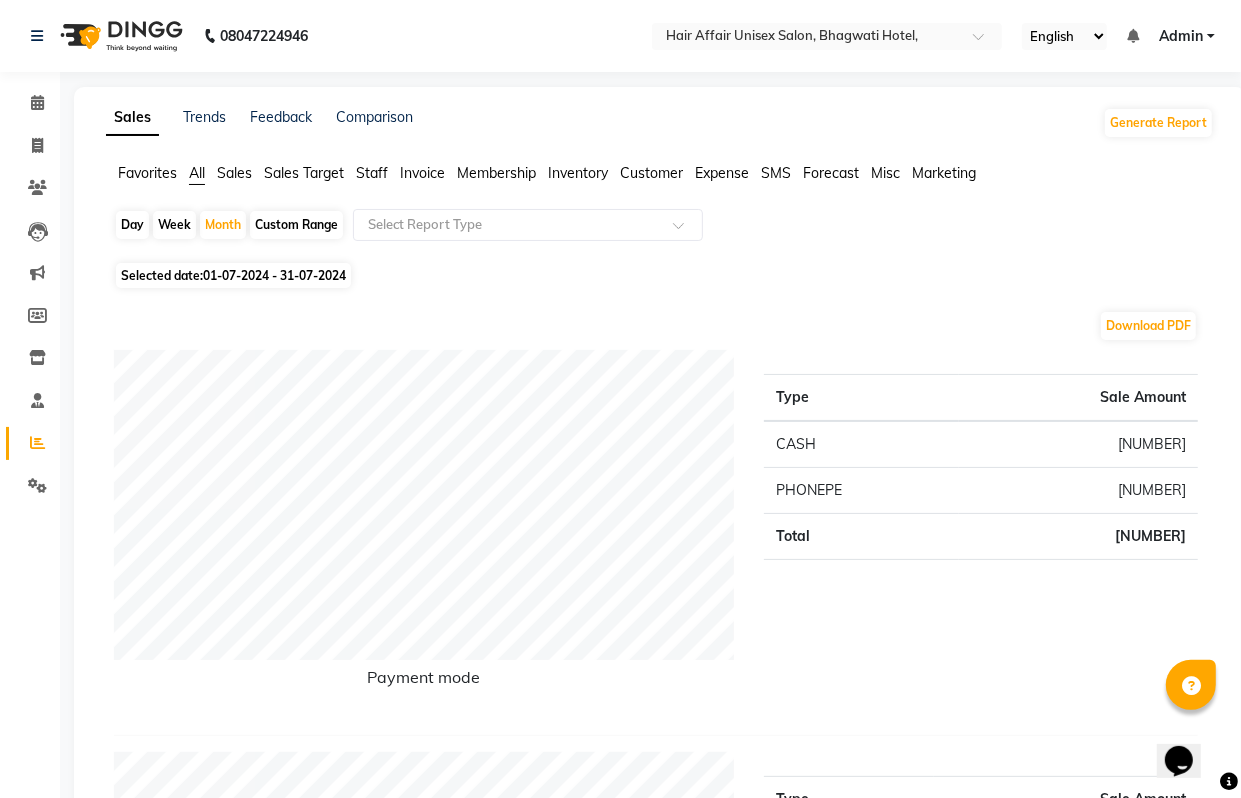 select on "7" 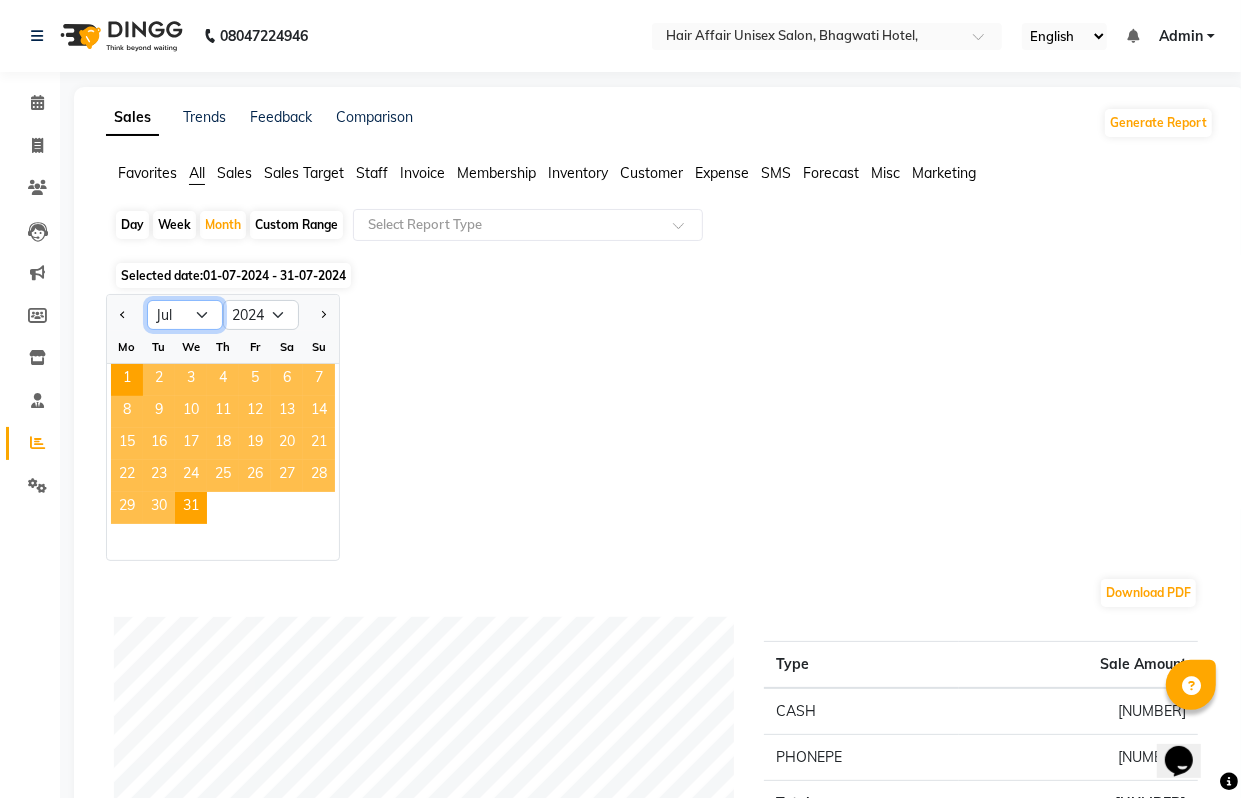 click on "Jan Feb Mar Apr May Jun Jul Aug Sep Oct Nov Dec" 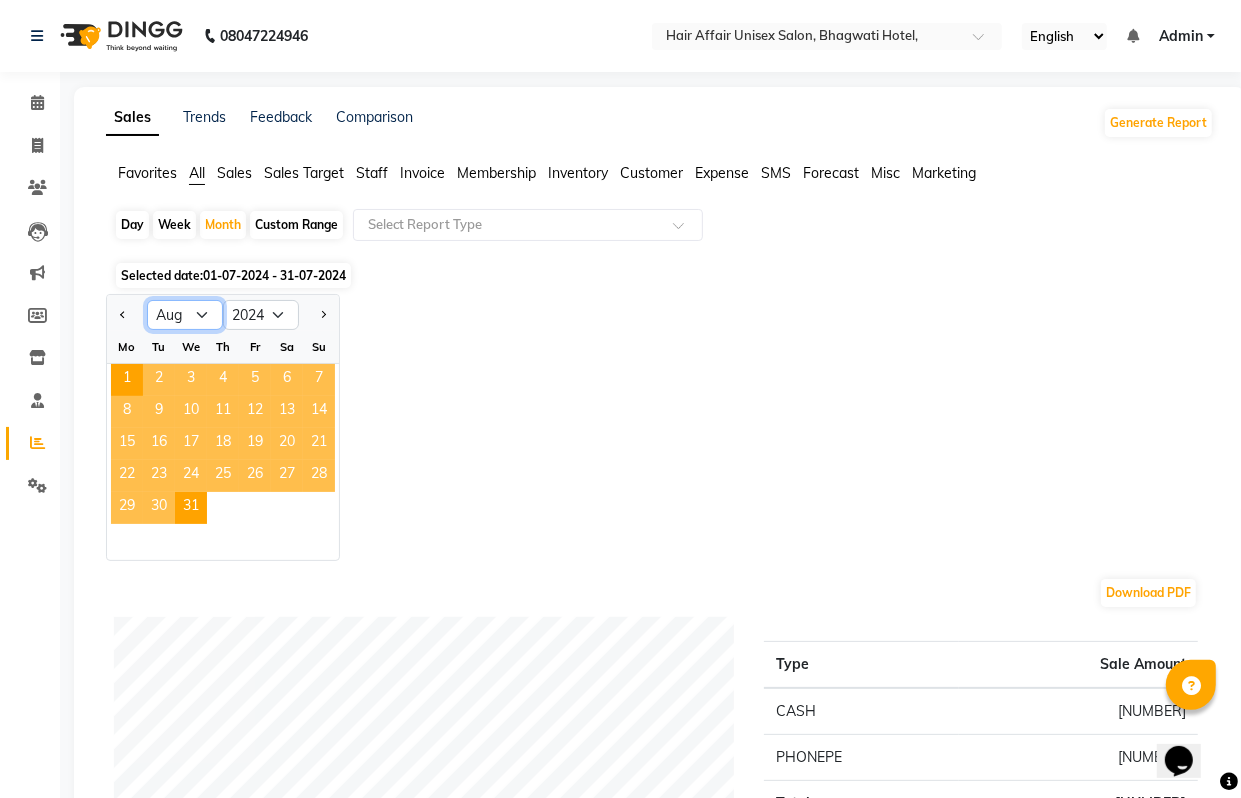 click on "Jan Feb Mar Apr May Jun Jul Aug Sep Oct Nov Dec" 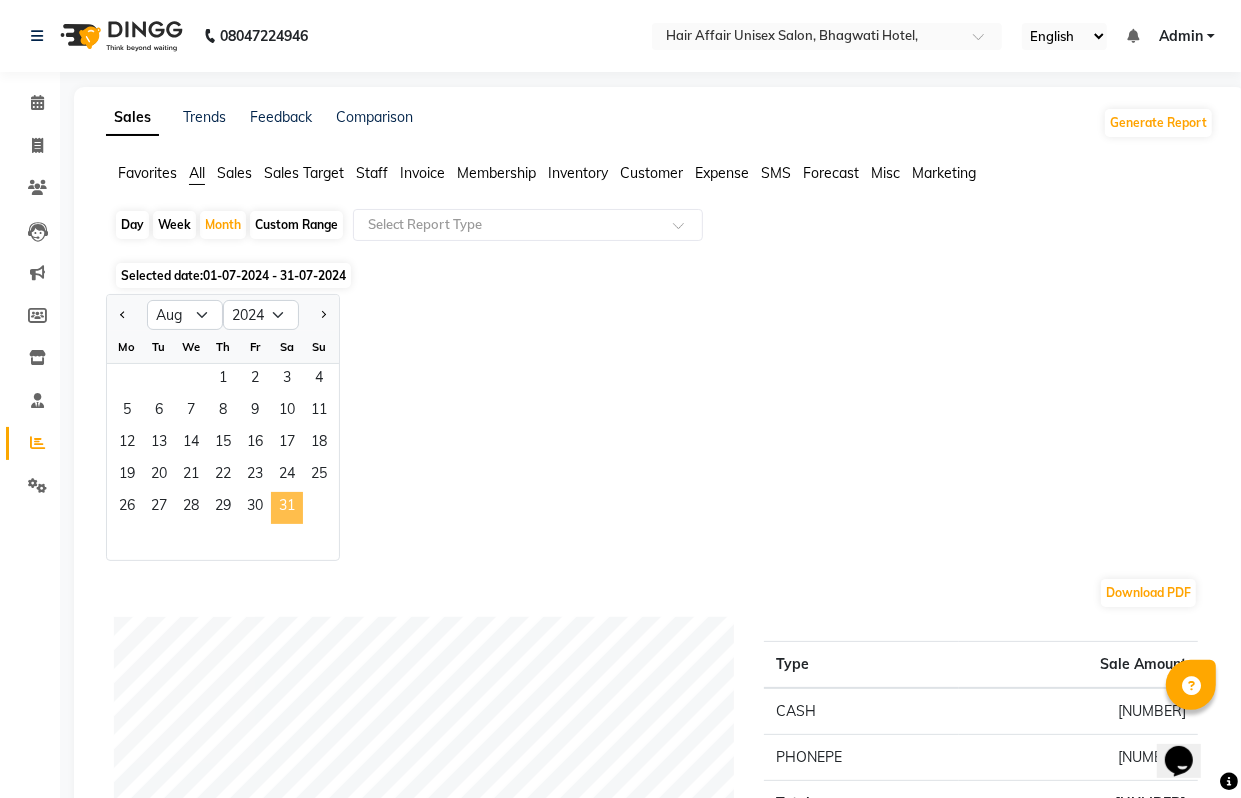 click on "31" 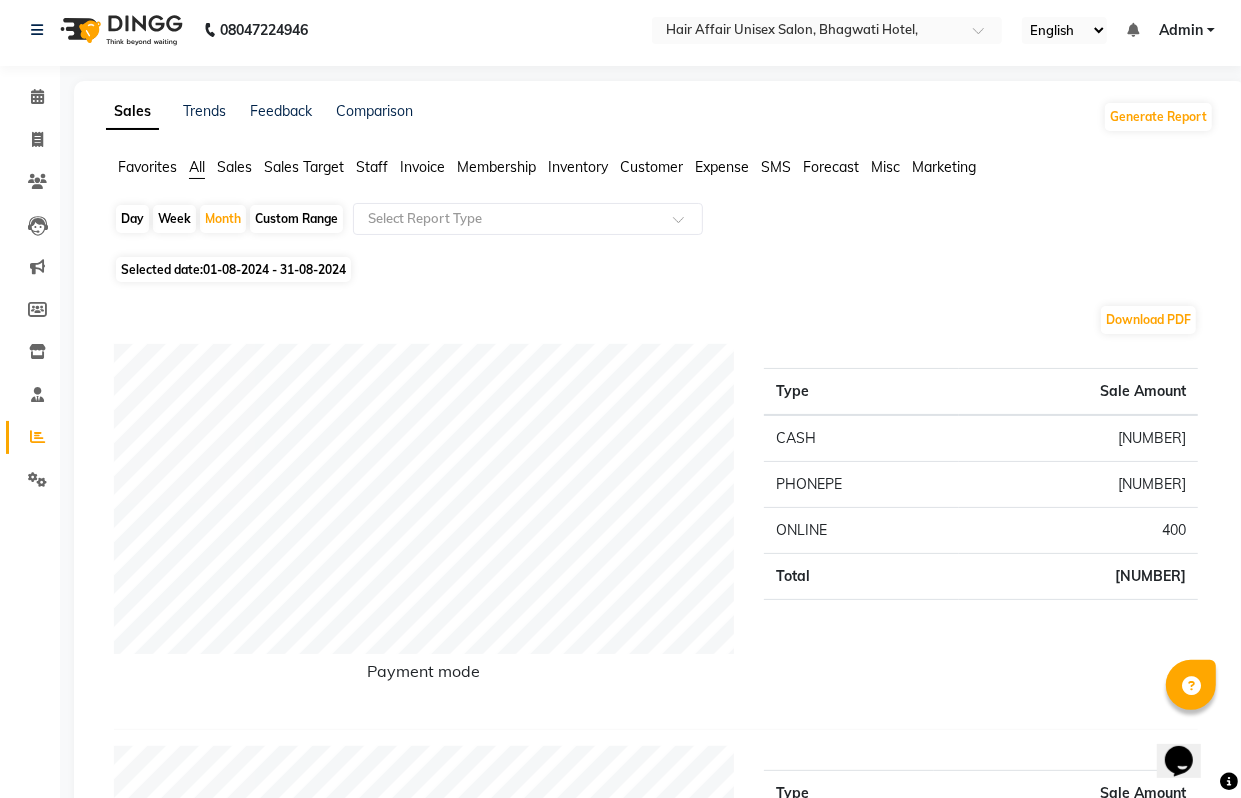 scroll, scrollTop: 0, scrollLeft: 0, axis: both 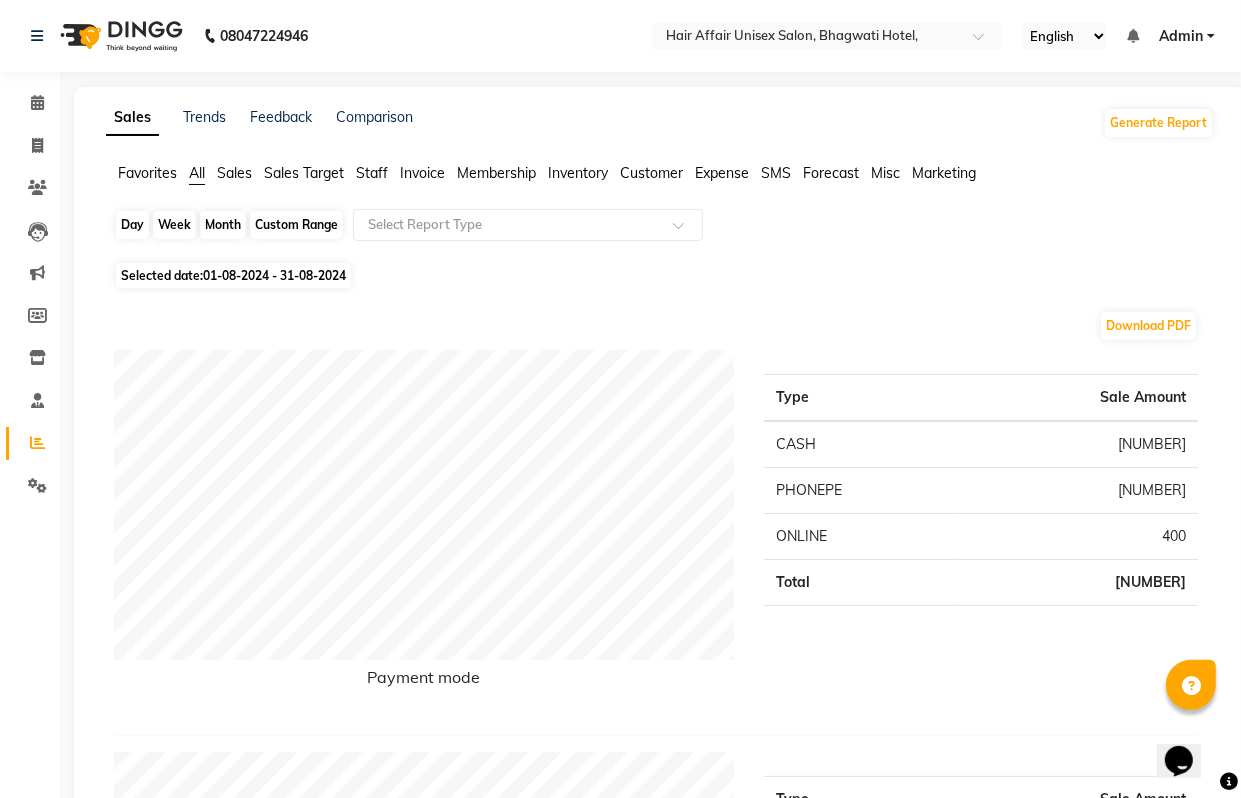 click on "Month" 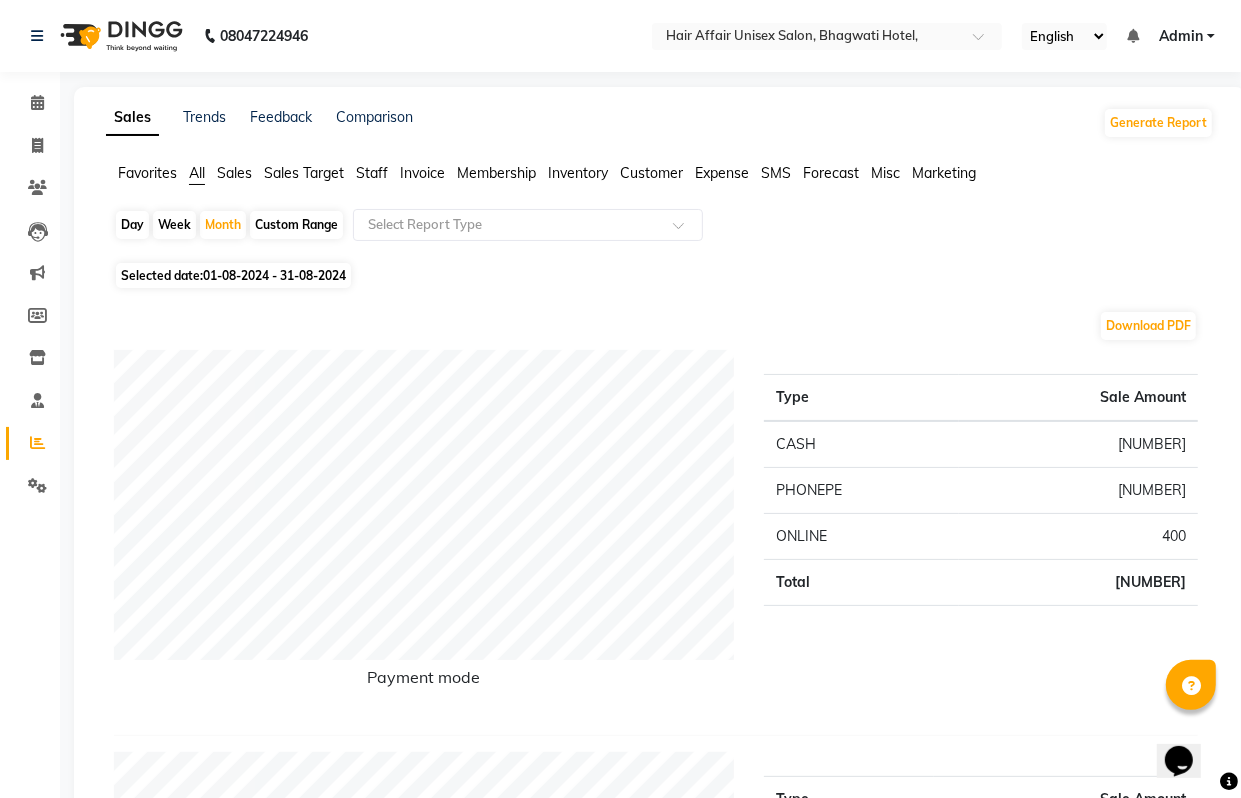 select on "8" 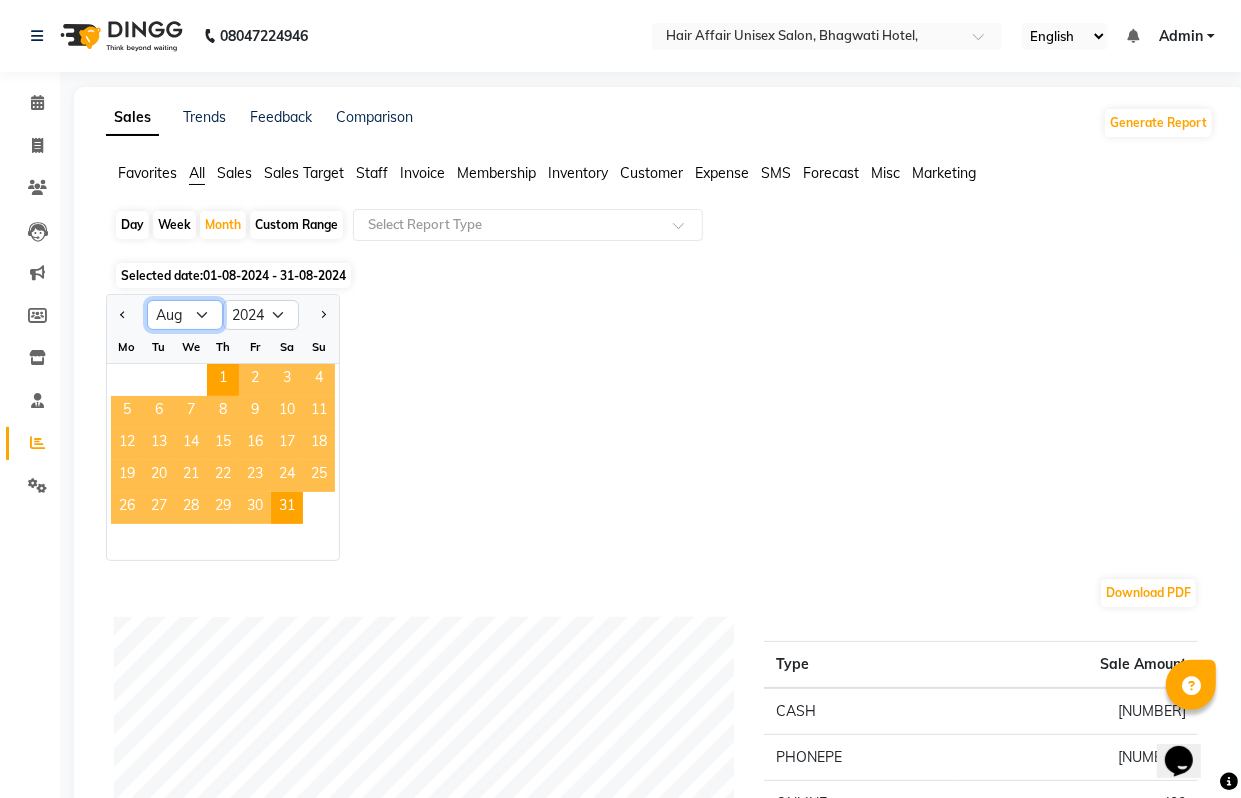 click on "Jan Feb Mar Apr May Jun Jul Aug Sep Oct Nov Dec" 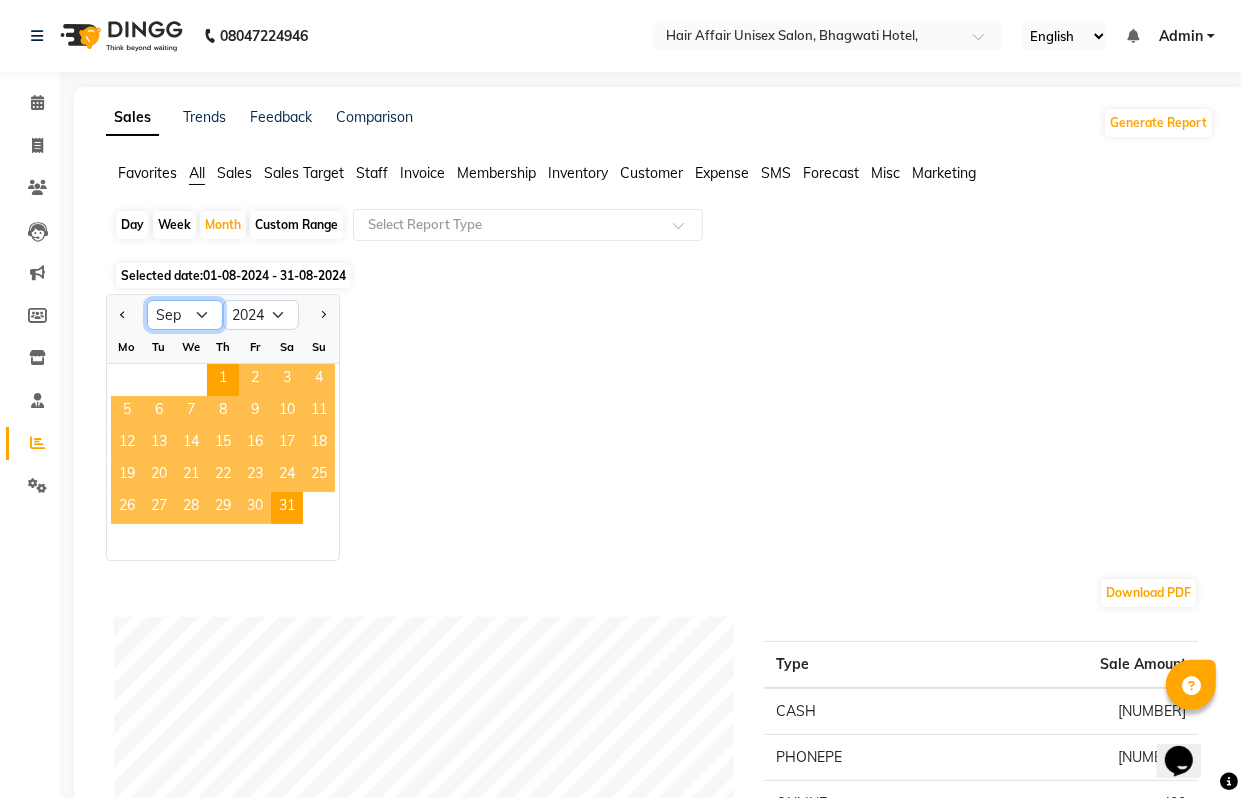click on "Jan Feb Mar Apr May Jun Jul Aug Sep Oct Nov Dec" 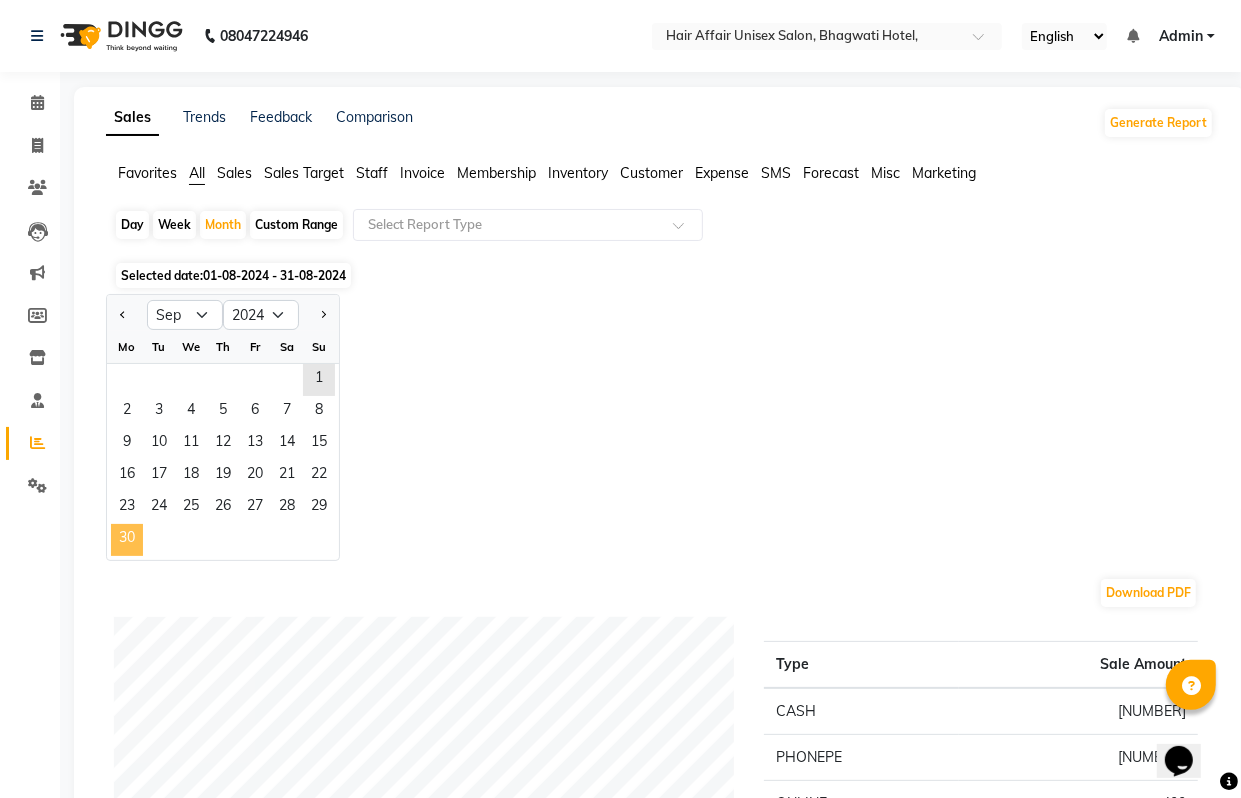 click on "30" 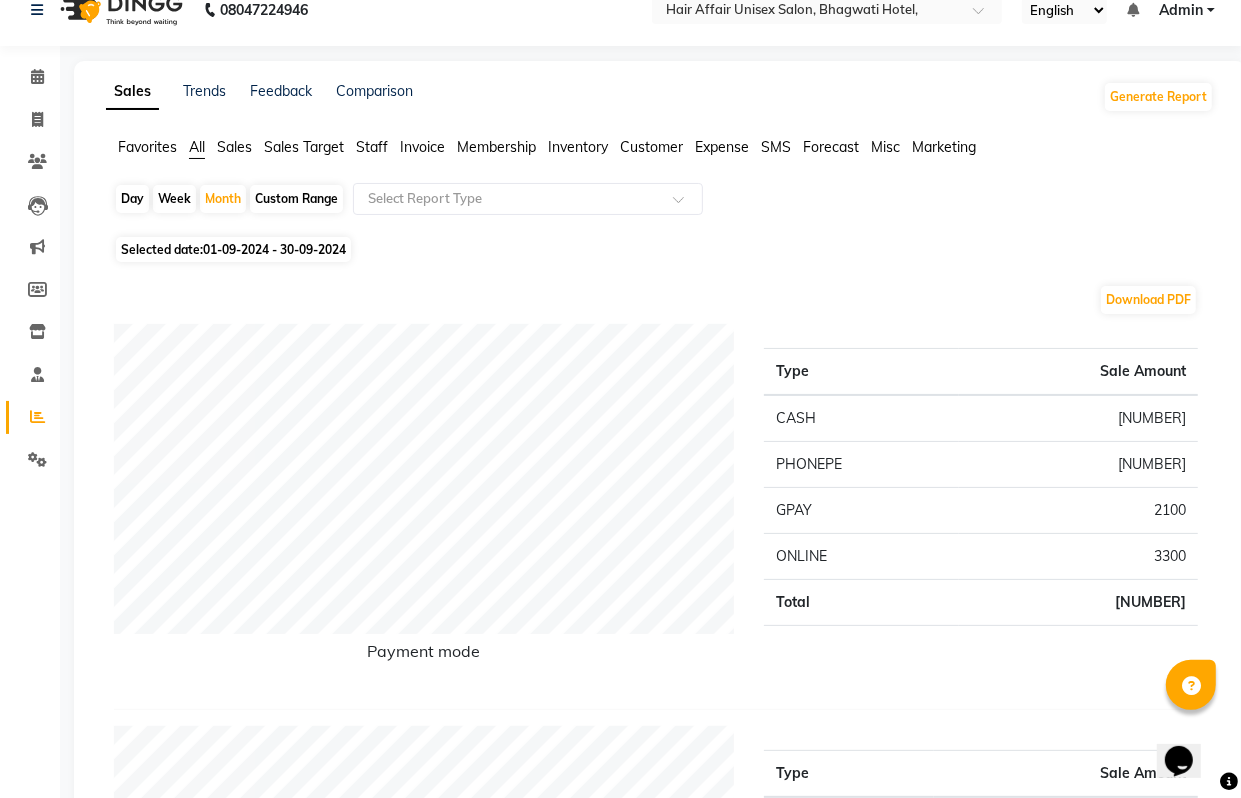 scroll, scrollTop: 0, scrollLeft: 0, axis: both 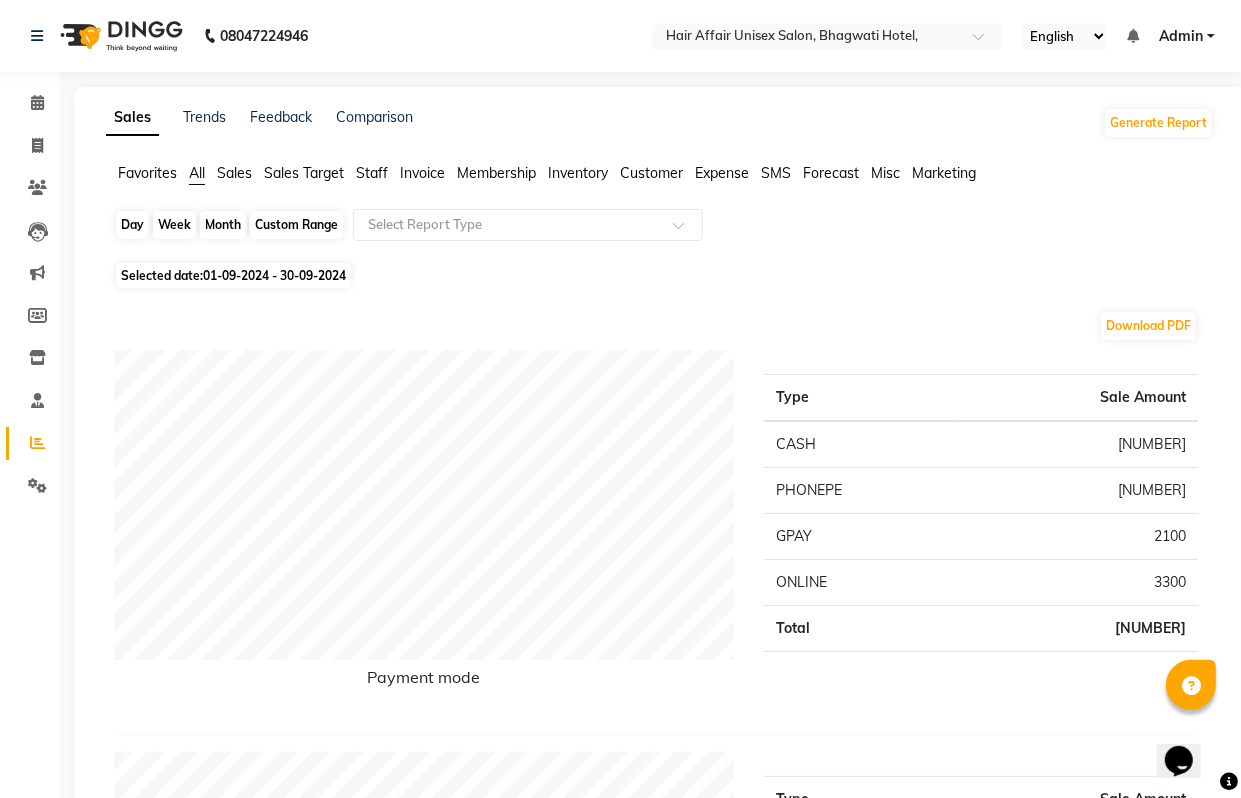 click on "Month" 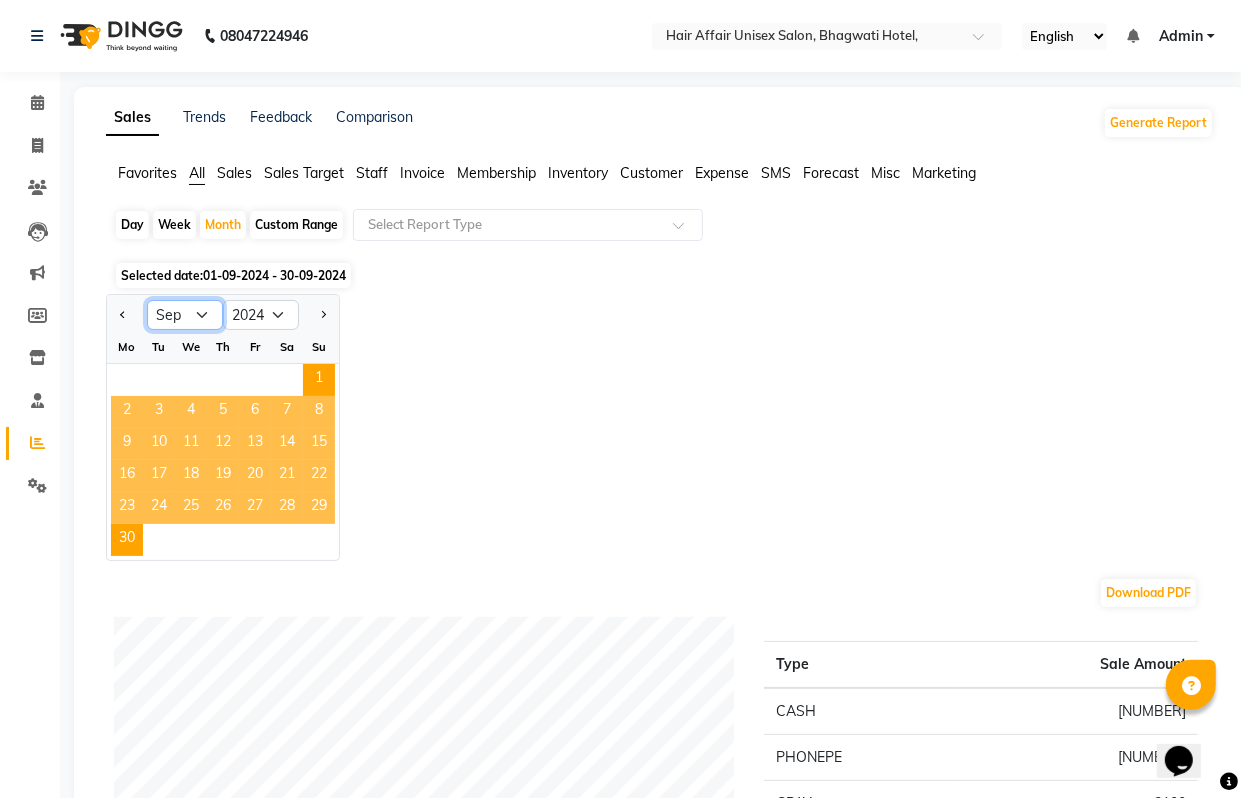 click on "Jan Feb Mar Apr May Jun Jul Aug Sep Oct Nov Dec" 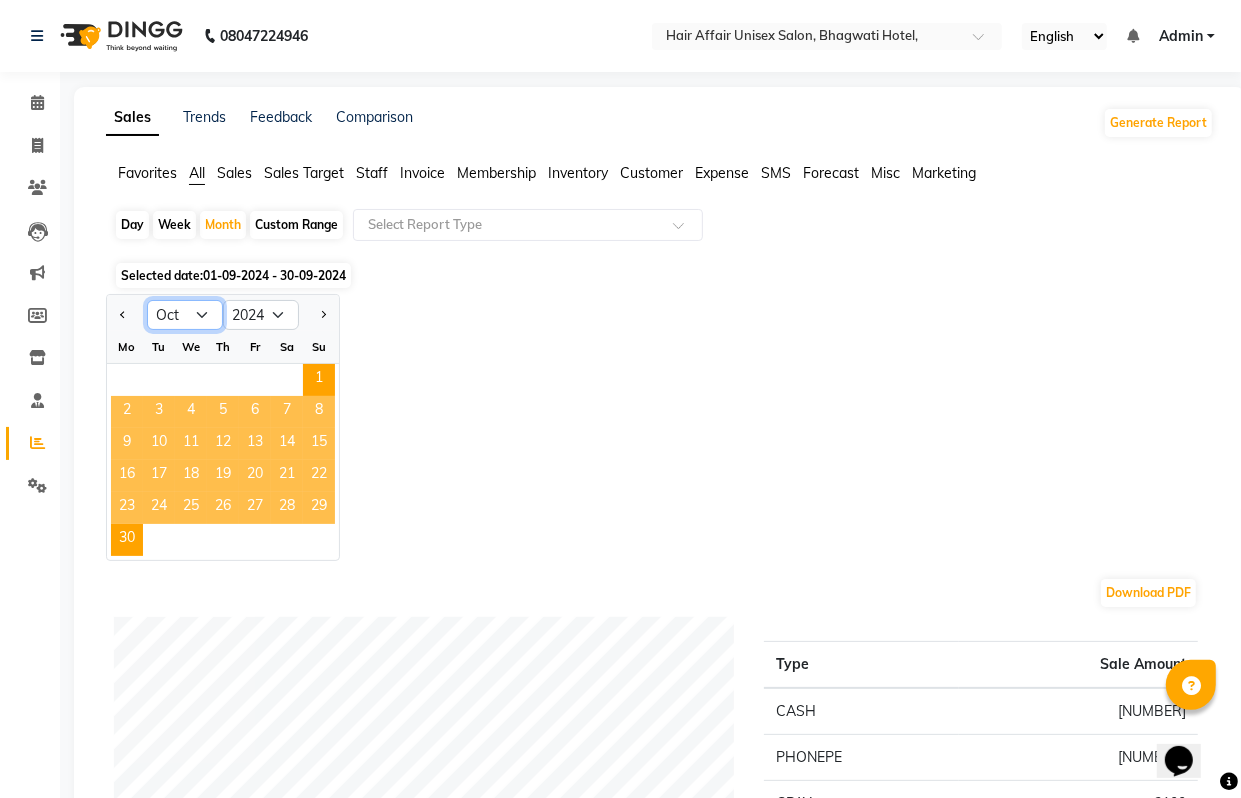 click on "Jan Feb Mar Apr May Jun Jul Aug Sep Oct Nov Dec" 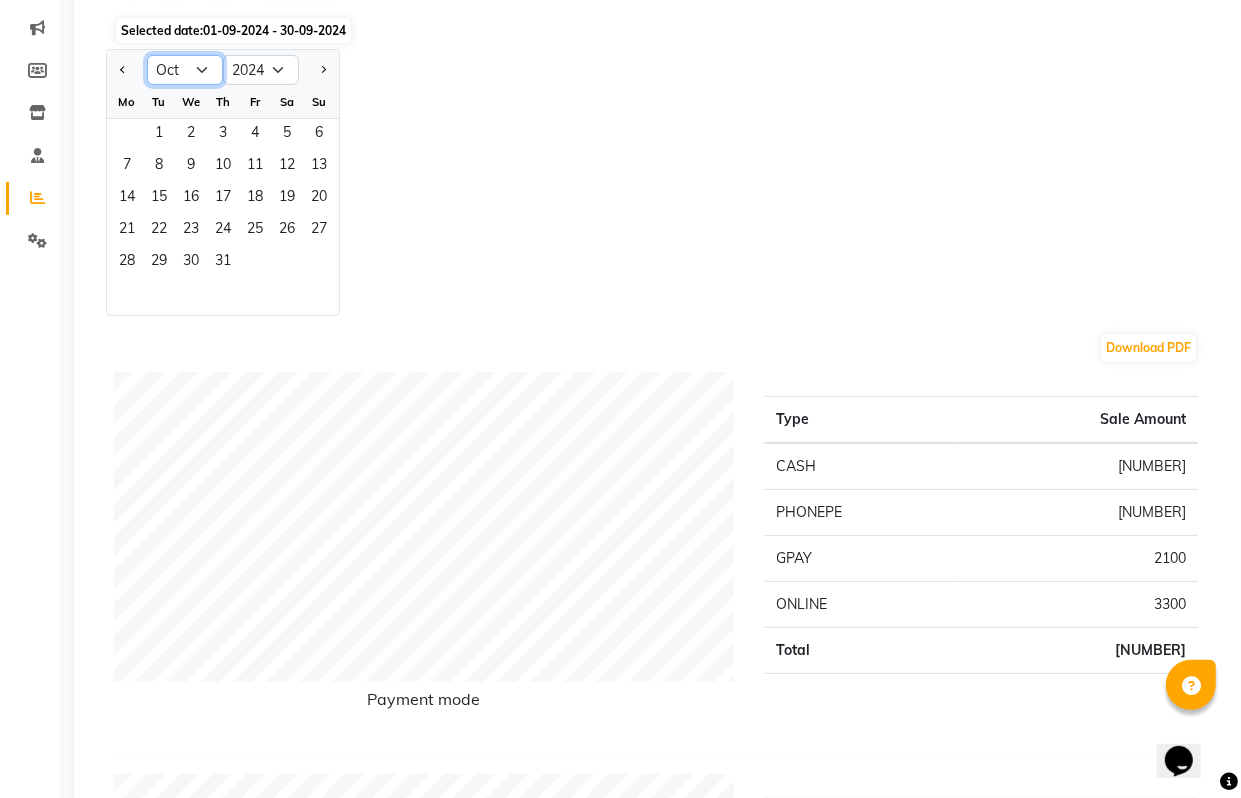 scroll, scrollTop: 125, scrollLeft: 0, axis: vertical 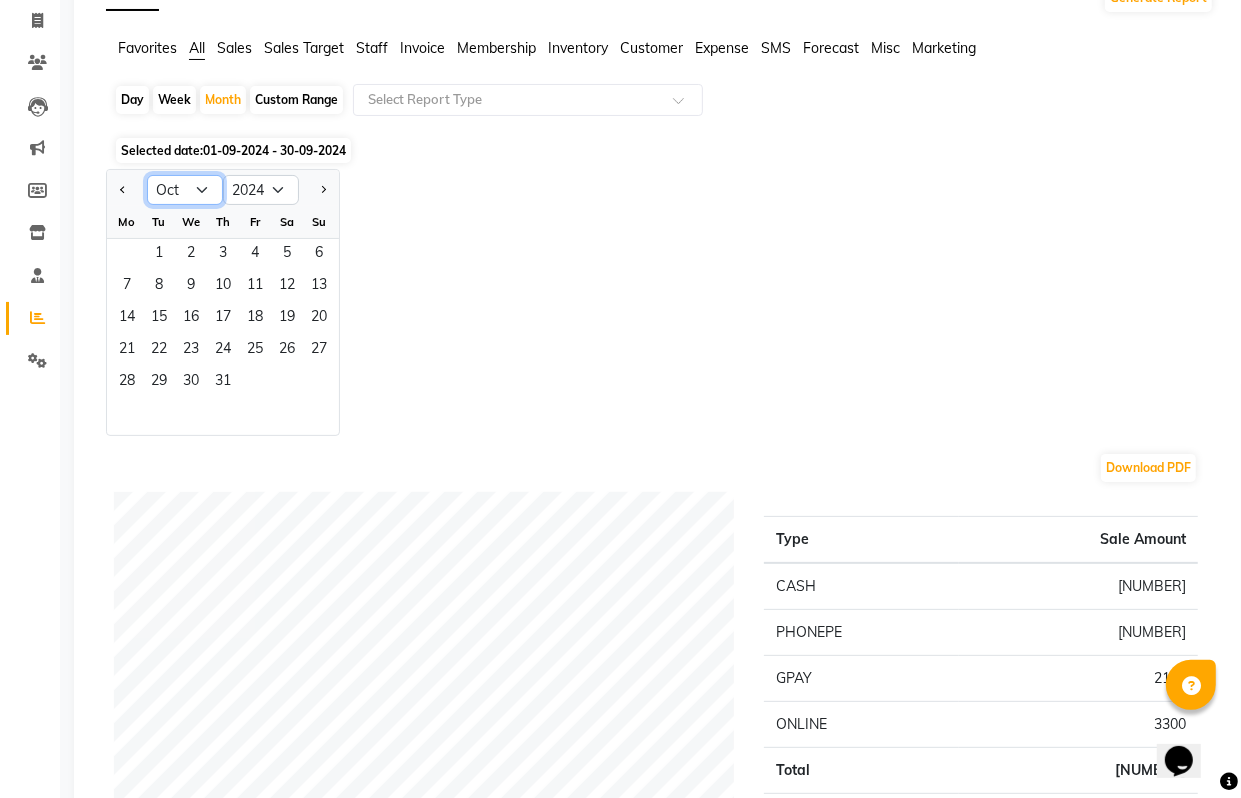 click on "Jan Feb Mar Apr May Jun Jul Aug Sep Oct Nov Dec" 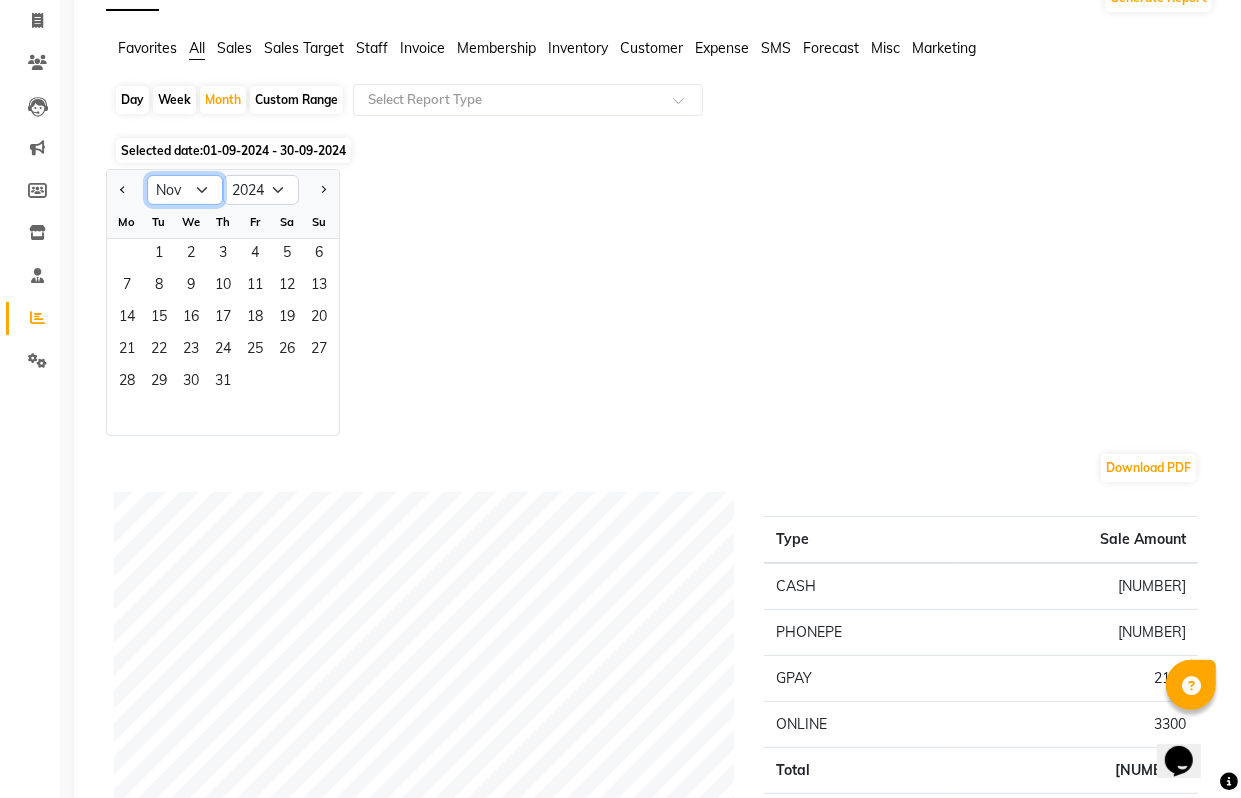 click on "Jan Feb Mar Apr May Jun Jul Aug Sep Oct Nov Dec" 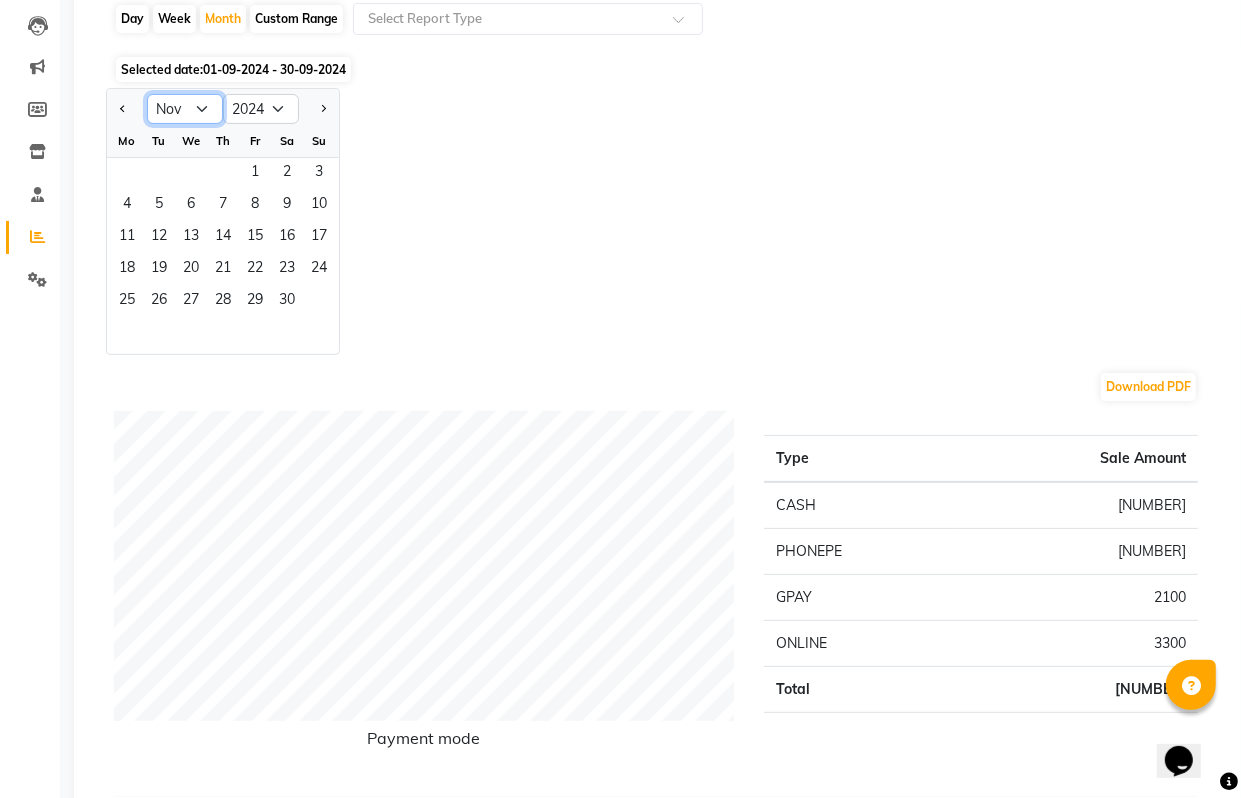 scroll, scrollTop: 250, scrollLeft: 0, axis: vertical 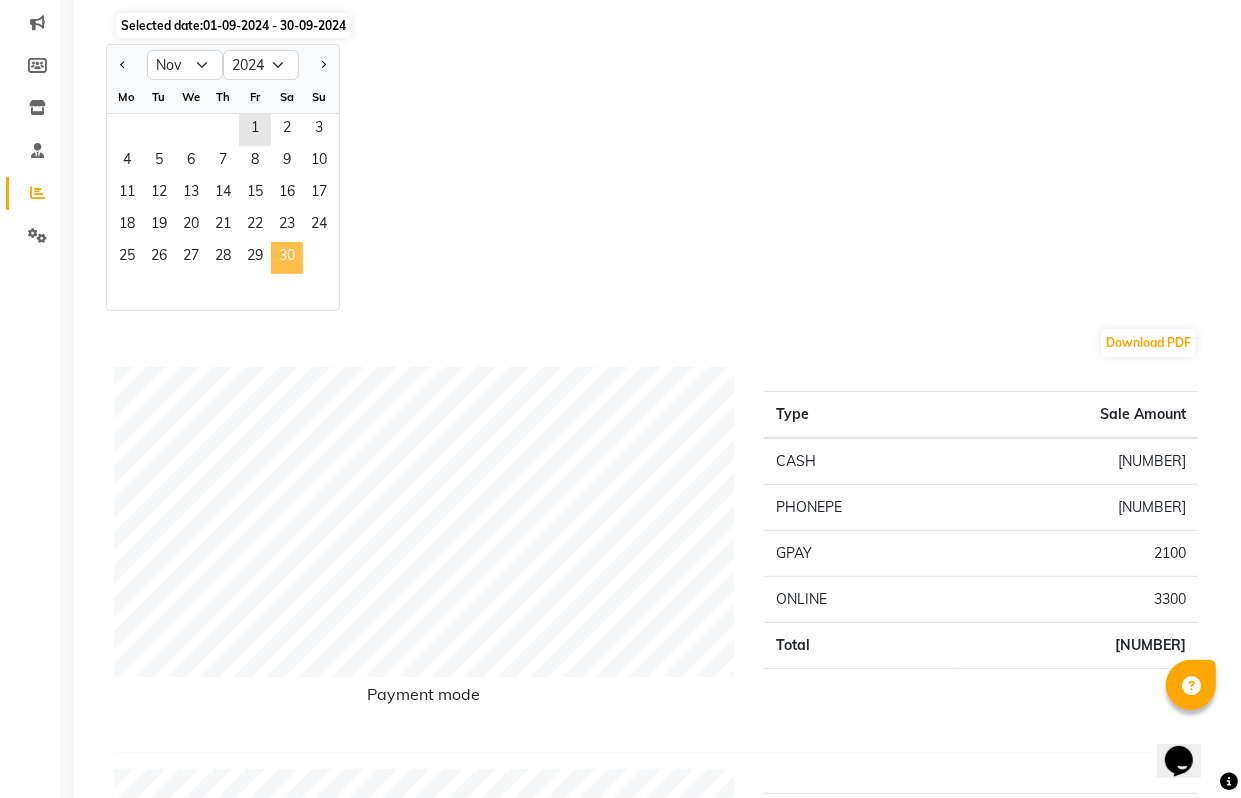 click on "30" 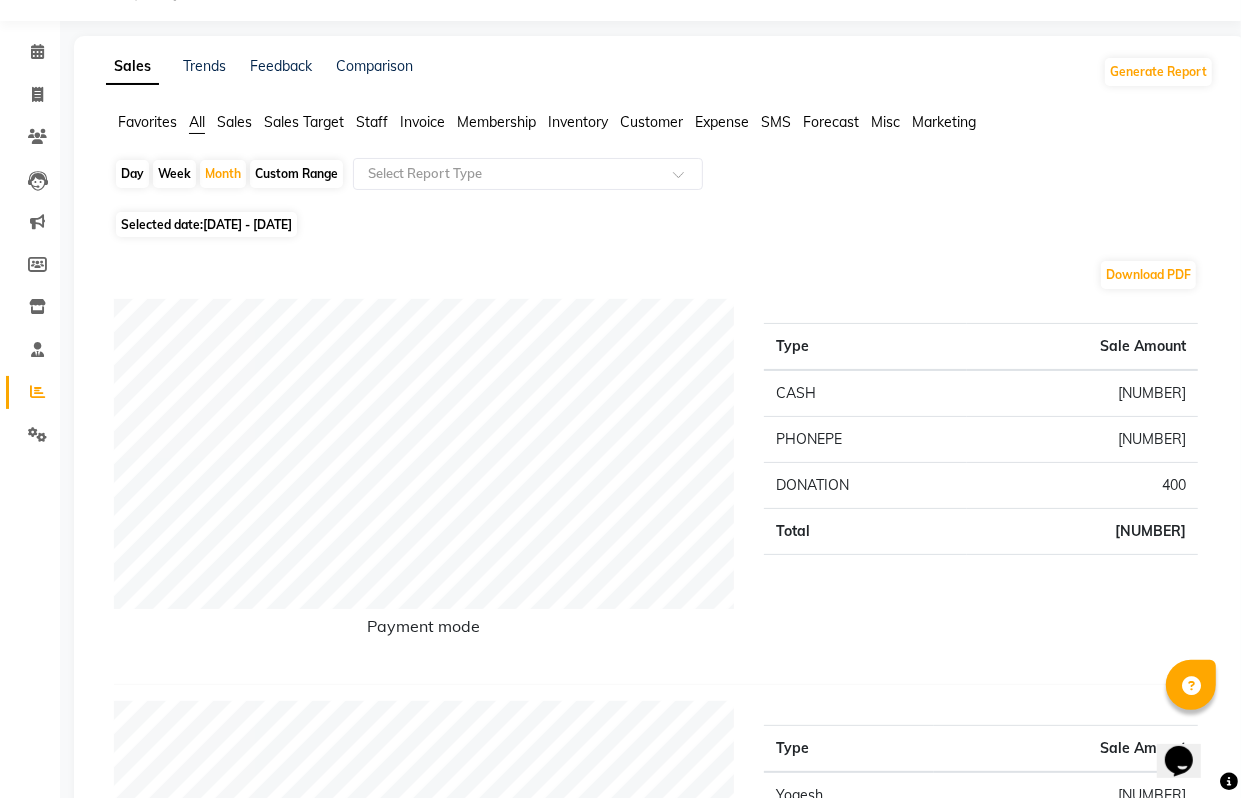 scroll, scrollTop: 0, scrollLeft: 0, axis: both 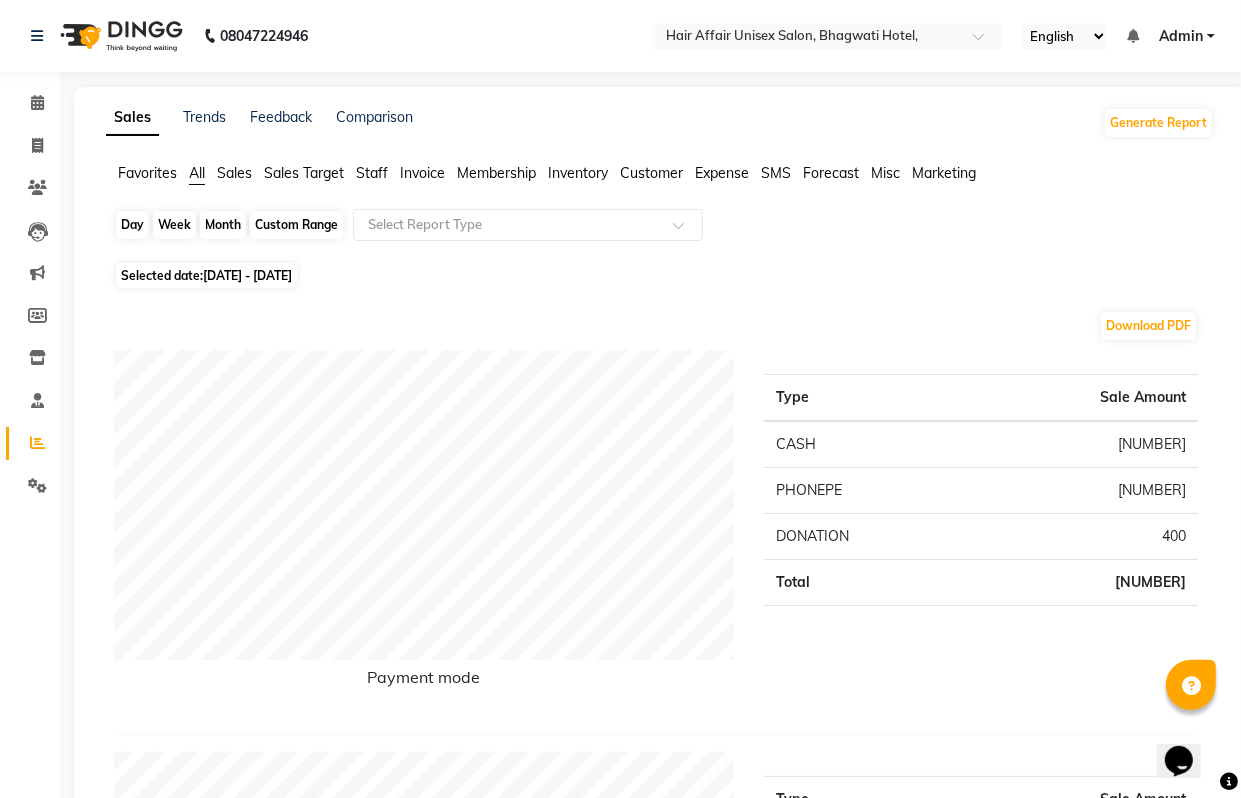 click on "Month" 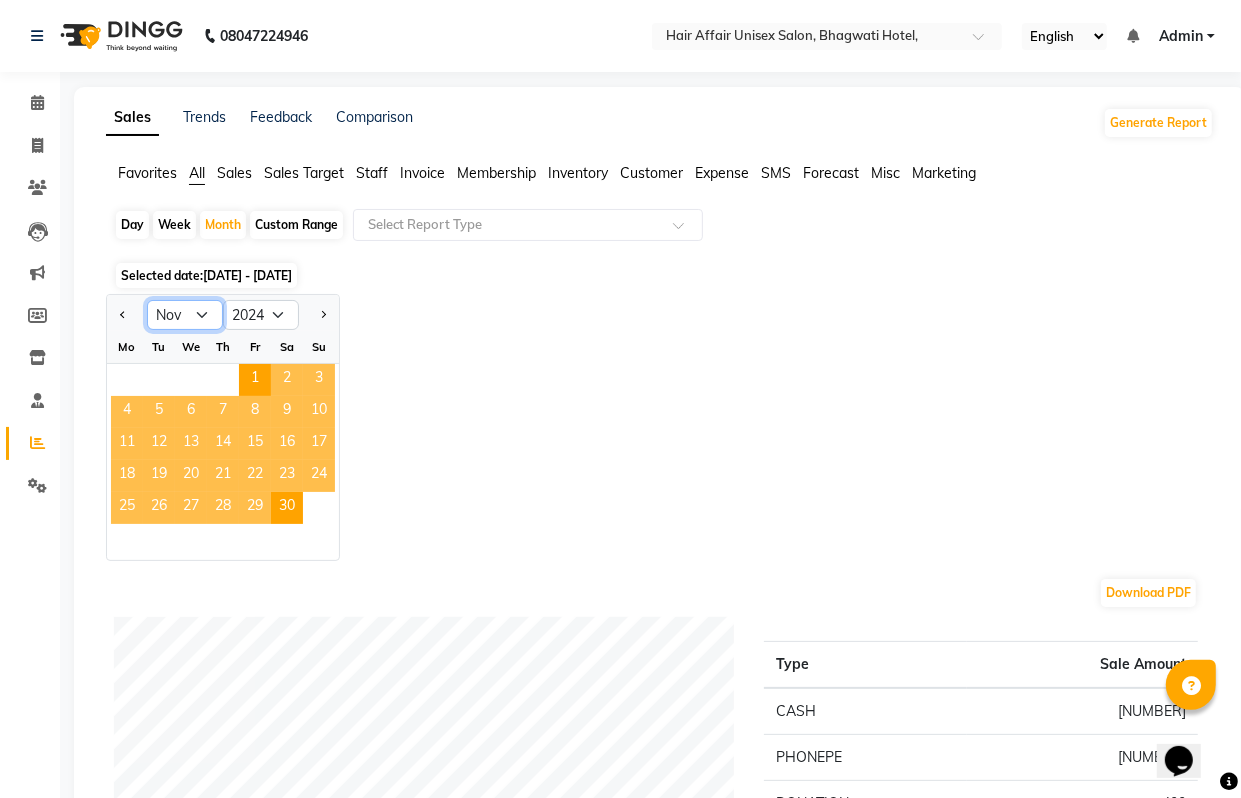 click on "Jan Feb Mar Apr May Jun Jul Aug Sep Oct Nov Dec" 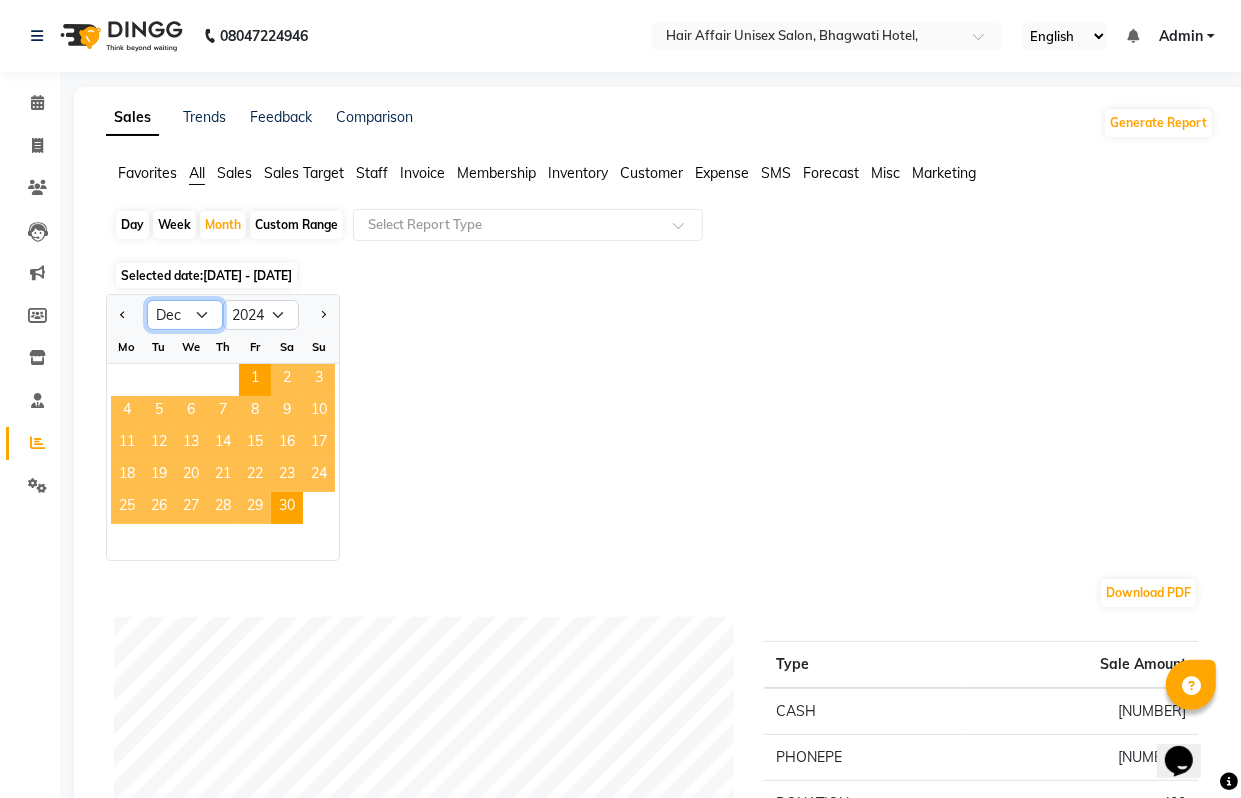click on "Jan Feb Mar Apr May Jun Jul Aug Sep Oct Nov Dec" 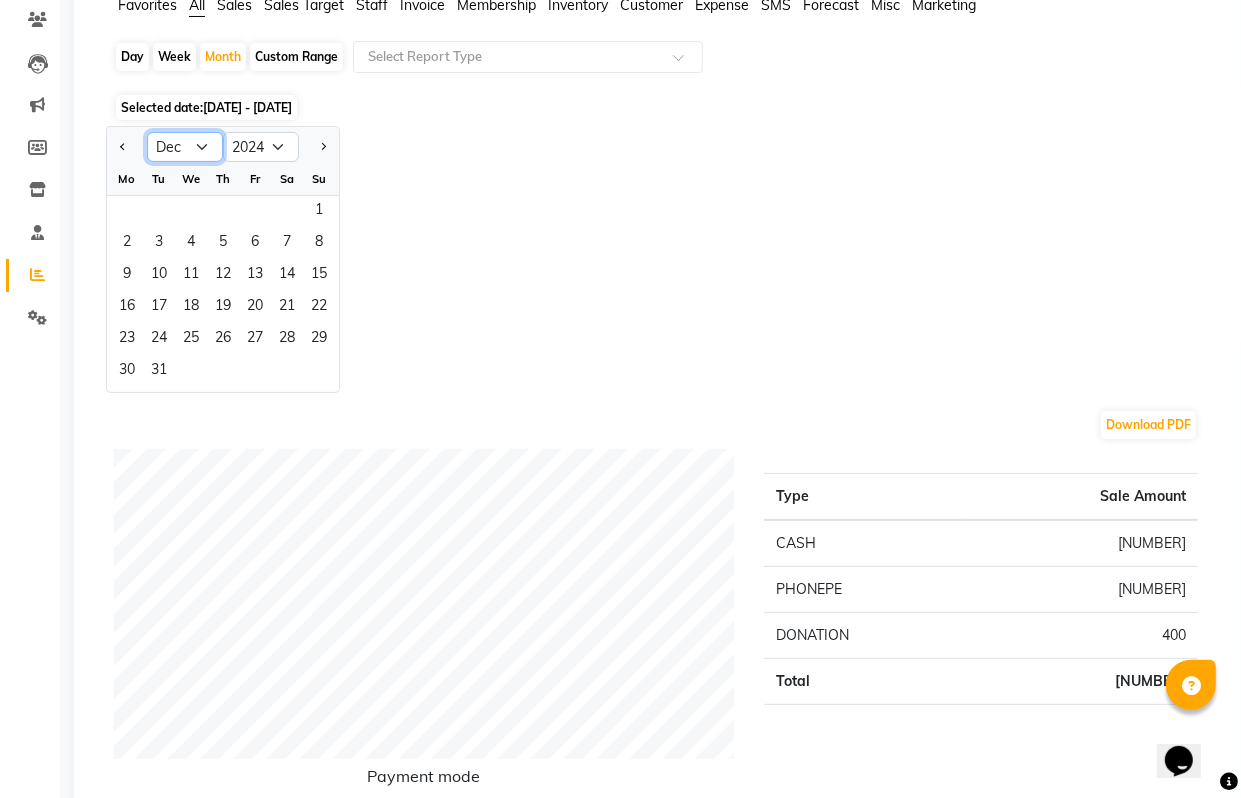 scroll, scrollTop: 125, scrollLeft: 0, axis: vertical 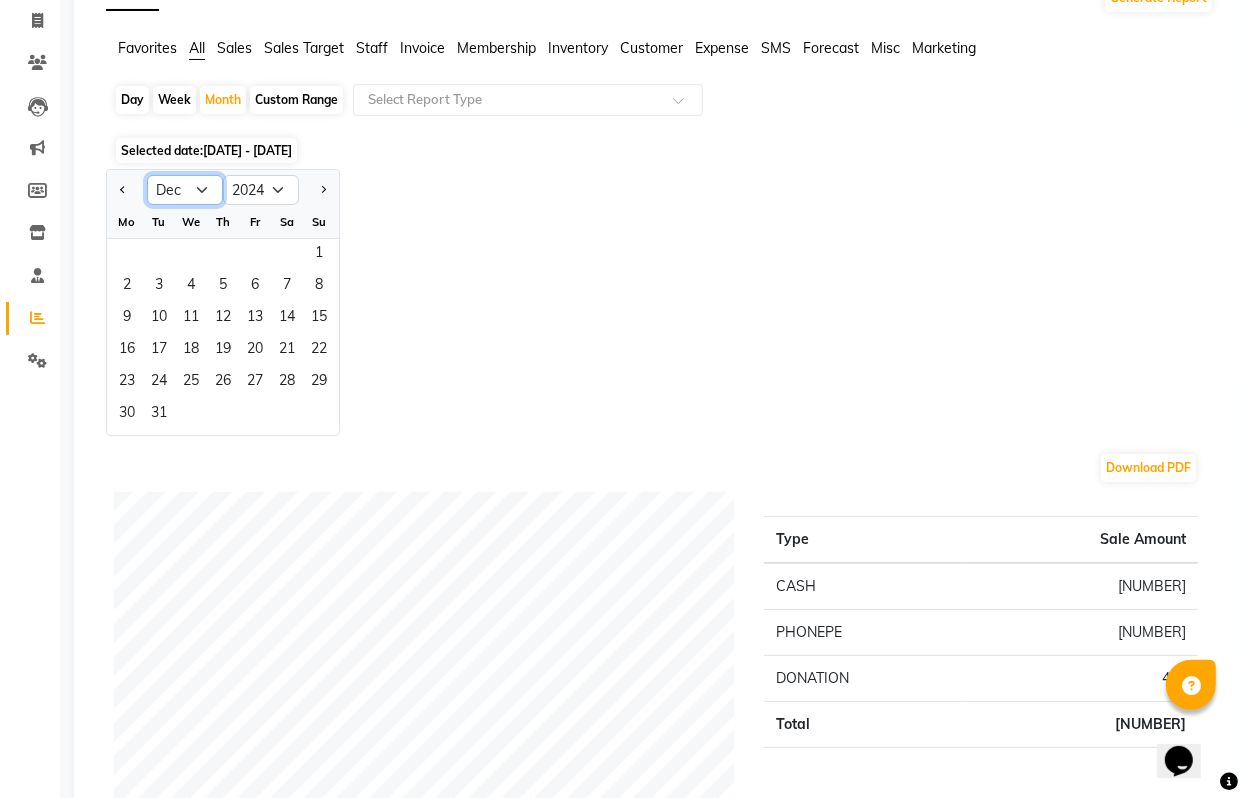 click on "Jan Feb Mar Apr May Jun Jul Aug Sep Oct Nov Dec" 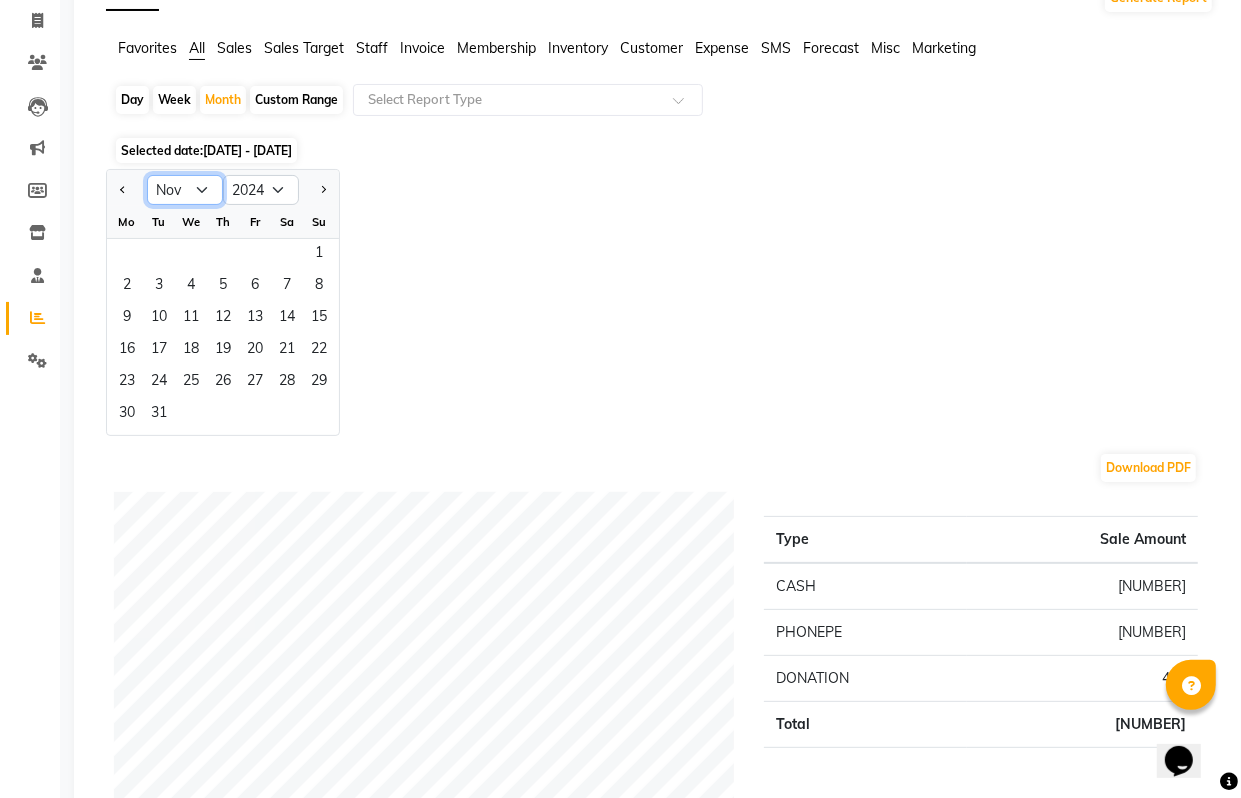 click on "Jan Feb Mar Apr May Jun Jul Aug Sep Oct Nov Dec" 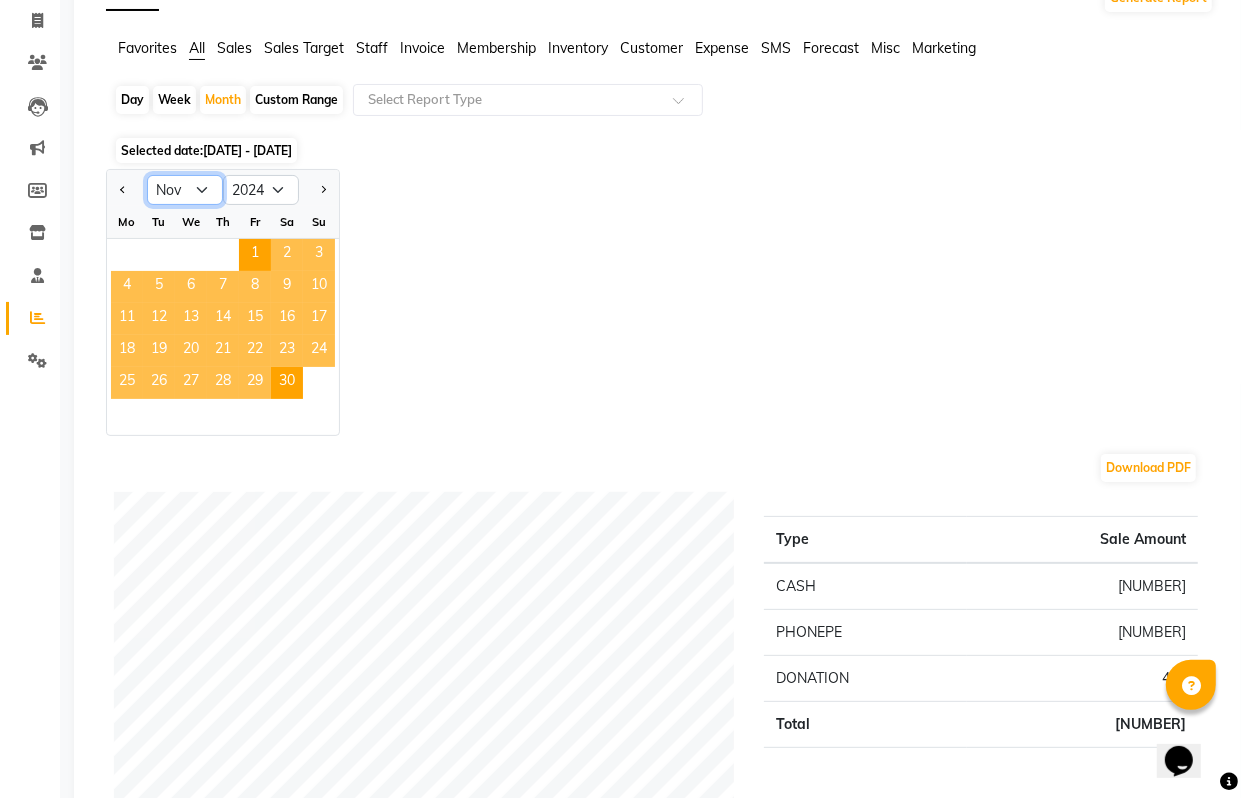 click on "Jan Feb Mar Apr May Jun Jul Aug Sep Oct Nov Dec" 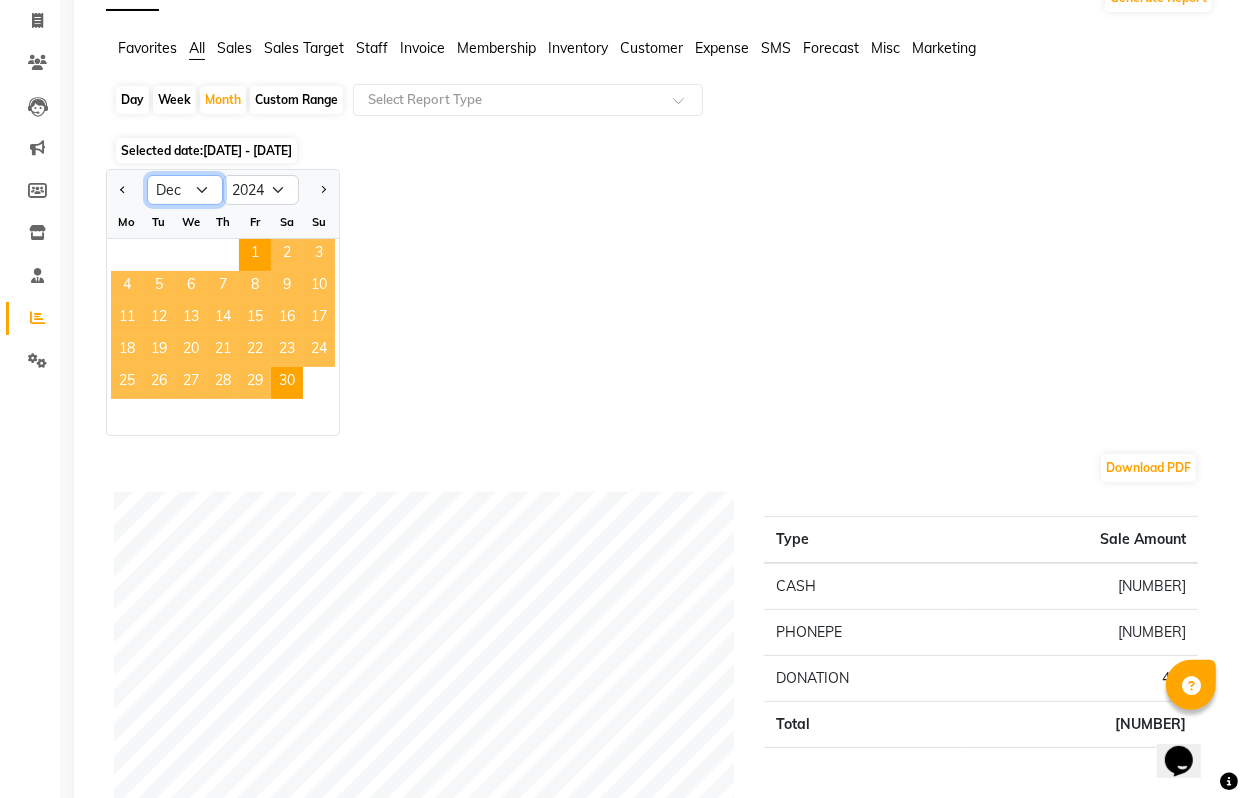 click on "Jan Feb Mar Apr May Jun Jul Aug Sep Oct Nov Dec" 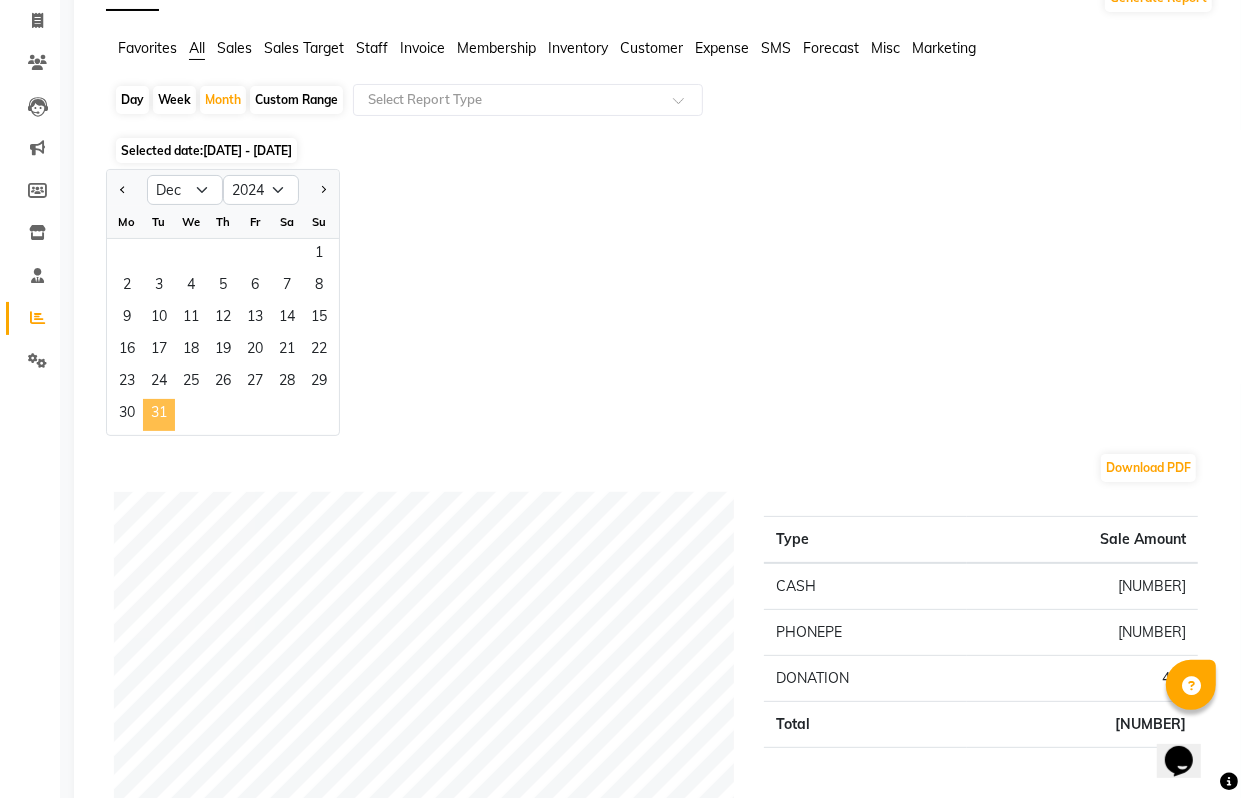 click on "31" 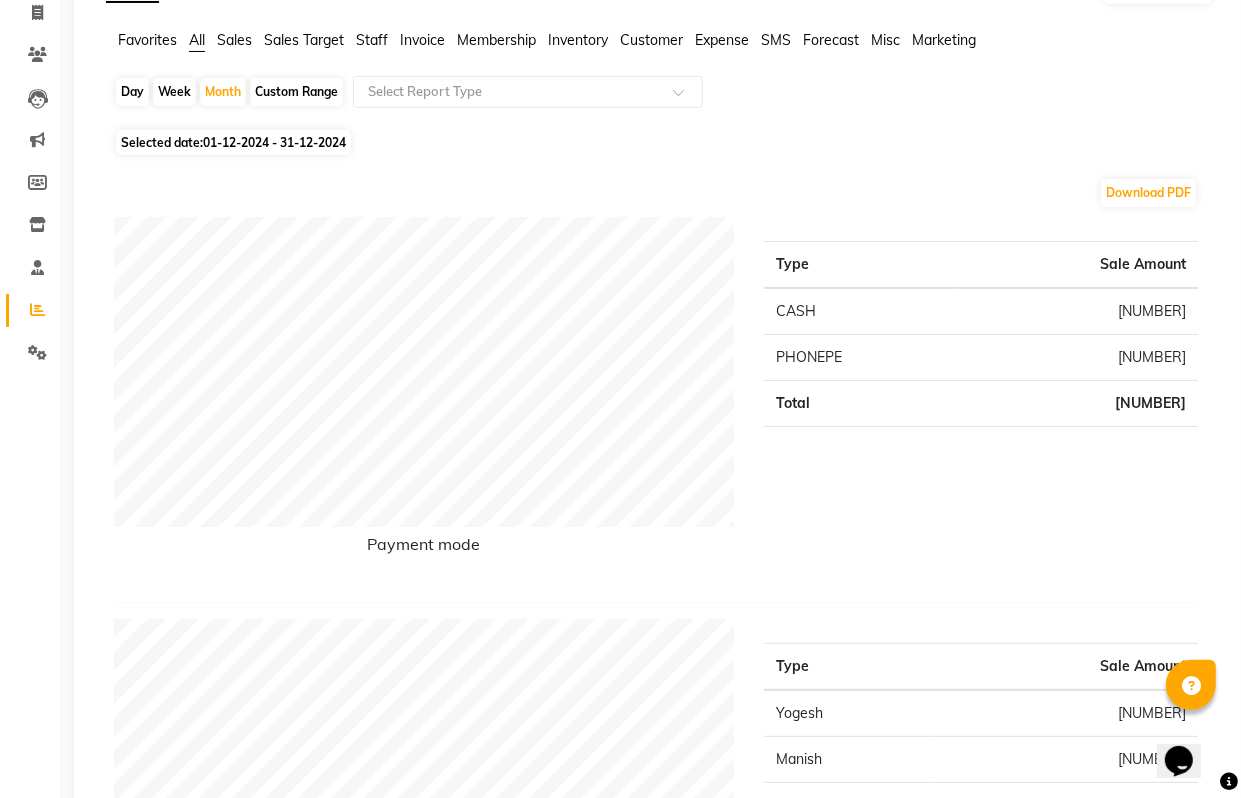 scroll, scrollTop: 0, scrollLeft: 0, axis: both 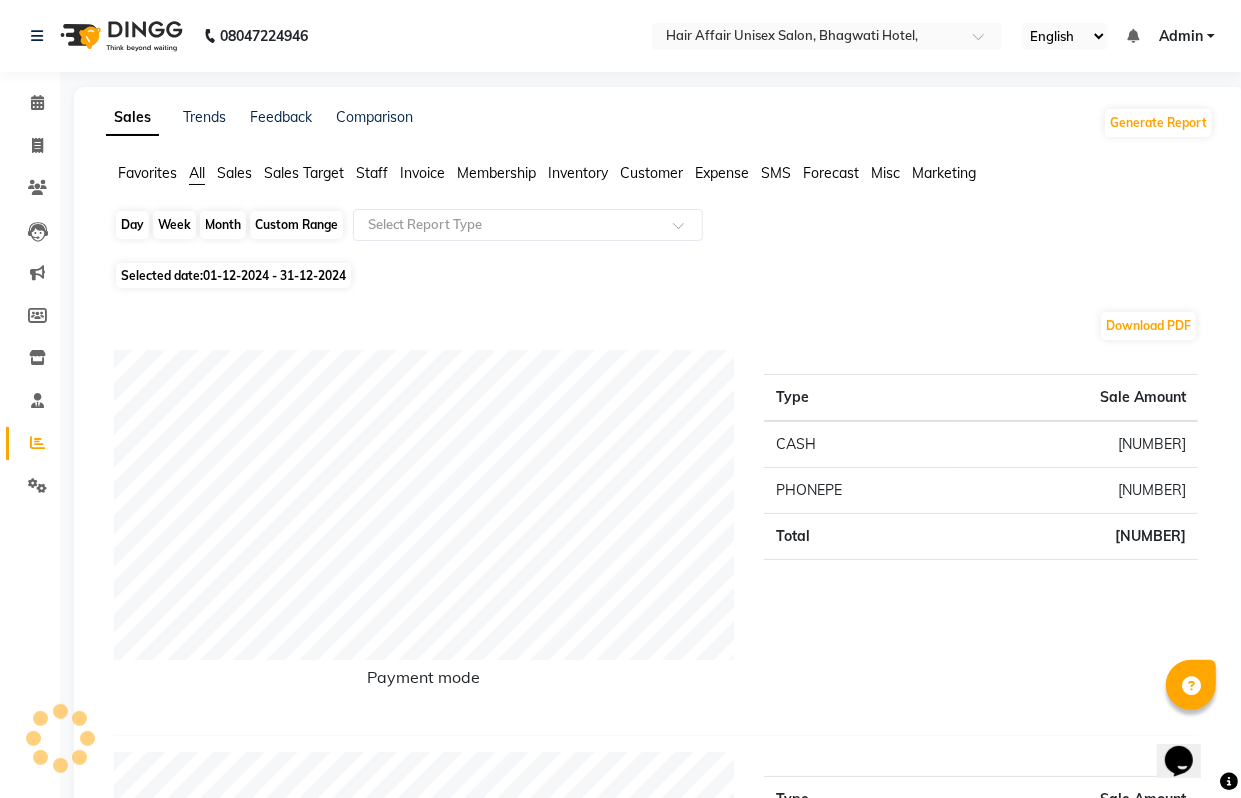 click on "Month" 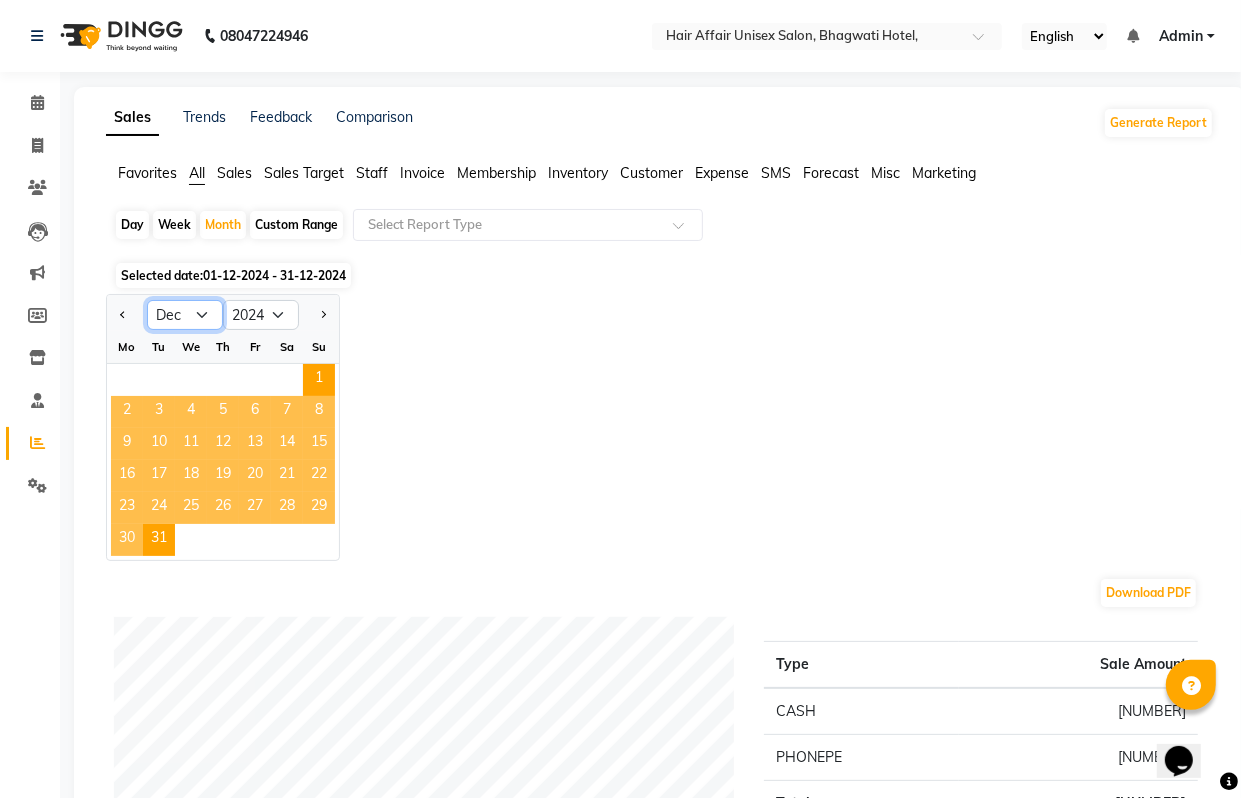 click on "Jan Feb Mar Apr May Jun Jul Aug Sep Oct Nov Dec" 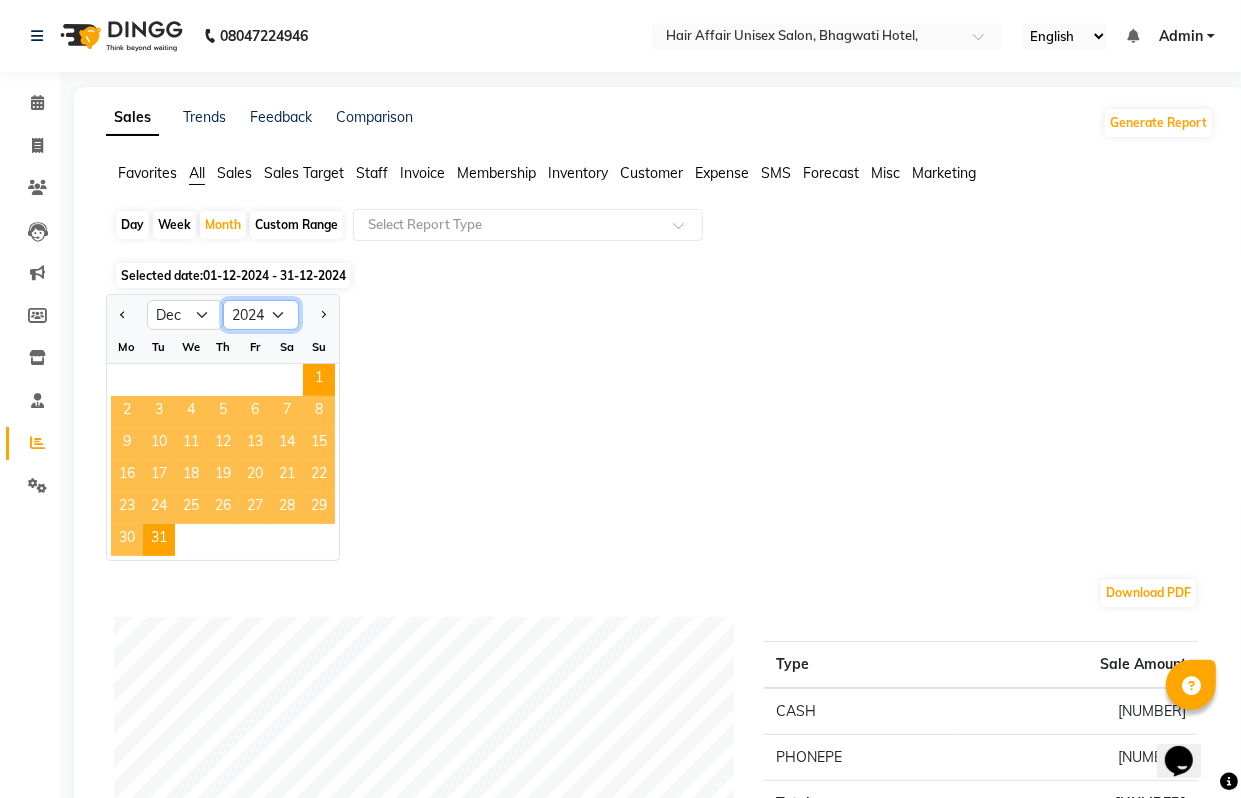 click on "2014 2015 2016 2017 2018 2019 2020 2021 2022 2023 2024 2025 2026 2027 2028 2029 2030 2031 2032 2033 2034" 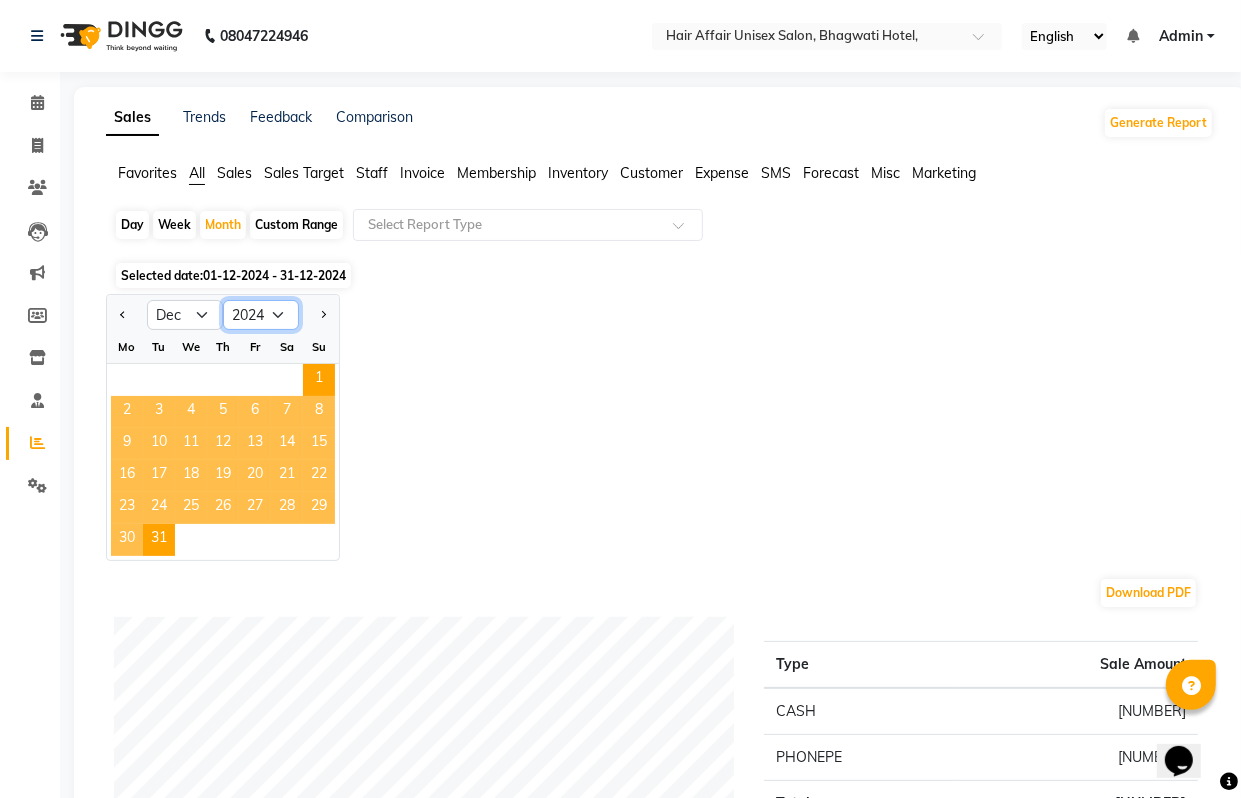 select on "2025" 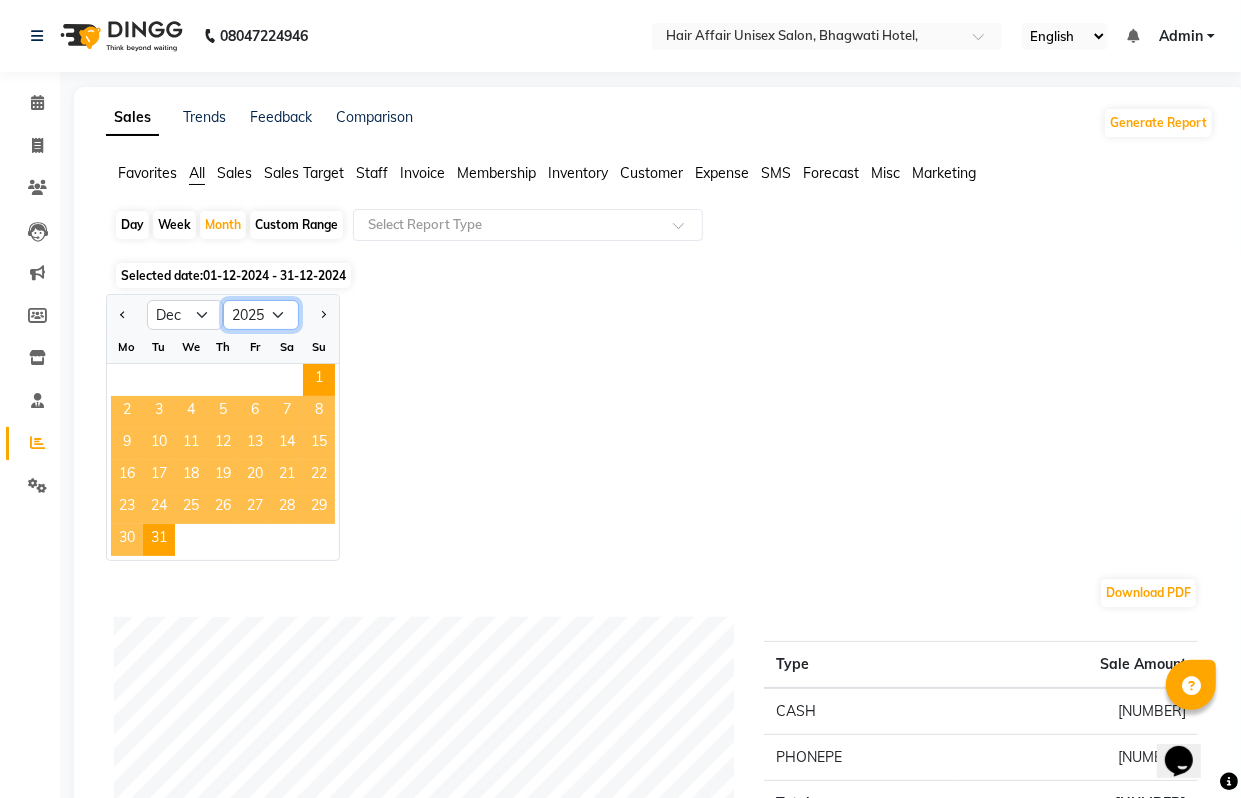 click on "2014 2015 2016 2017 2018 2019 2020 2021 2022 2023 2024 2025 2026 2027 2028 2029 2030 2031 2032 2033 2034" 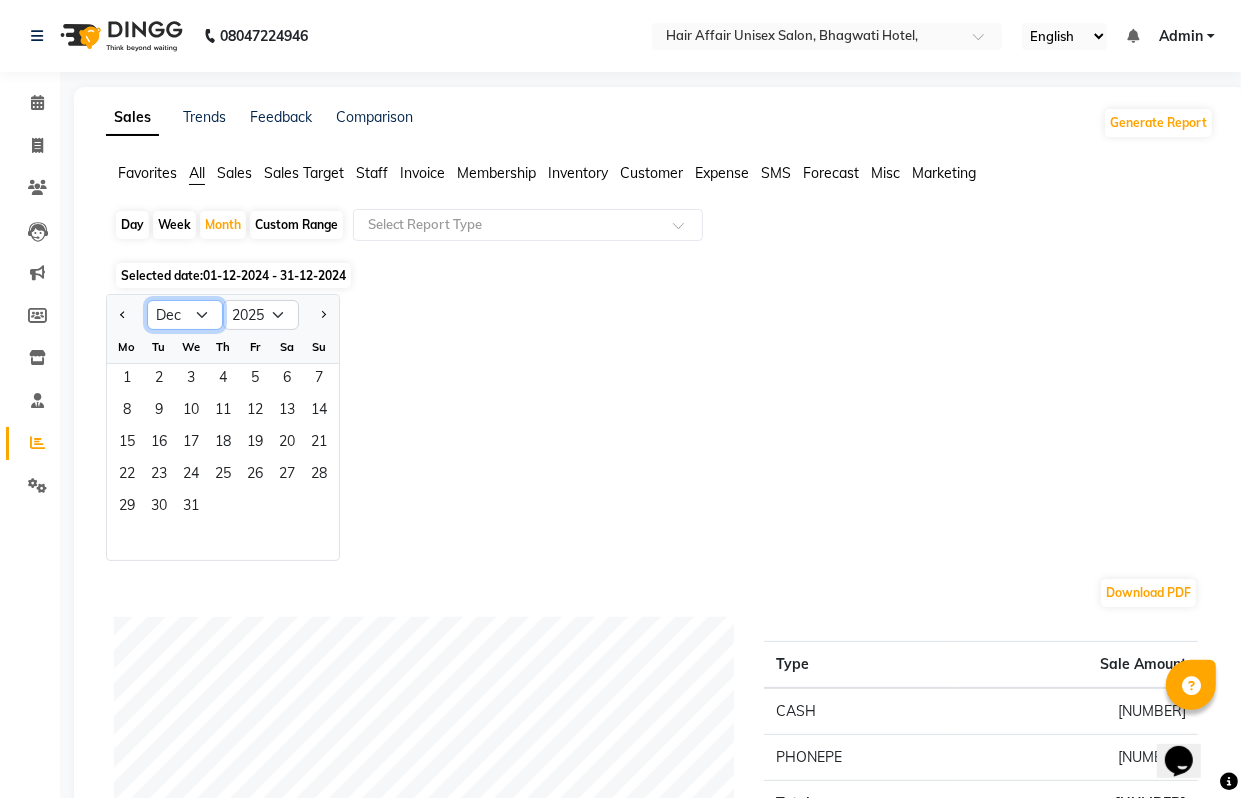 click on "Jan Feb Mar Apr May Jun Jul Aug Sep Oct Nov Dec" 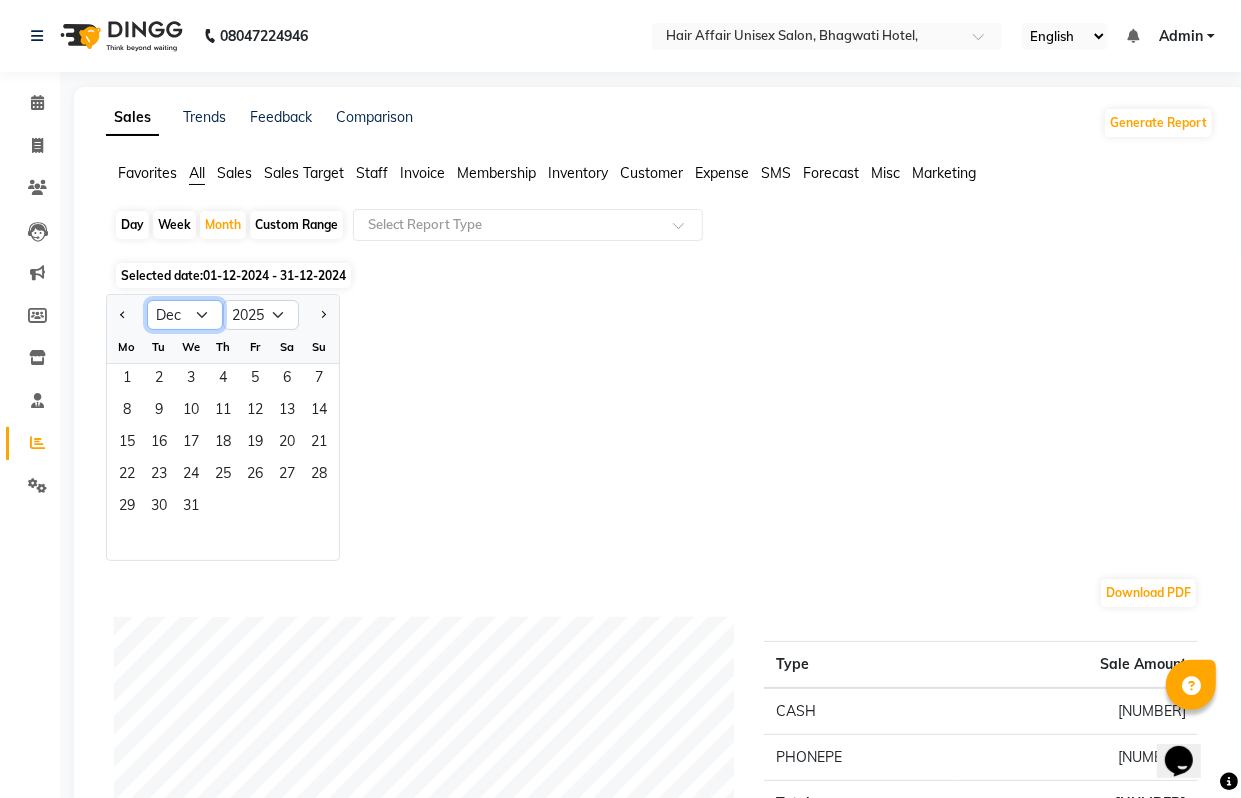 select on "1" 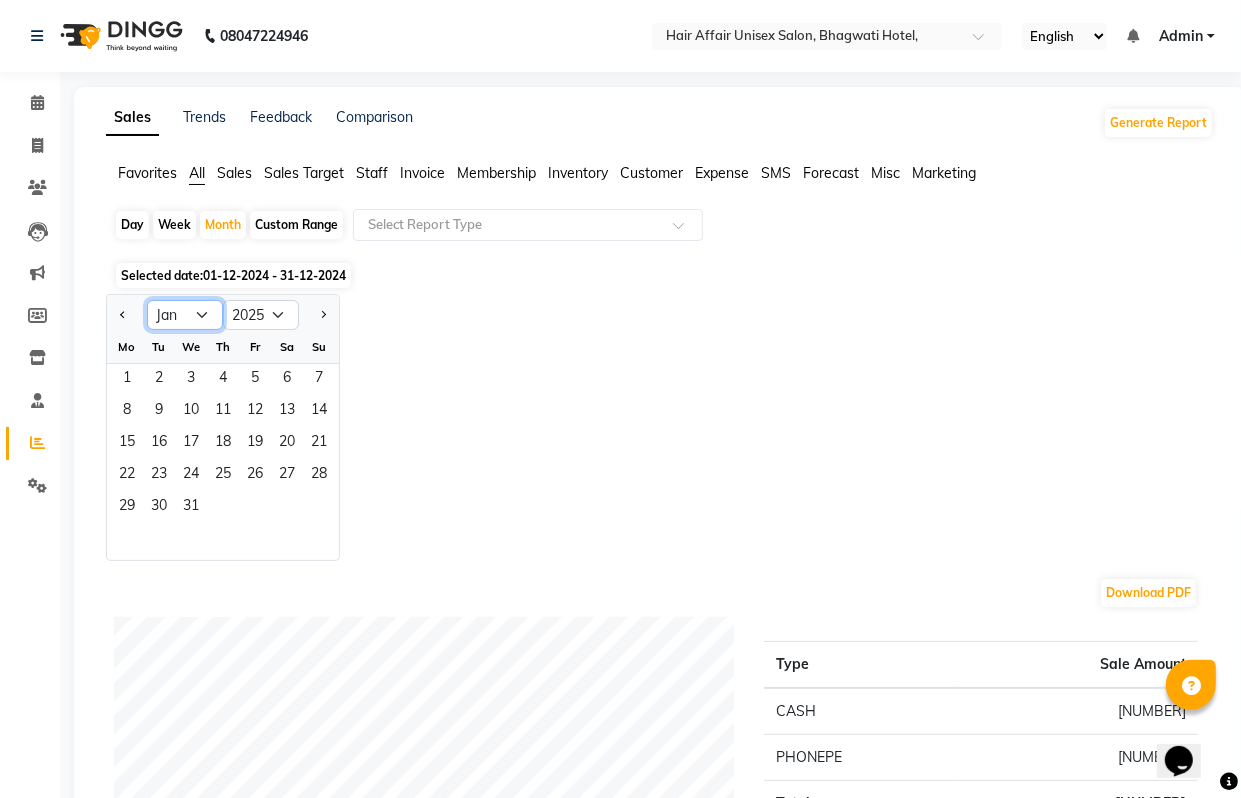 click on "Jan Feb Mar Apr May Jun Jul Aug Sep Oct Nov Dec" 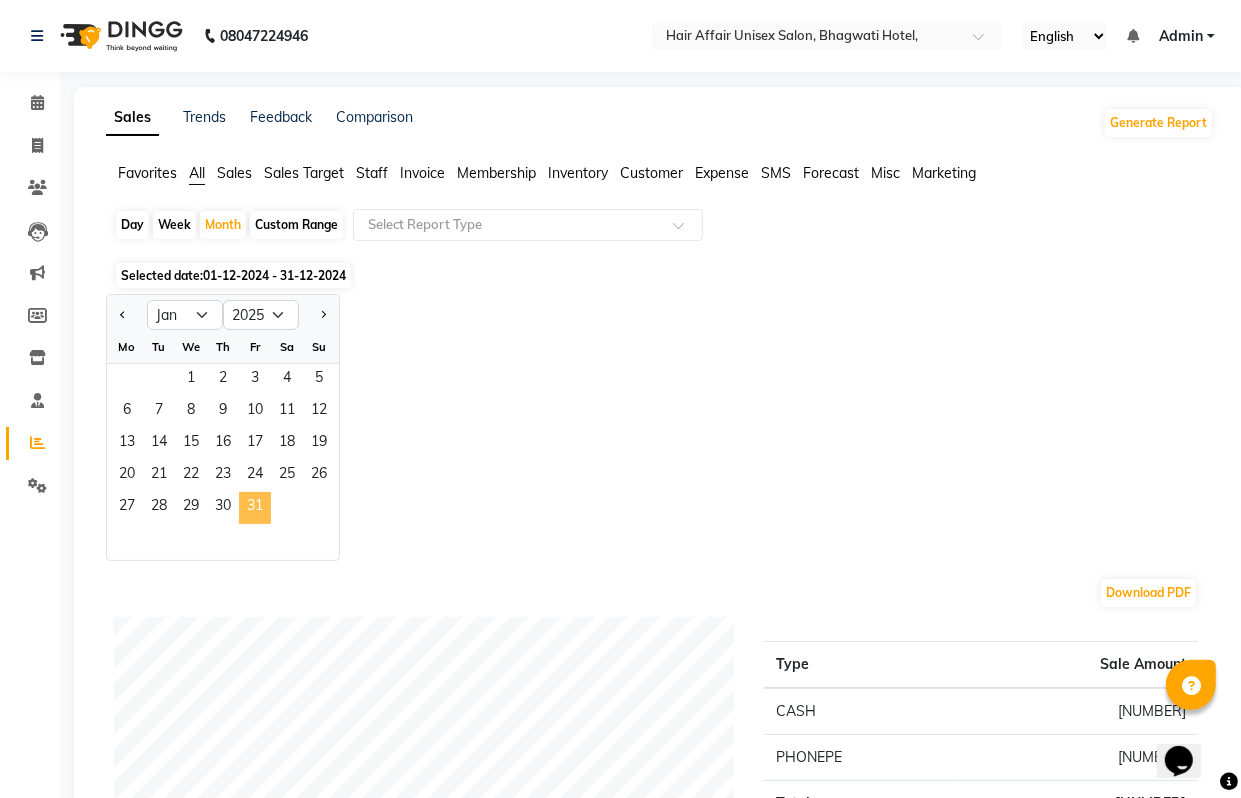 click on "31" 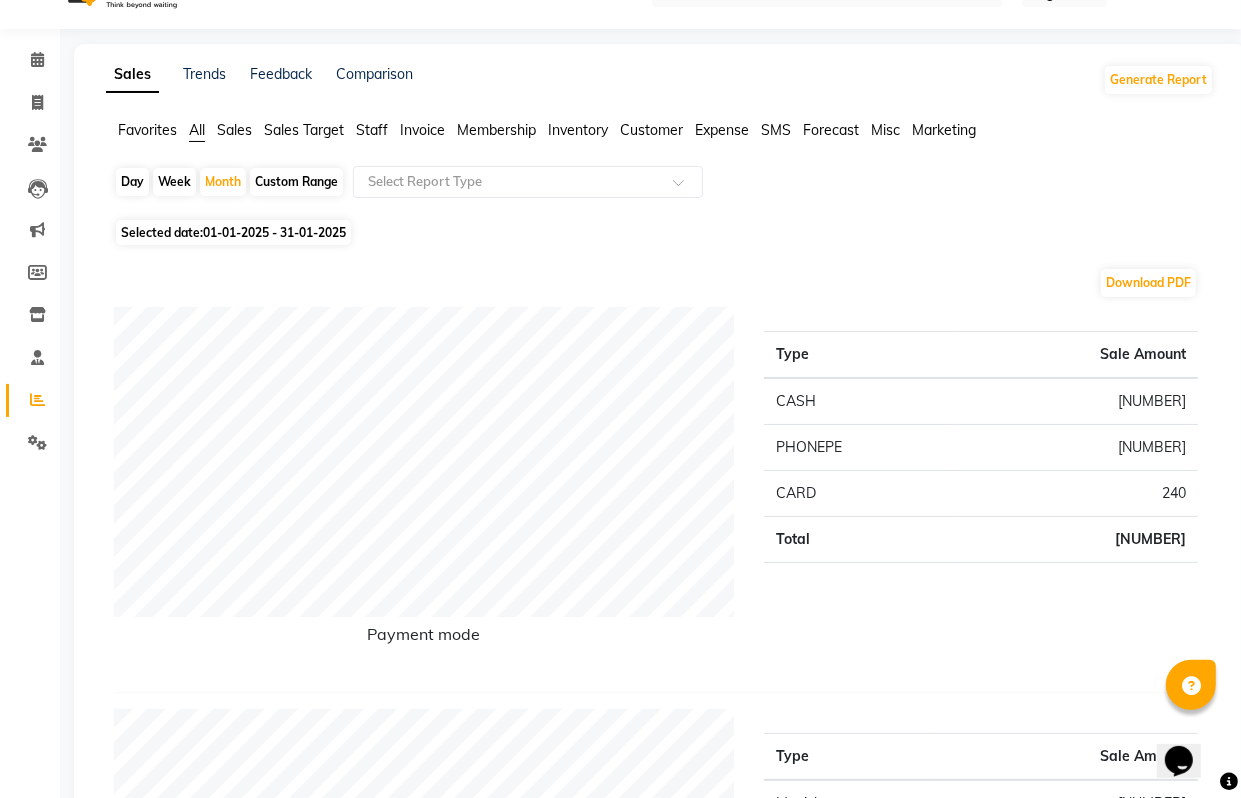 scroll, scrollTop: 0, scrollLeft: 0, axis: both 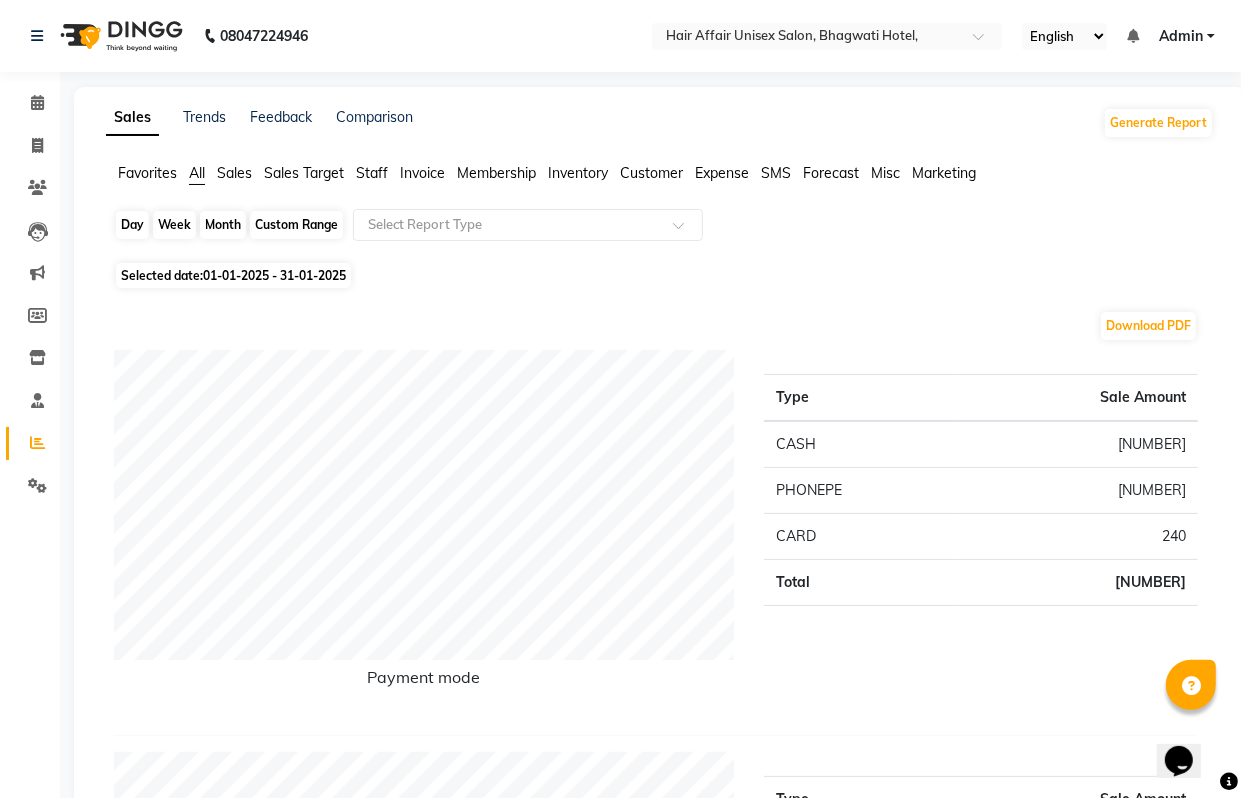 click on "Month" 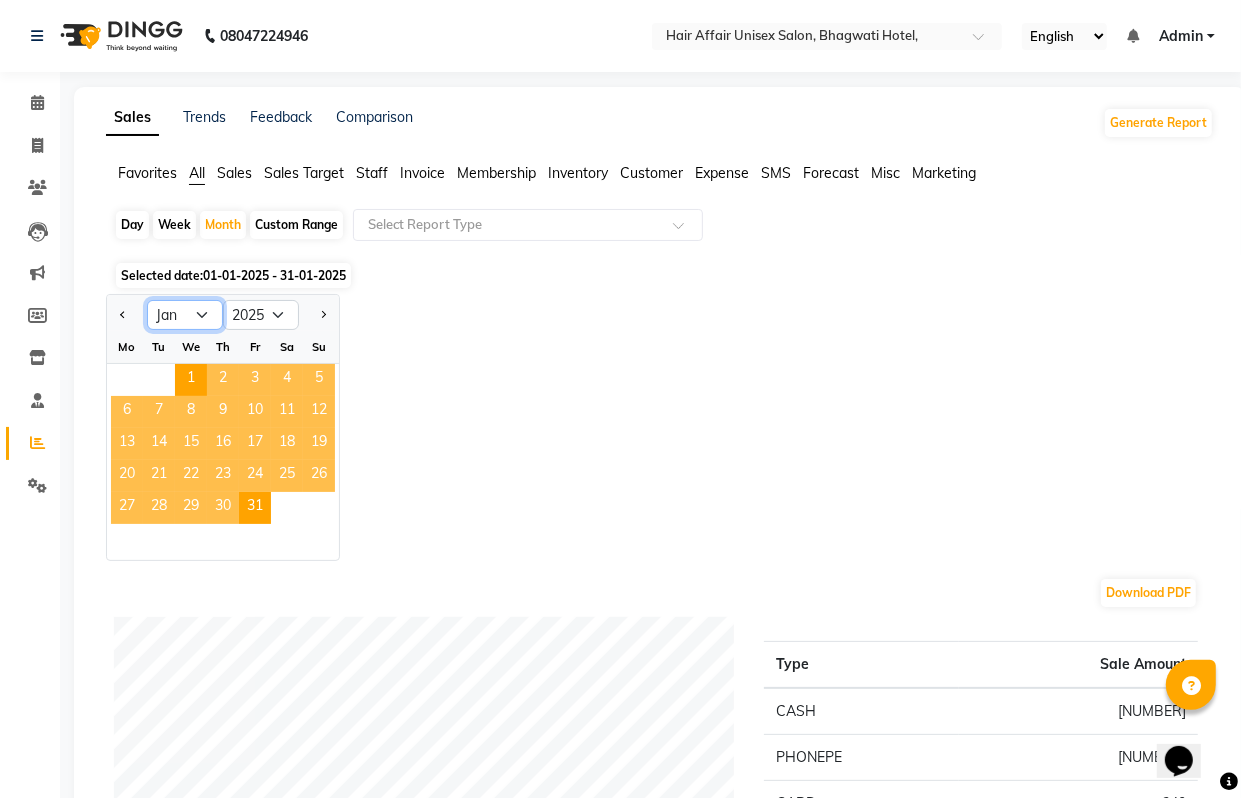 click on "Jan Feb Mar Apr May Jun Jul Aug Sep Oct Nov Dec" 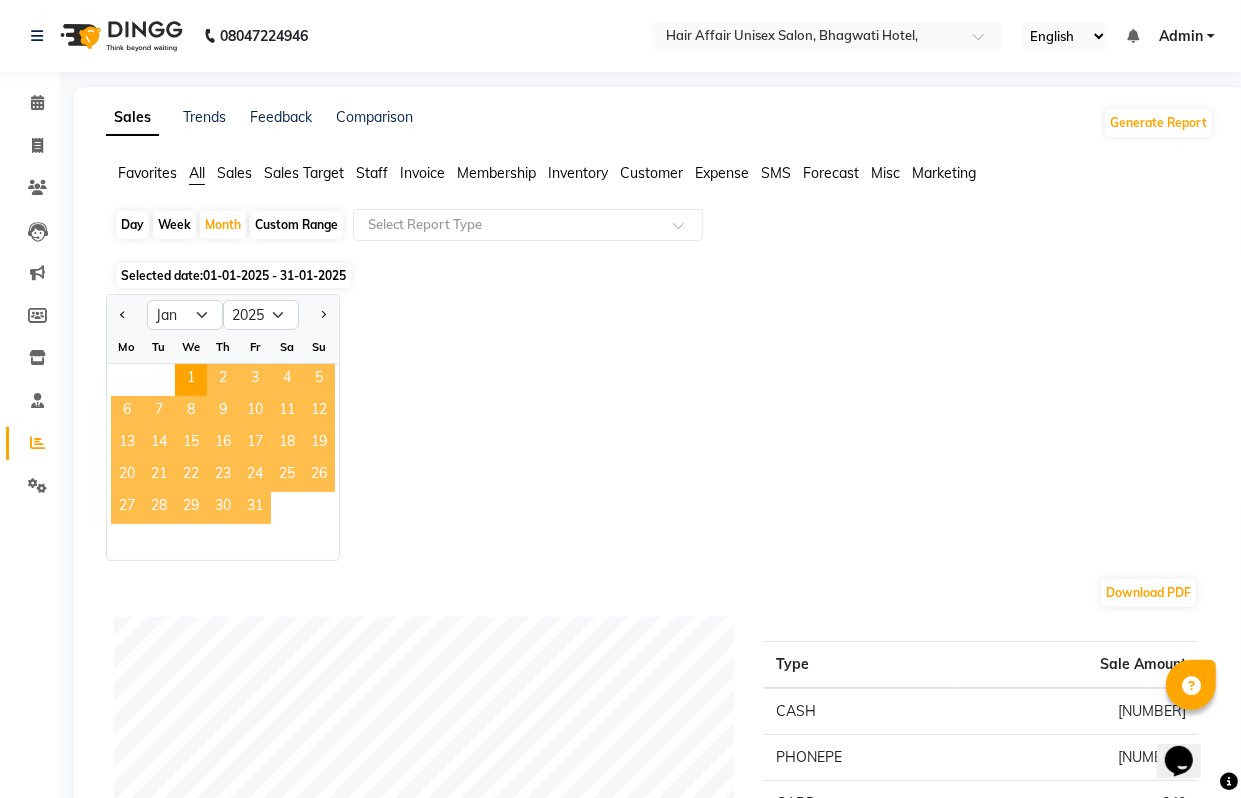 click on "31" 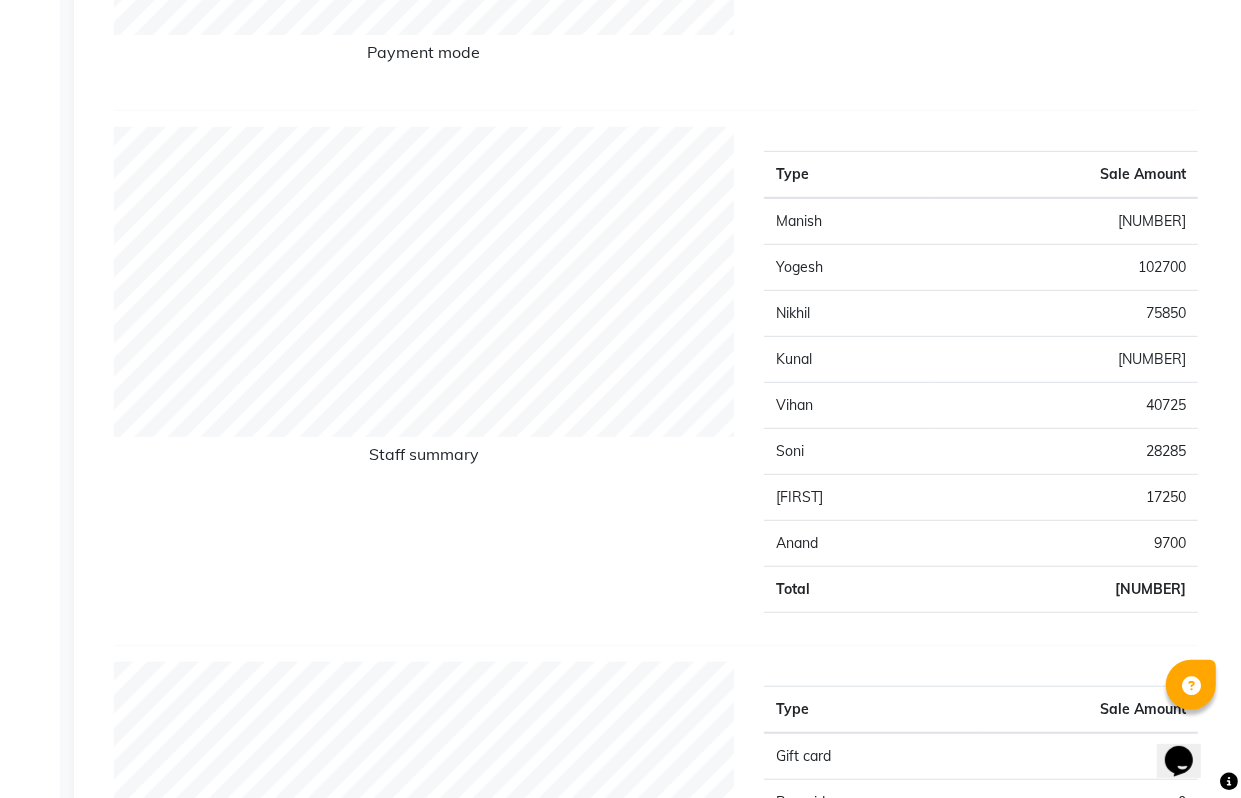 scroll, scrollTop: 0, scrollLeft: 0, axis: both 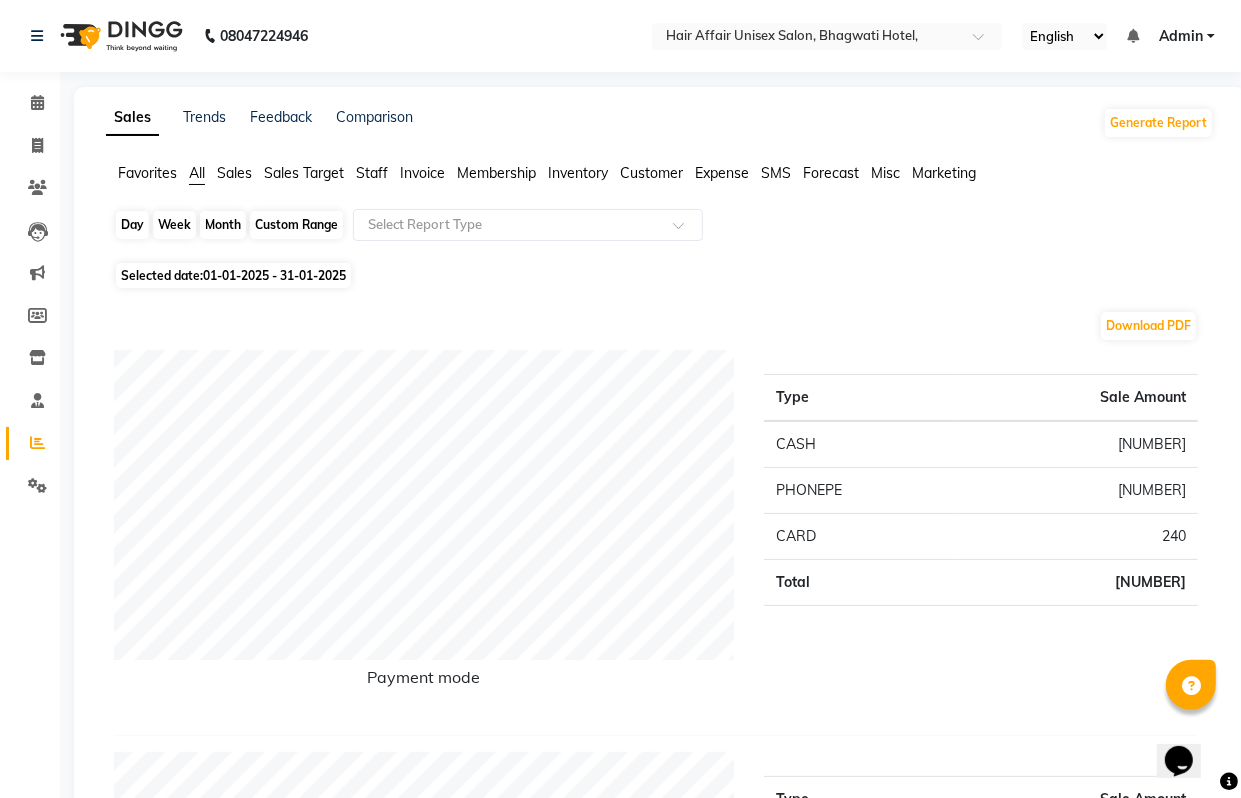 click on "Month" 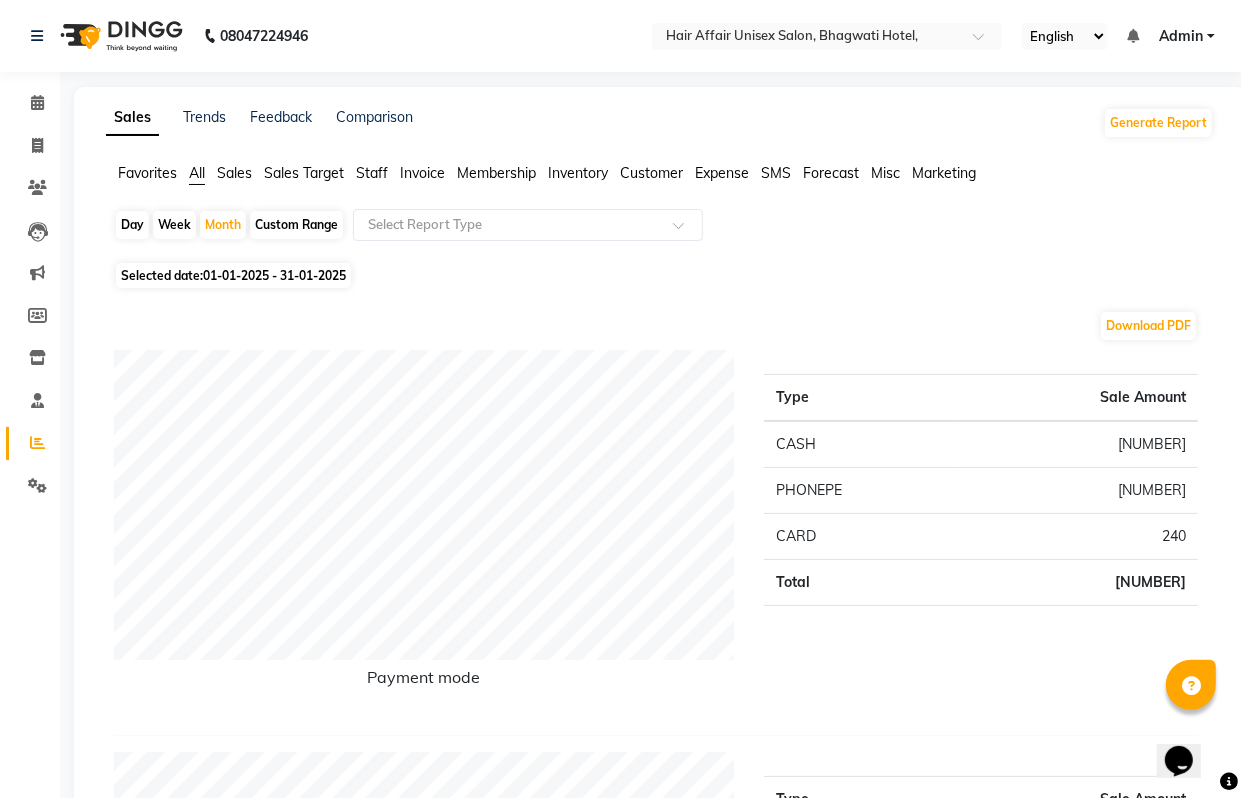 select on "2025" 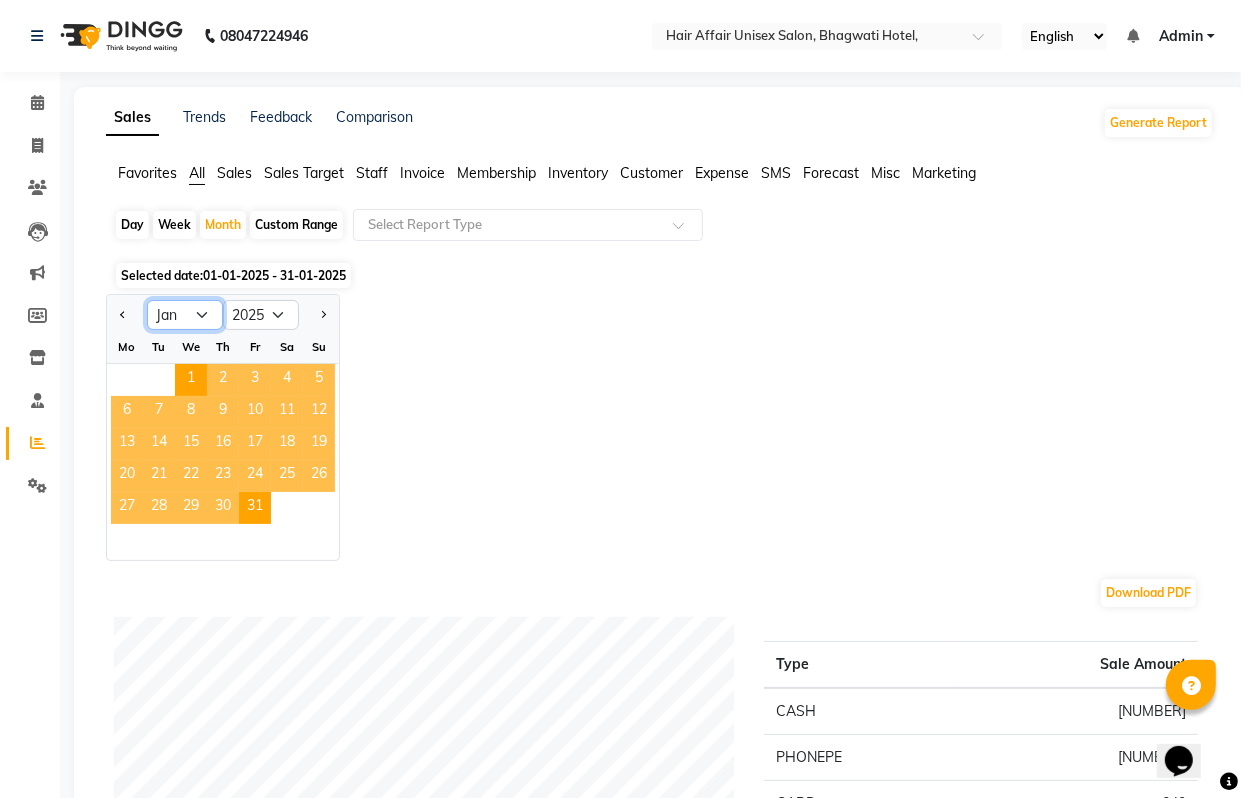 click on "Jan Feb Mar Apr May Jun Jul Aug Sep Oct Nov Dec" 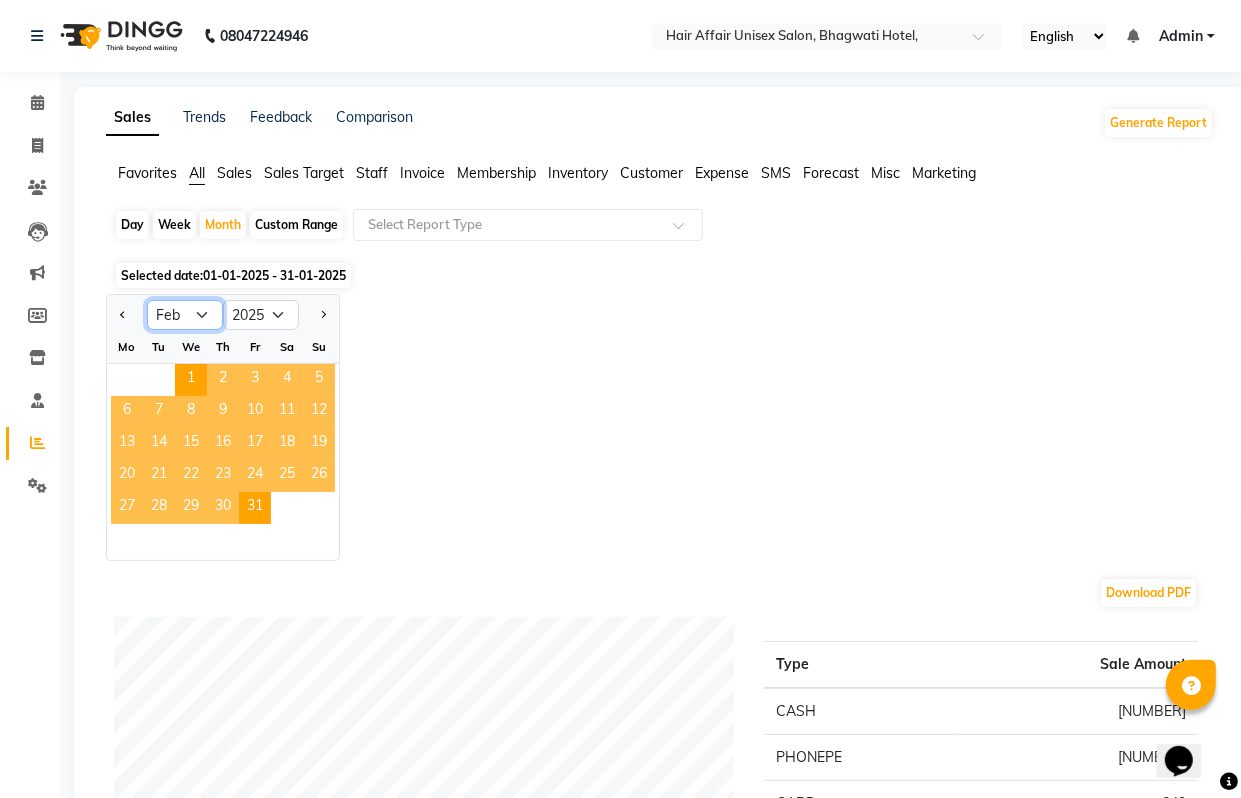 click on "Jan Feb Mar Apr May Jun Jul Aug Sep Oct Nov Dec" 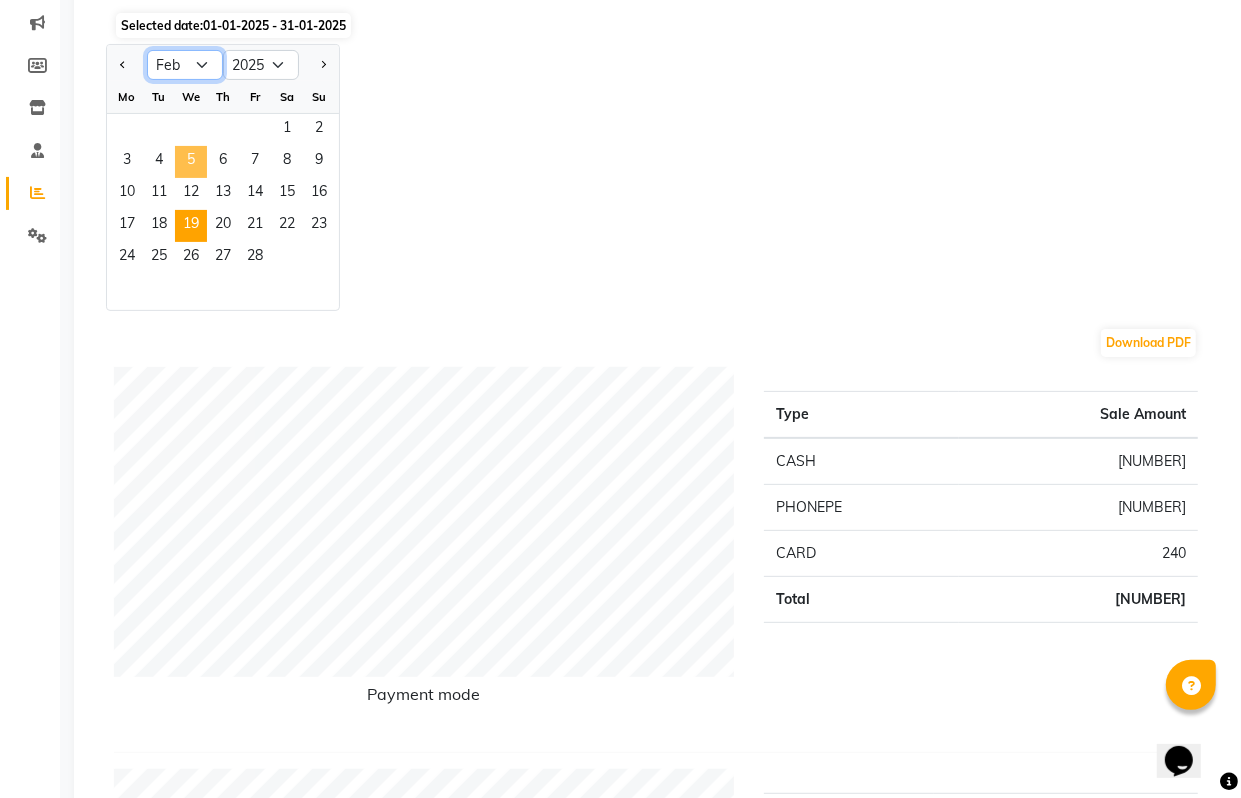 scroll, scrollTop: 125, scrollLeft: 0, axis: vertical 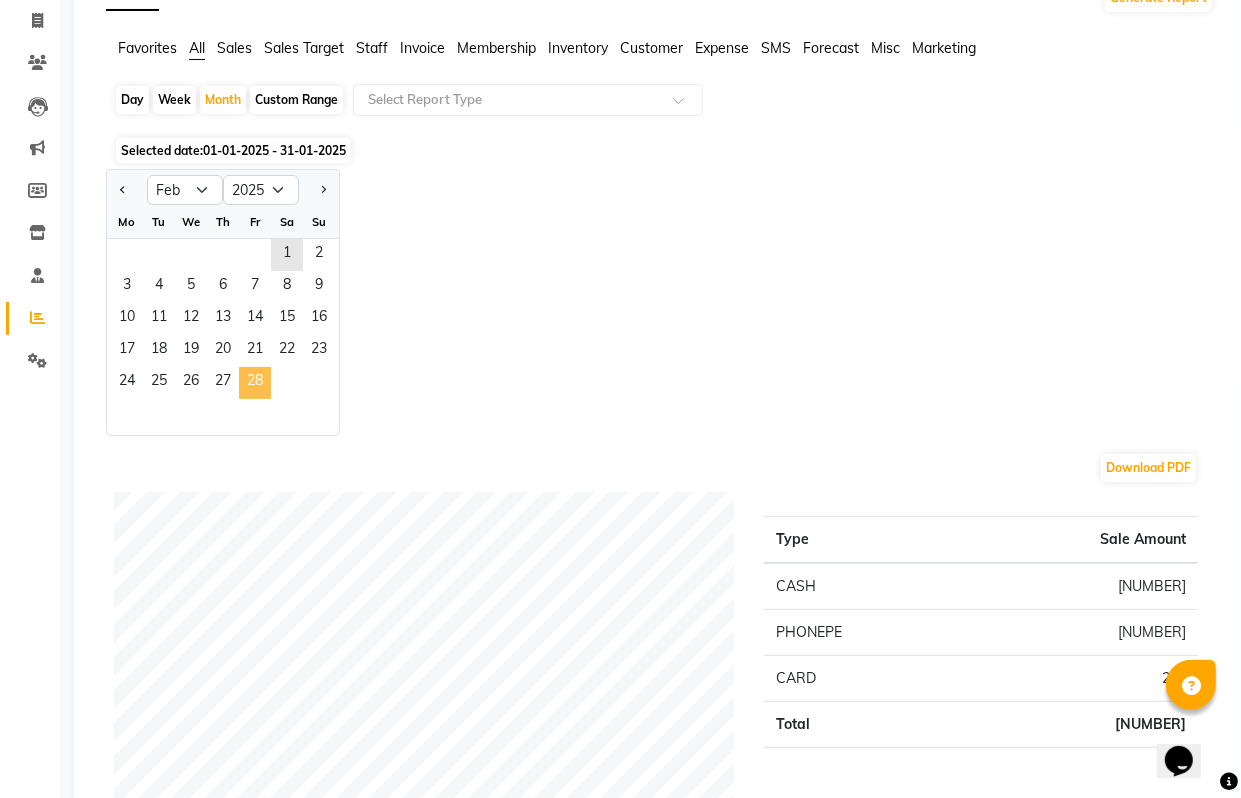 click on "28" 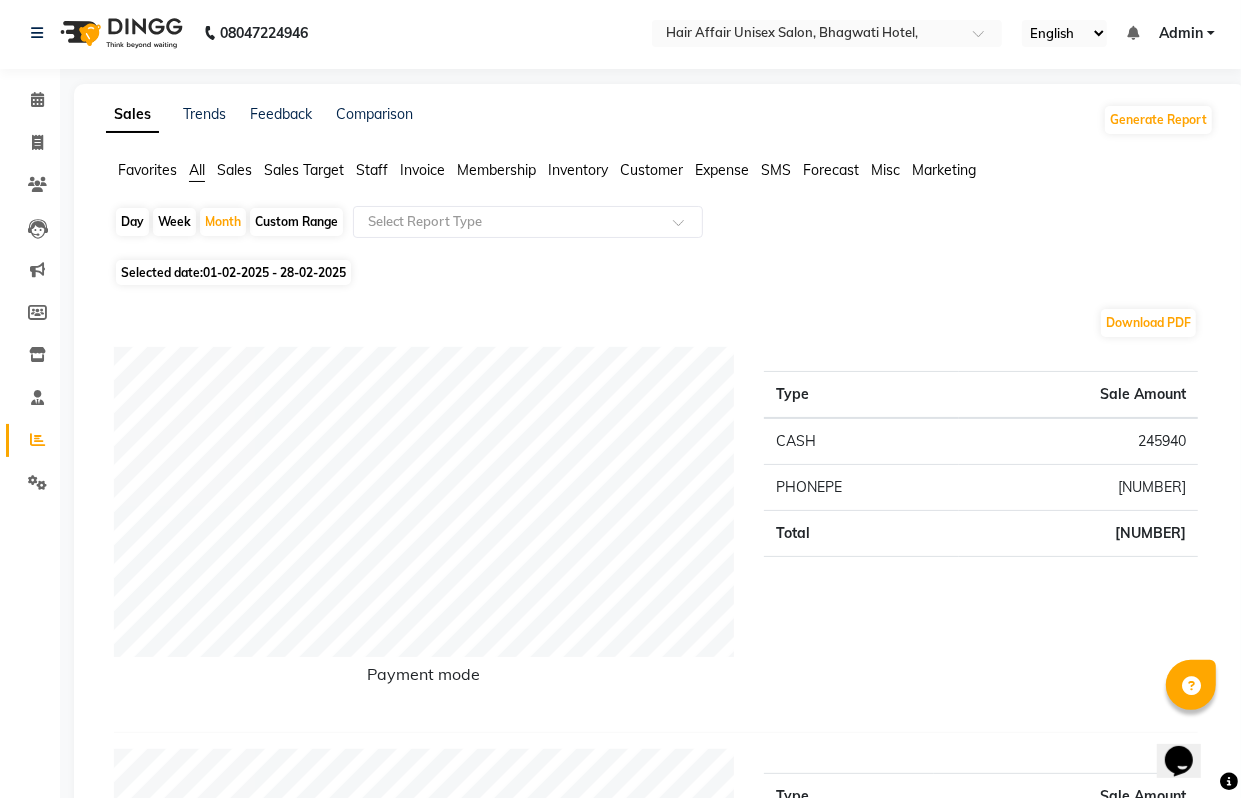 scroll, scrollTop: 0, scrollLeft: 0, axis: both 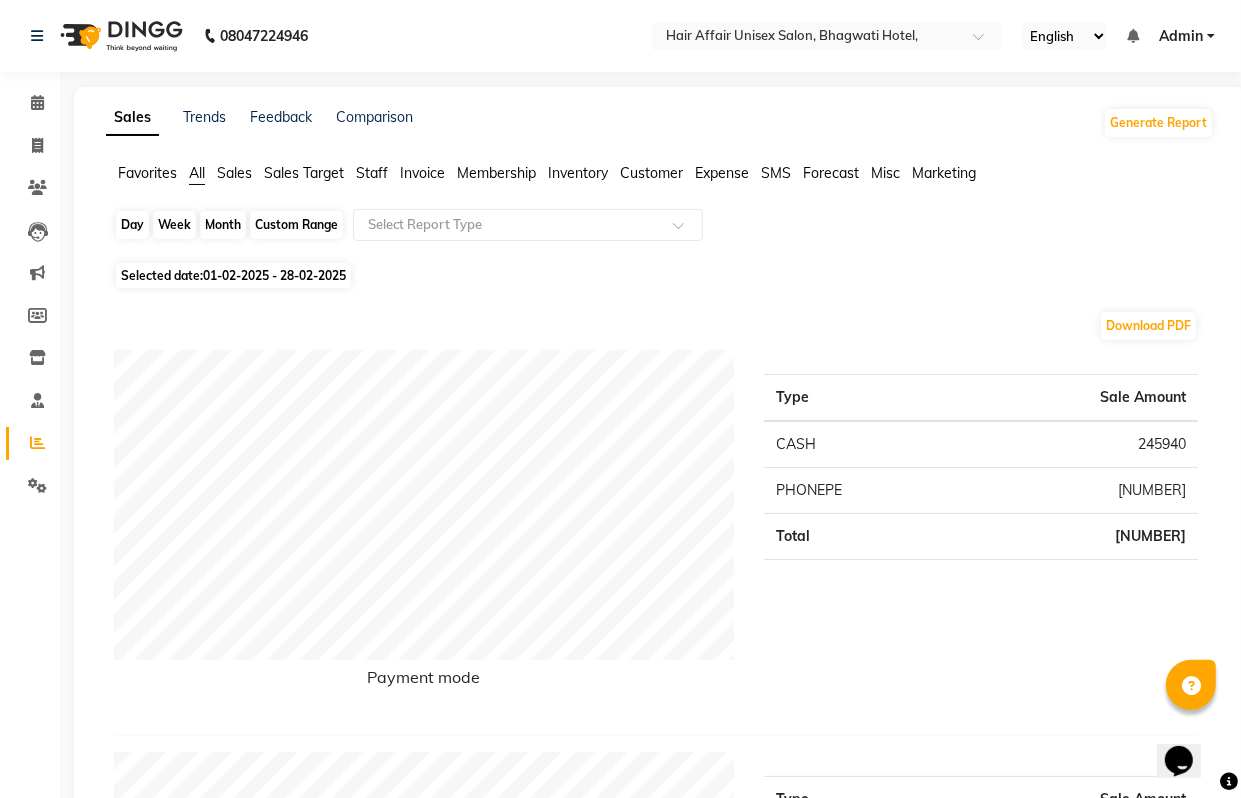 click on "Month" 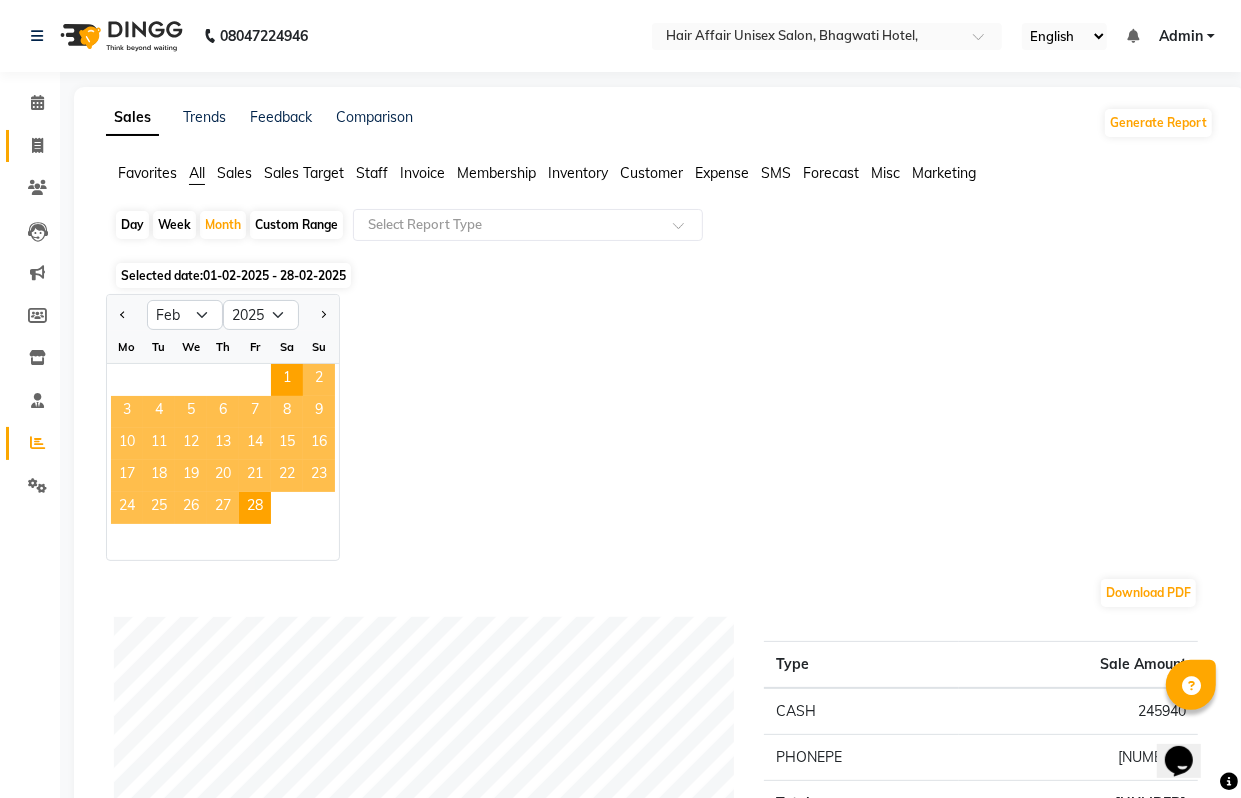 click on "Invoice" 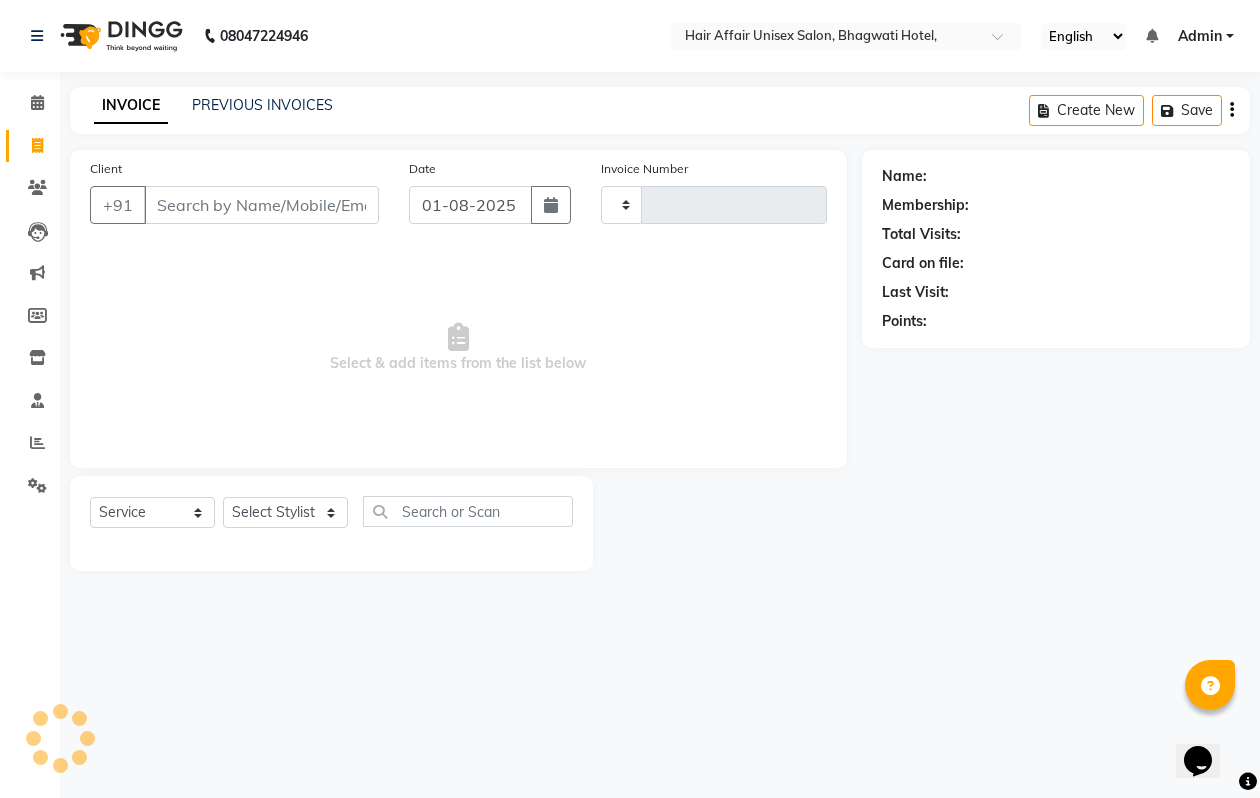 type on "1432" 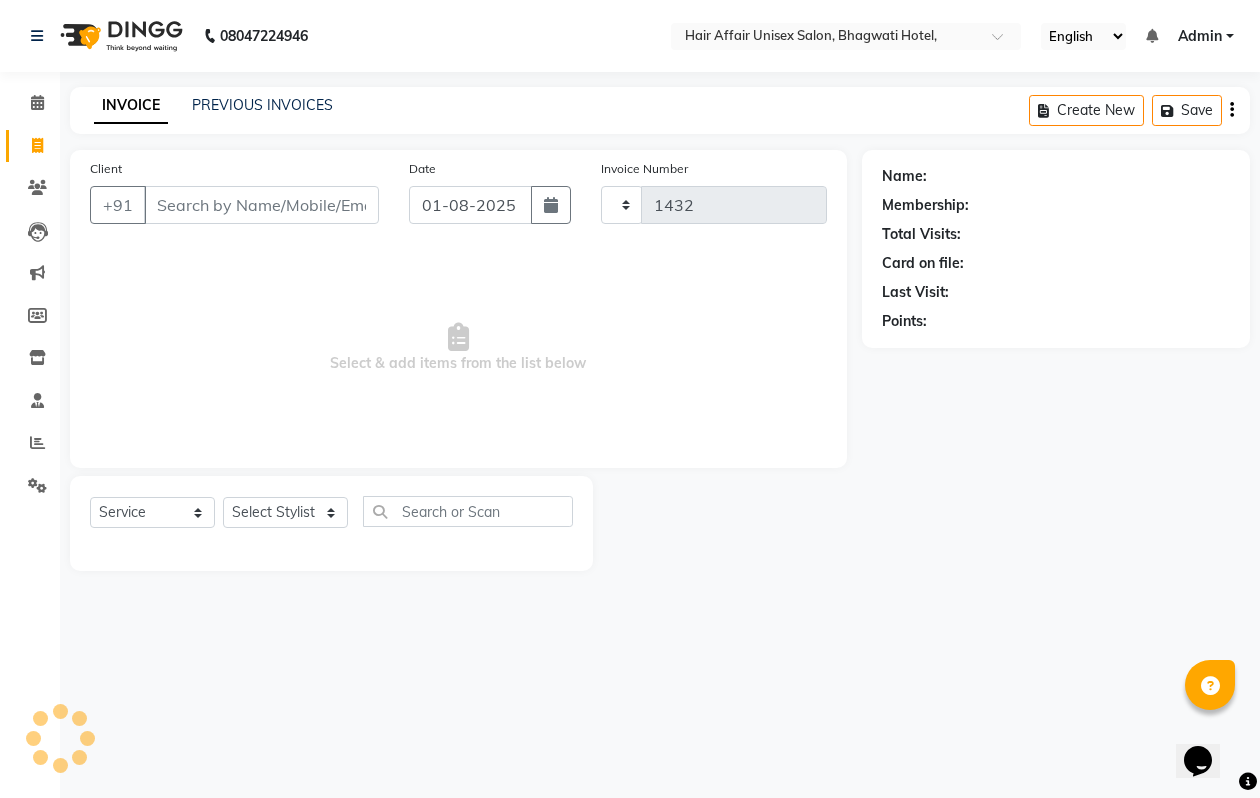 select on "6225" 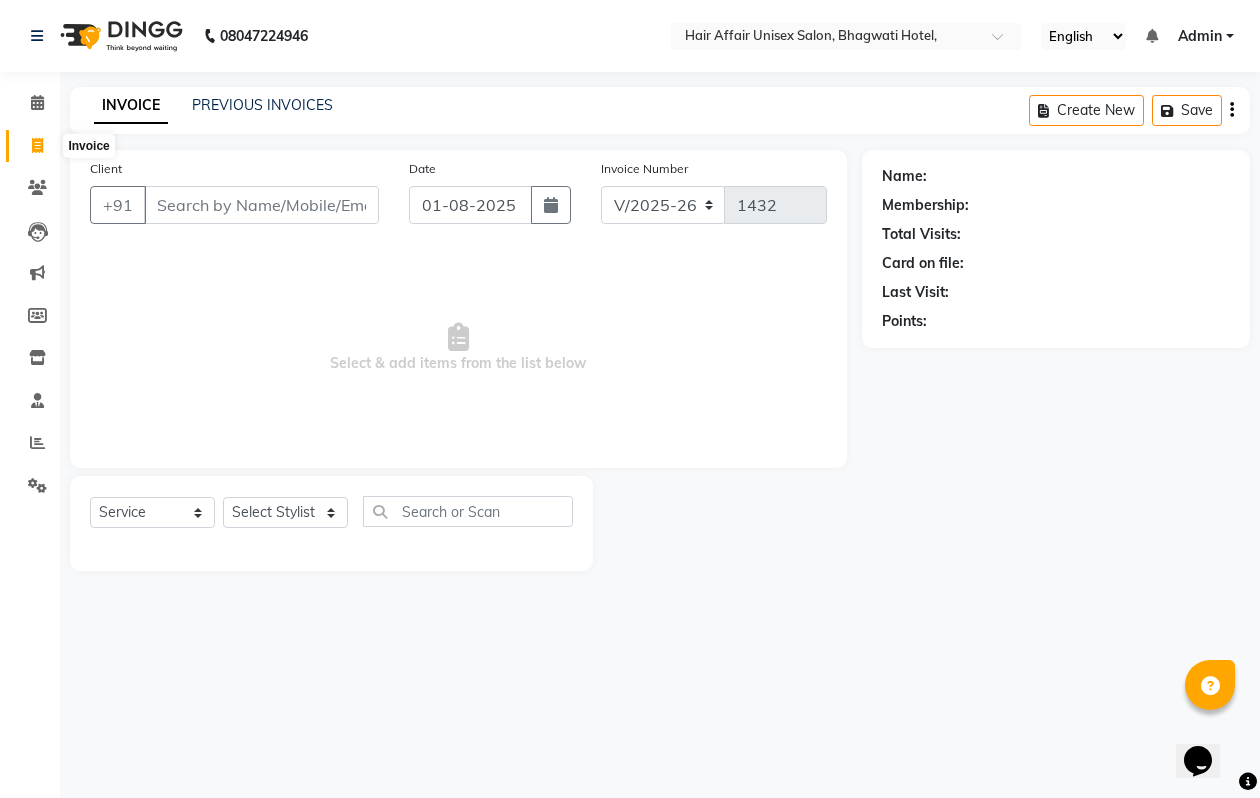 click 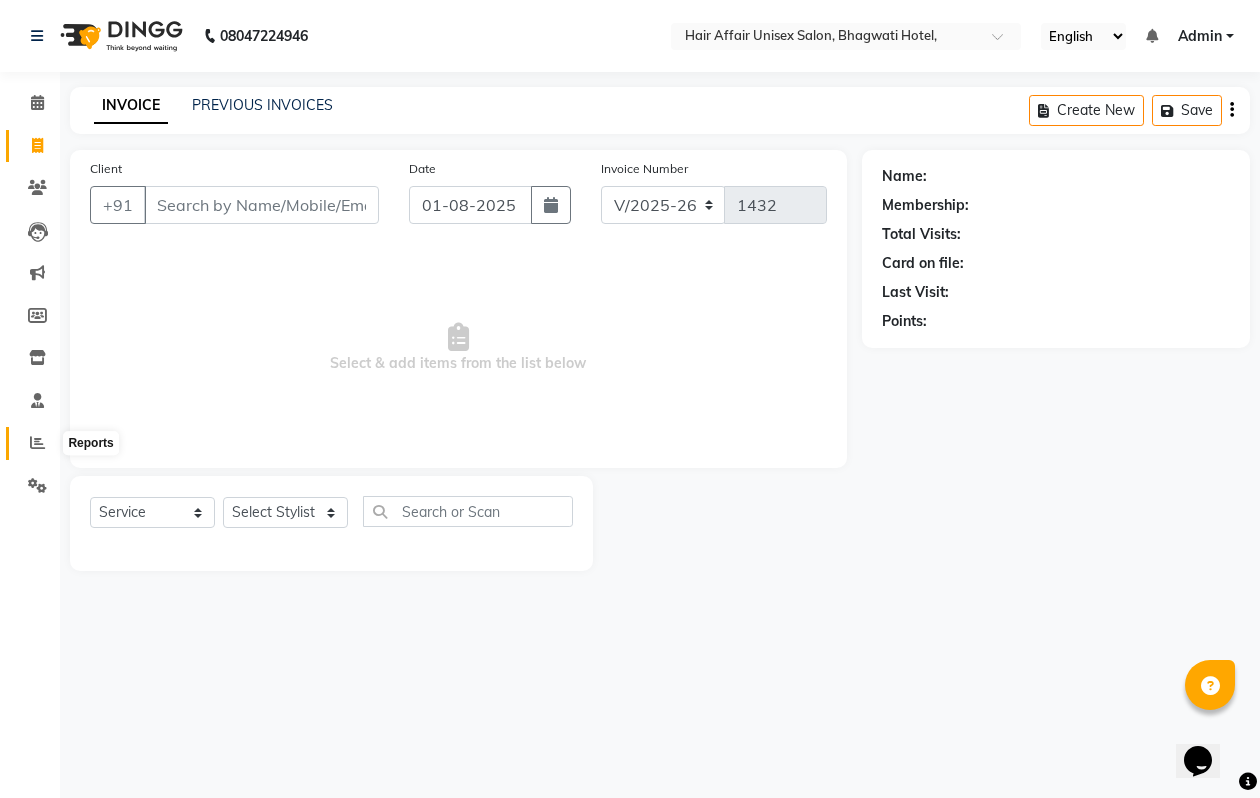 click 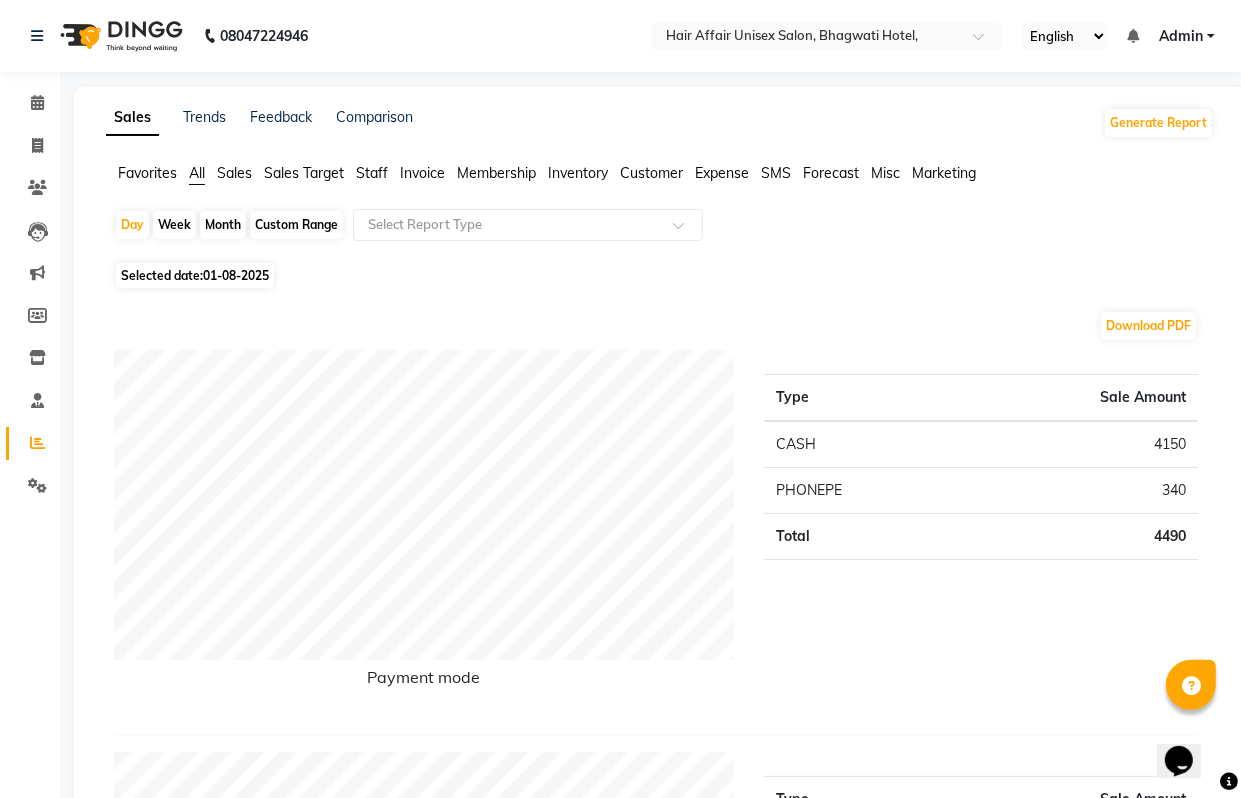 click on "Month" 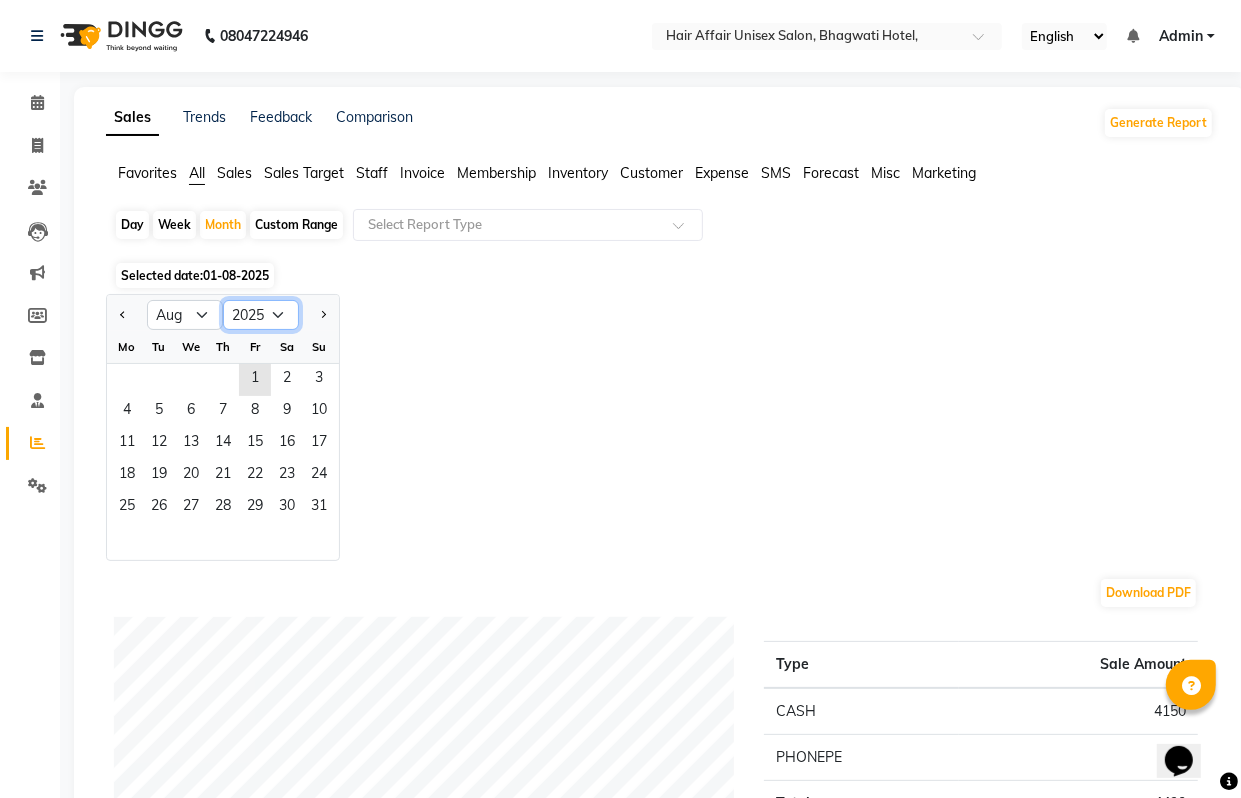 click on "2015 2016 2017 2018 2019 2020 2021 2022 2023 2024 2025 2026 2027 2028 2029 2030 2031 2032 2033 2034 2035" 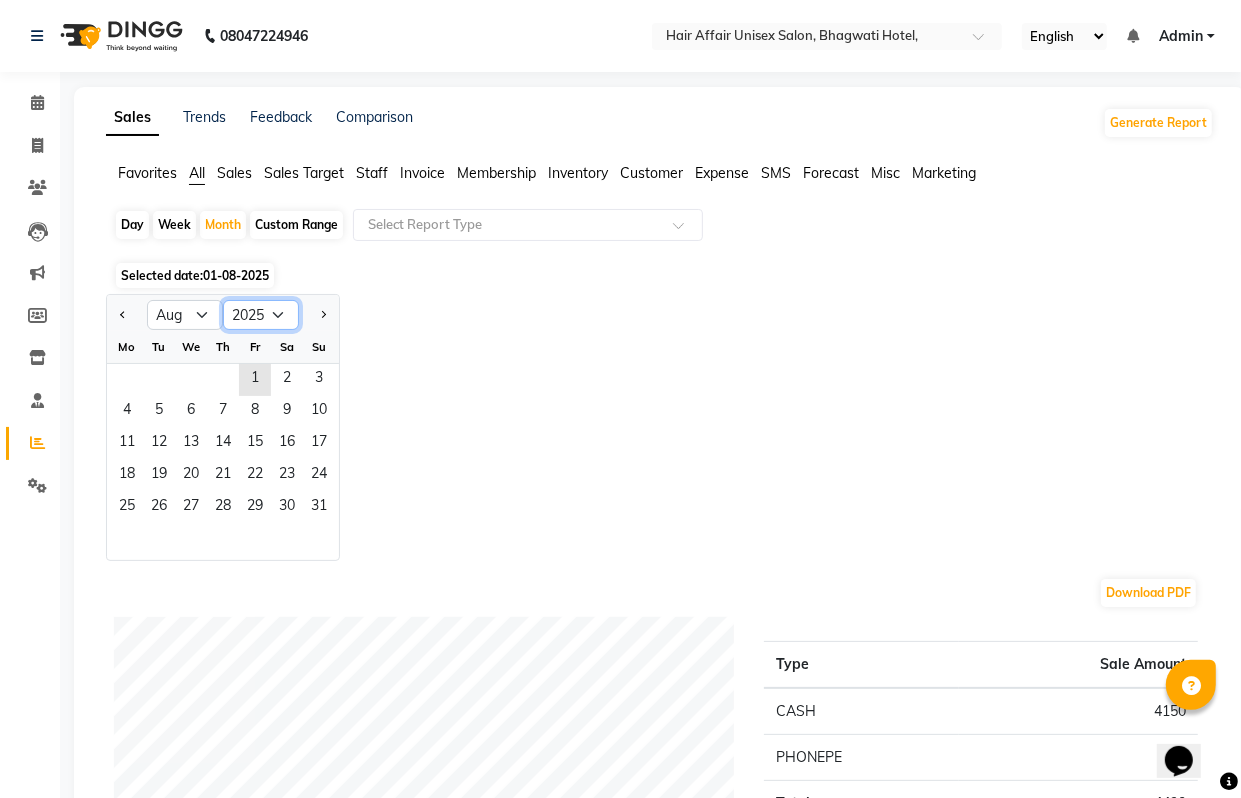 select on "2024" 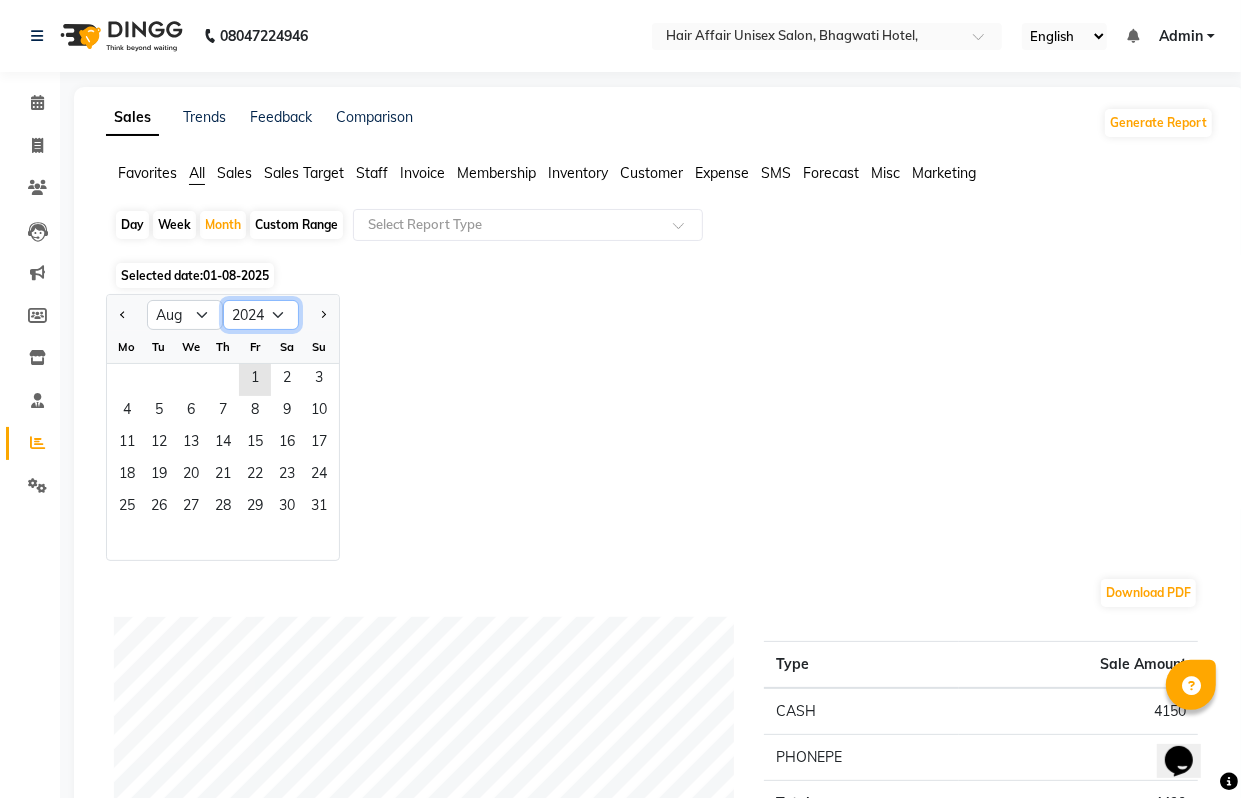 click on "2015 2016 2017 2018 2019 2020 2021 2022 2023 2024 2025 2026 2027 2028 2029 2030 2031 2032 2033 2034 2035" 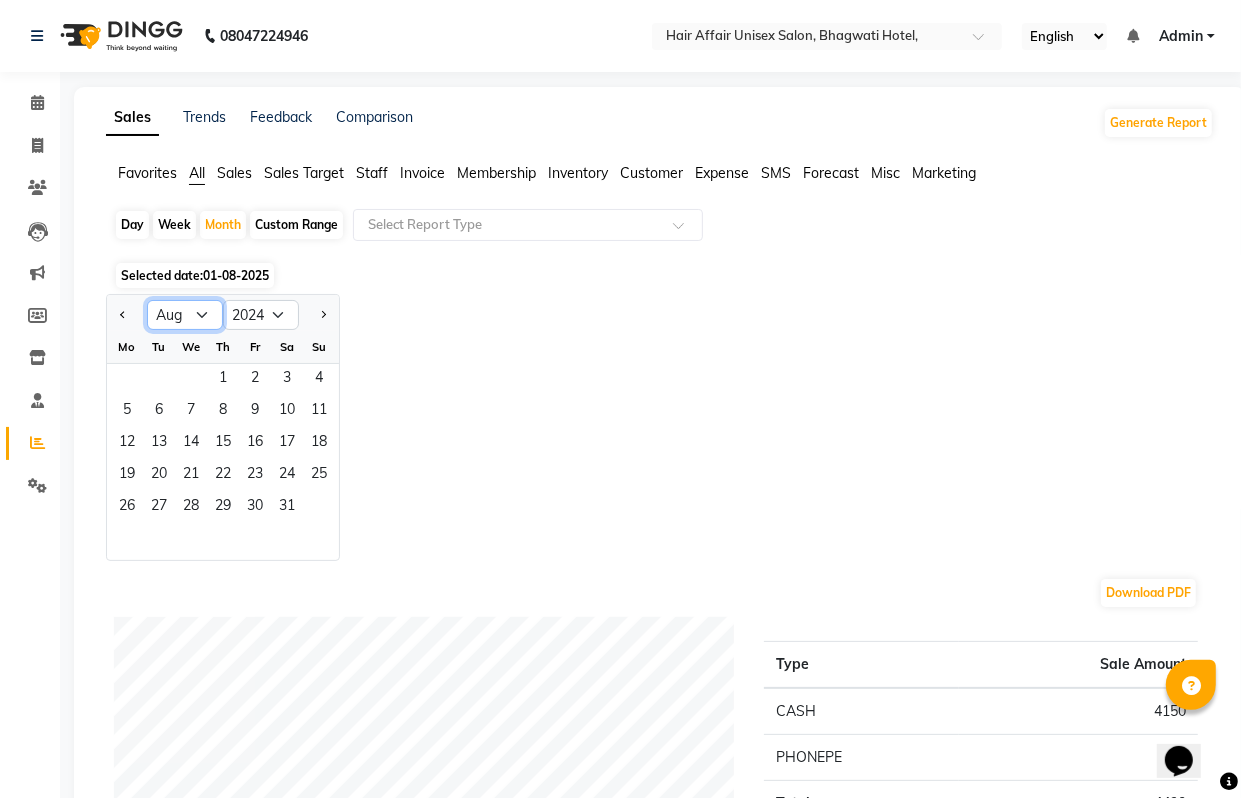 click on "Jan Feb Mar Apr May Jun Jul Aug Sep Oct Nov Dec" 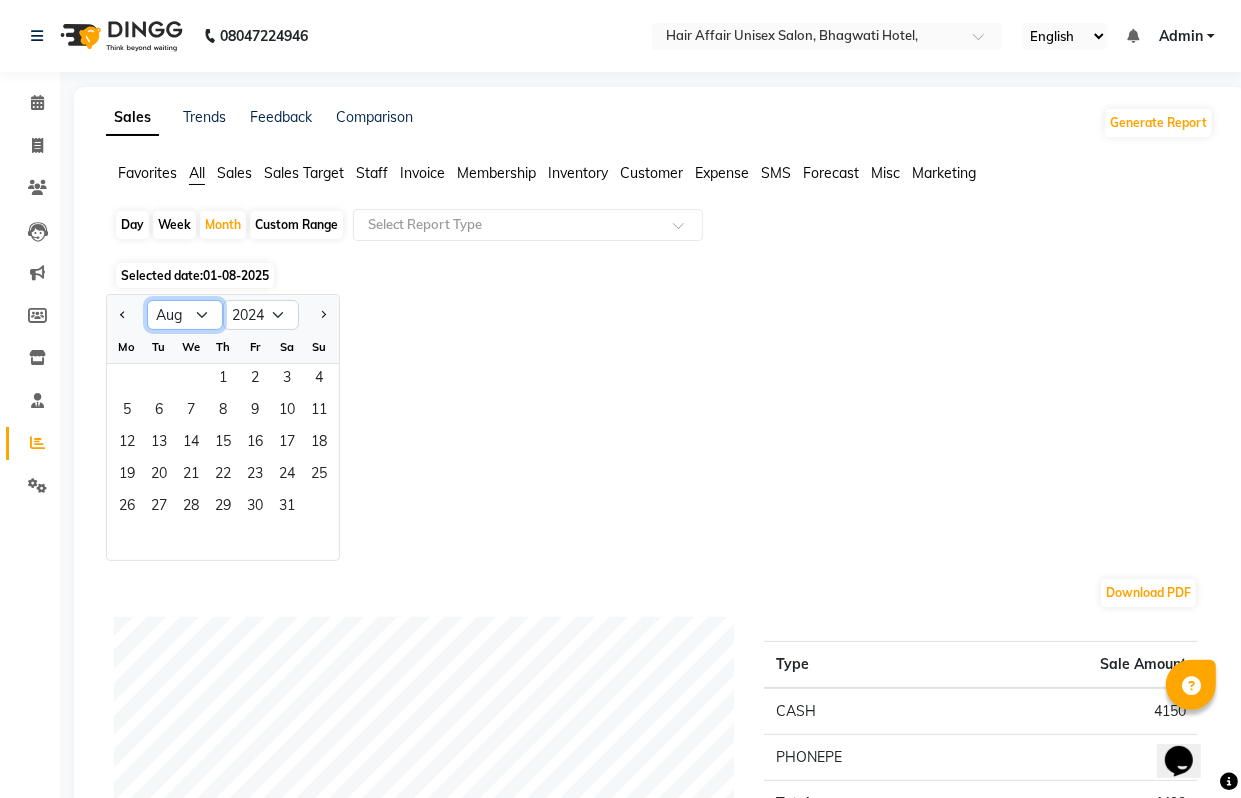 click on "Jan Feb Mar Apr May Jun Jul Aug Sep Oct Nov Dec" 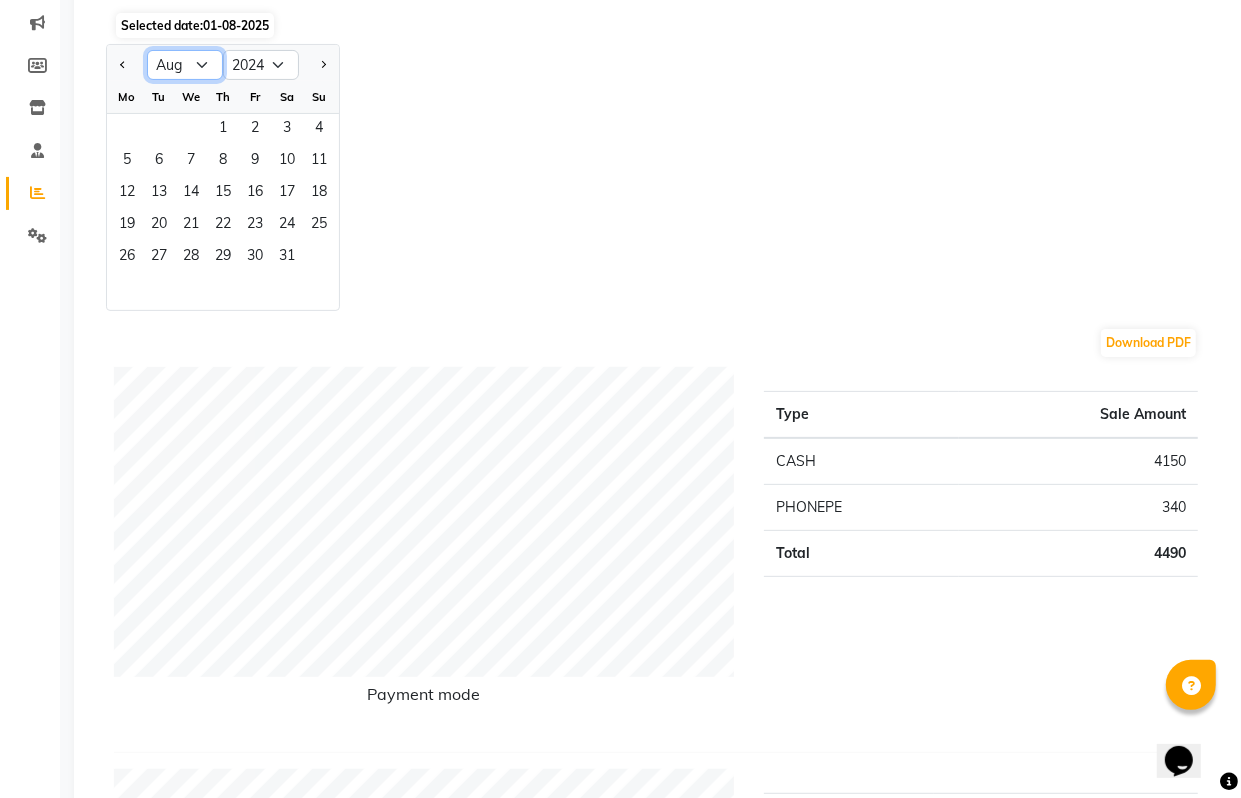 scroll, scrollTop: 0, scrollLeft: 0, axis: both 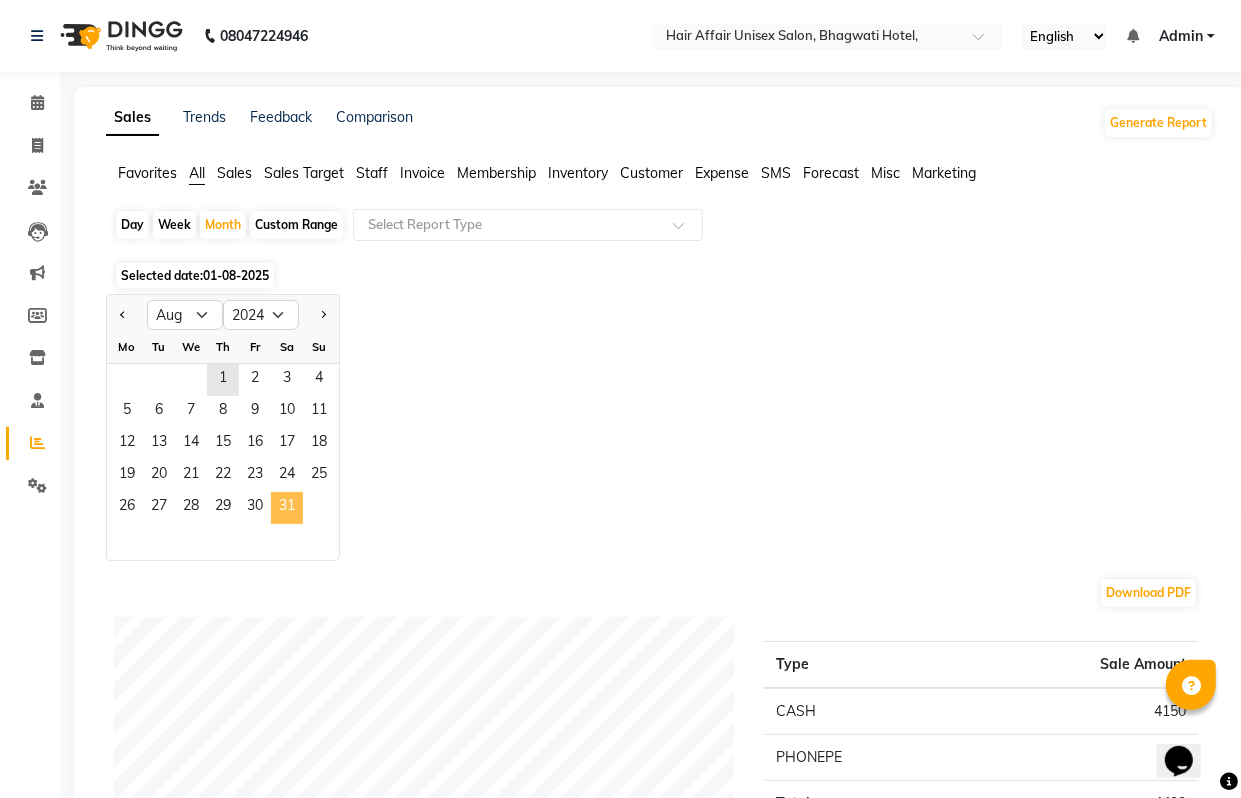 click on "31" 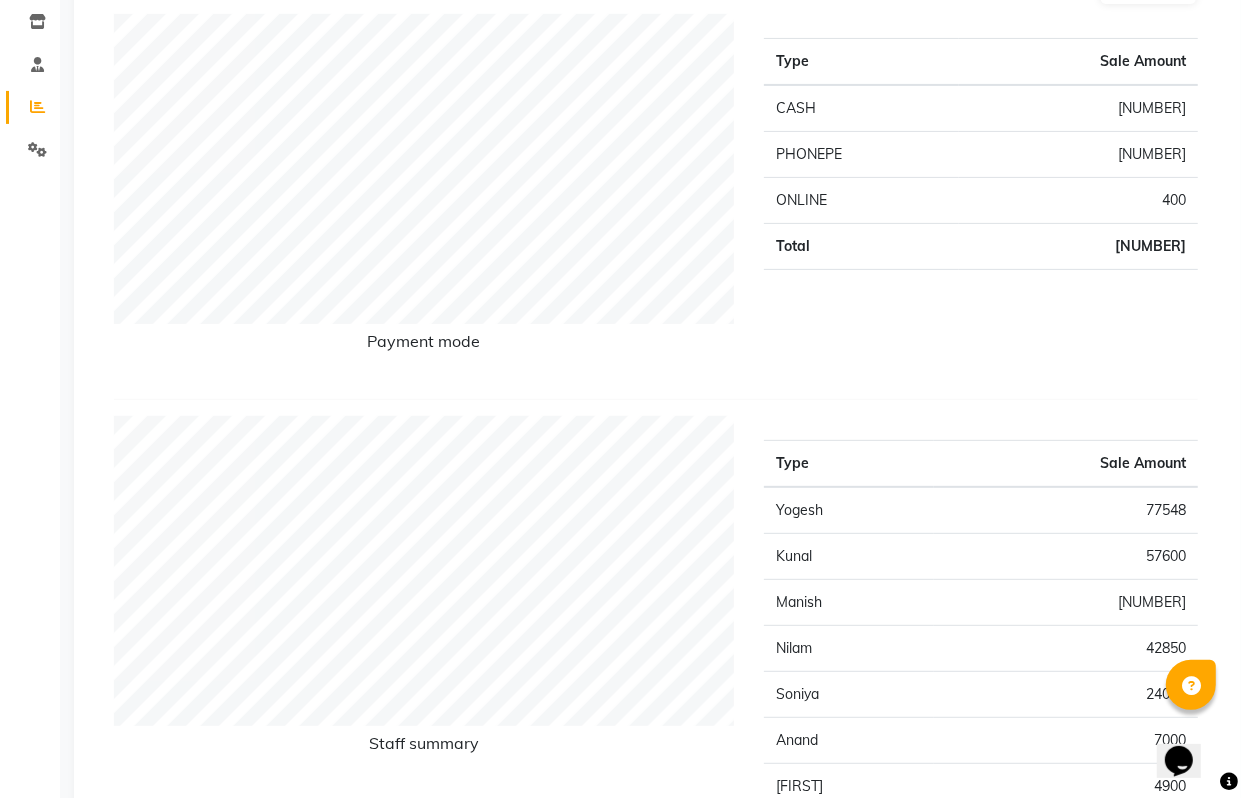 scroll, scrollTop: 0, scrollLeft: 0, axis: both 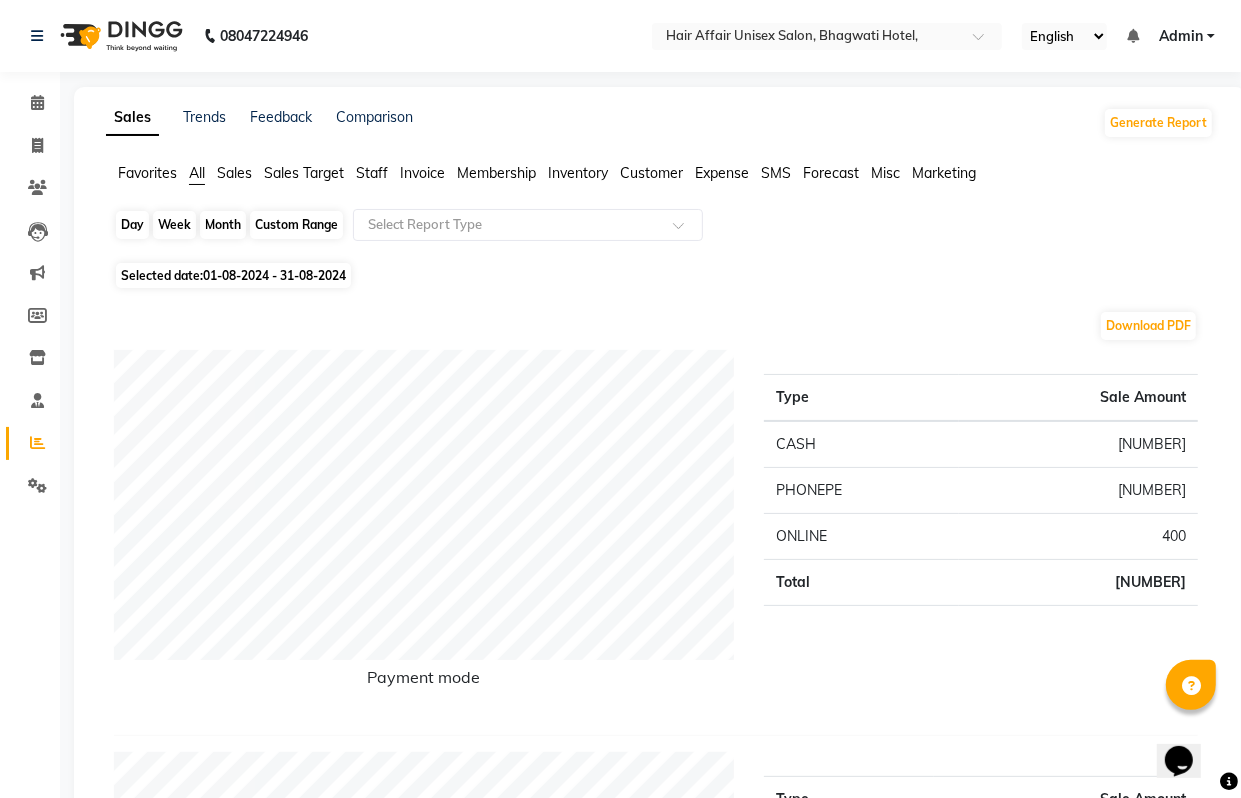 click on "Month" 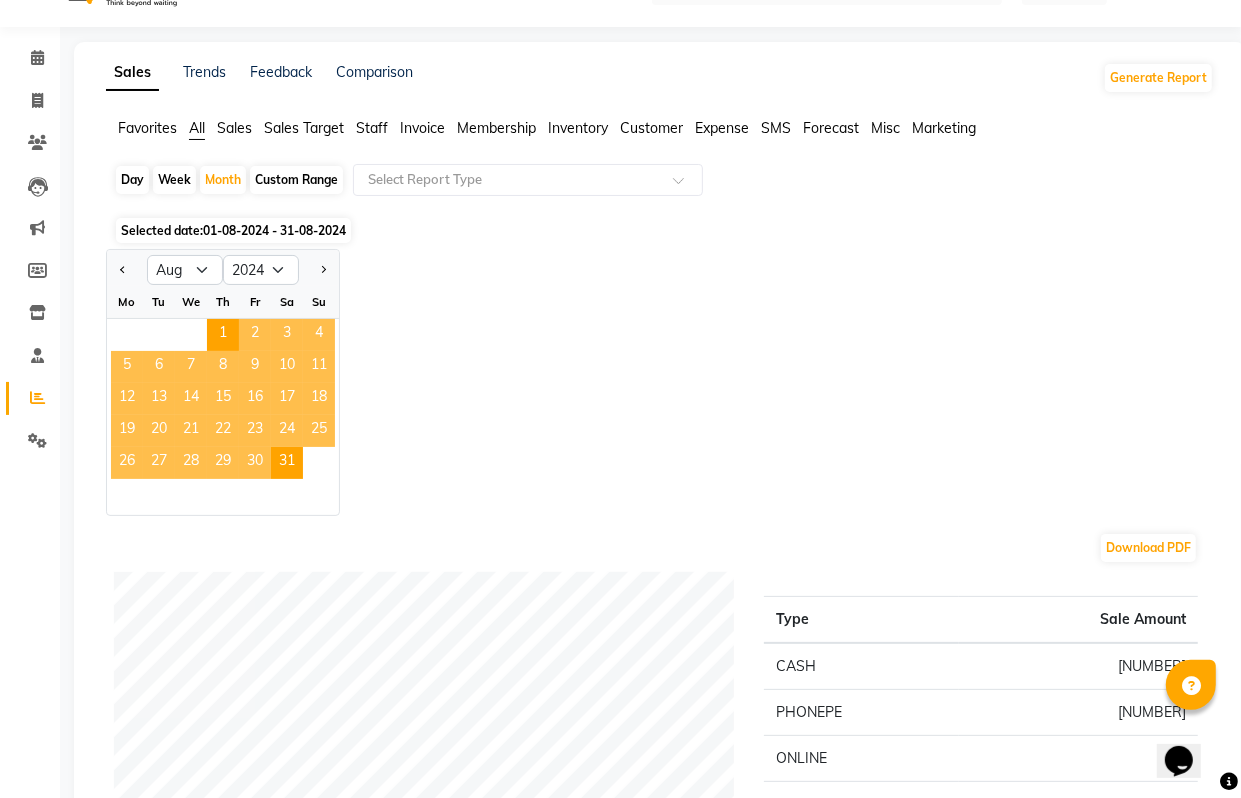scroll, scrollTop: 0, scrollLeft: 0, axis: both 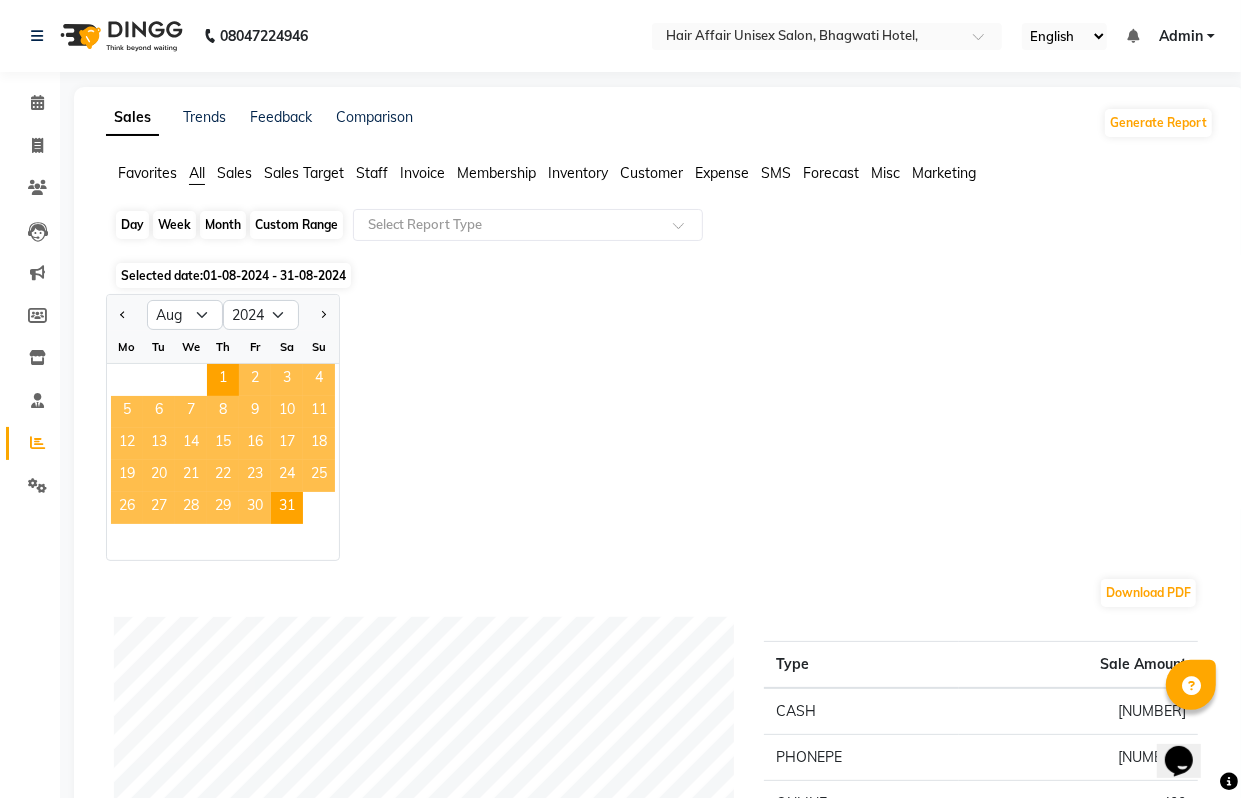 click on "Month" 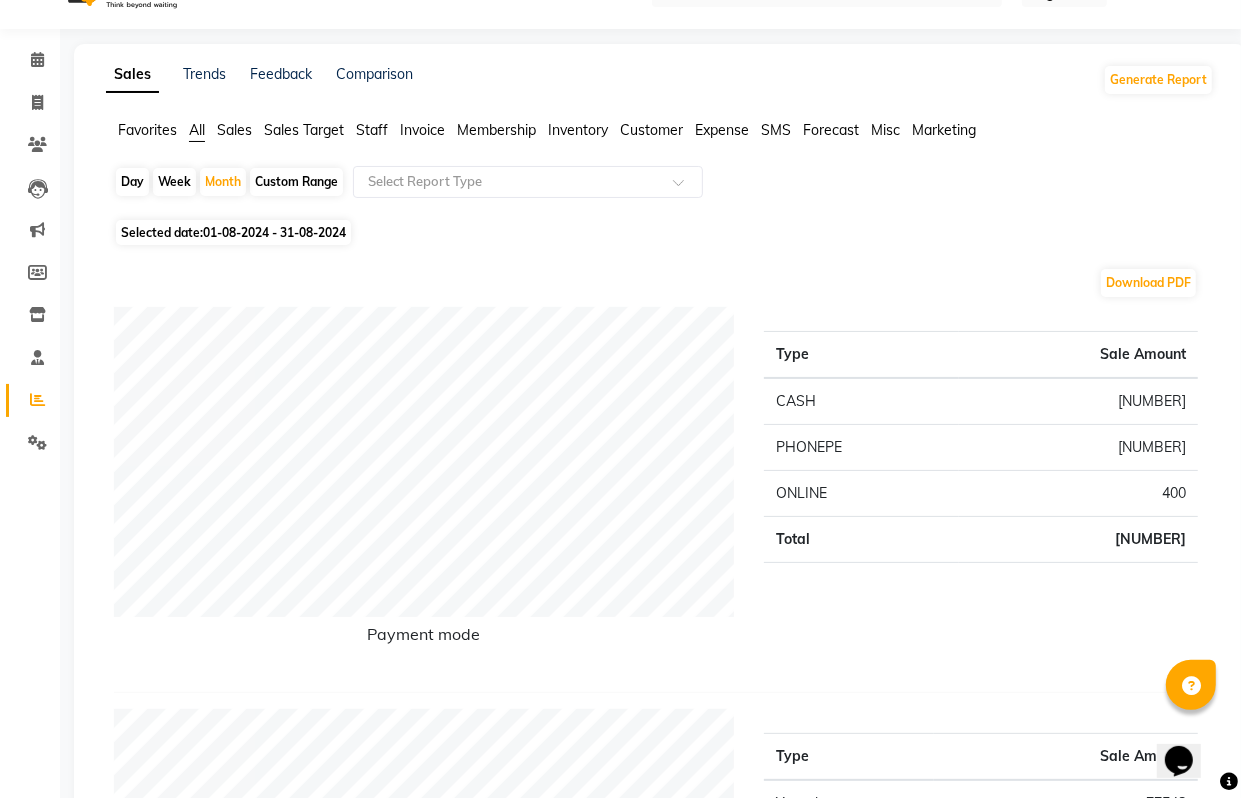 scroll, scrollTop: 0, scrollLeft: 0, axis: both 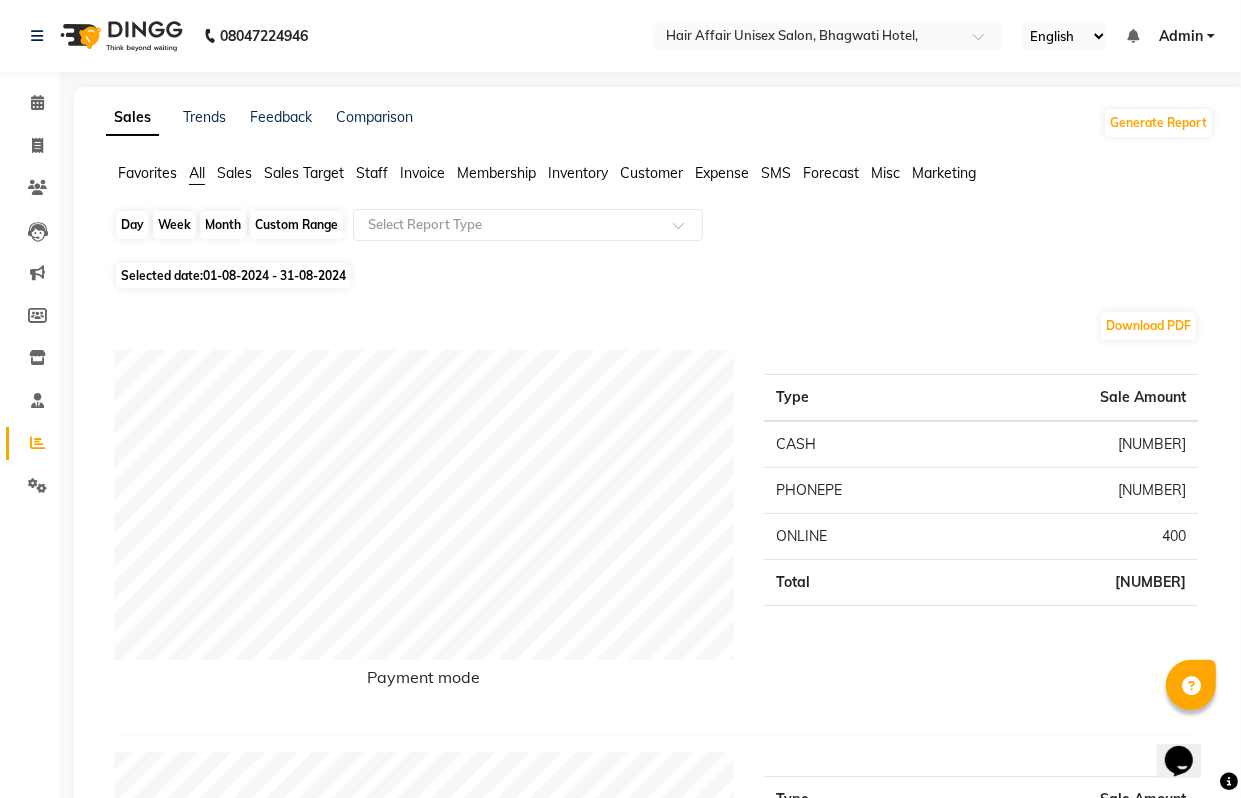 click on "Month" 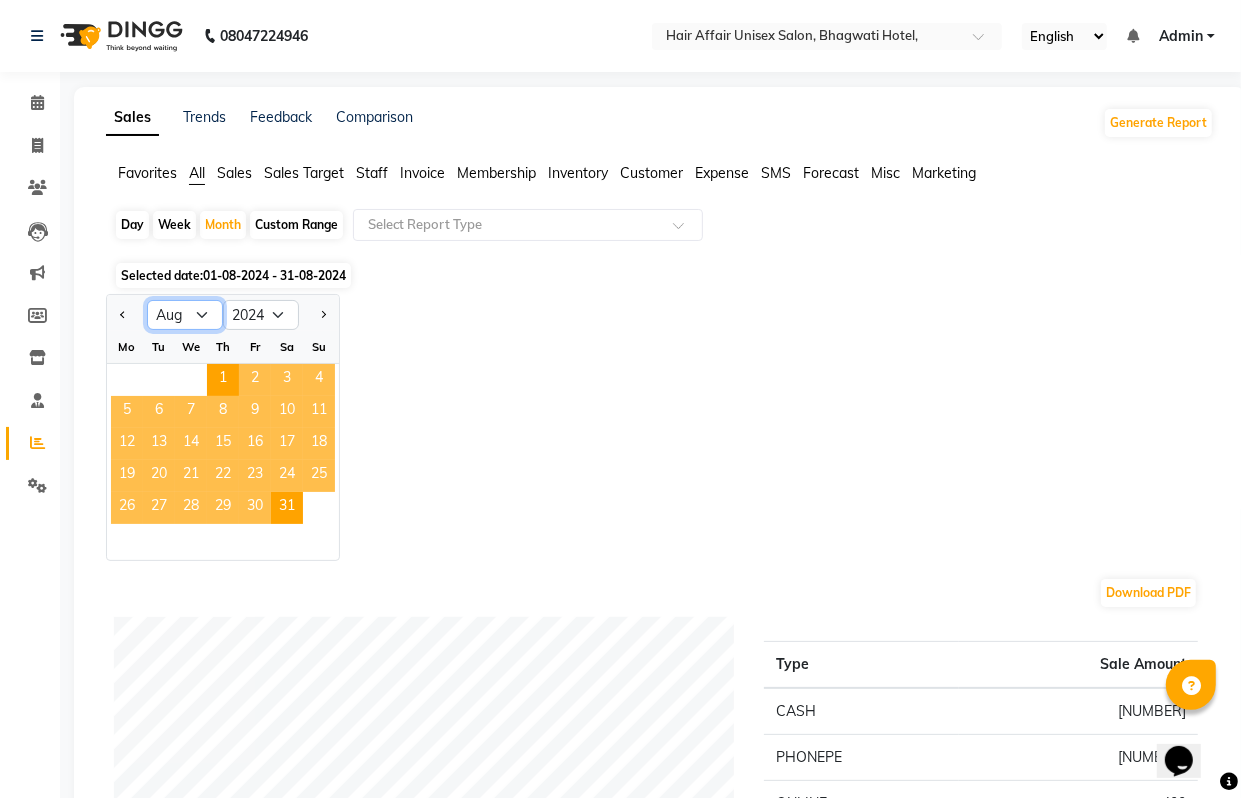 click on "Jan Feb Mar Apr May Jun Jul Aug Sep Oct Nov Dec" 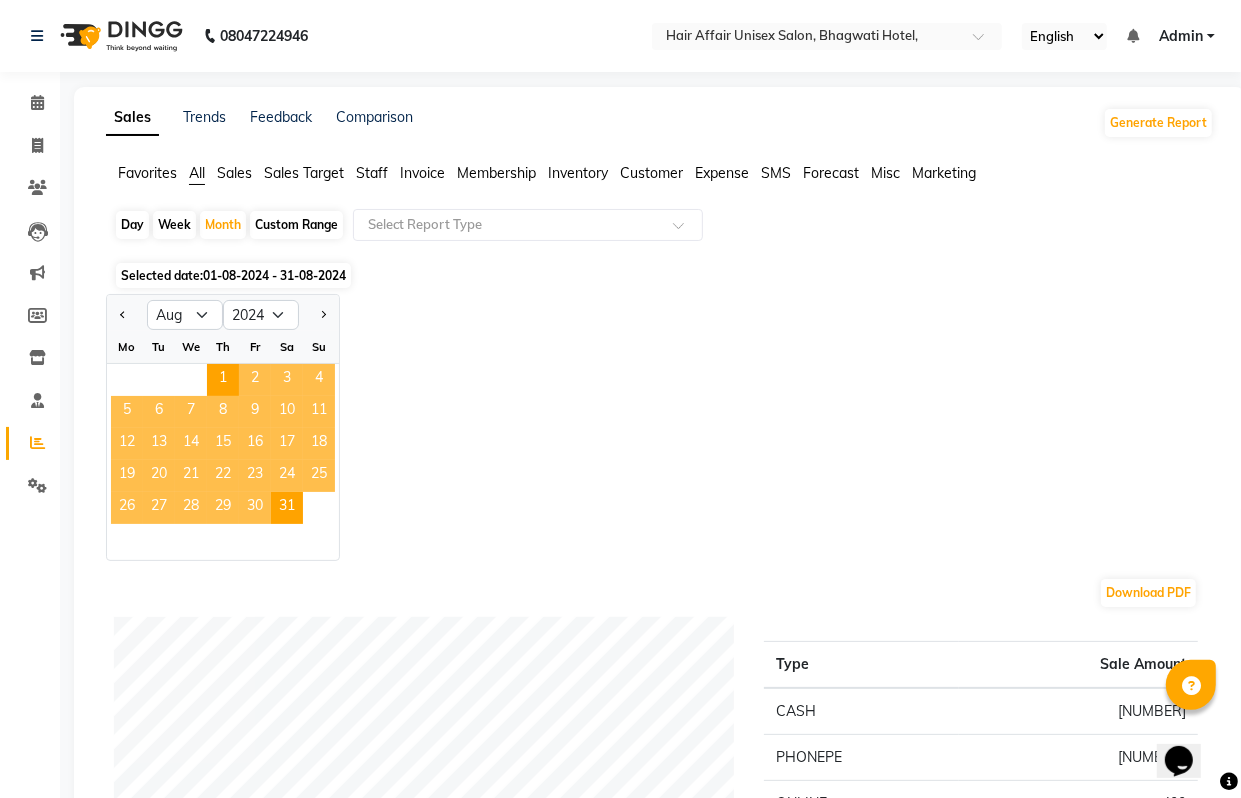 click on "15" 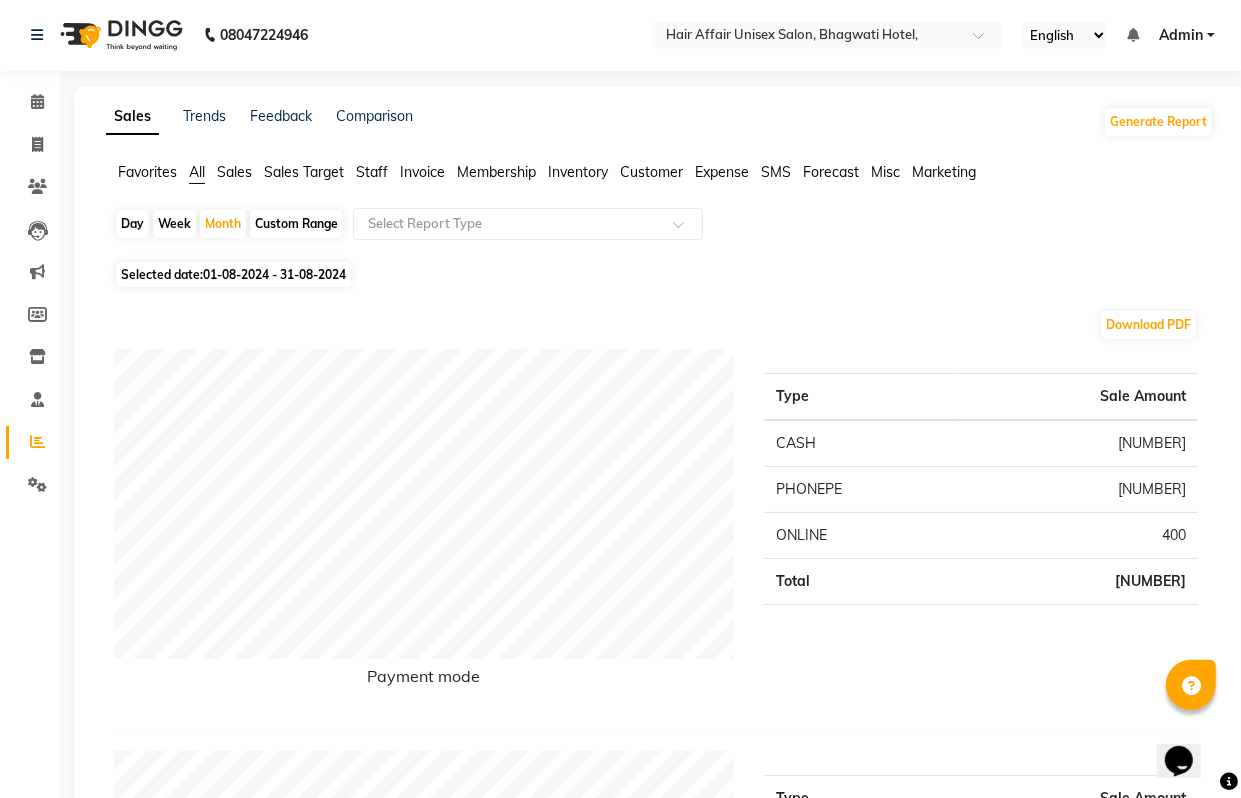 scroll, scrollTop: 0, scrollLeft: 0, axis: both 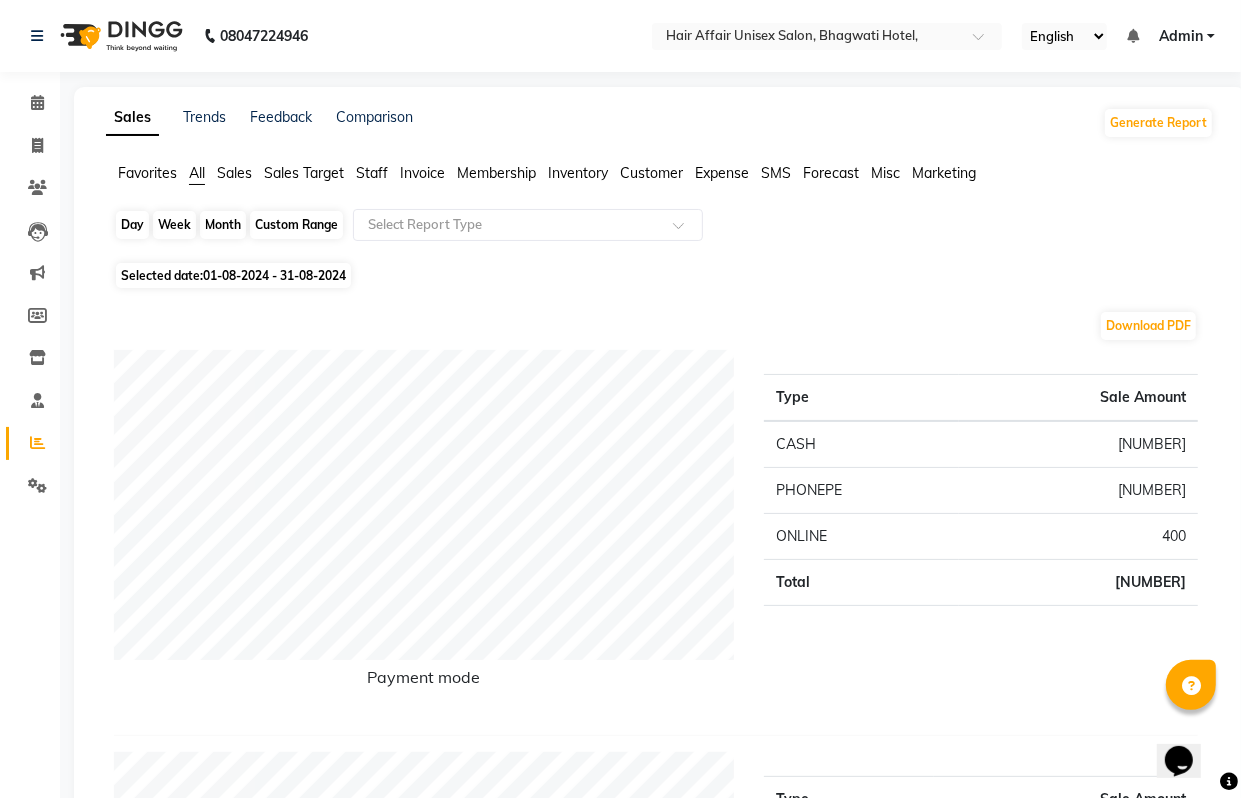 click on "Month" 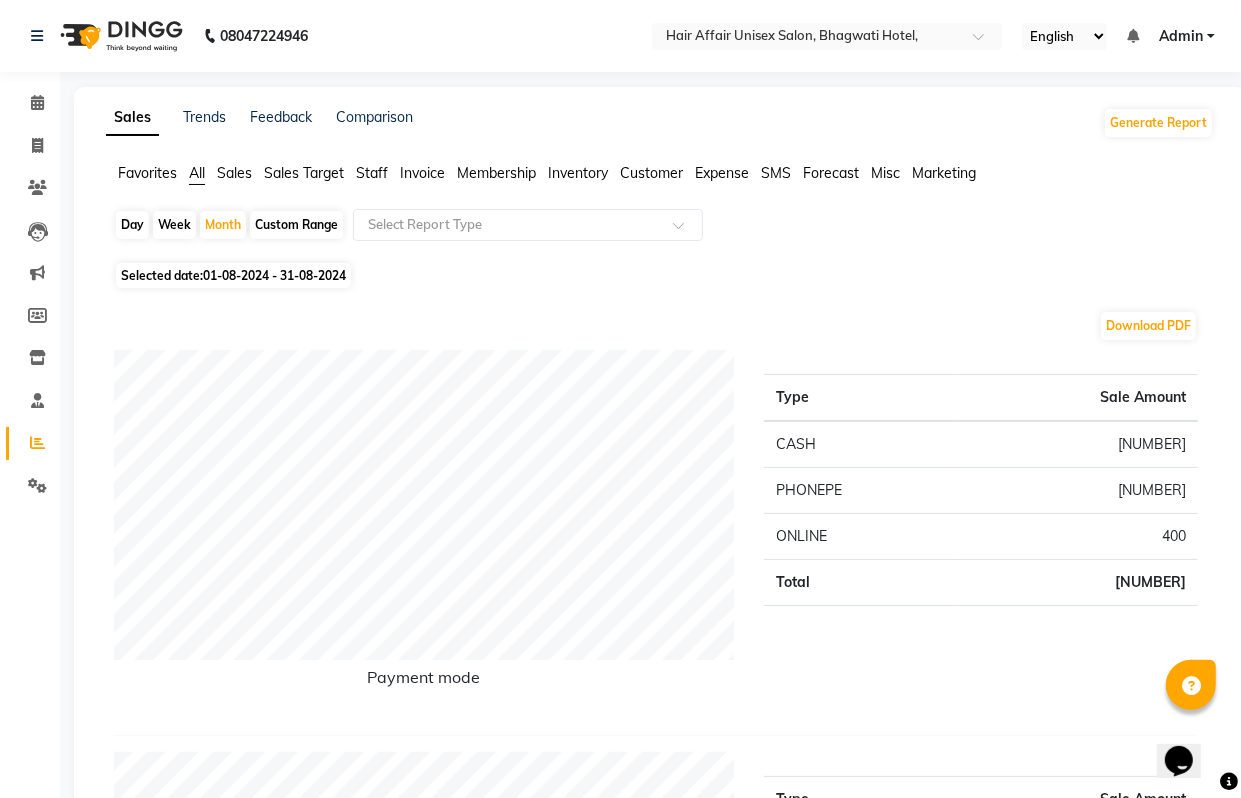 select on "8" 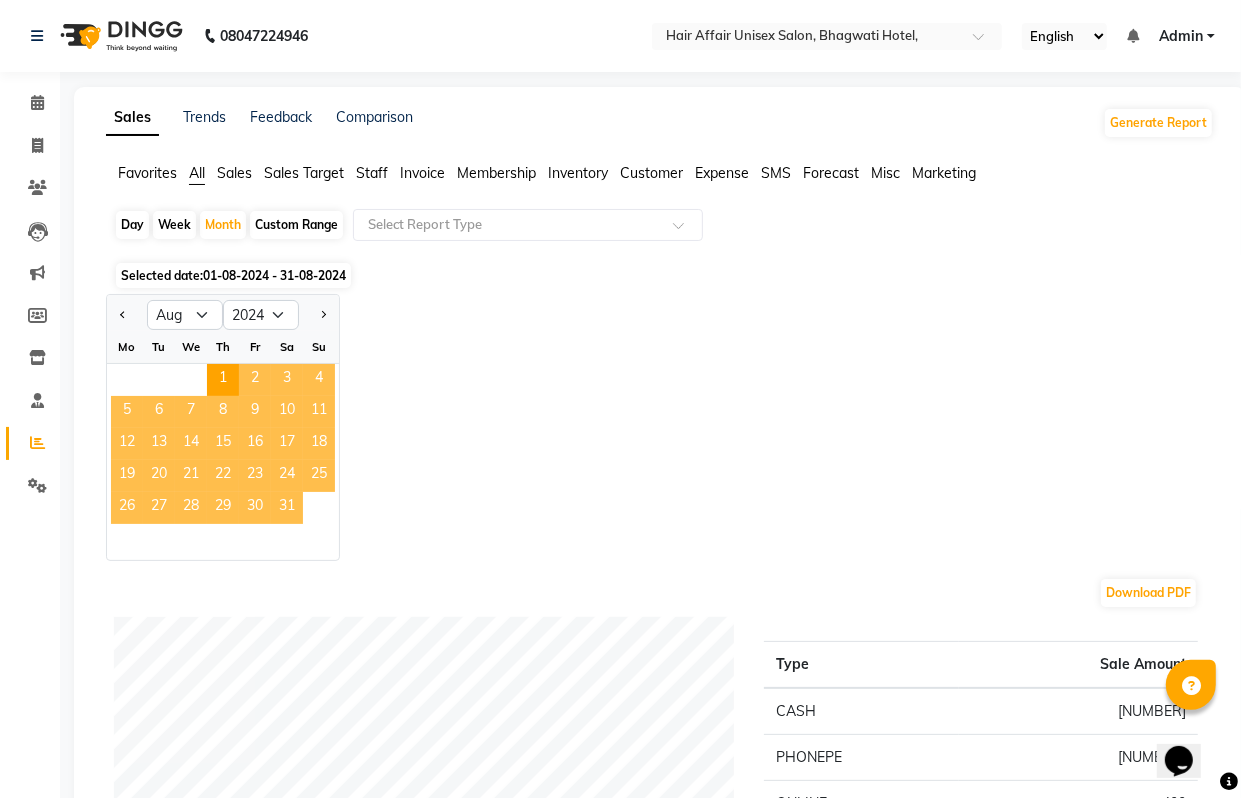 click on "31" 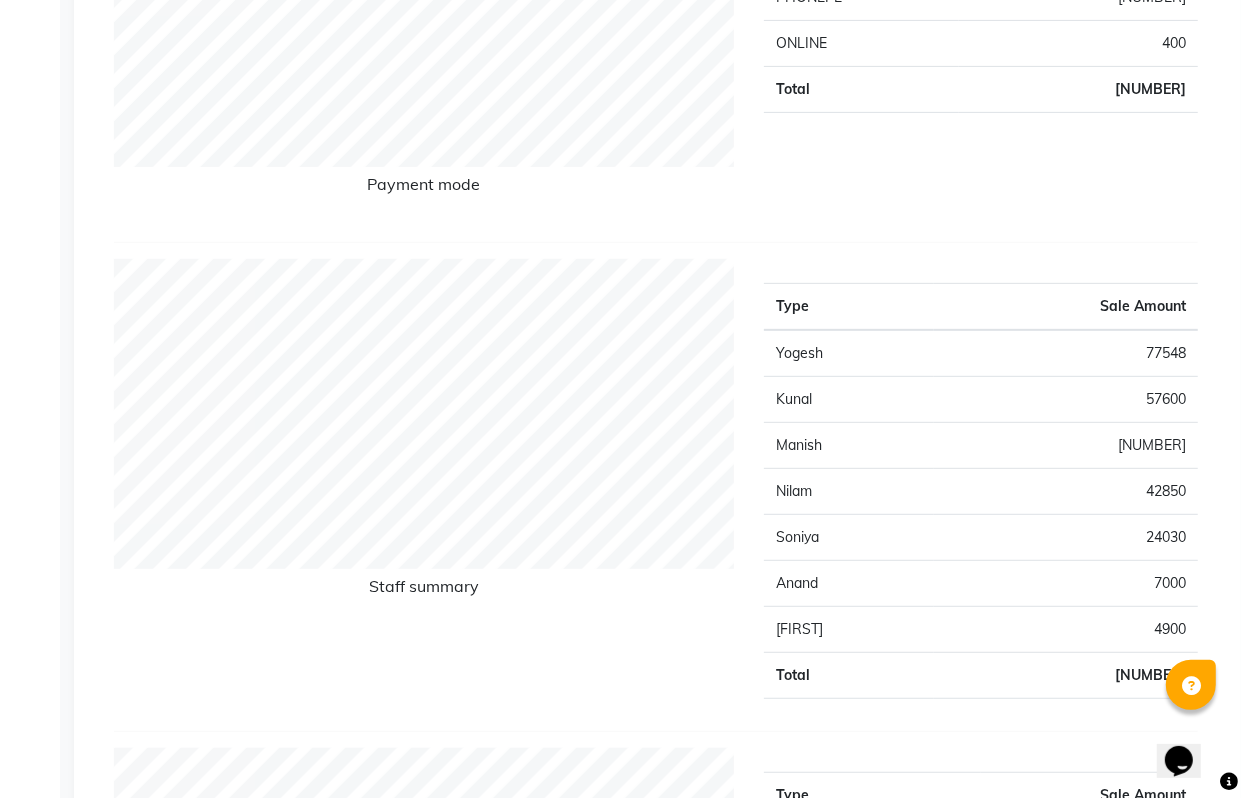 scroll, scrollTop: 0, scrollLeft: 0, axis: both 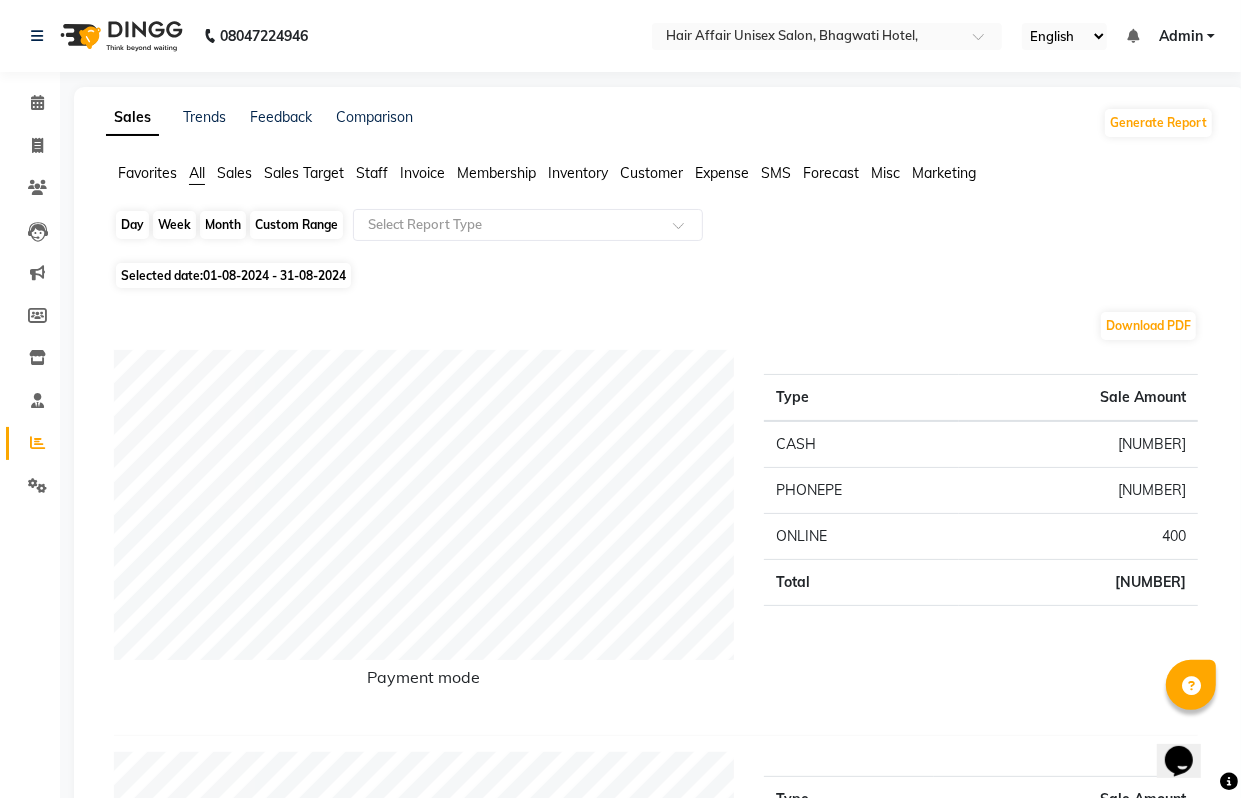 click on "Month" 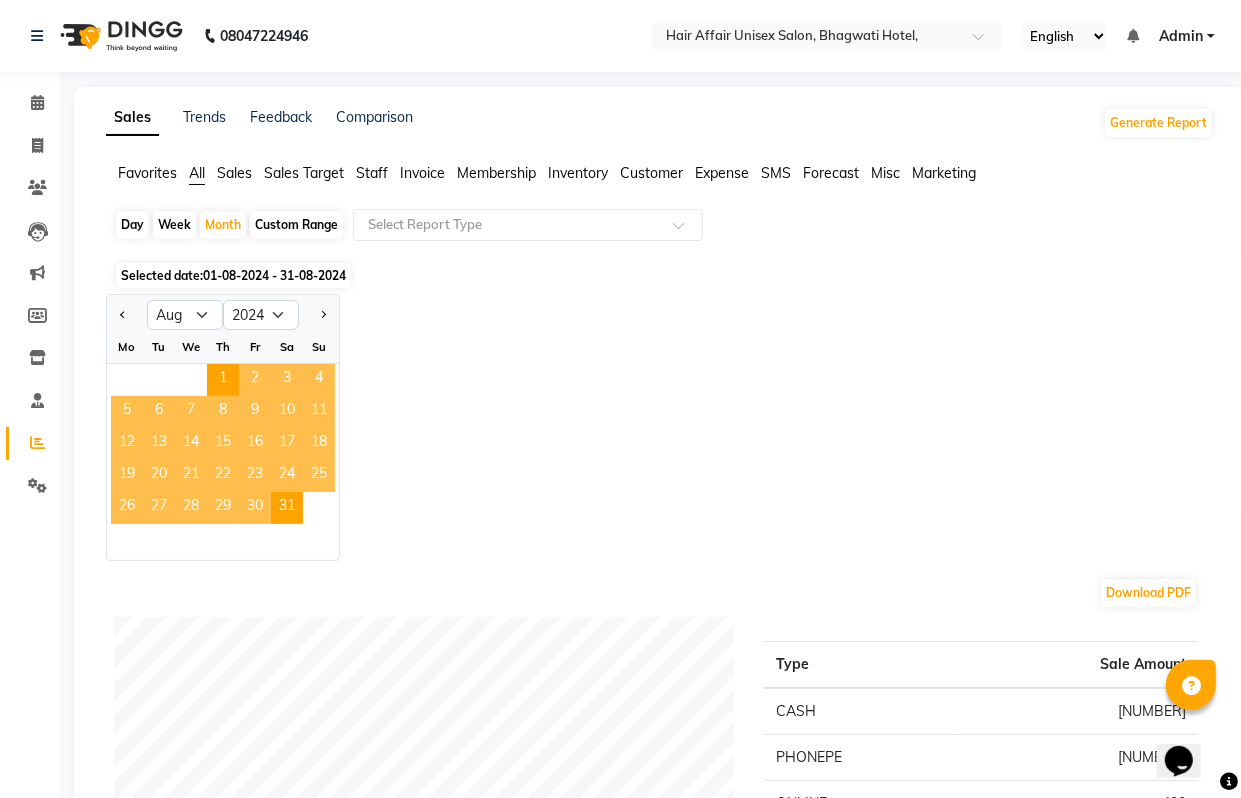 click on "01-08-2024 - 31-08-2024" 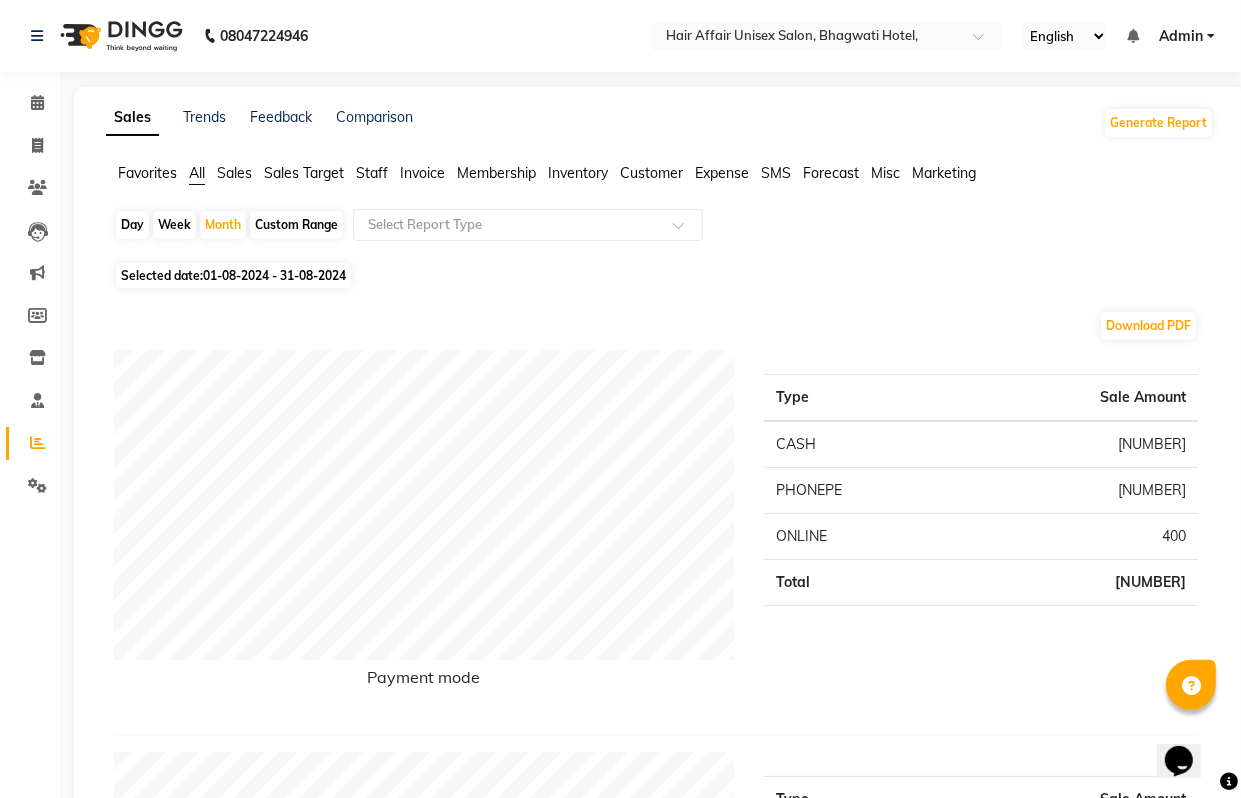 click on "Selected date:  01-08-2024 - 31-08-2024" 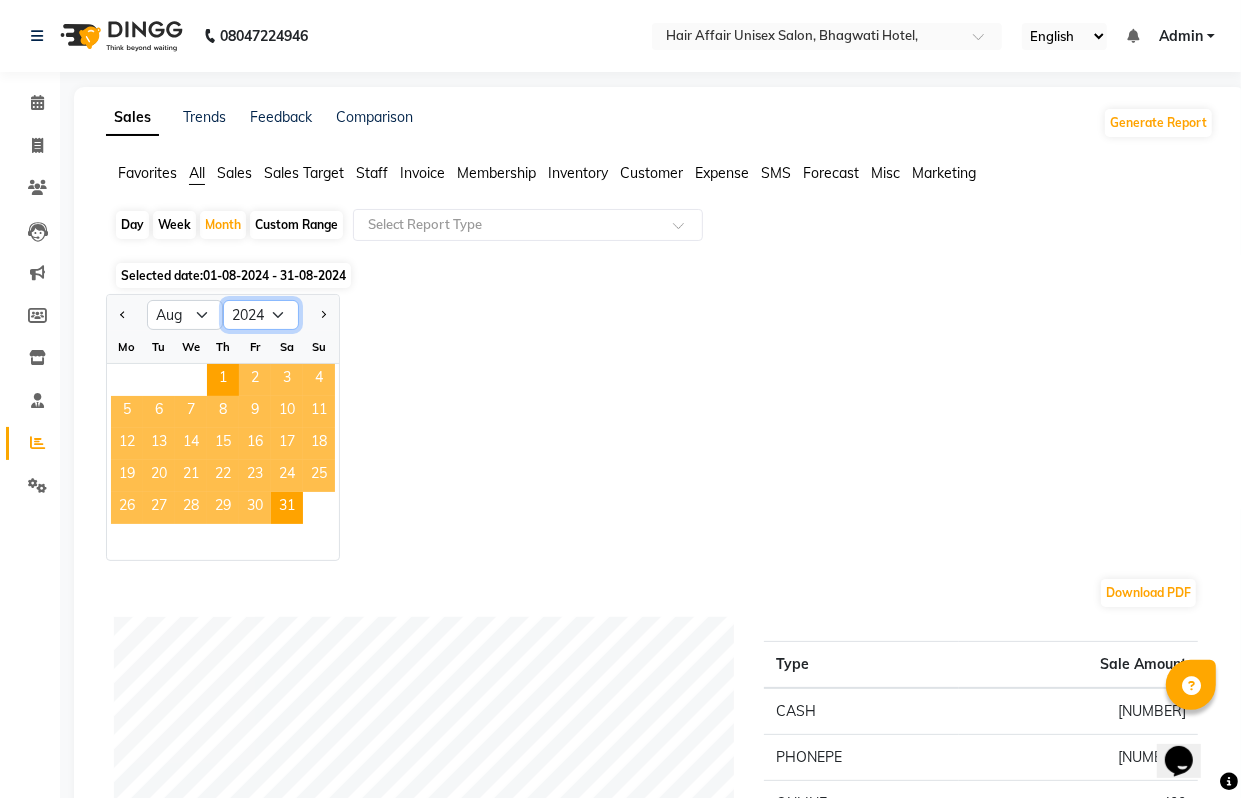 click on "2014 2015 2016 2017 2018 2019 2020 2021 2022 2023 2024 2025 2026 2027 2028 2029 2030 2031 2032 2033 2034" 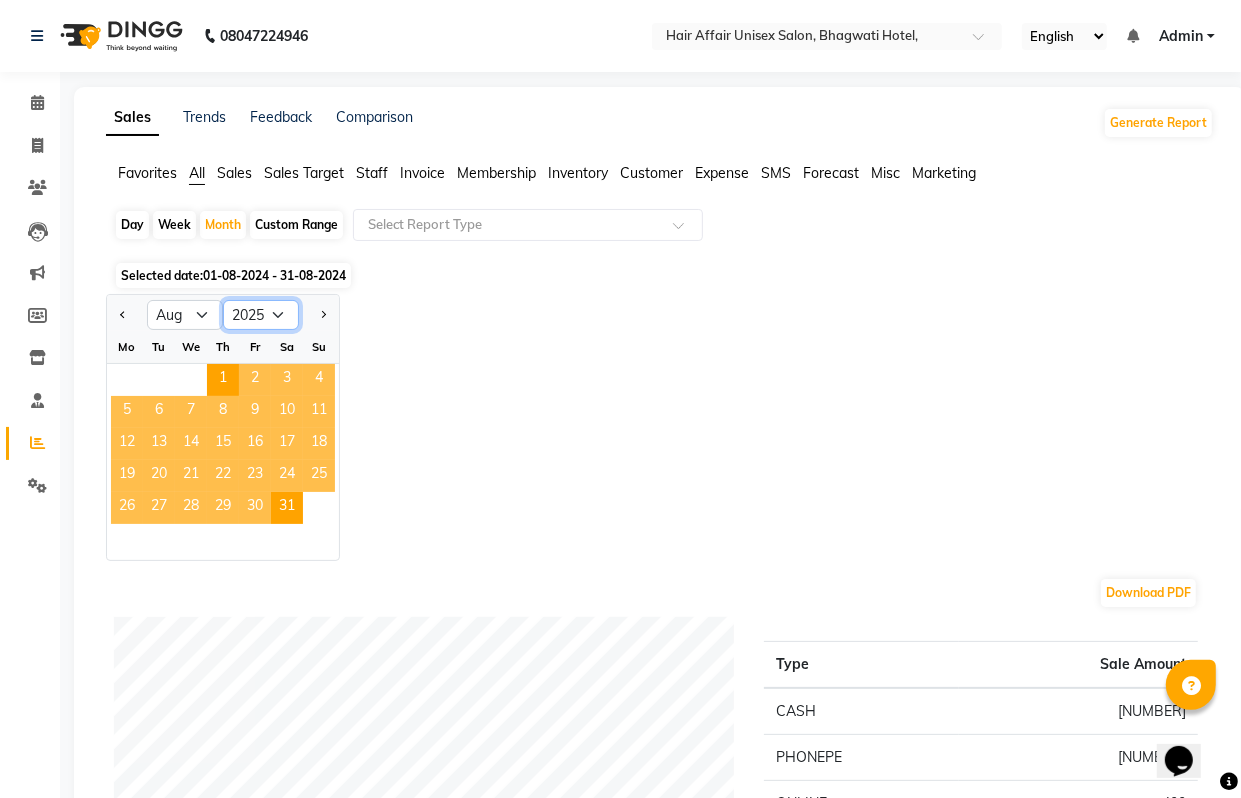 click on "2014 2015 2016 2017 2018 2019 2020 2021 2022 2023 2024 2025 2026 2027 2028 2029 2030 2031 2032 2033 2034" 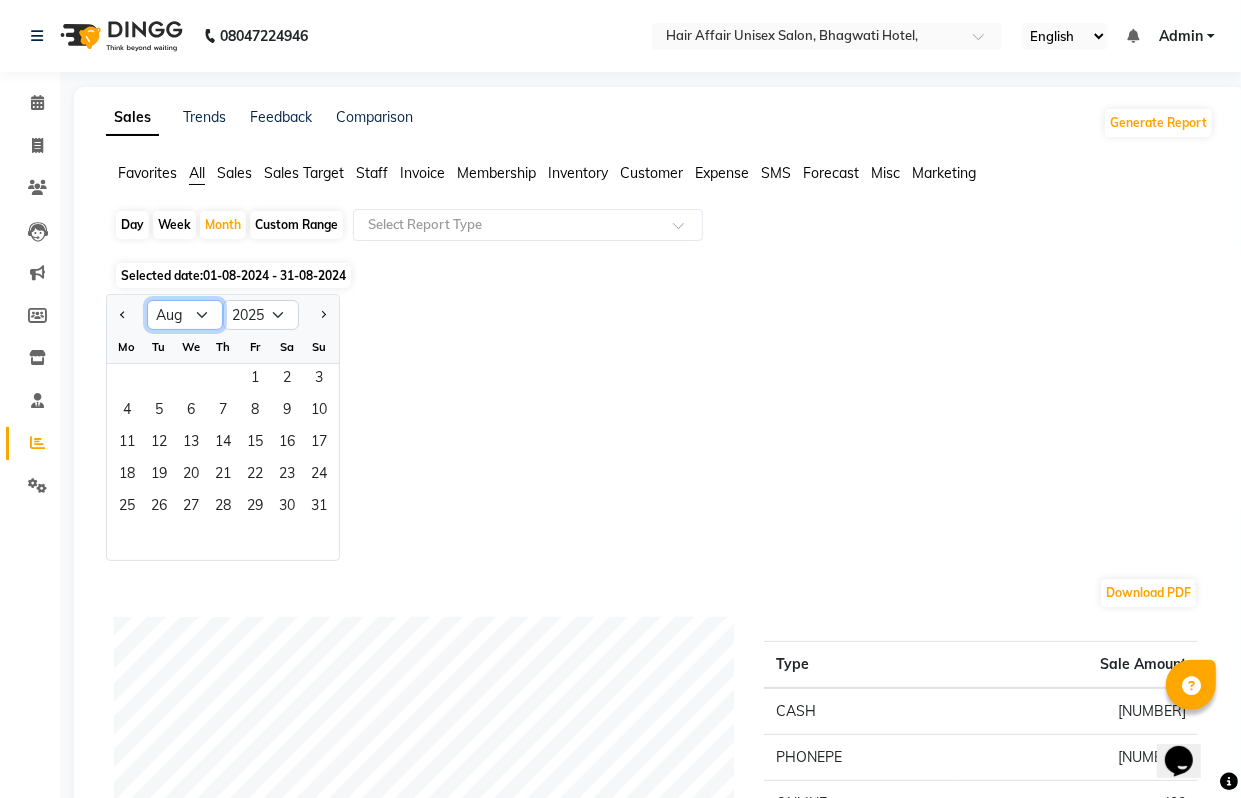 click on "Jan Feb Mar Apr May Jun Jul Aug Sep Oct Nov Dec" 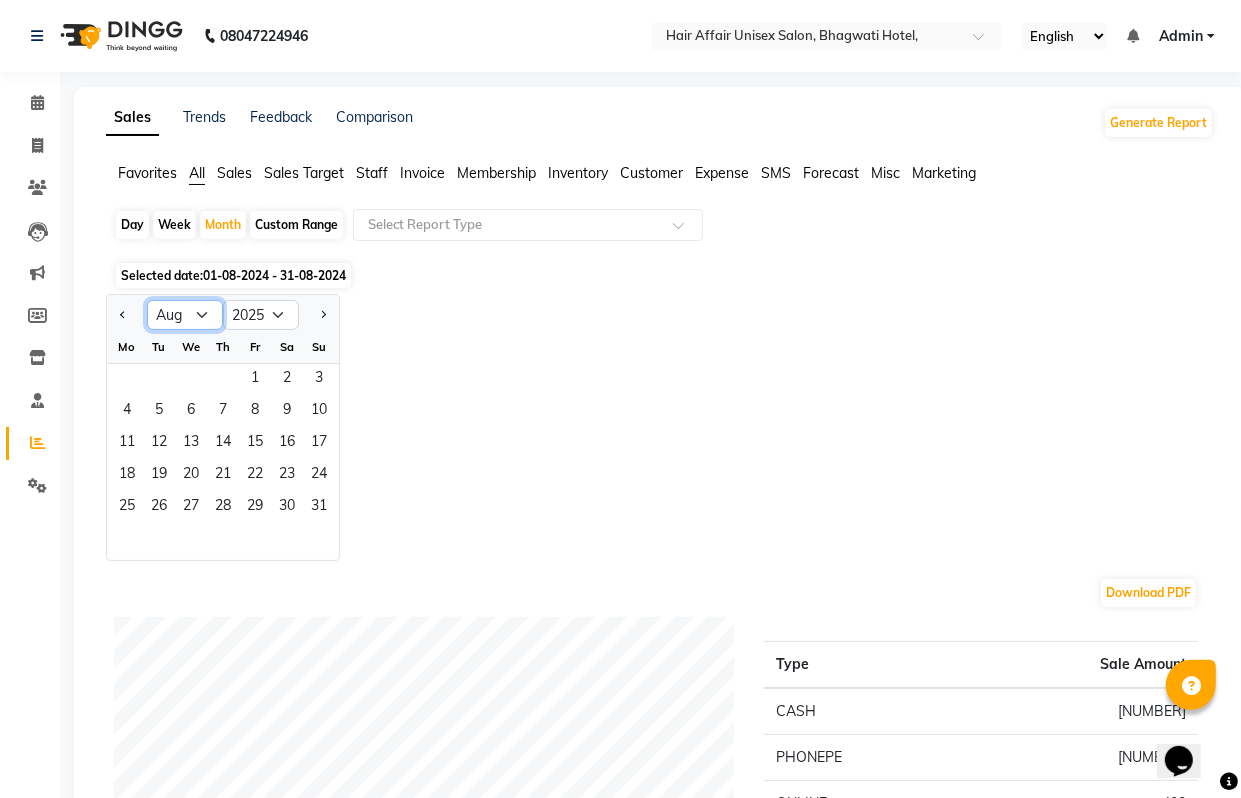 click on "Jan Feb Mar Apr May Jun Jul Aug Sep Oct Nov Dec" 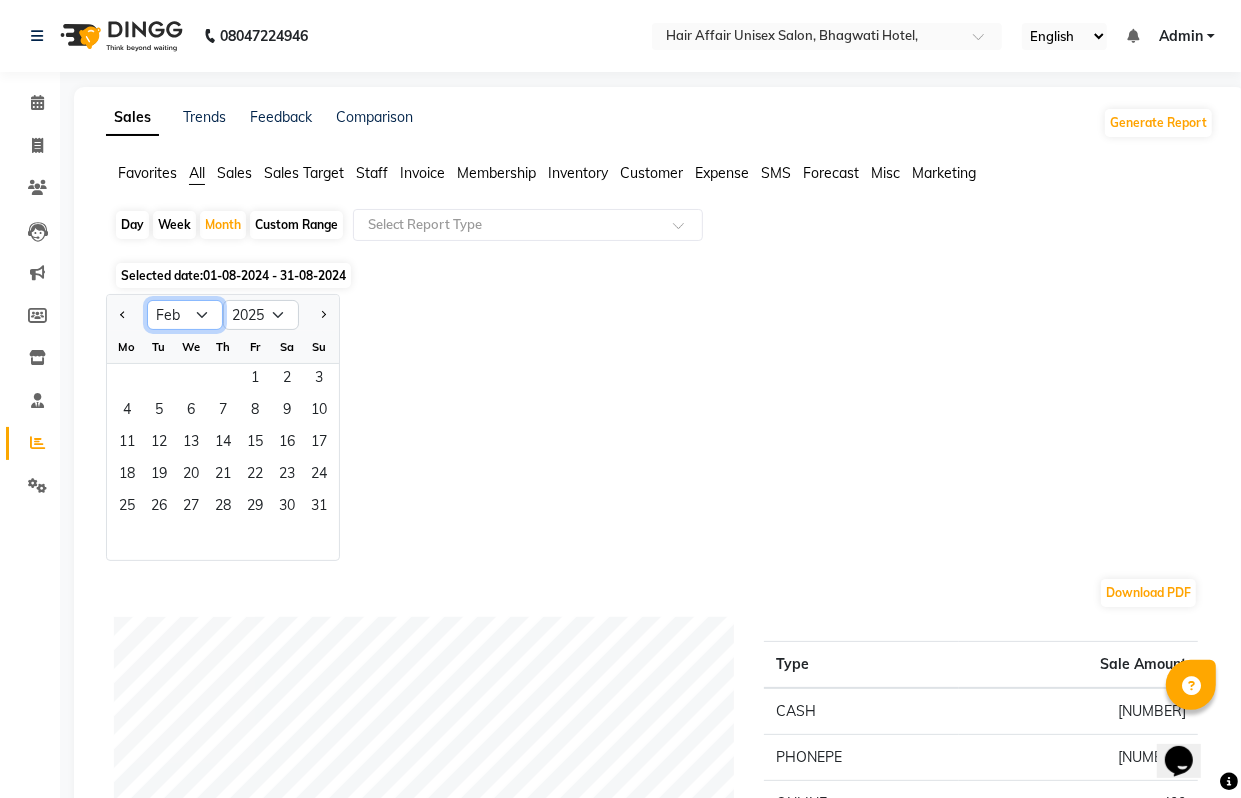 click on "Jan Feb Mar Apr May Jun Jul Aug Sep Oct Nov Dec" 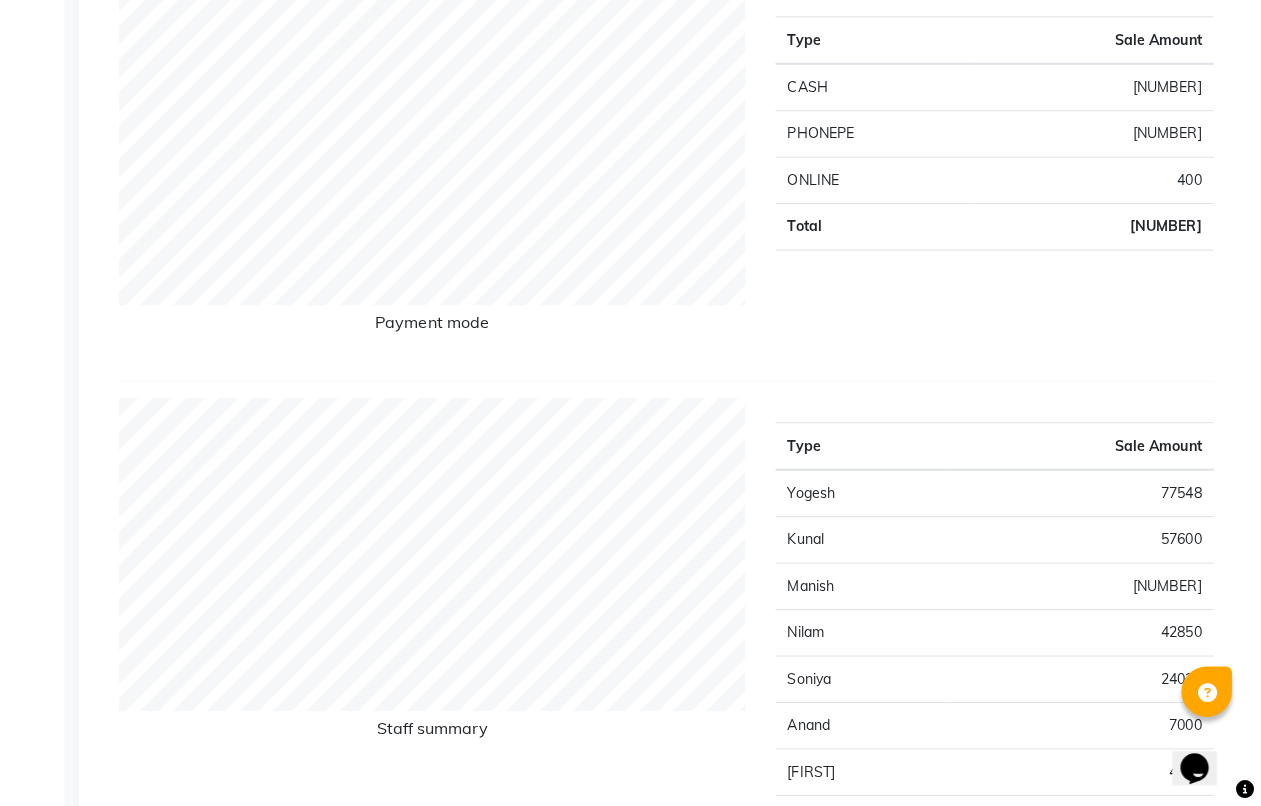 scroll, scrollTop: 0, scrollLeft: 0, axis: both 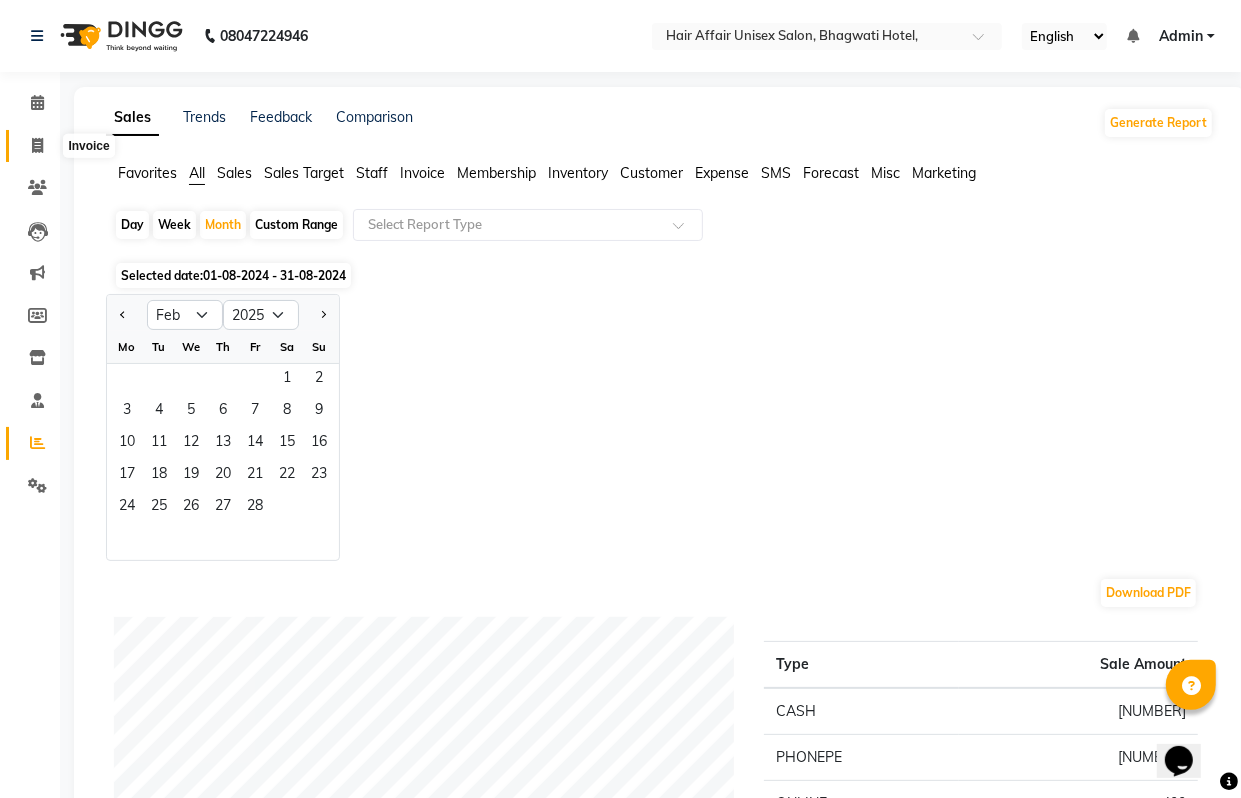 click 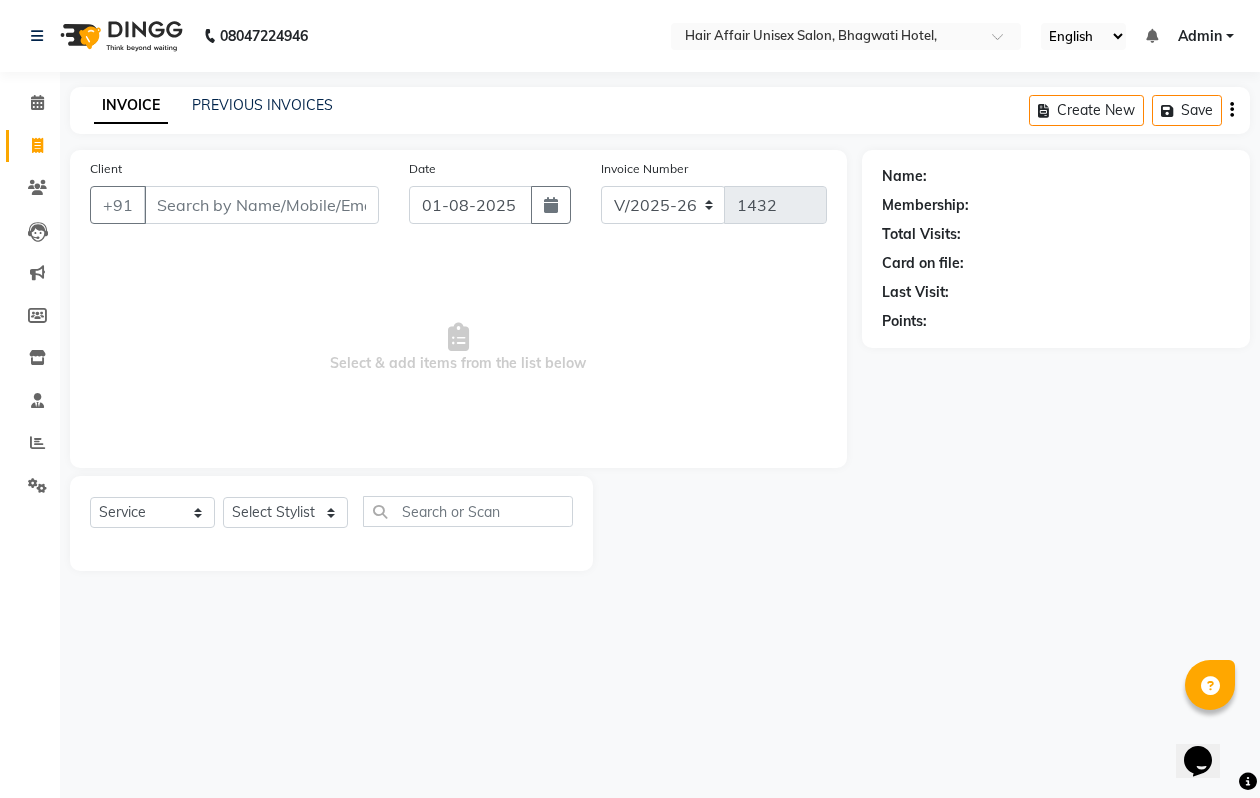 click on "Client" at bounding box center (261, 205) 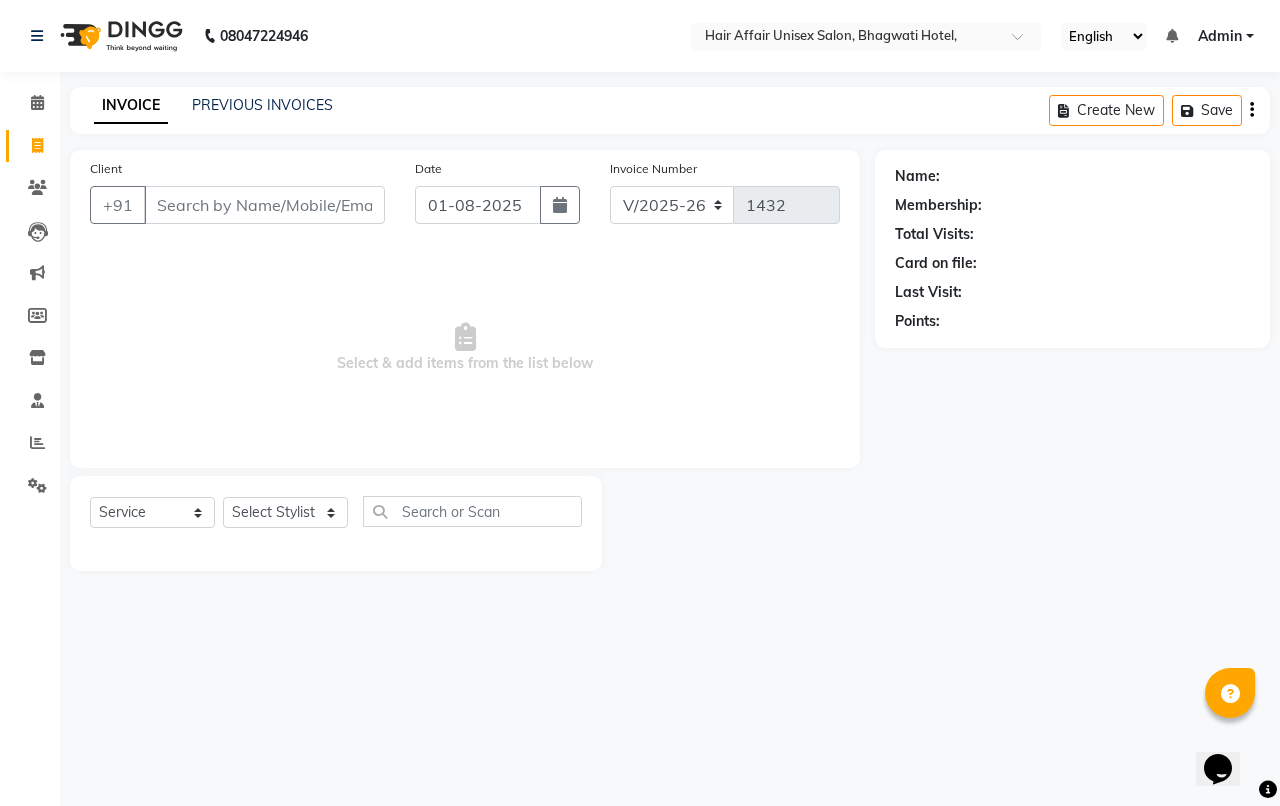 click on "Client" at bounding box center [264, 205] 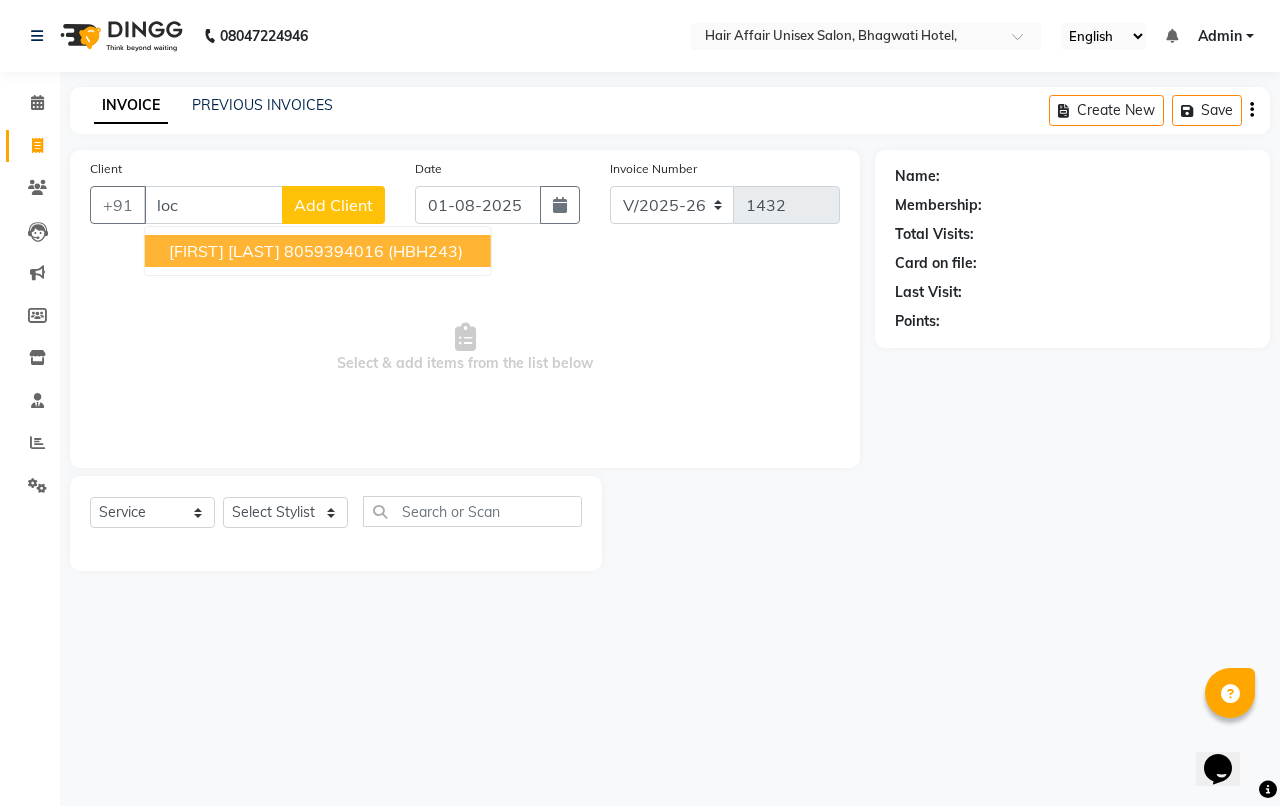 click on "Anand Lochak" at bounding box center [224, 251] 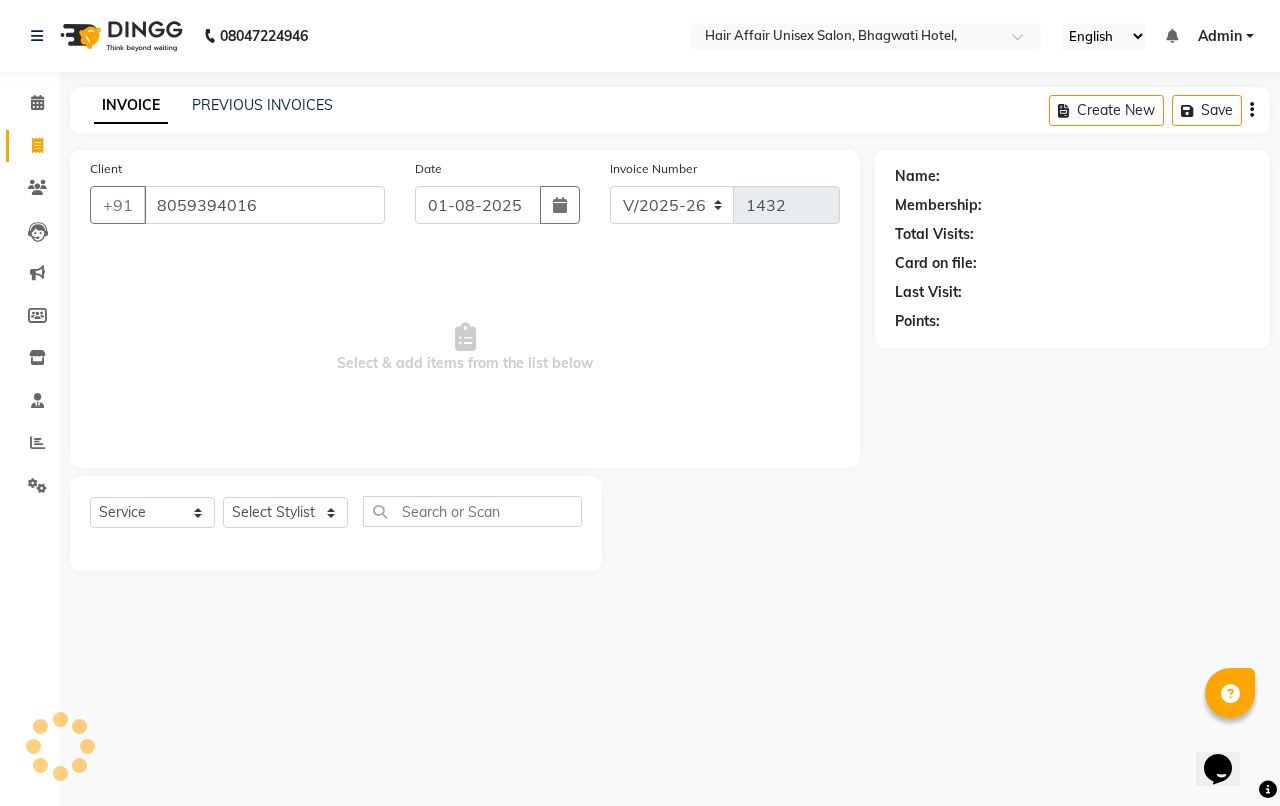 type on "8059394016" 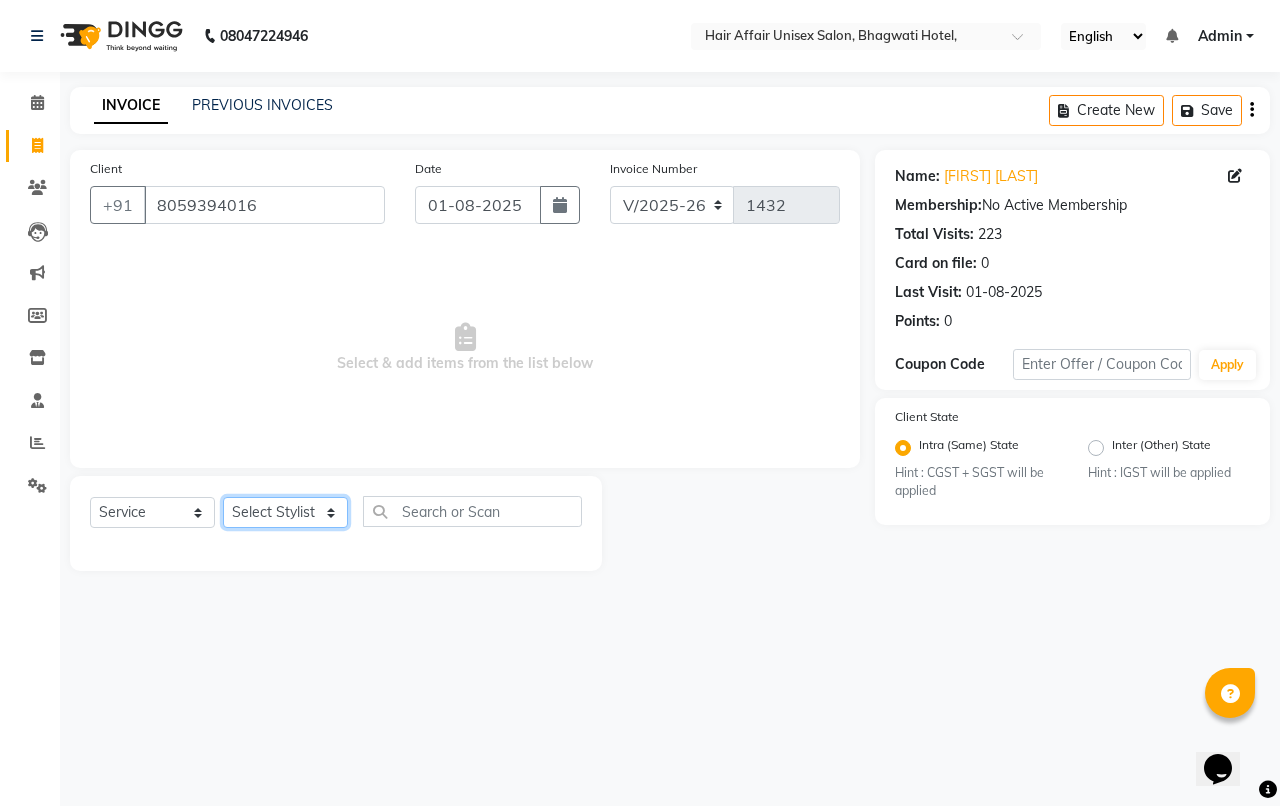 click on "Select Stylist Anand harpal kajal Kunal Manish Nikhil soni Vihan yogesh" 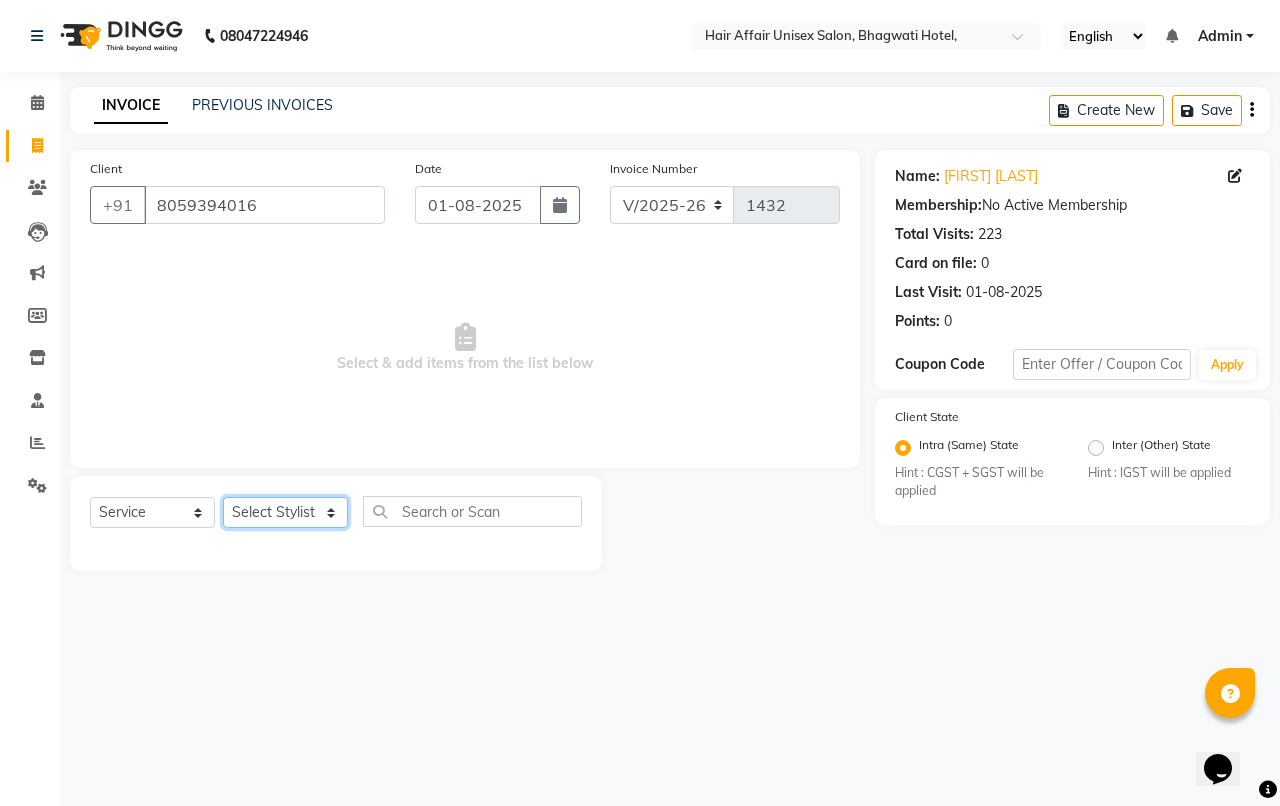 click on "Select Stylist Anand harpal kajal Kunal Manish Nikhil soni Vihan yogesh" 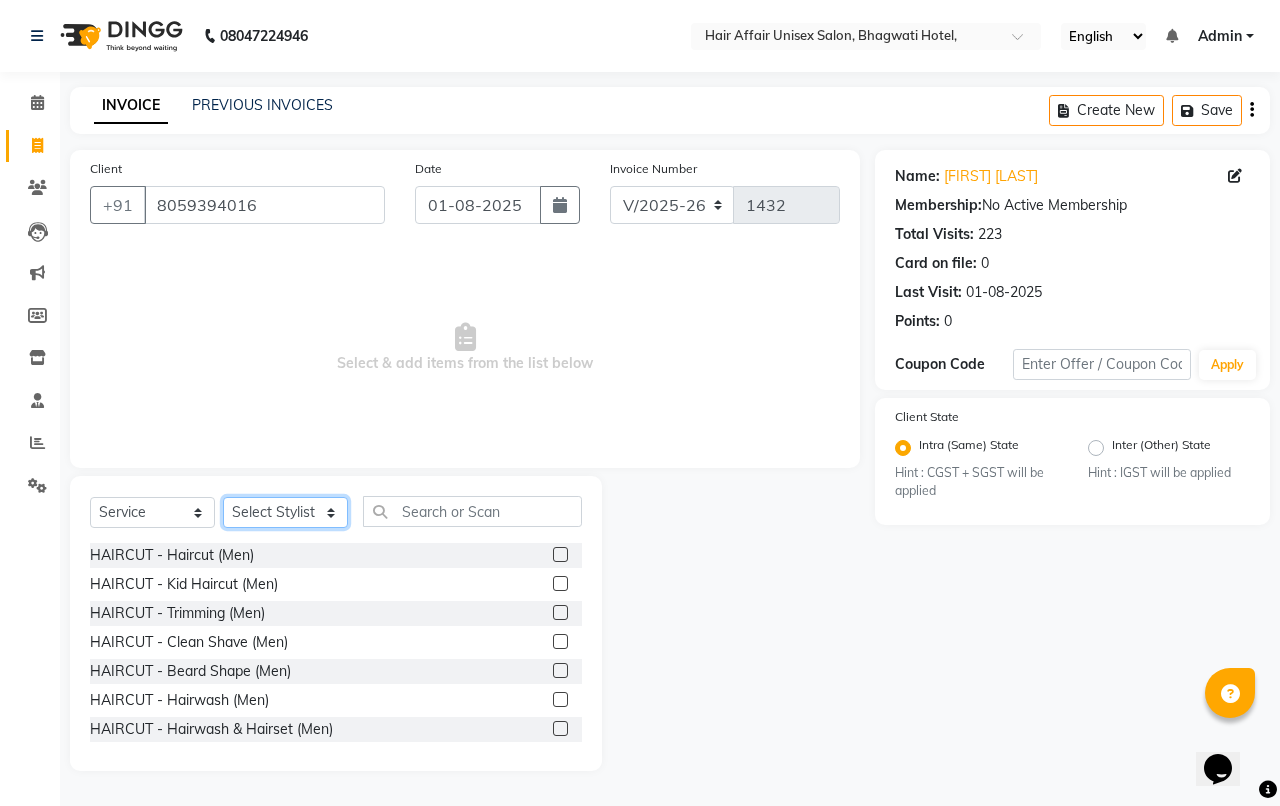 click on "Select Stylist Anand harpal kajal Kunal Manish Nikhil soni Vihan yogesh" 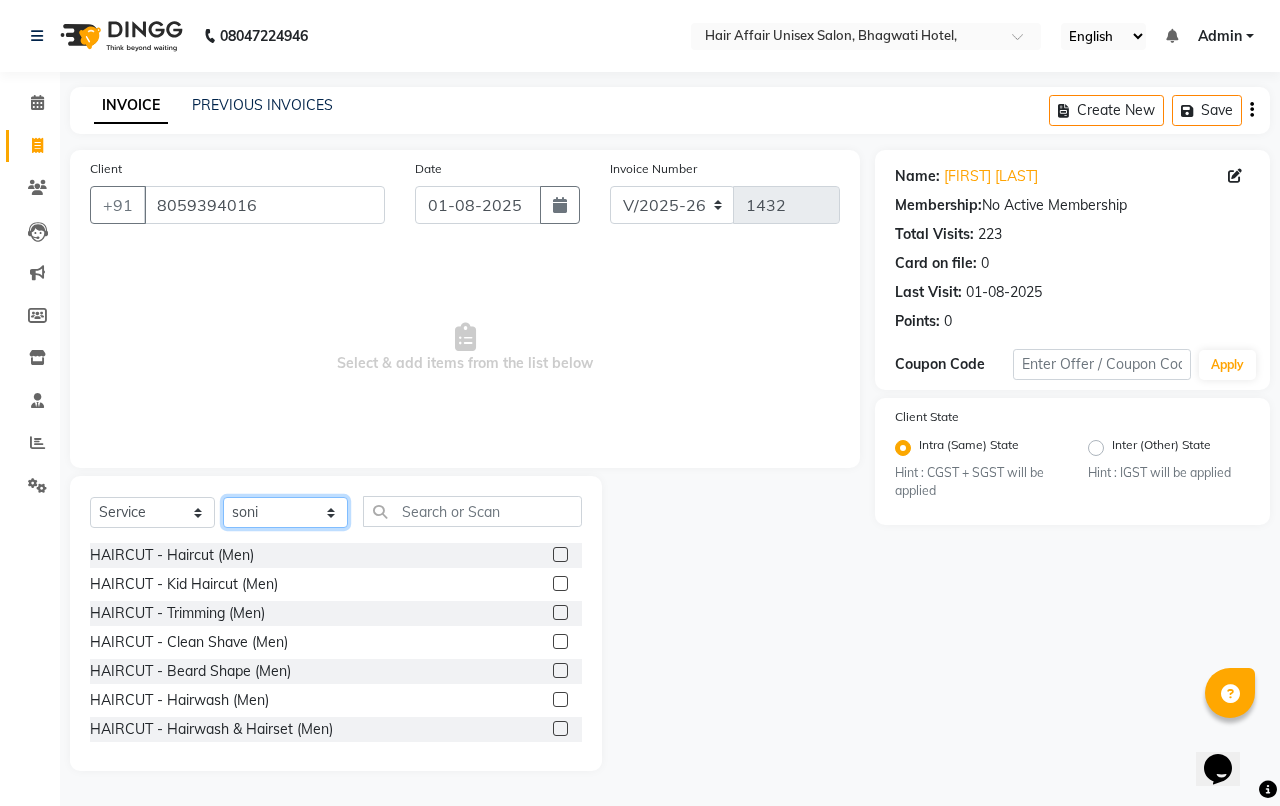 click on "Select Stylist Anand harpal kajal Kunal Manish Nikhil soni Vihan yogesh" 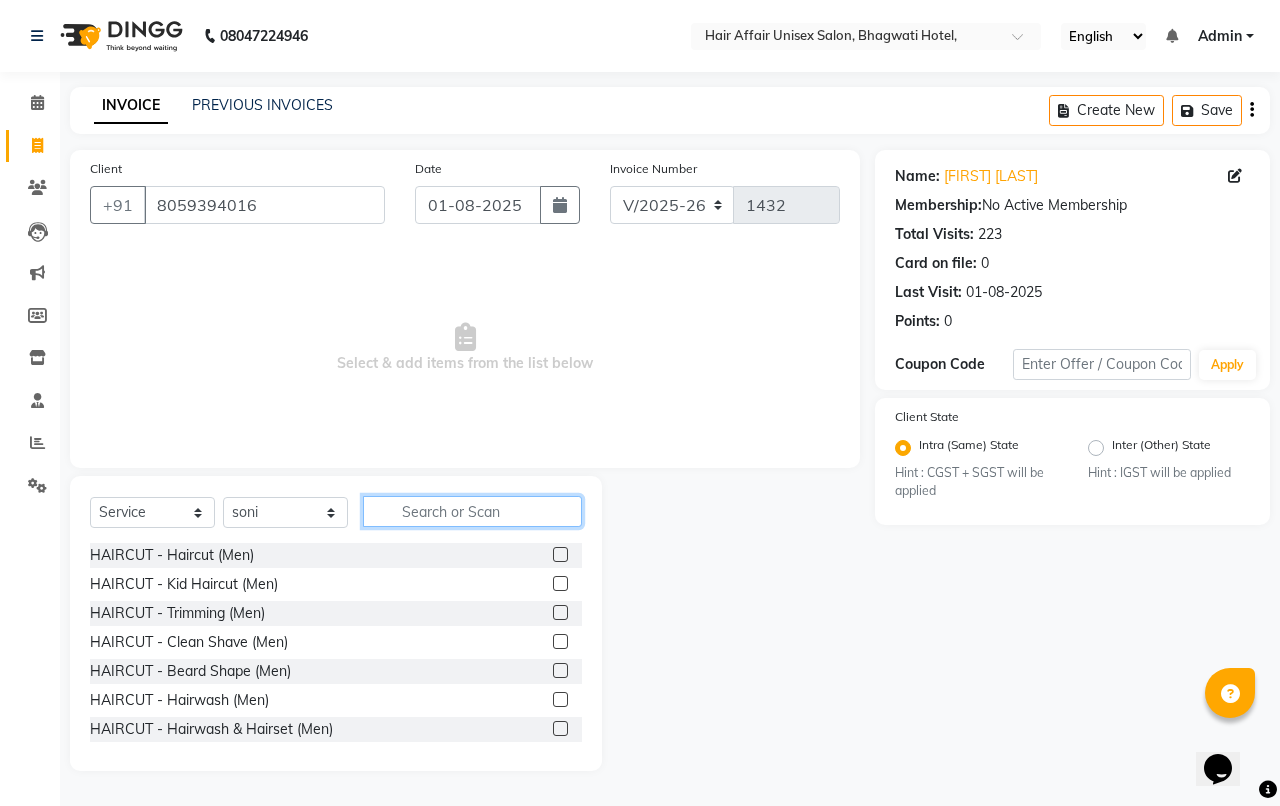 click 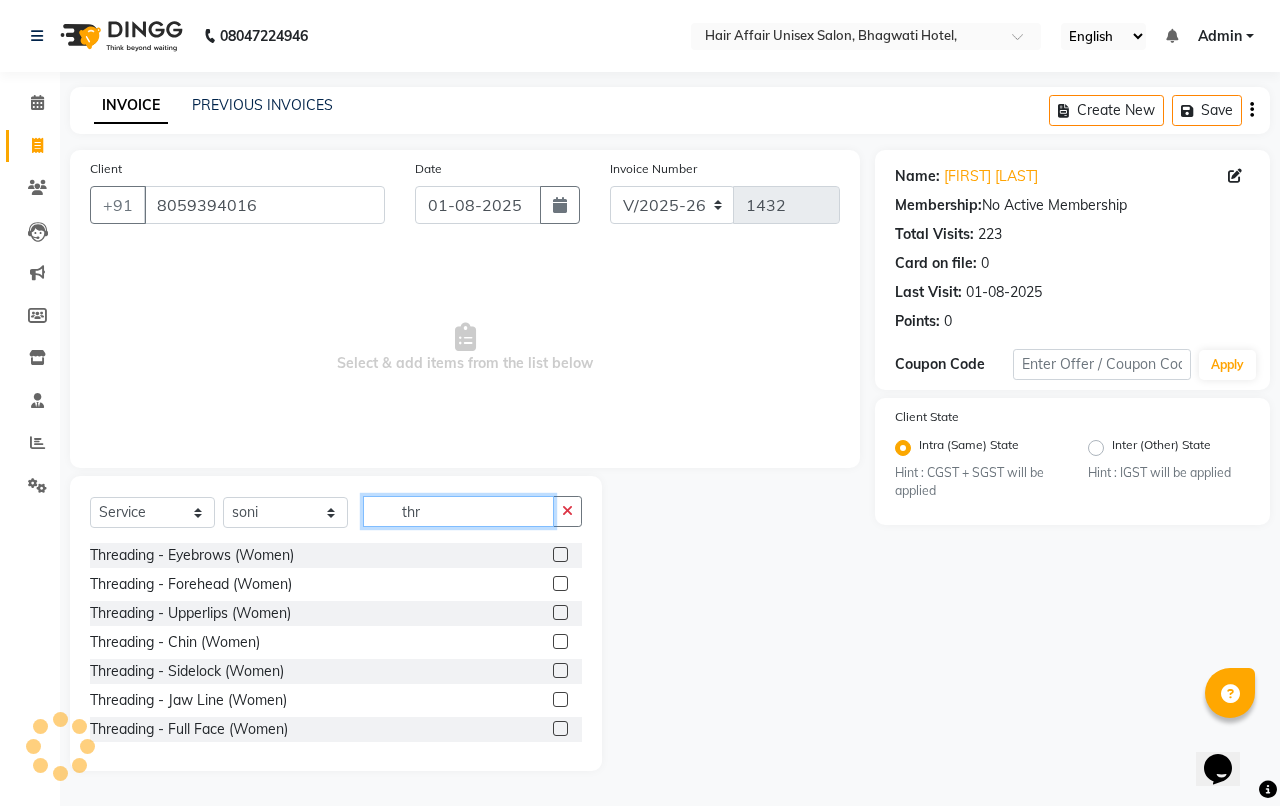 type on "thr" 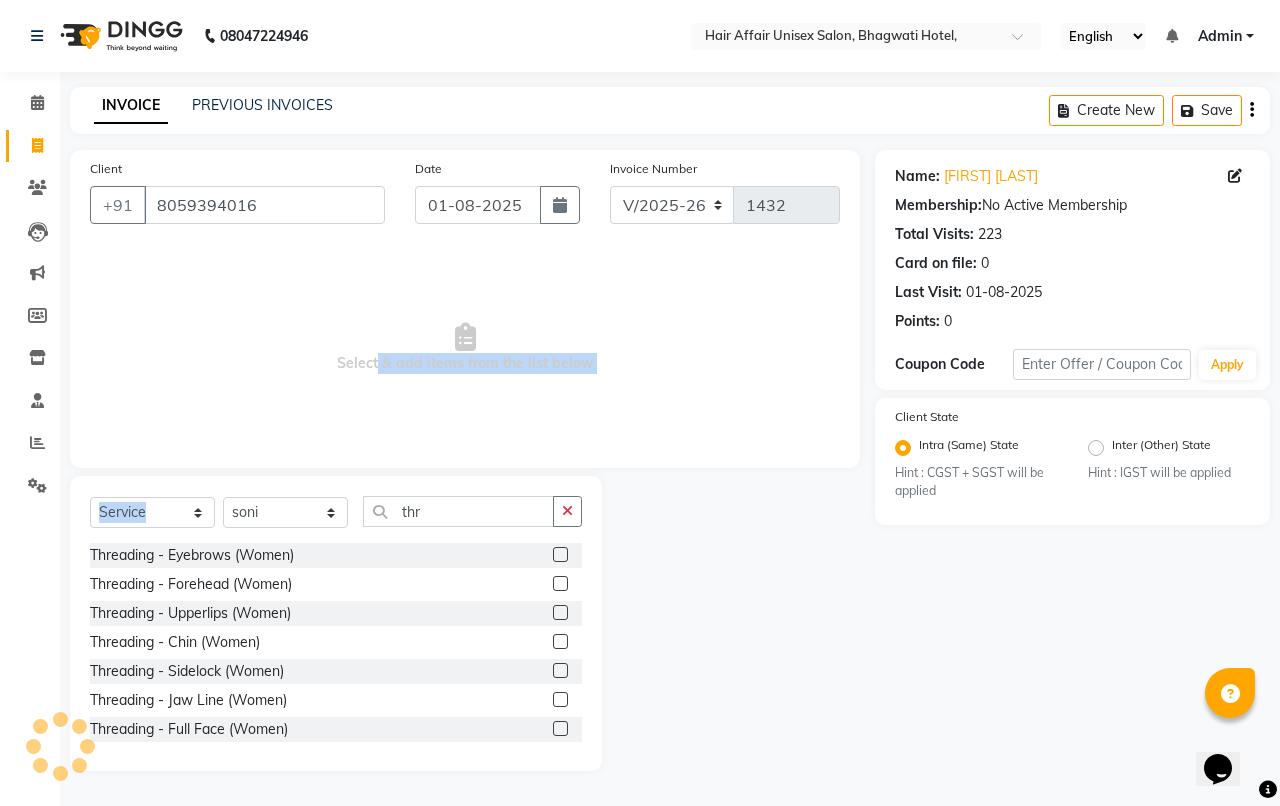 drag, startPoint x: 363, startPoint y: 367, endPoint x: 285, endPoint y: 522, distance: 173.51945 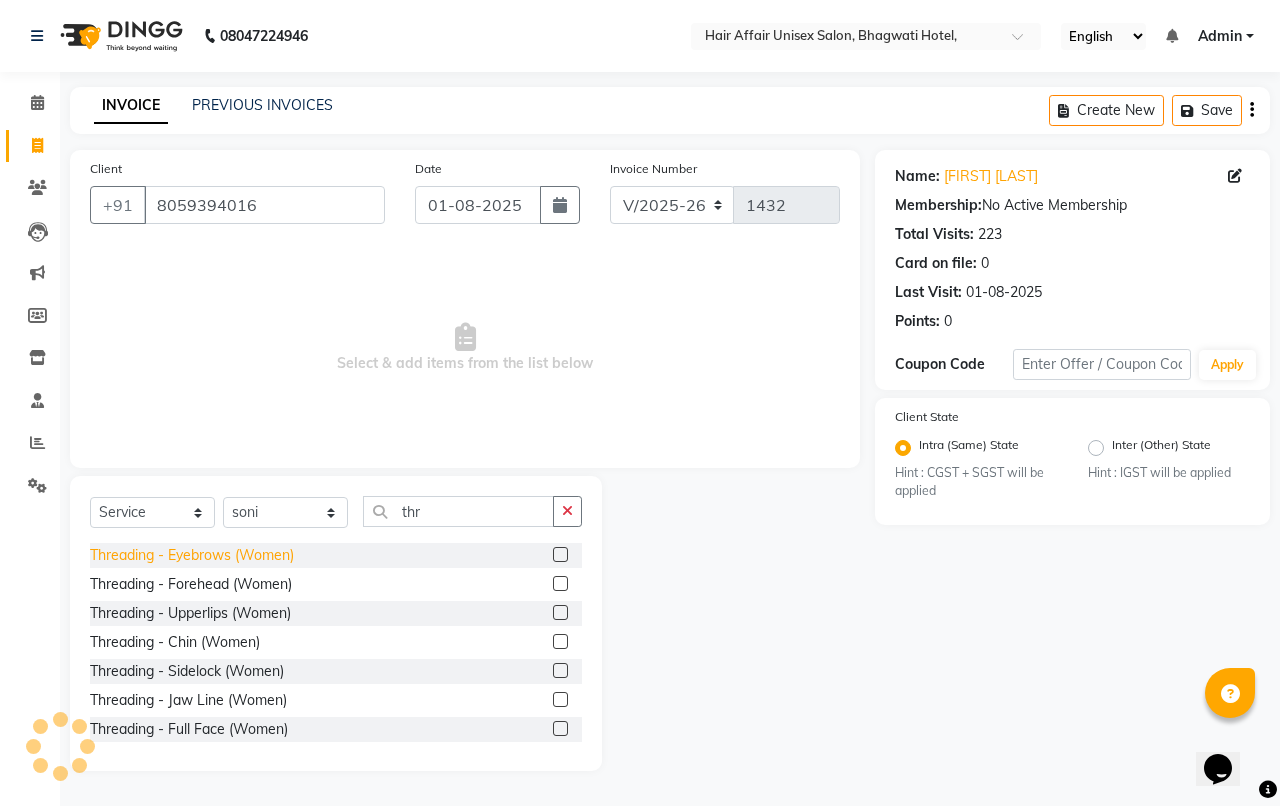 click on "Threading - Eyebrows  (Women)" 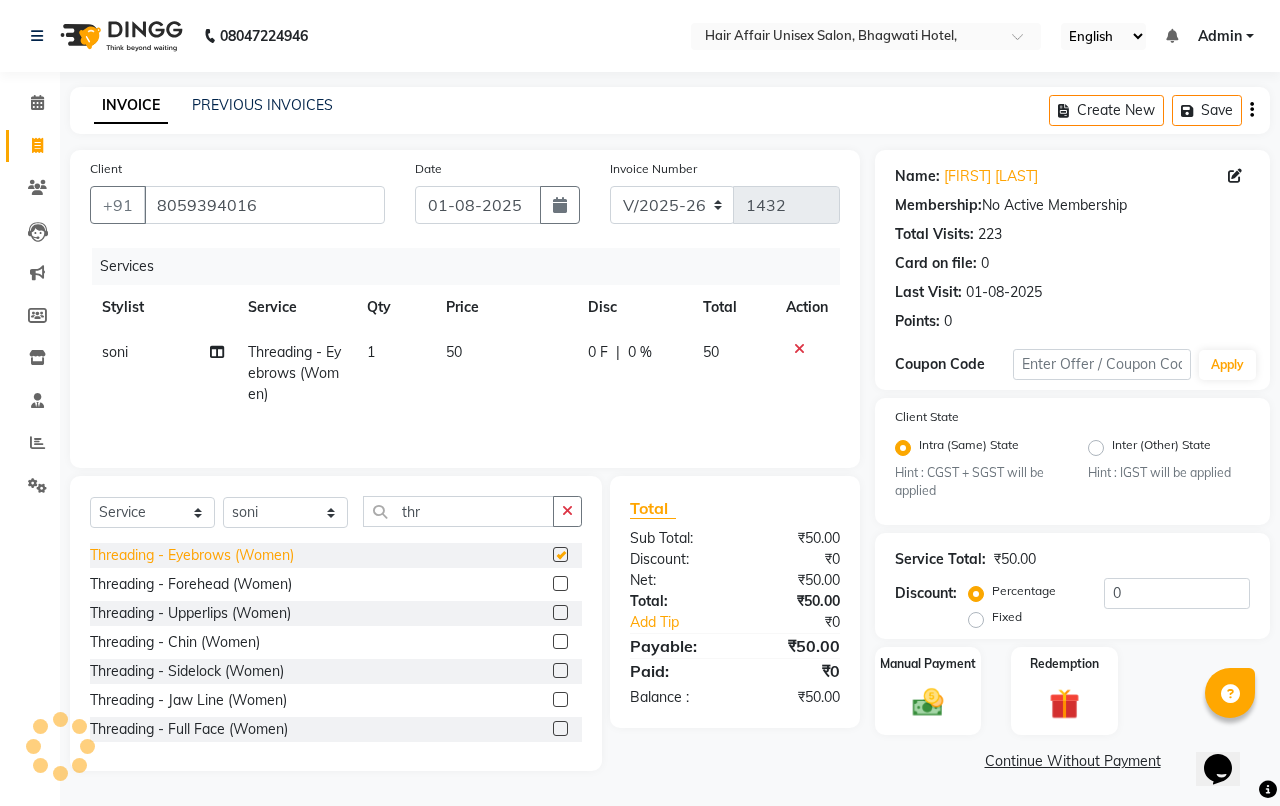 checkbox on "false" 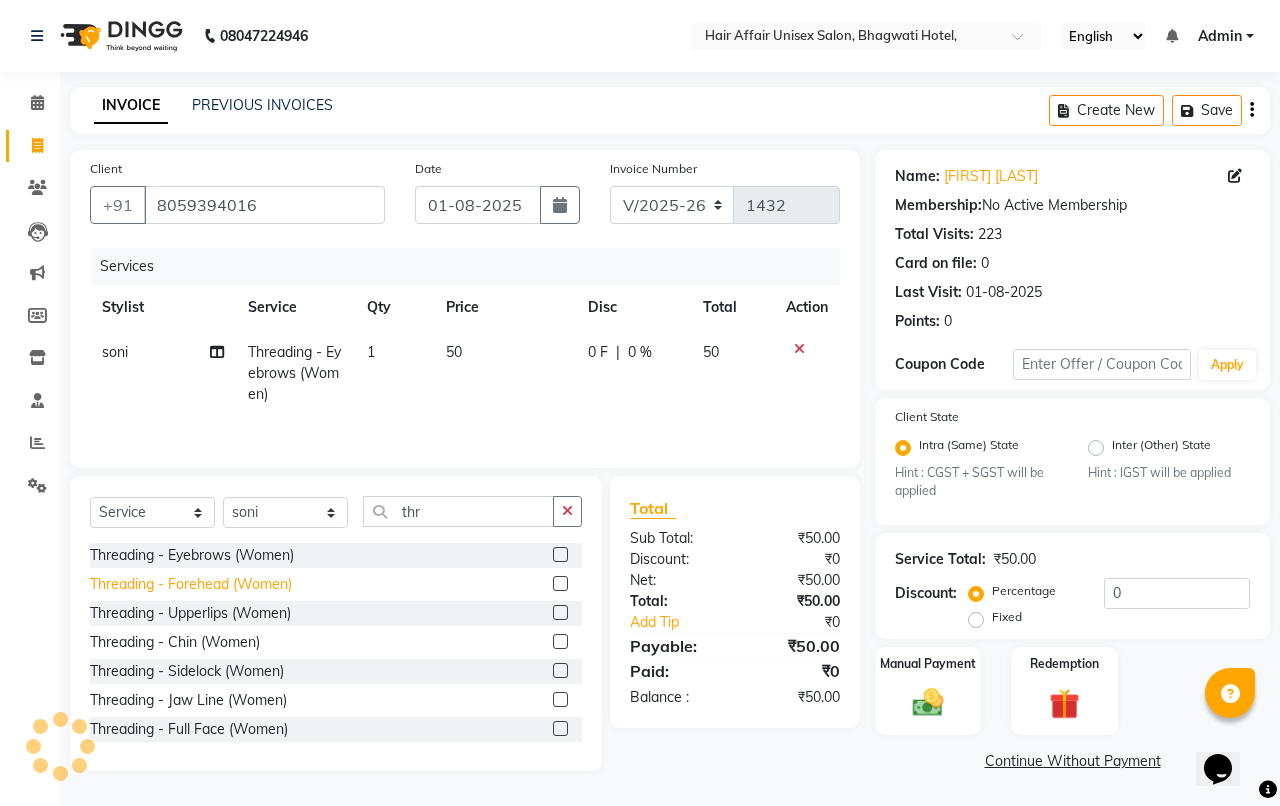 click on "Threading - Forehead  (Women)" 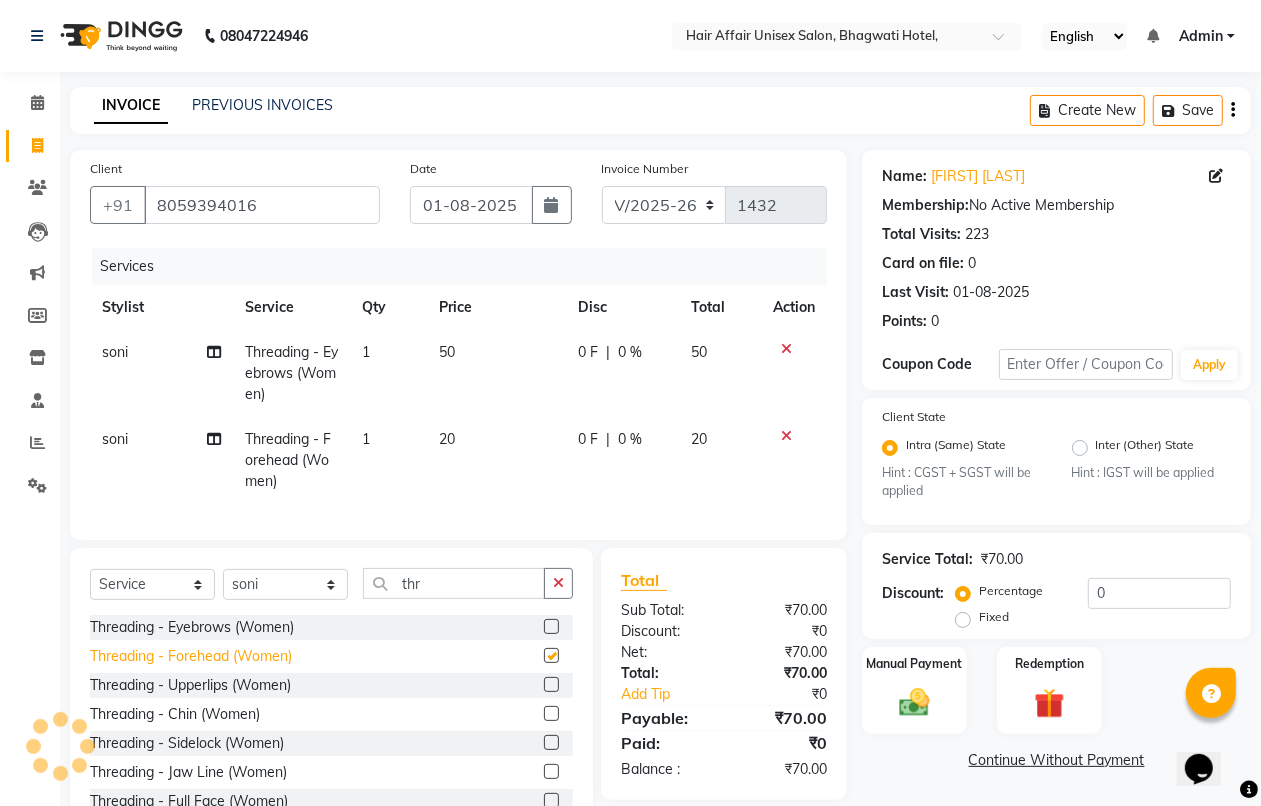 checkbox on "false" 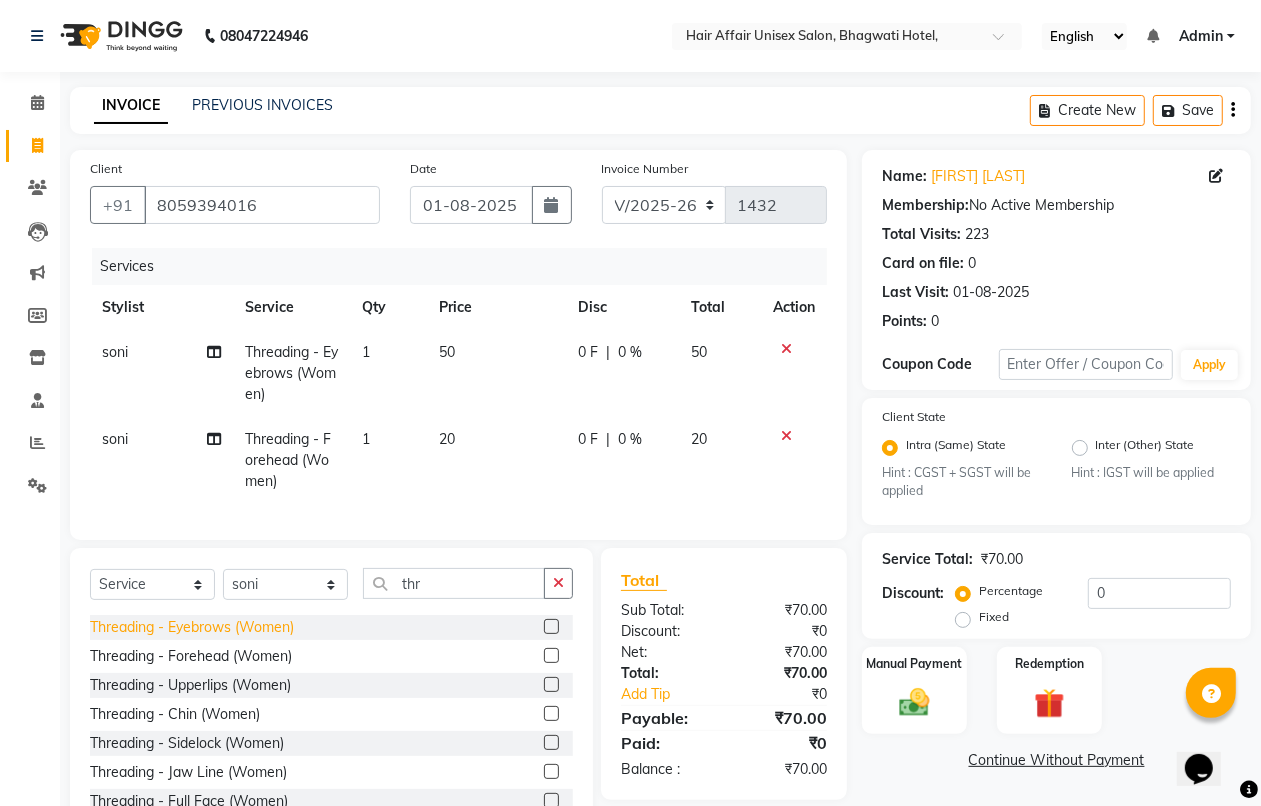 click on "Threading - Eyebrows  (Women)" 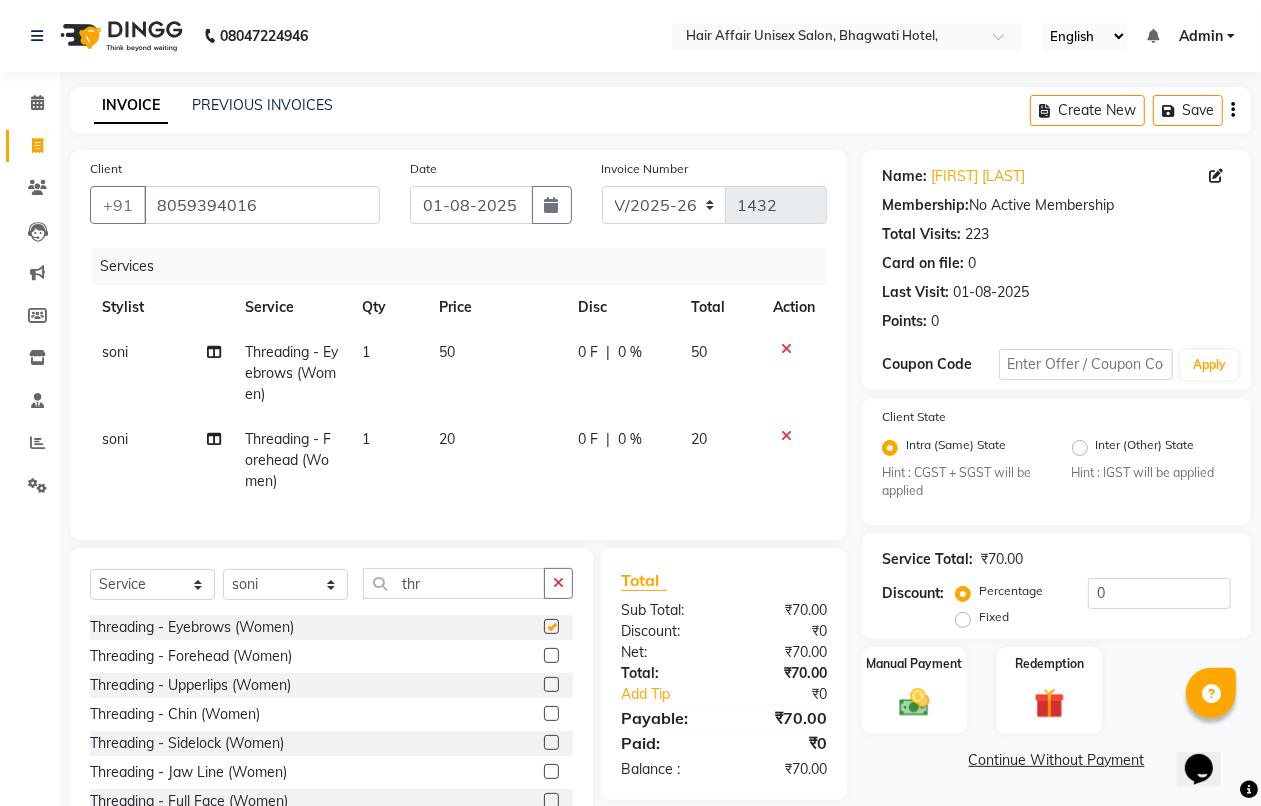 checkbox on "false" 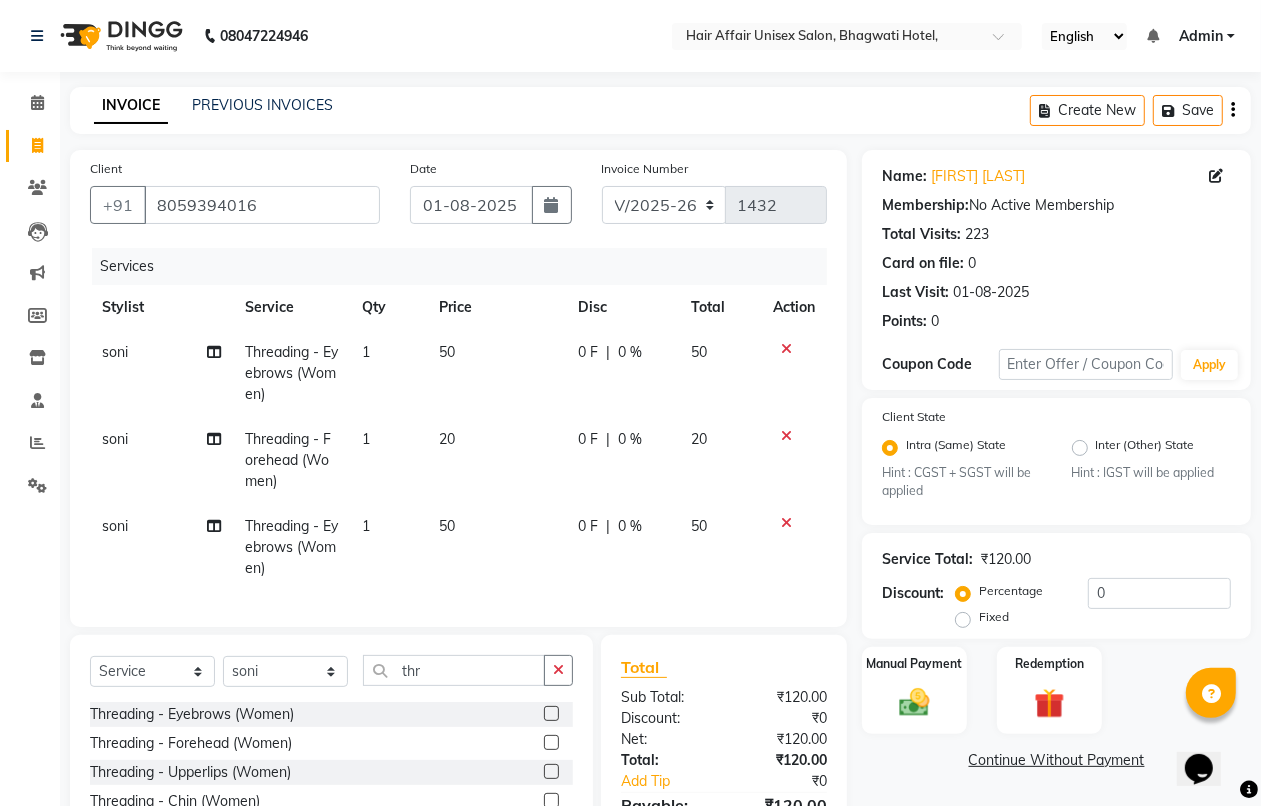 click on "20" 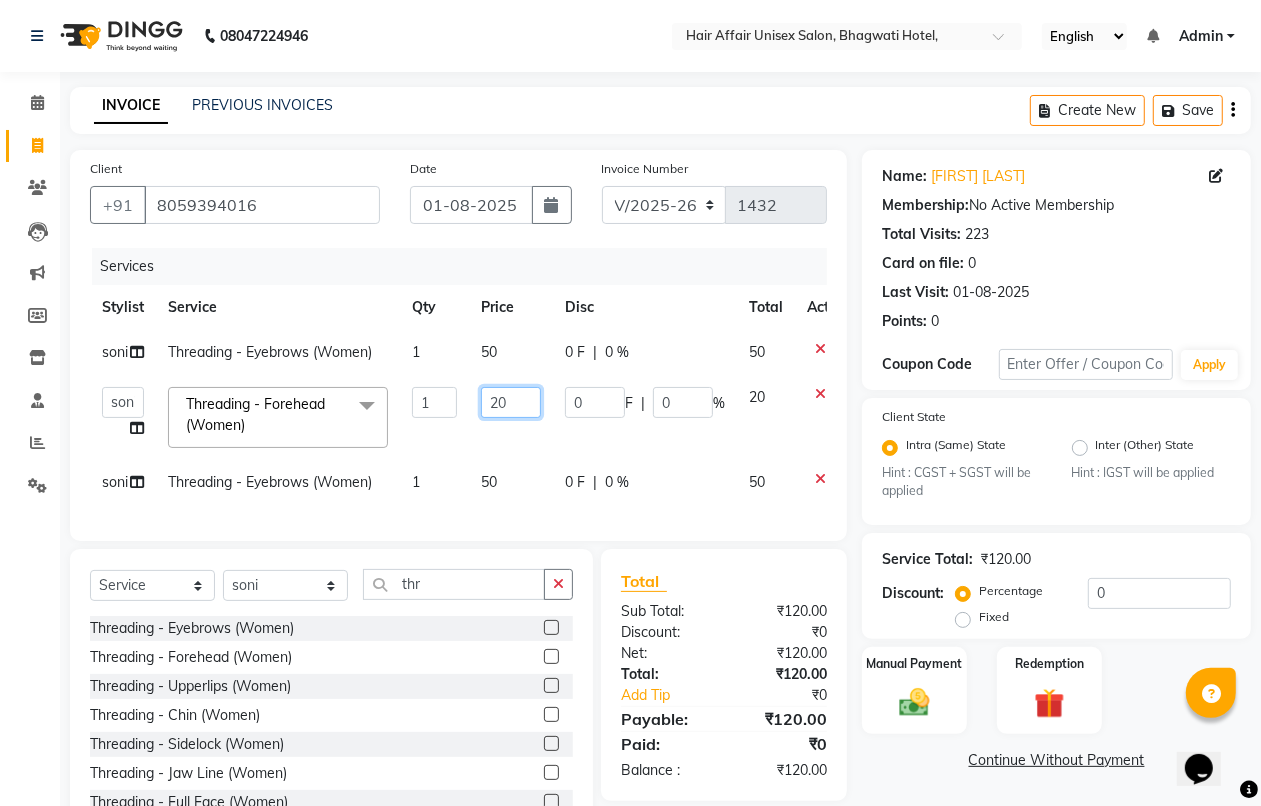 click on "20" 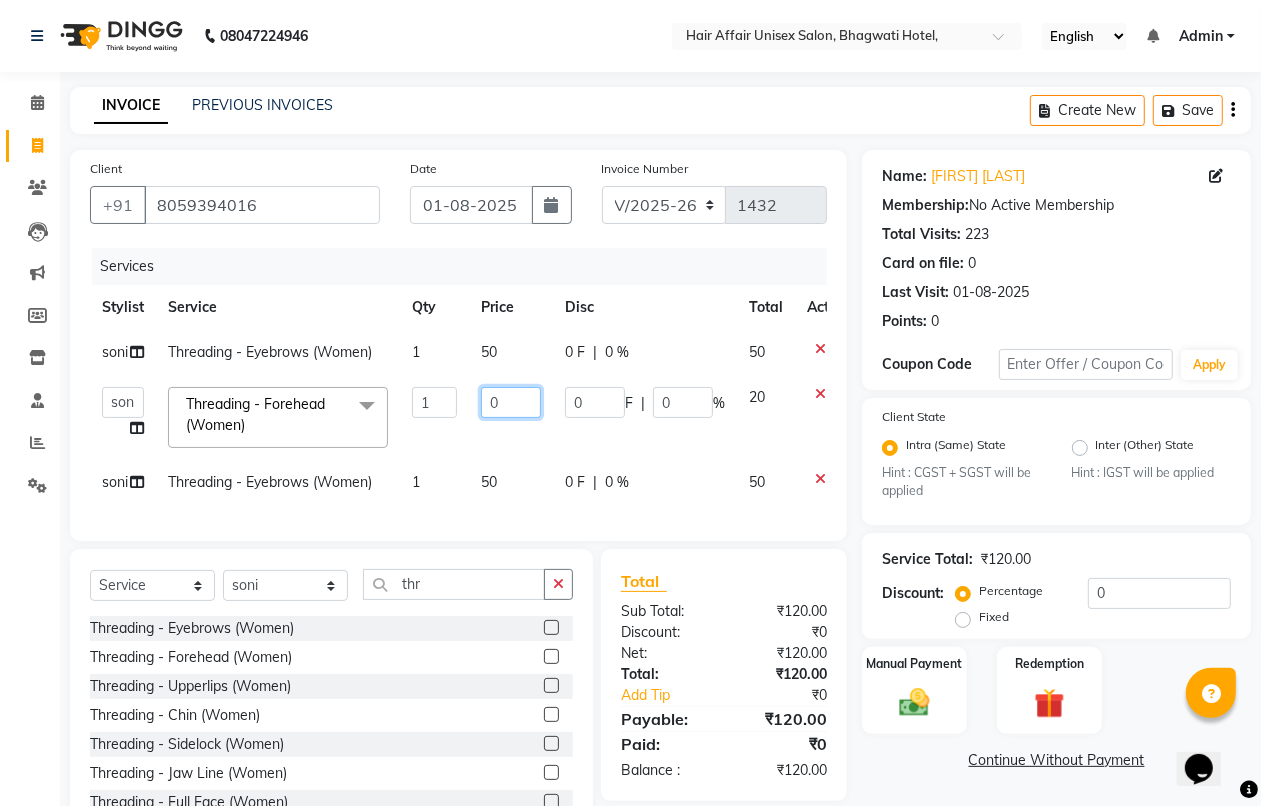 type on "30" 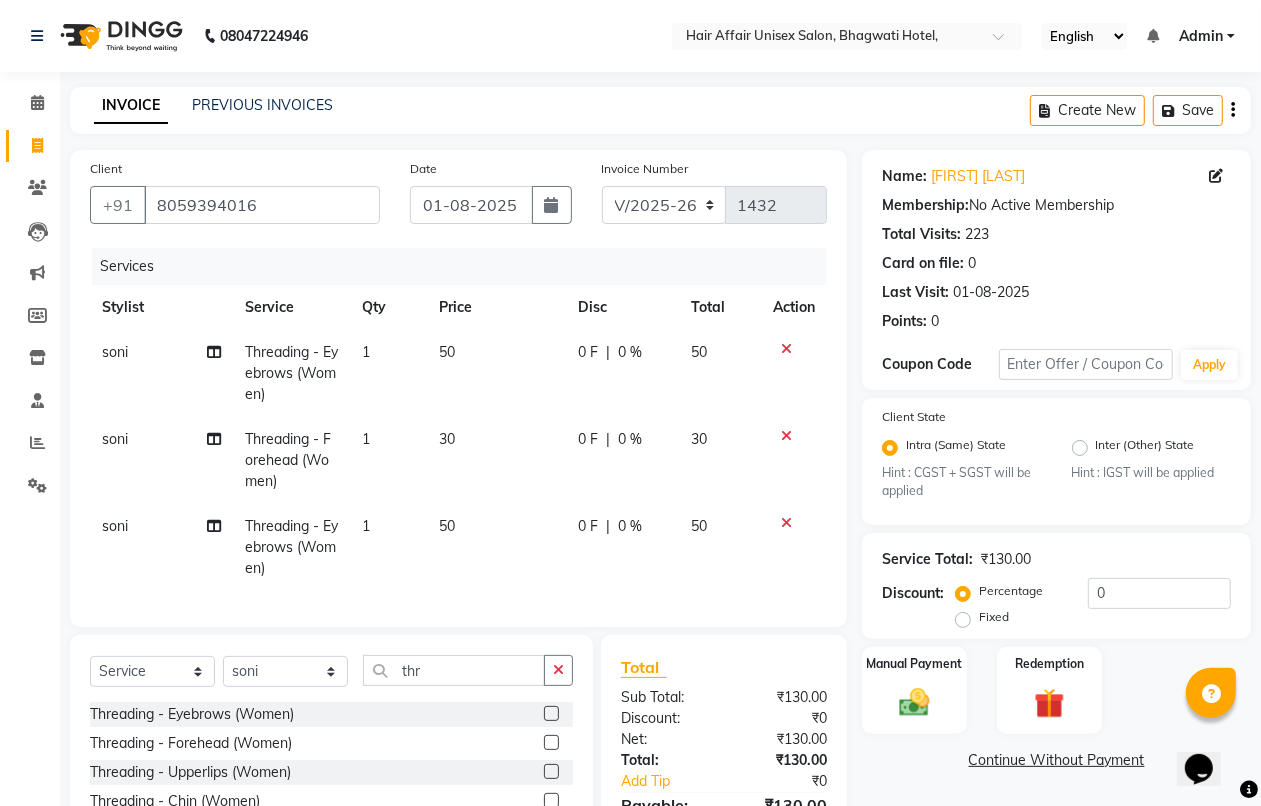 click on "soni Threading - Eyebrows  (Women) 1 50 0 F | 0 % 50 soni Threading - Forehead  (Women) 1 30 0 F | 0 % 30 soni Threading - Eyebrows  (Women) 1 50 0 F | 0 % 50" 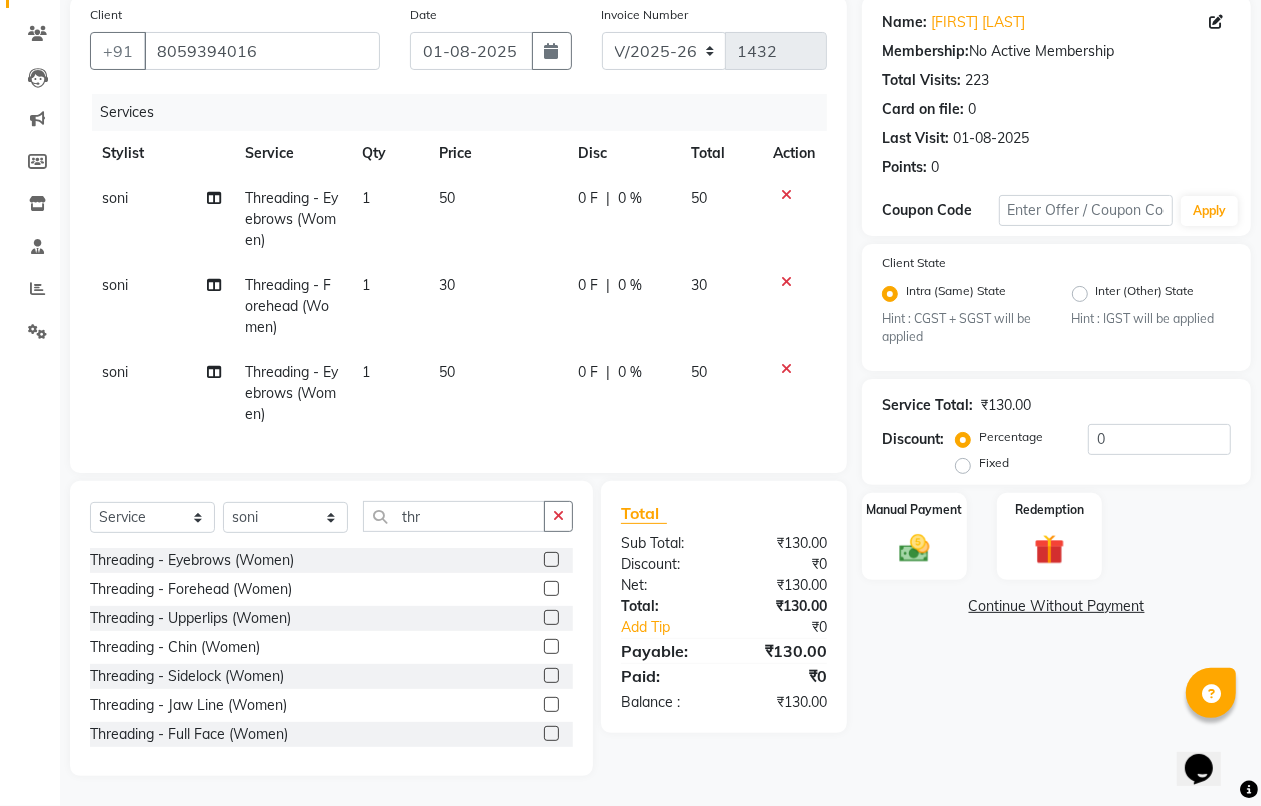 scroll, scrollTop: 172, scrollLeft: 0, axis: vertical 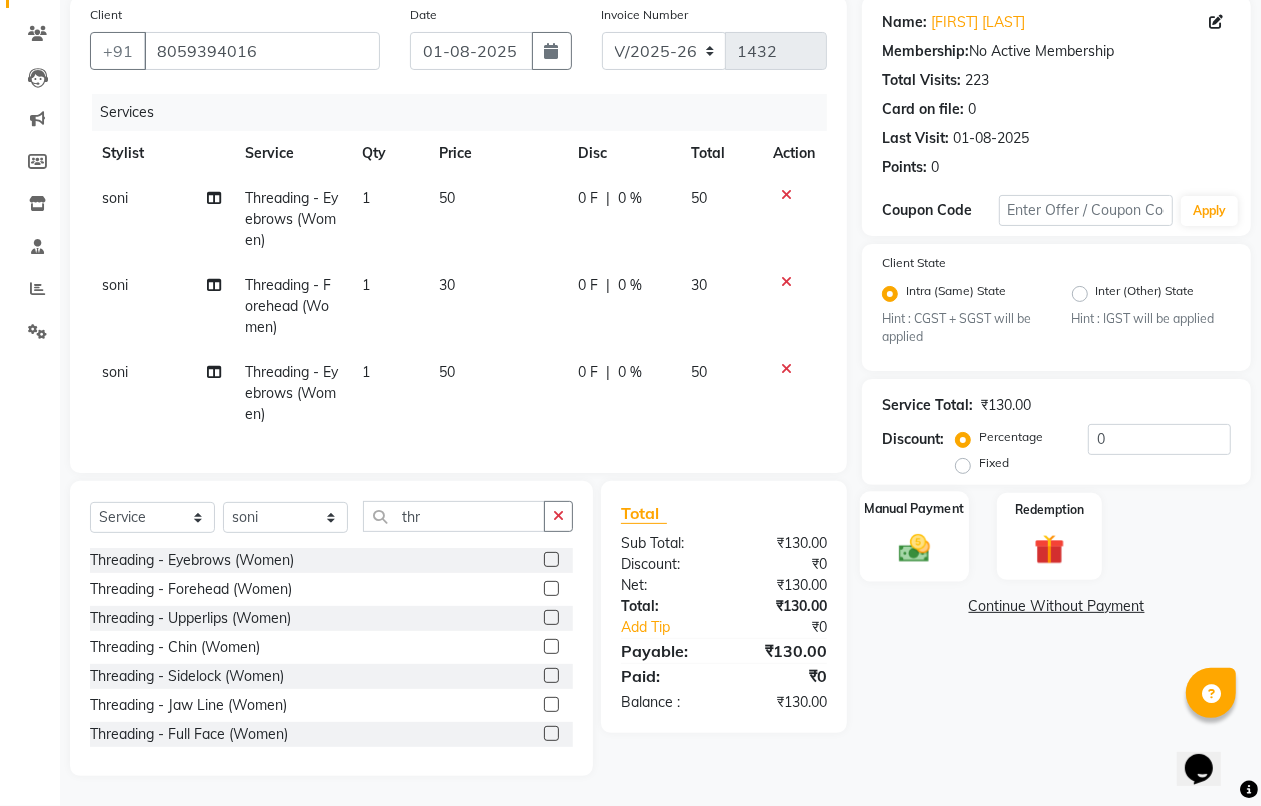 click 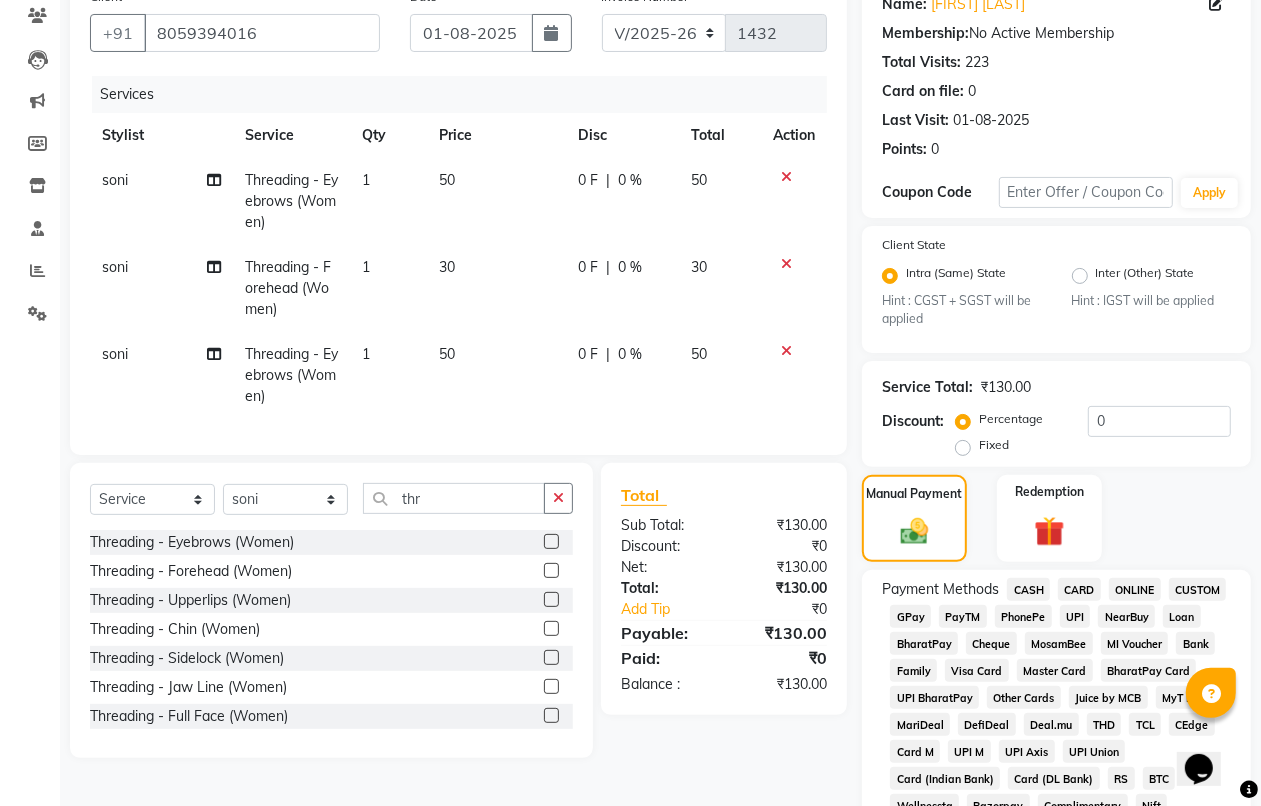 click on "CASH" 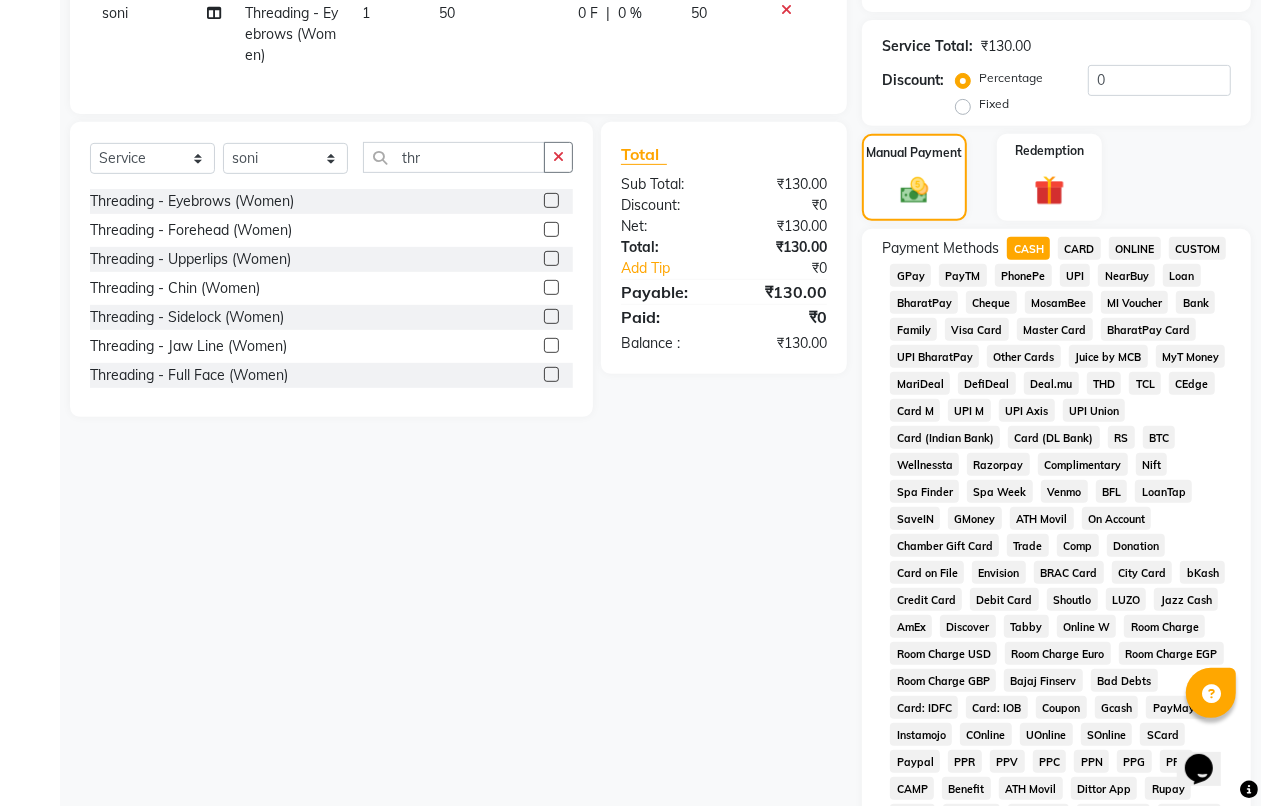 scroll, scrollTop: 903, scrollLeft: 0, axis: vertical 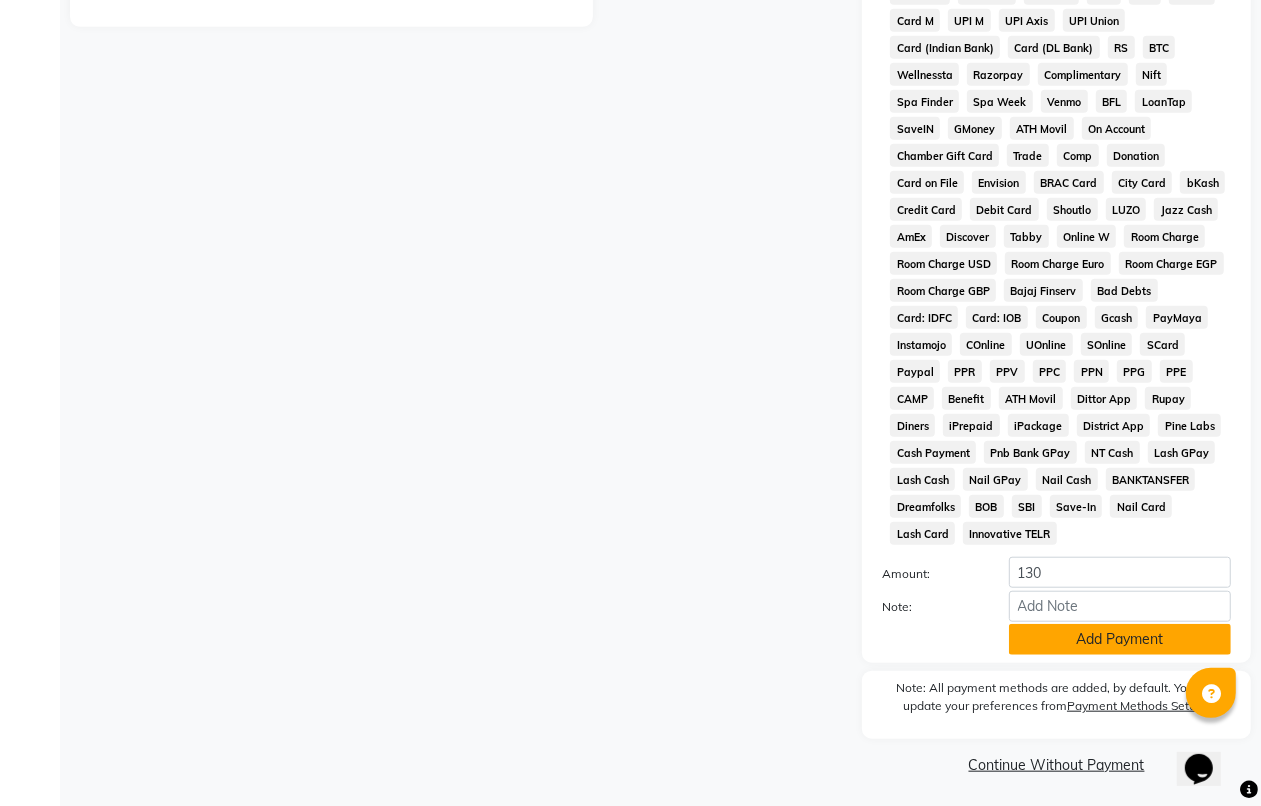 click on "Add Payment" 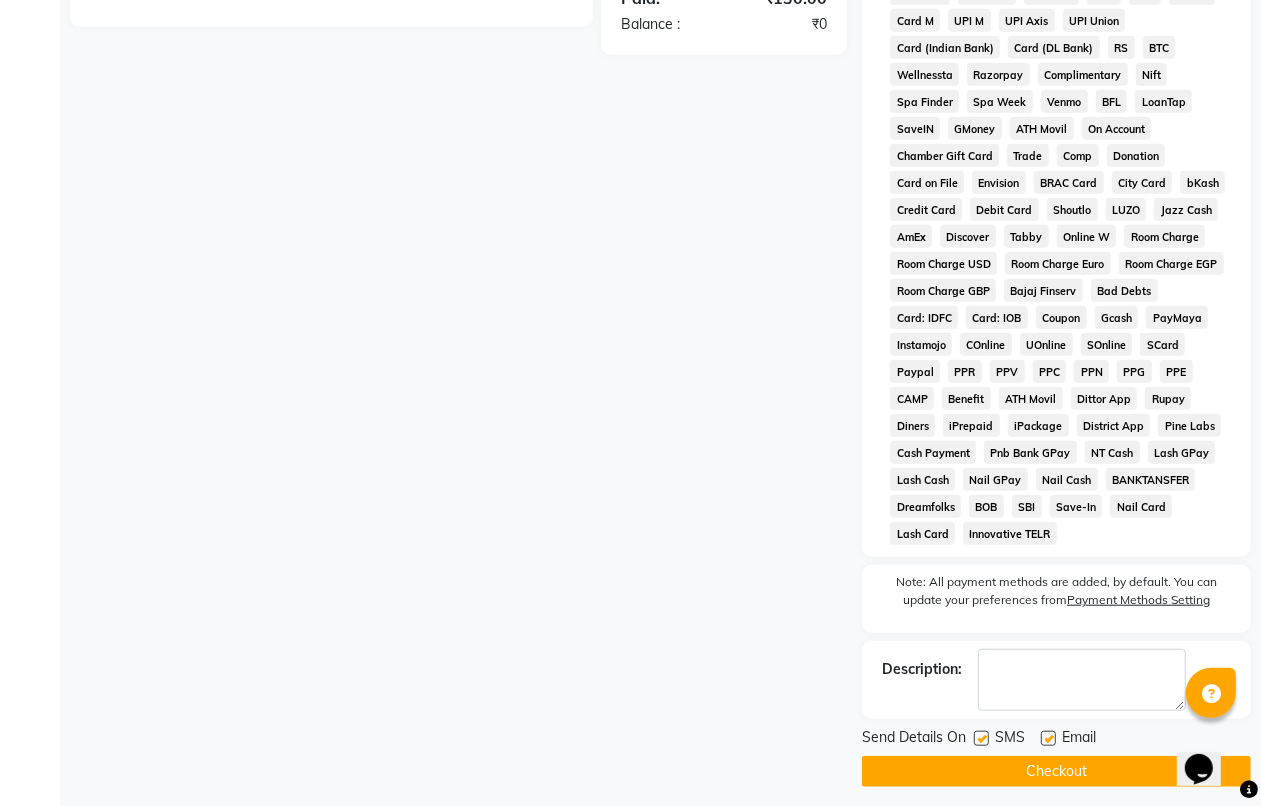 click on "Checkout" 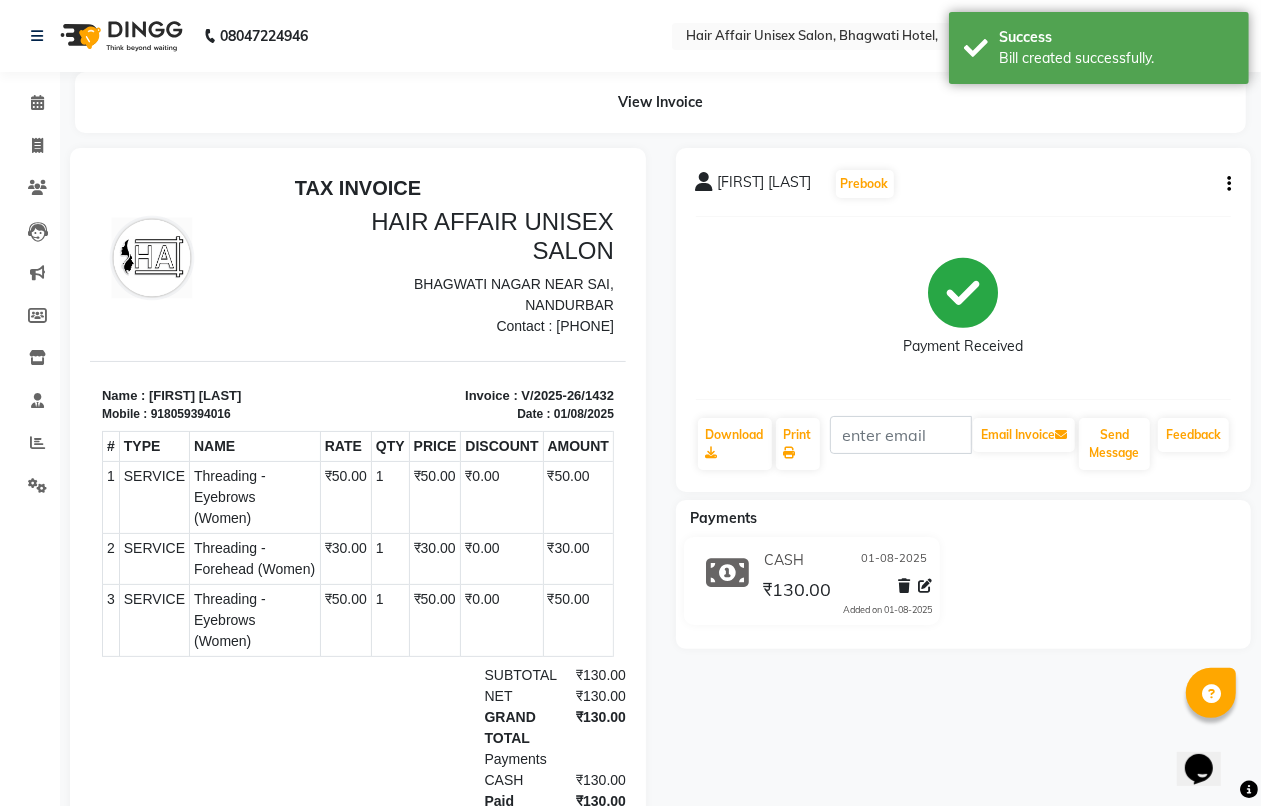 scroll, scrollTop: 0, scrollLeft: 0, axis: both 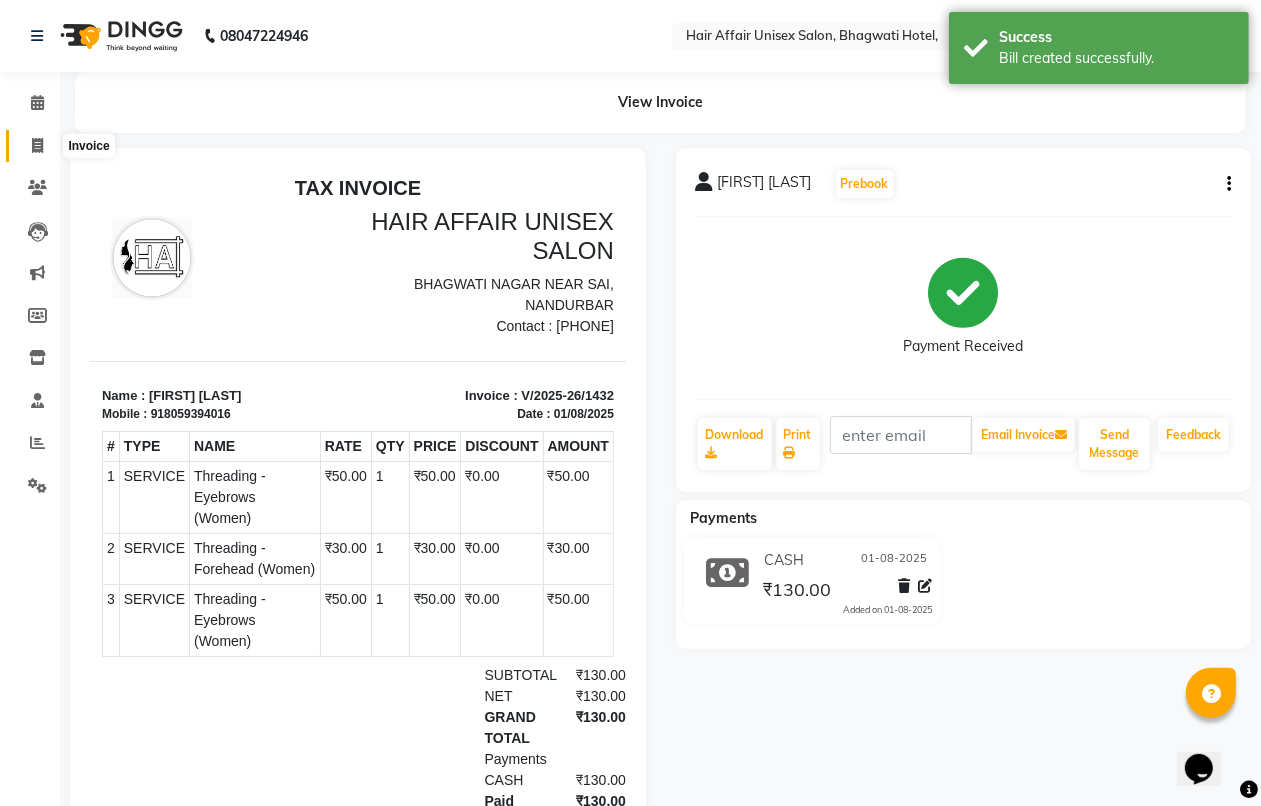 click 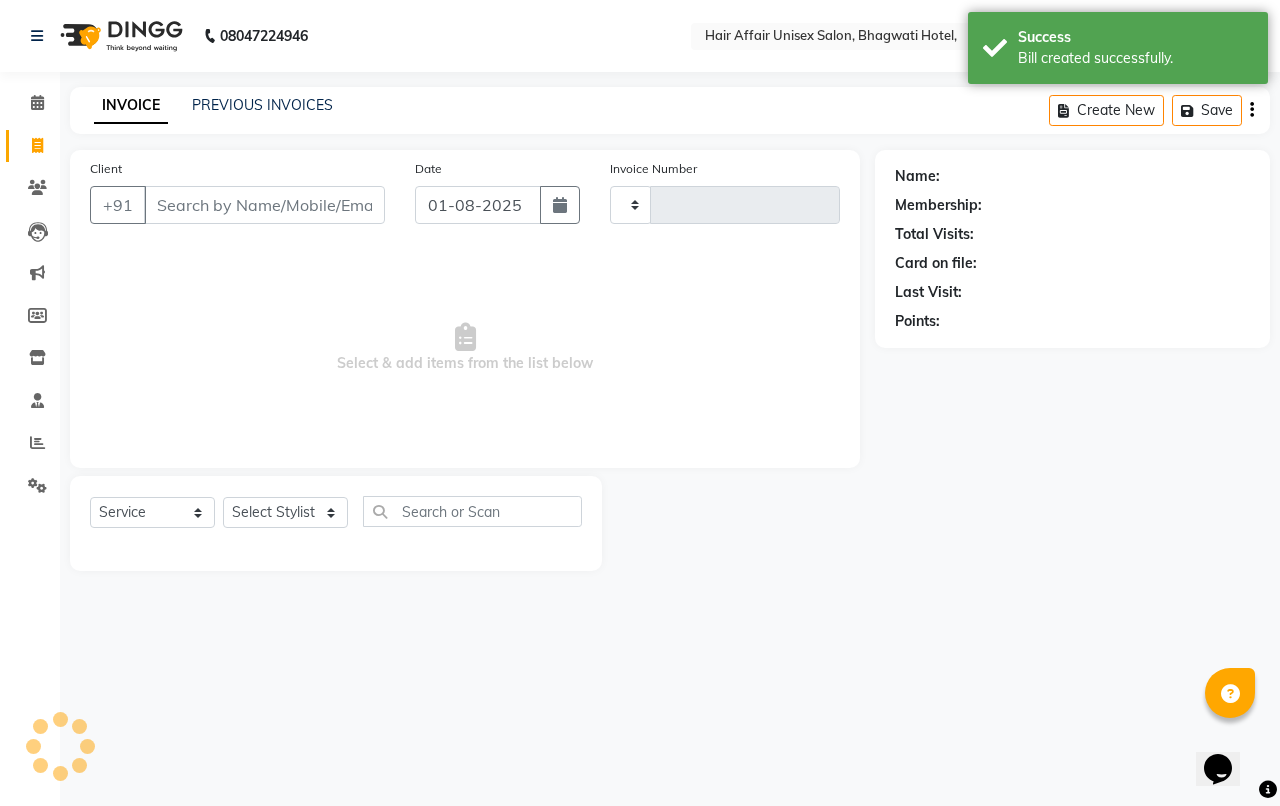 type on "1433" 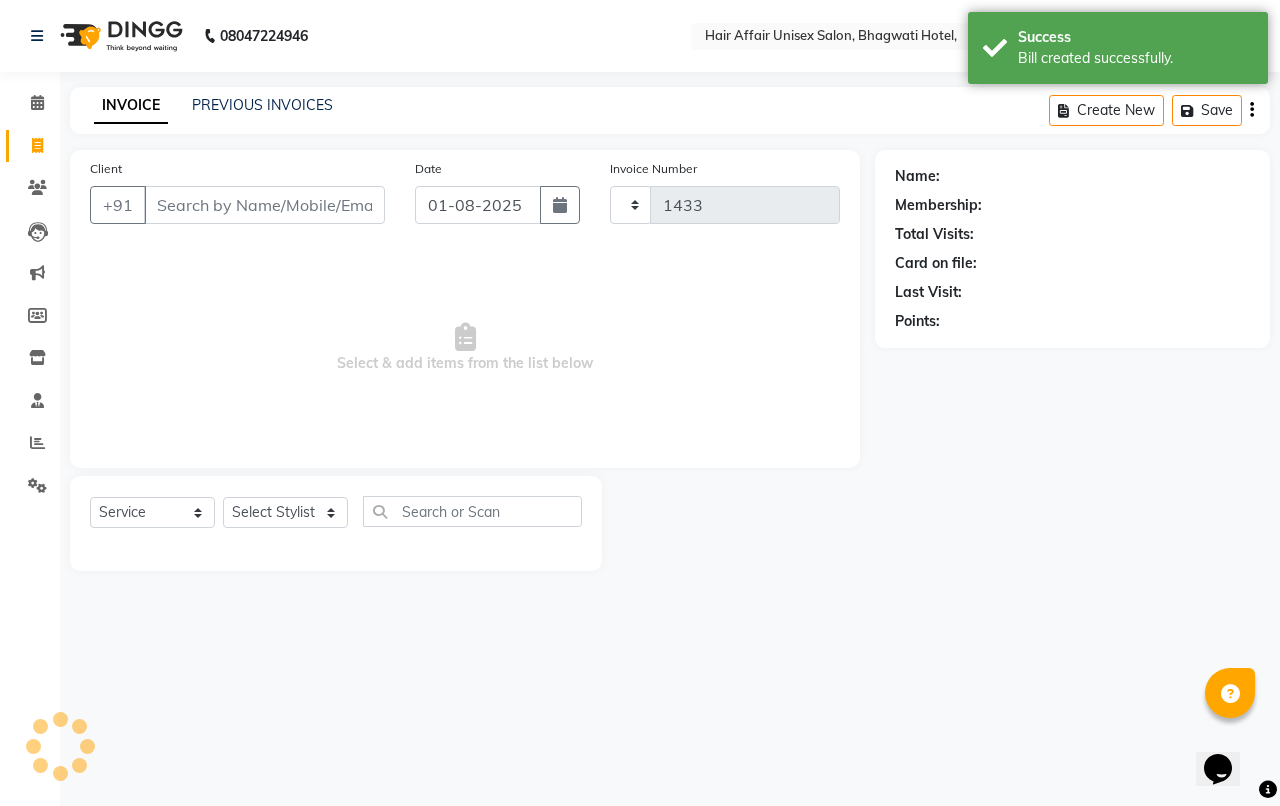select on "6225" 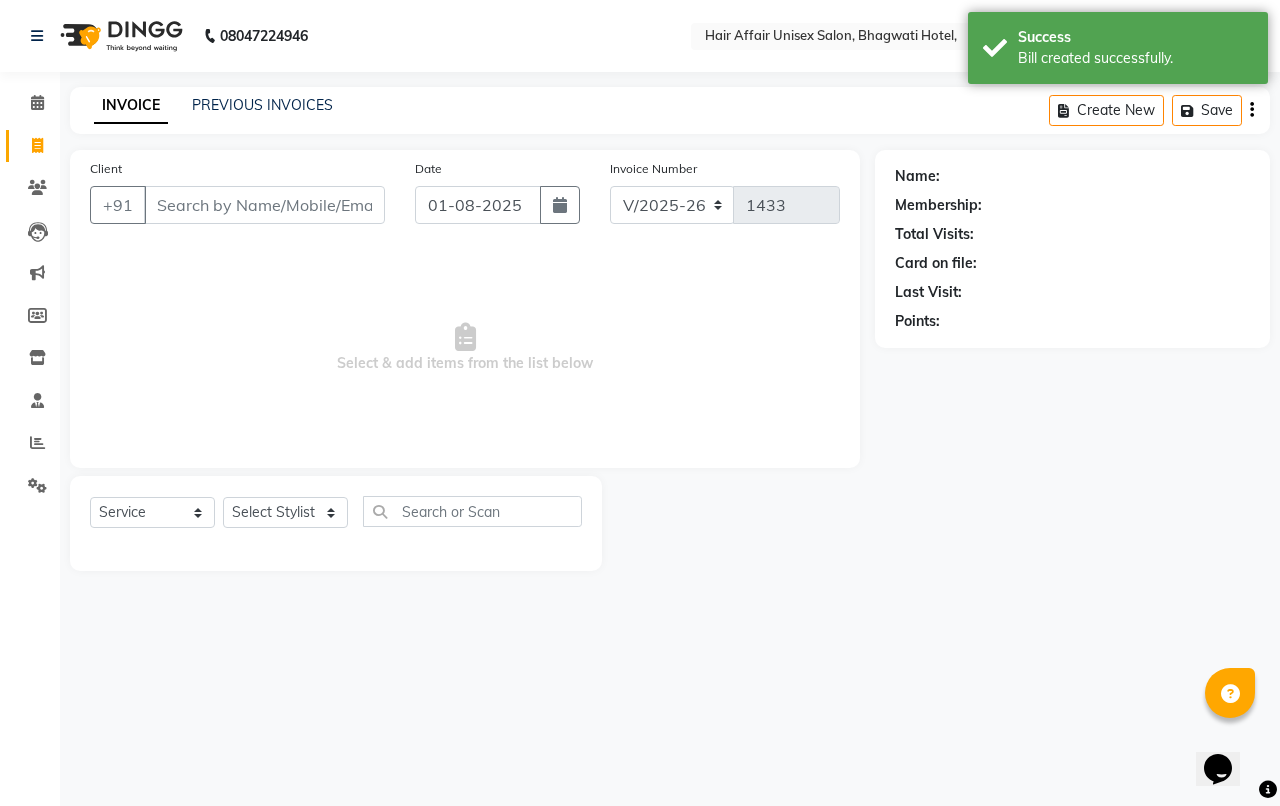 click on "Client" at bounding box center [264, 205] 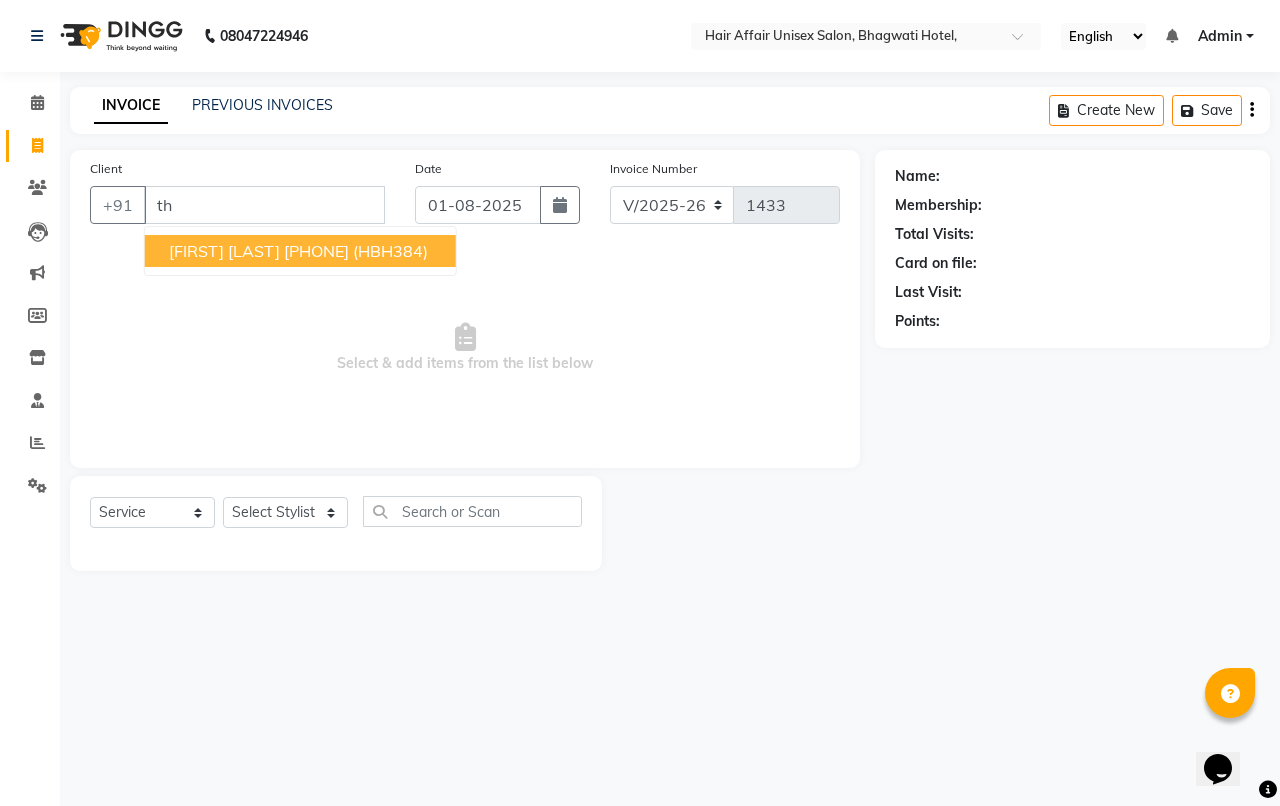 type on "t" 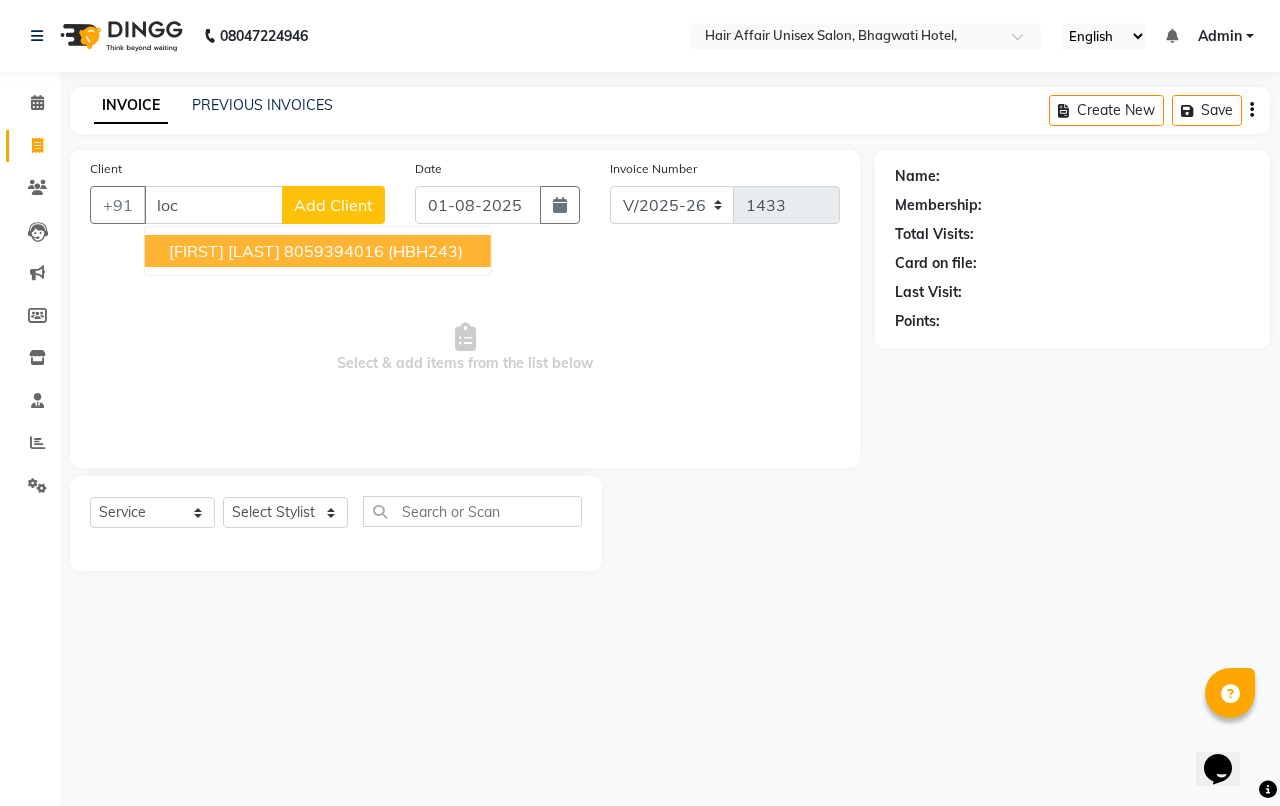 click on "Anand Lochak" at bounding box center (224, 251) 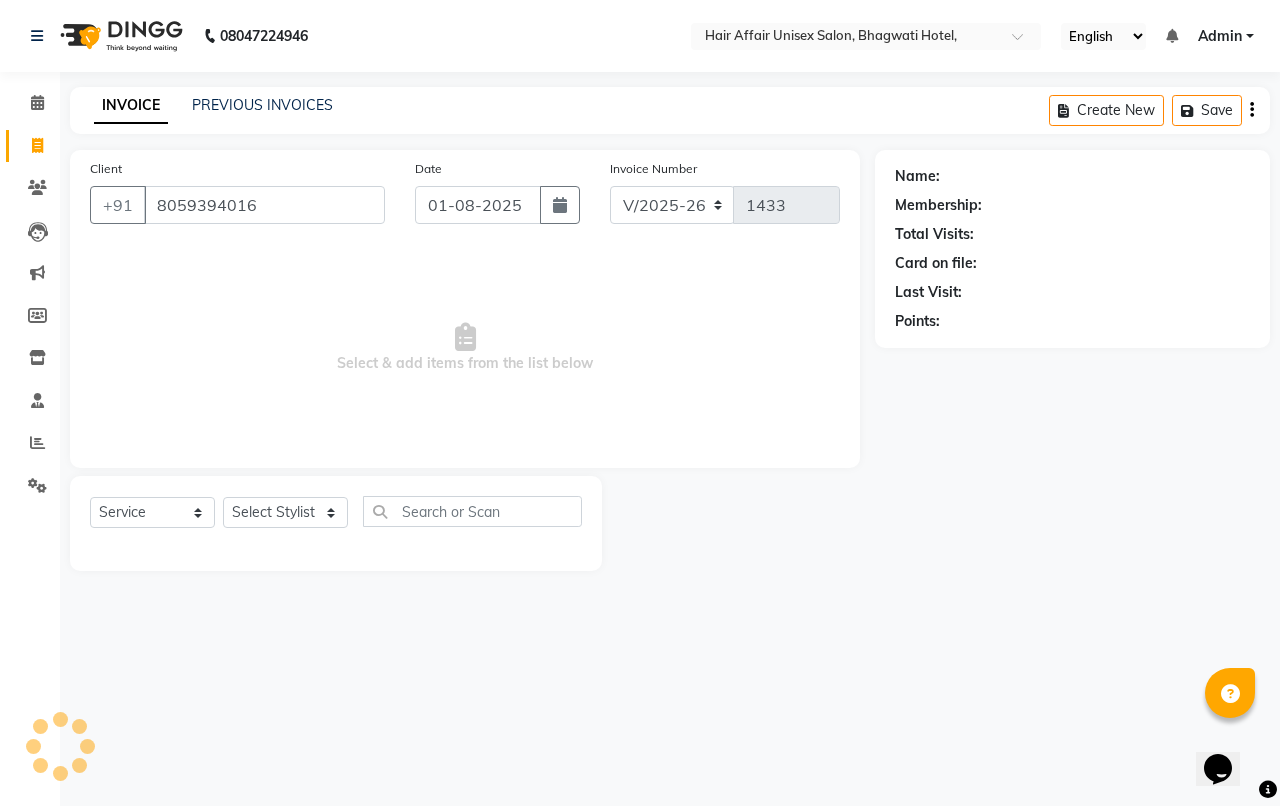 type on "8059394016" 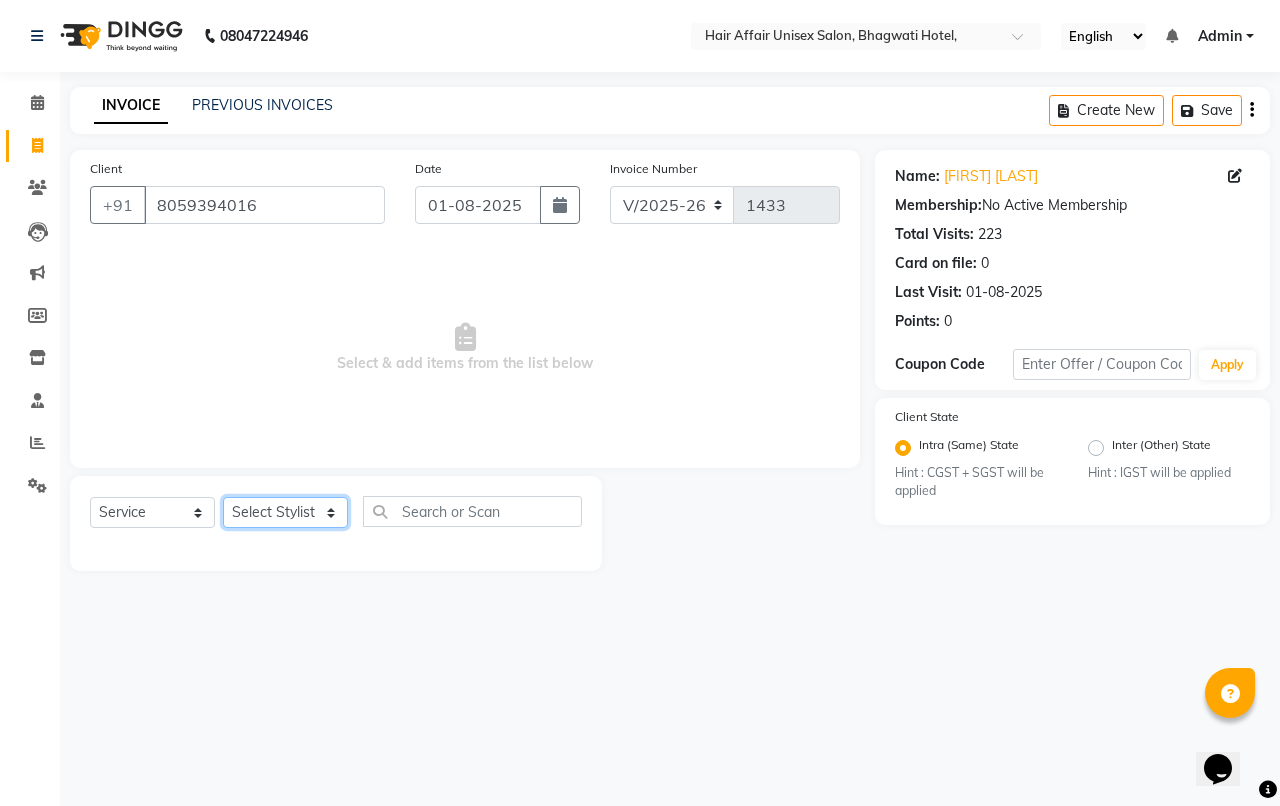 click on "Select Stylist Anand harpal kajal Kunal Manish Nikhil soni Vihan yogesh" 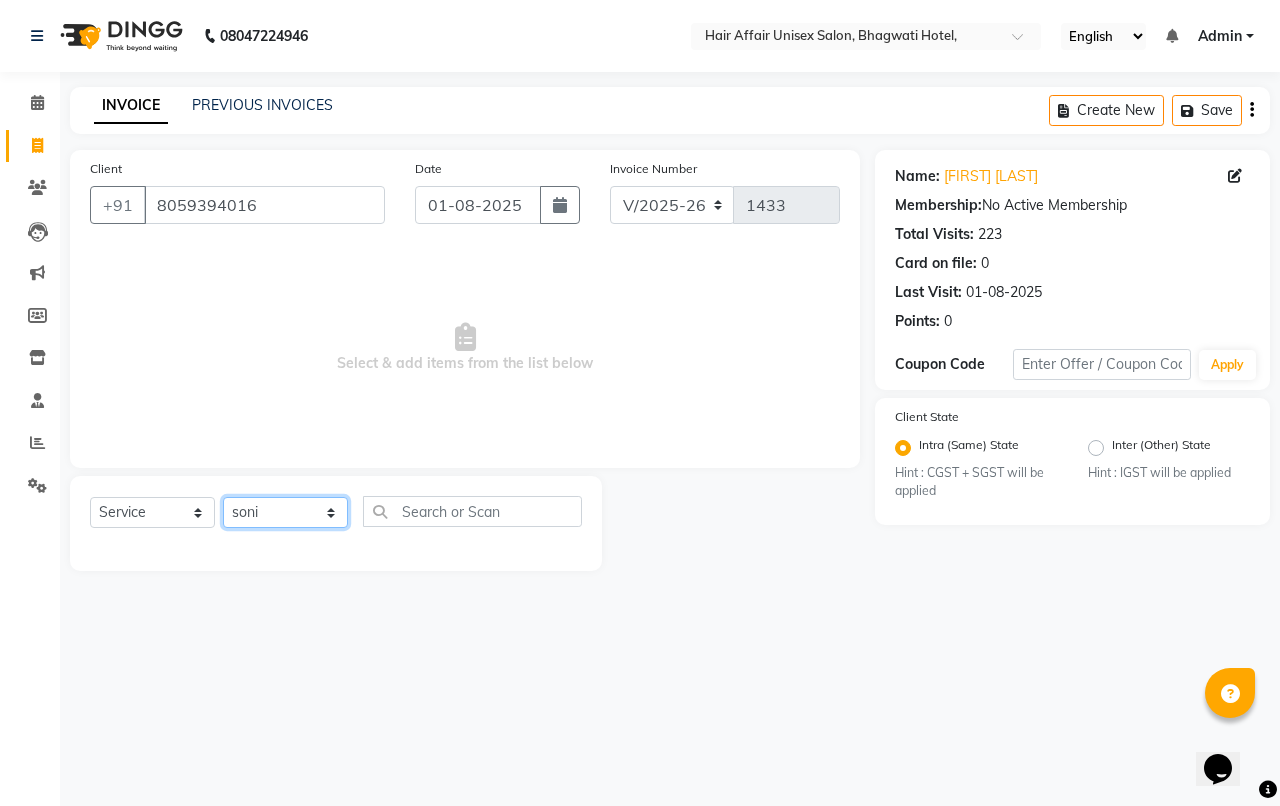 click on "Select Stylist Anand harpal kajal Kunal Manish Nikhil soni Vihan yogesh" 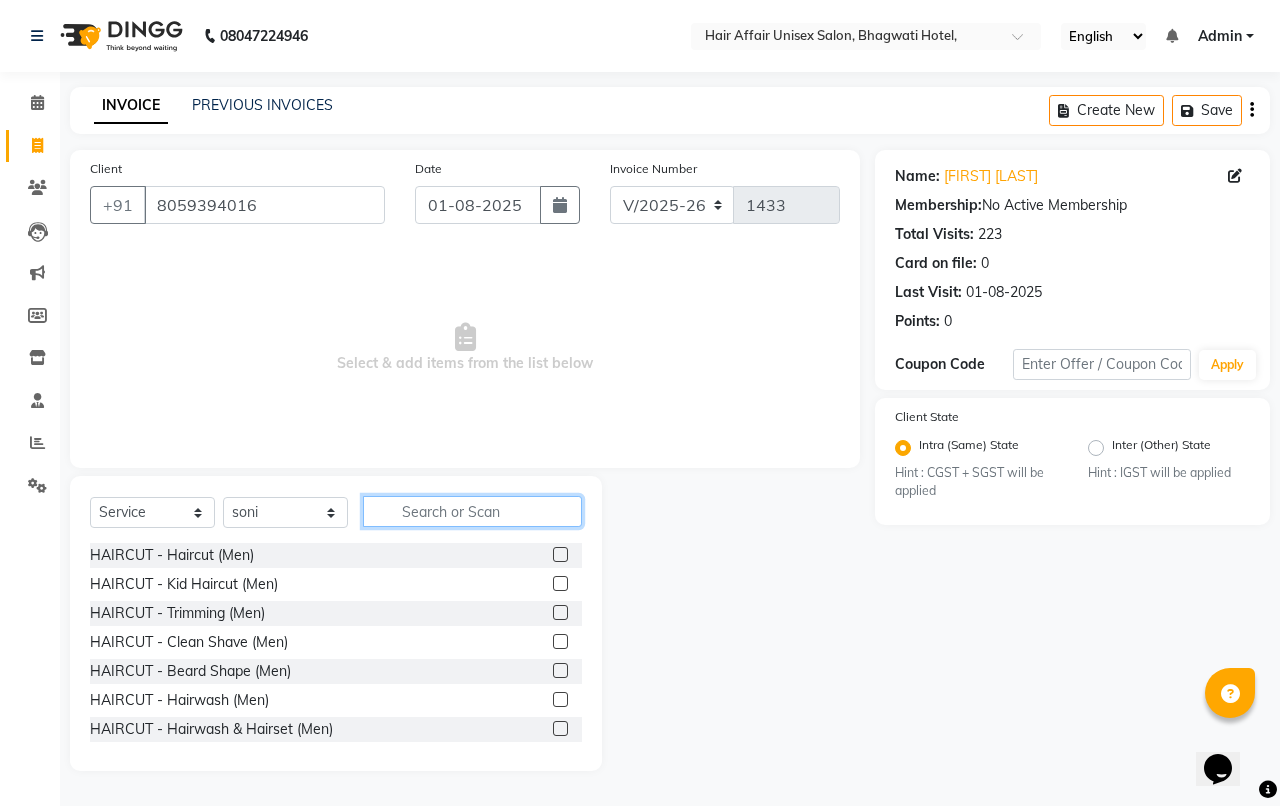 click 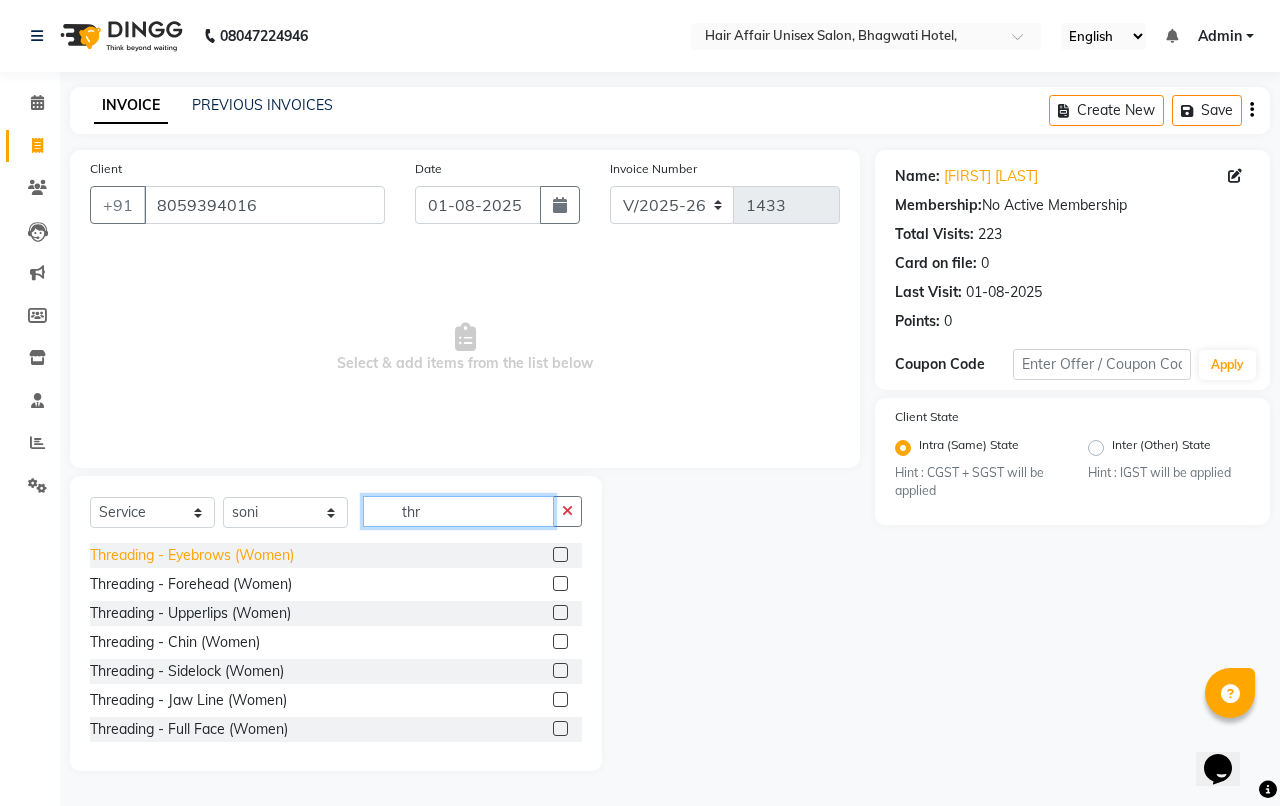 type on "thr" 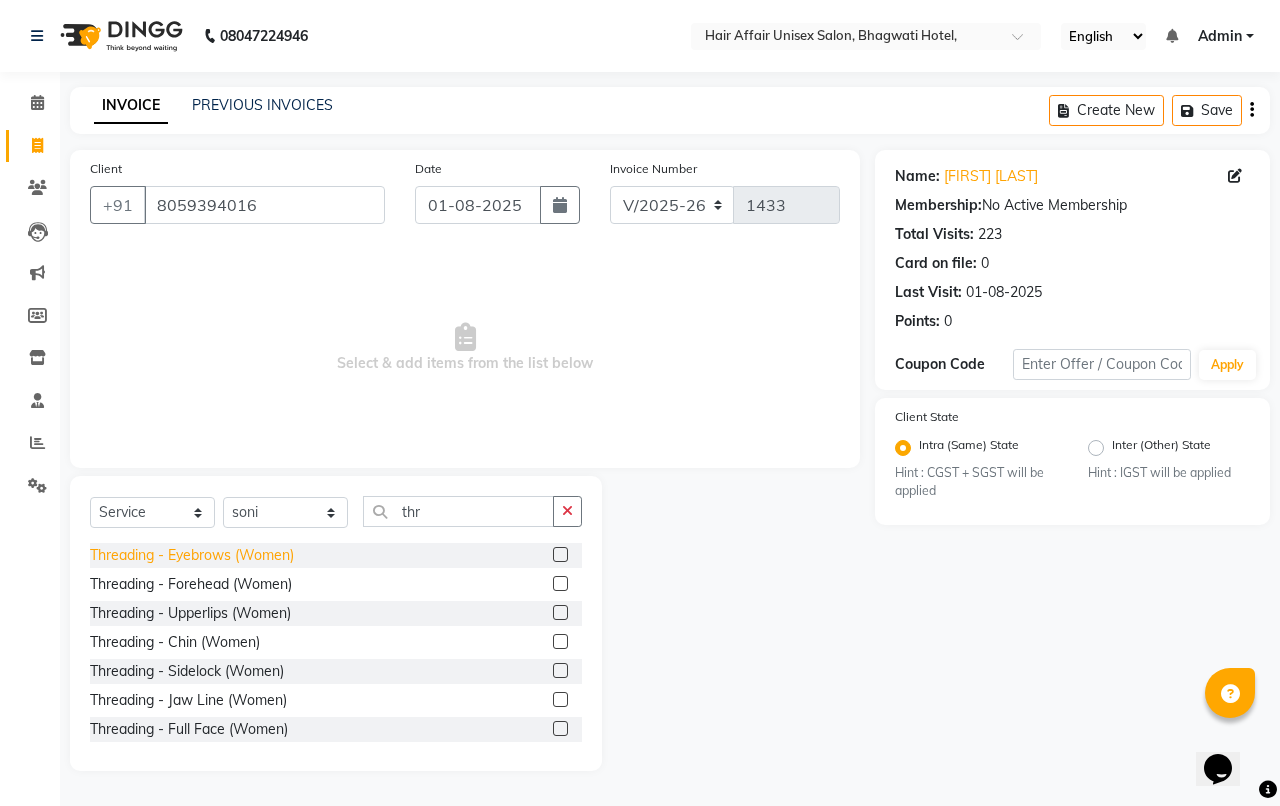 click on "Threading - Eyebrows  (Women)" 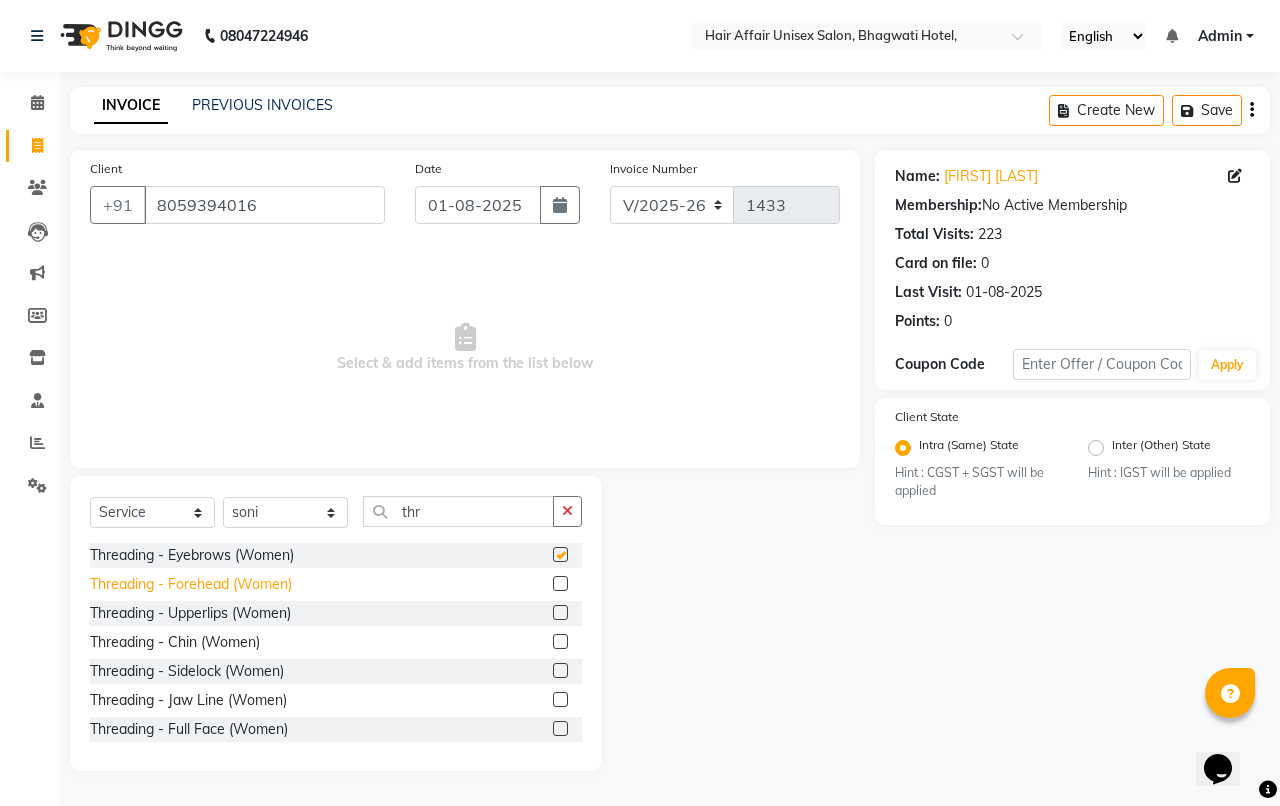 checkbox on "false" 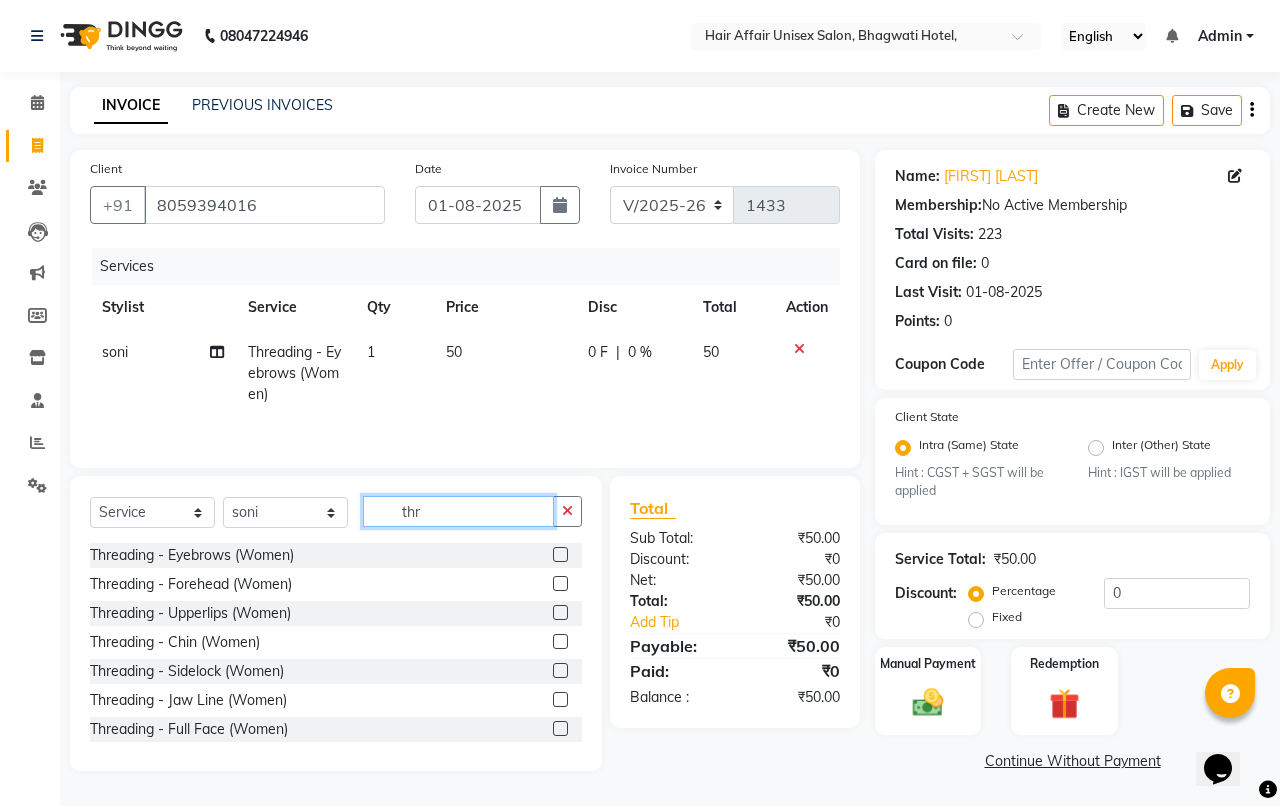 click on "thr" 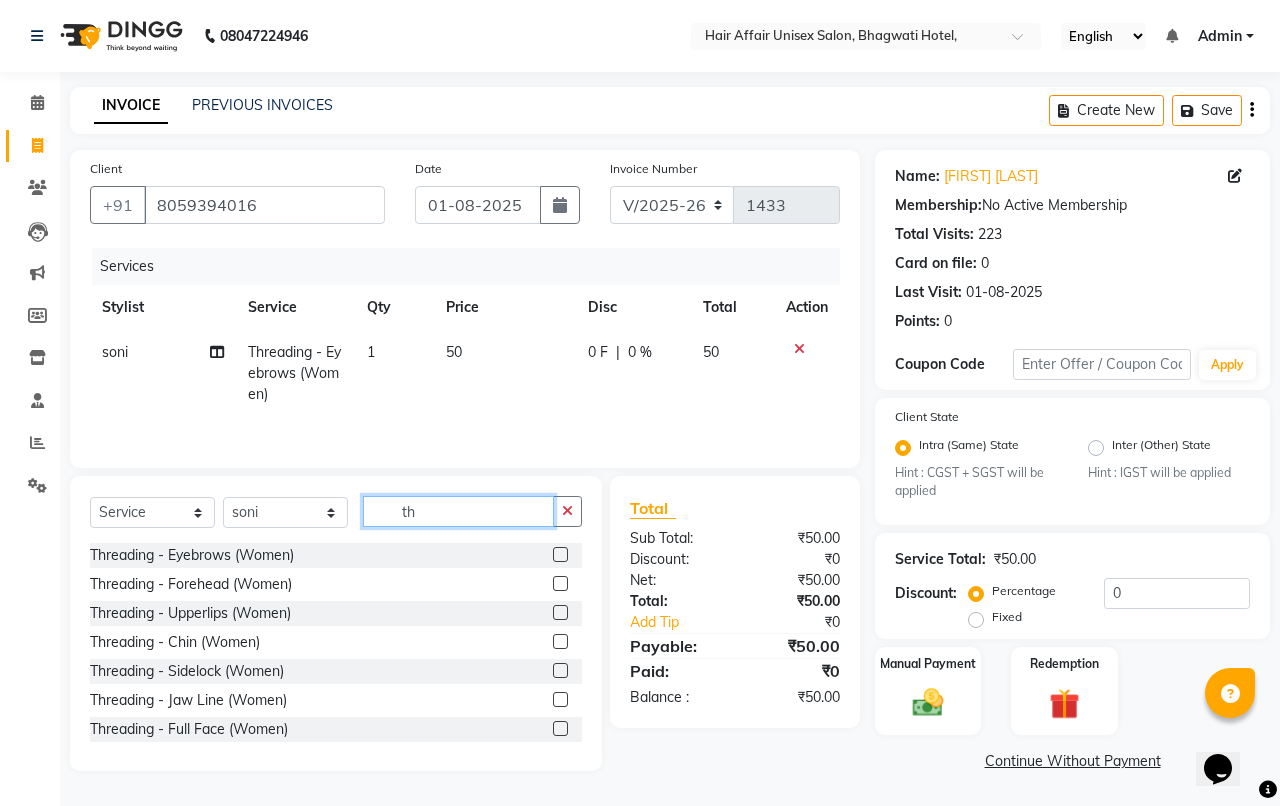 type on "t" 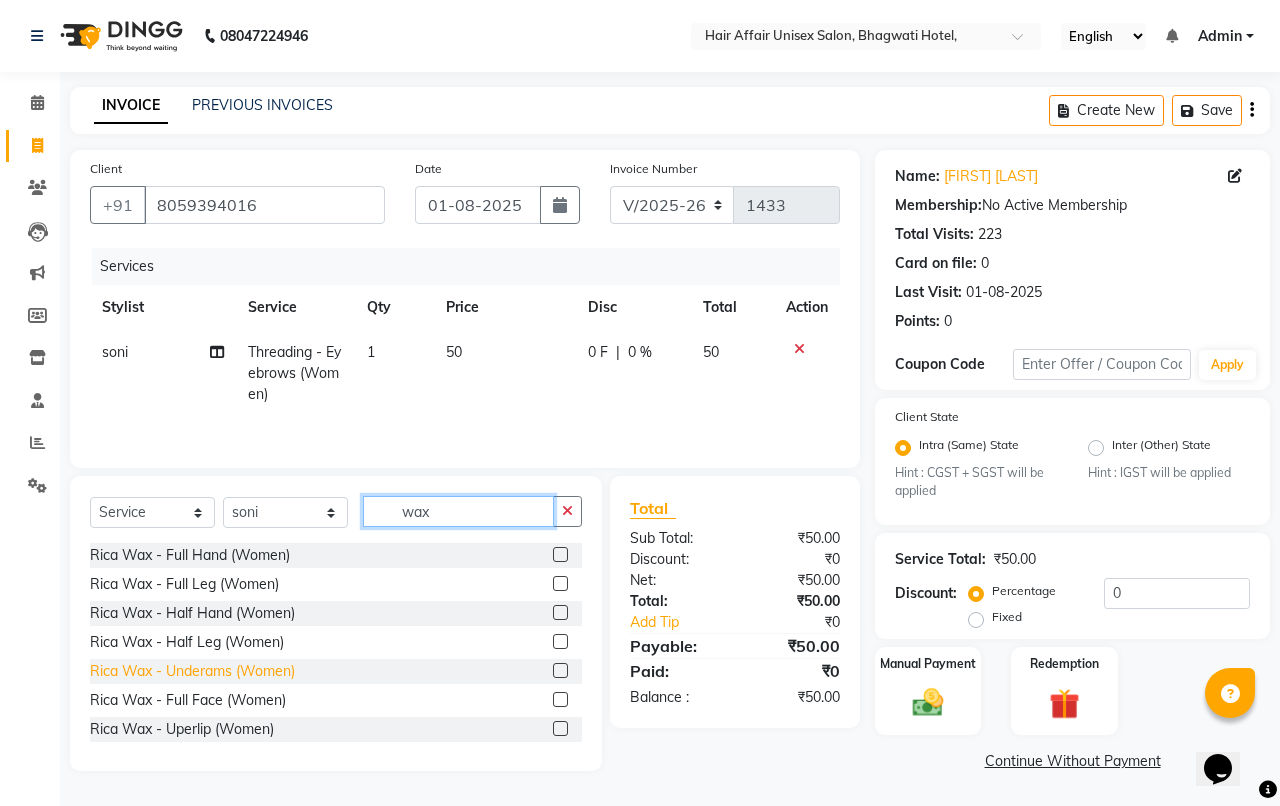 type on "wax" 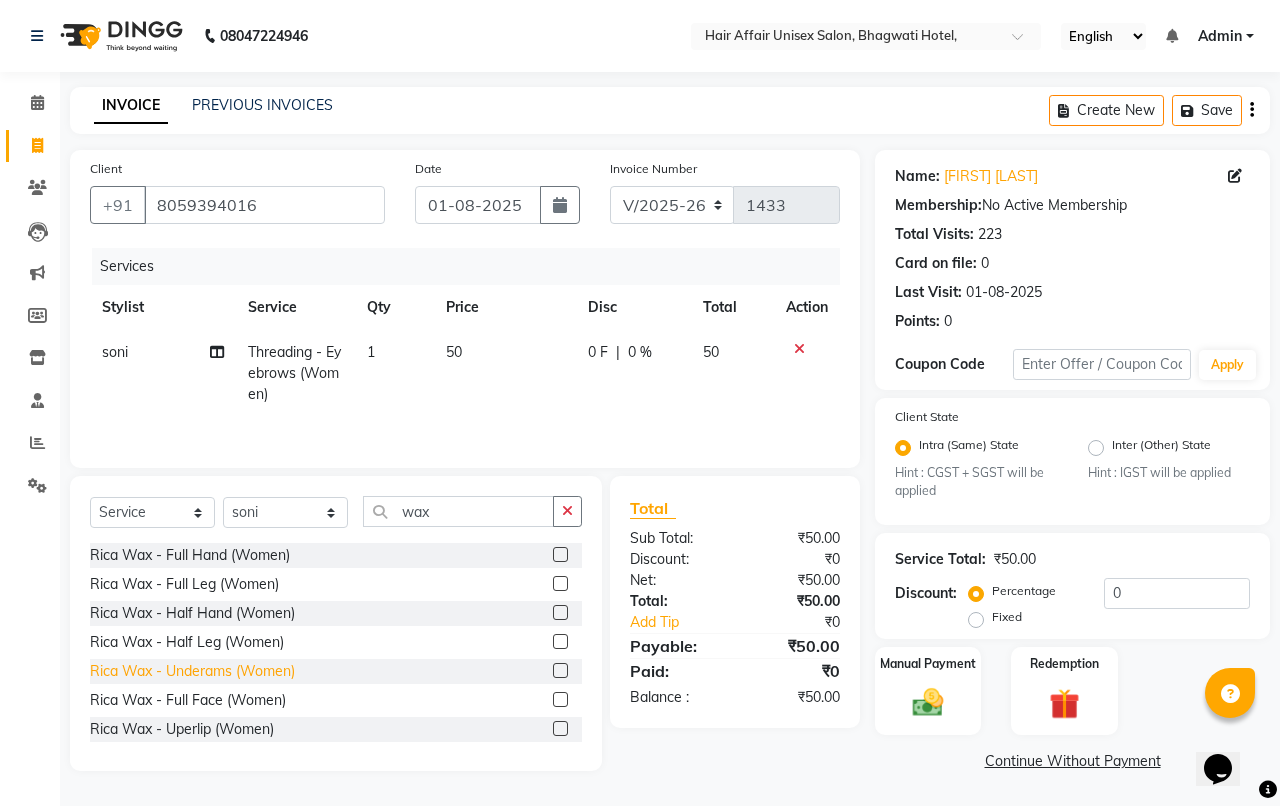 click on "Rica Wax - Underams  (Women)" 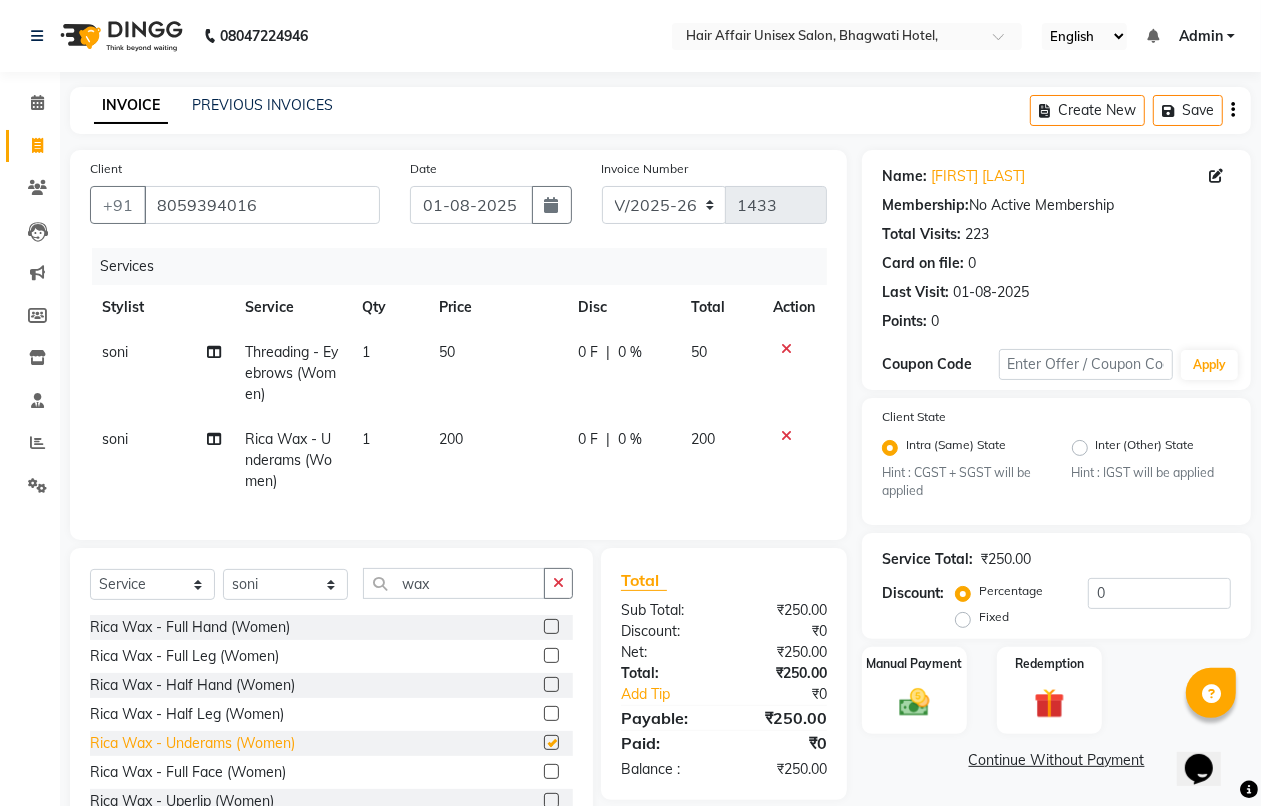 checkbox on "false" 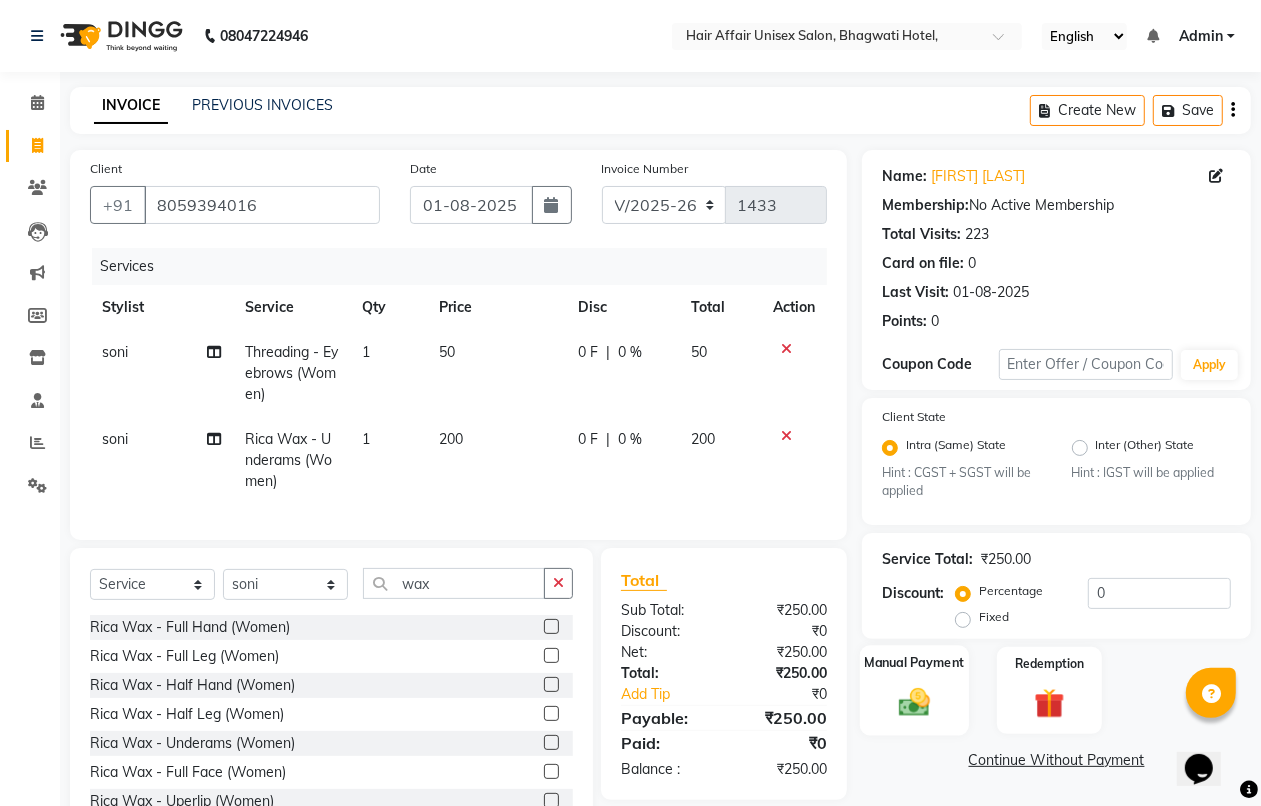 click on "Manual Payment" 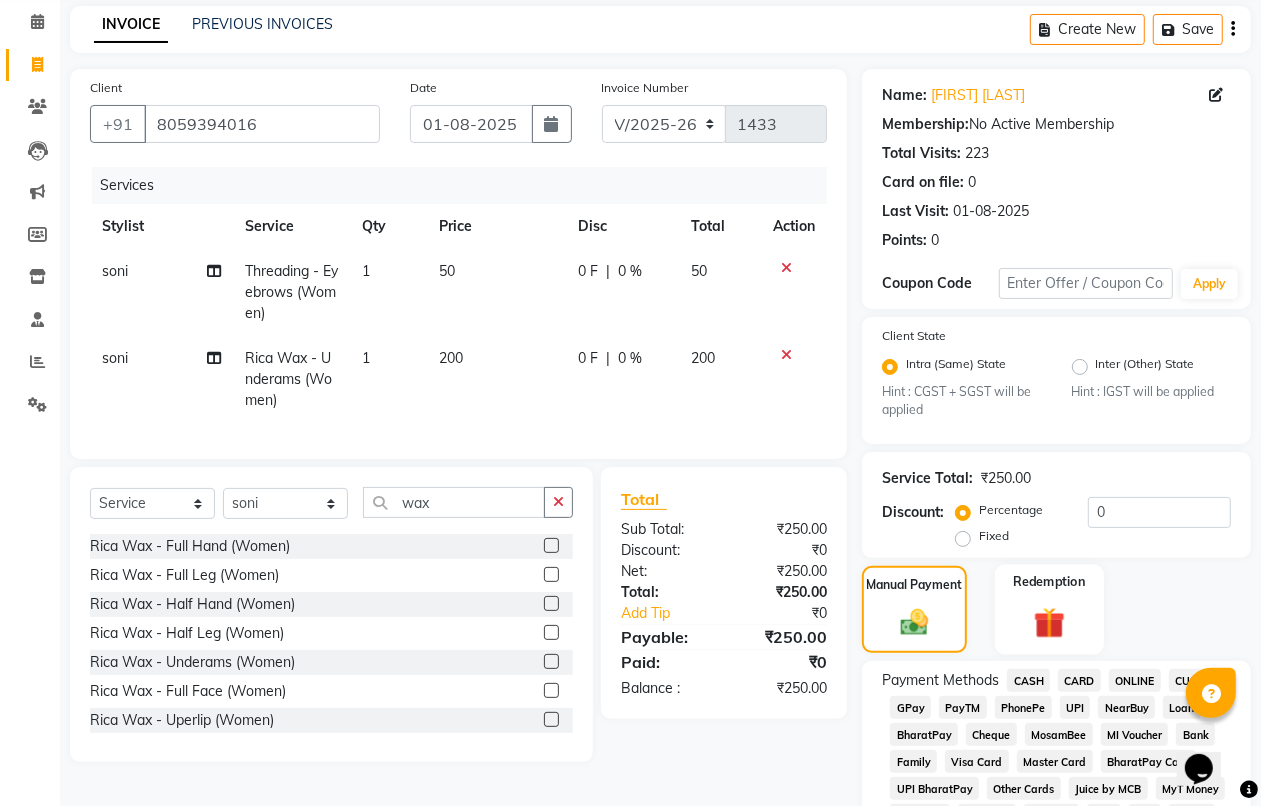 scroll, scrollTop: 125, scrollLeft: 0, axis: vertical 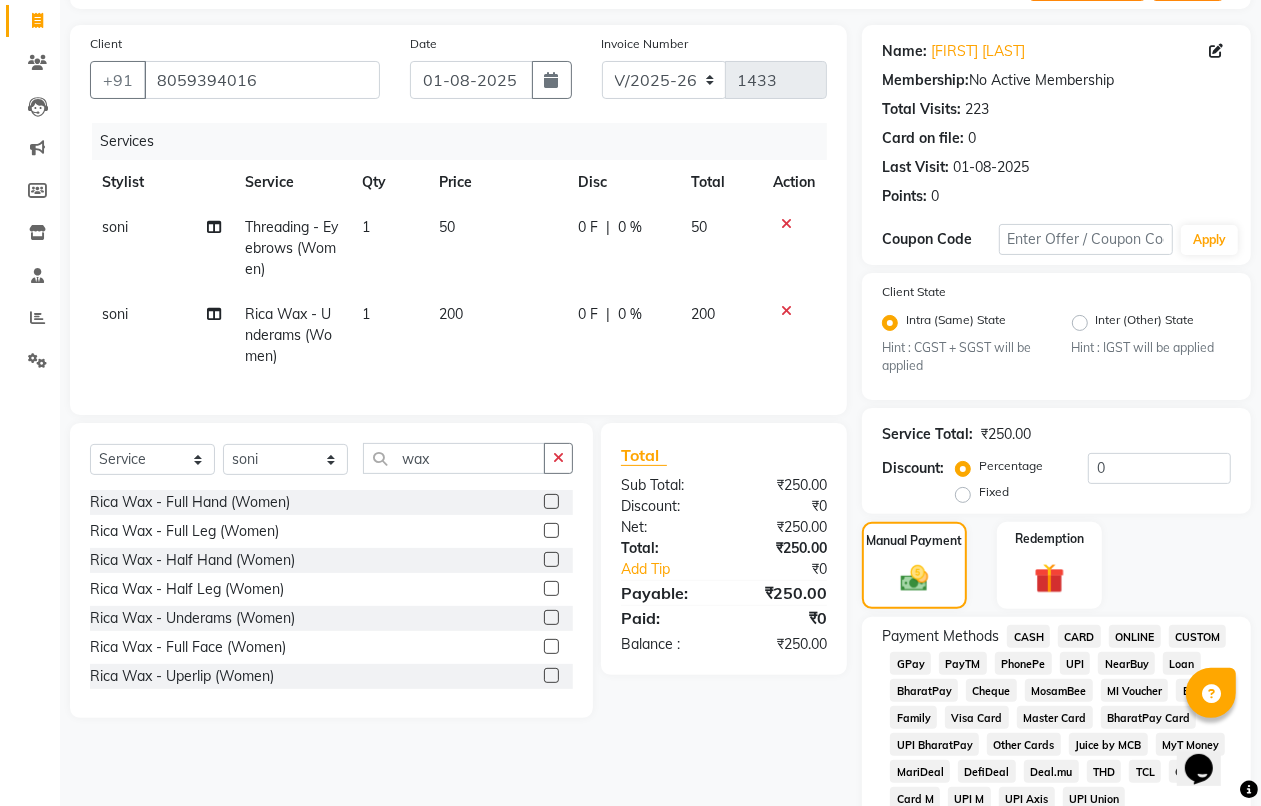 click on "PhonePe" 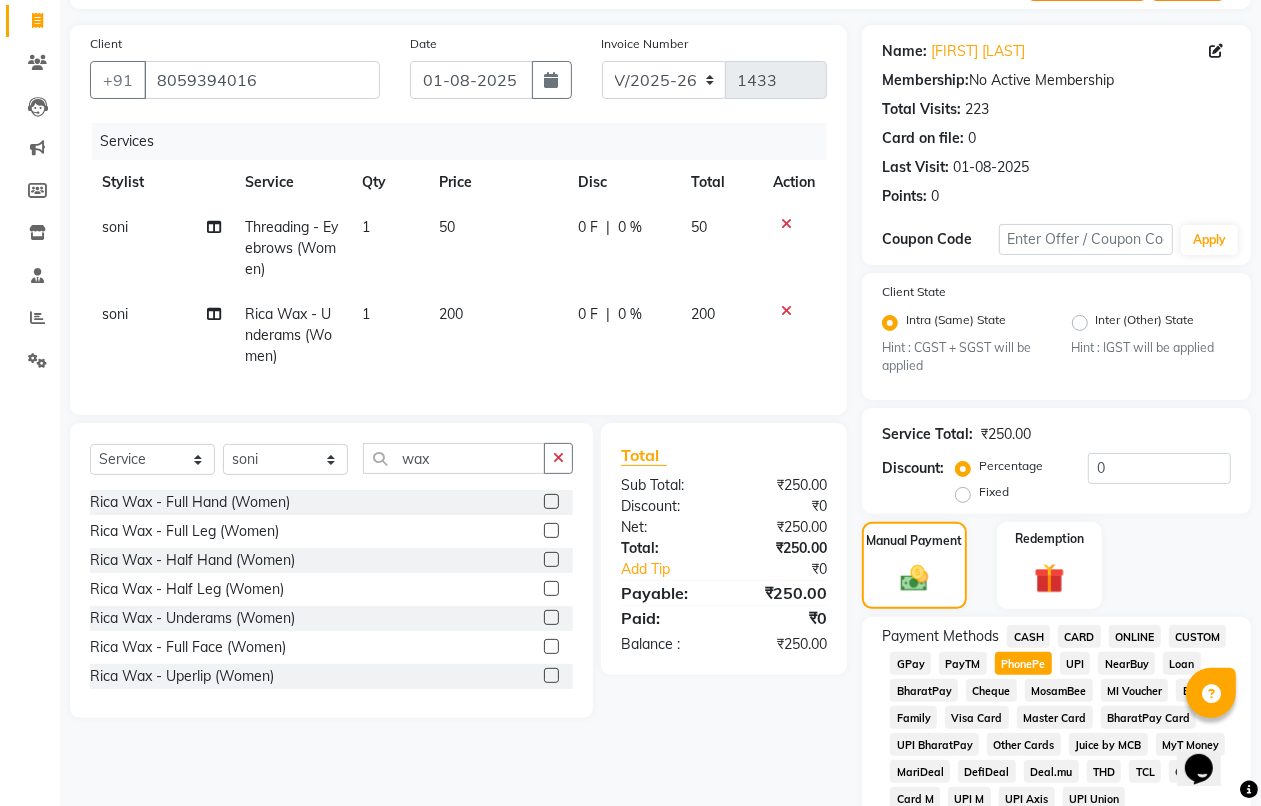 scroll, scrollTop: 750, scrollLeft: 0, axis: vertical 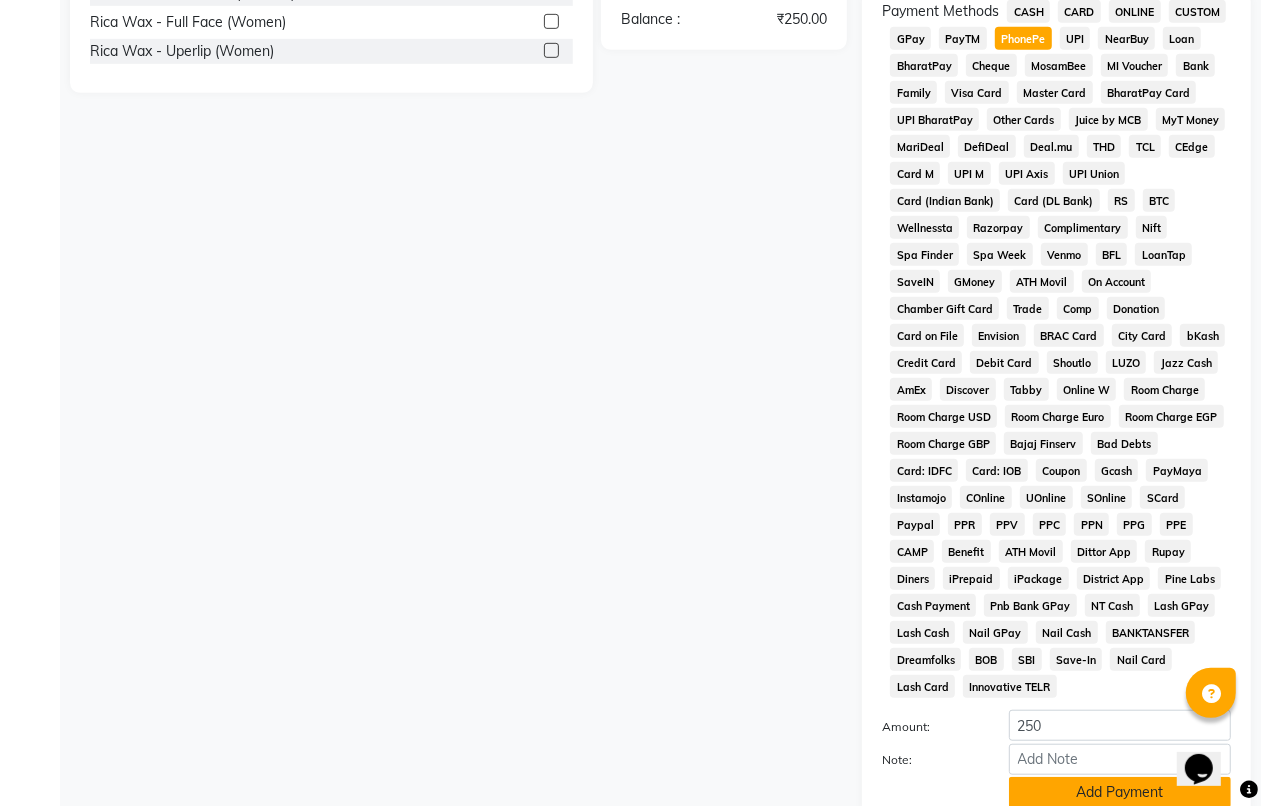 click on "Add Payment" 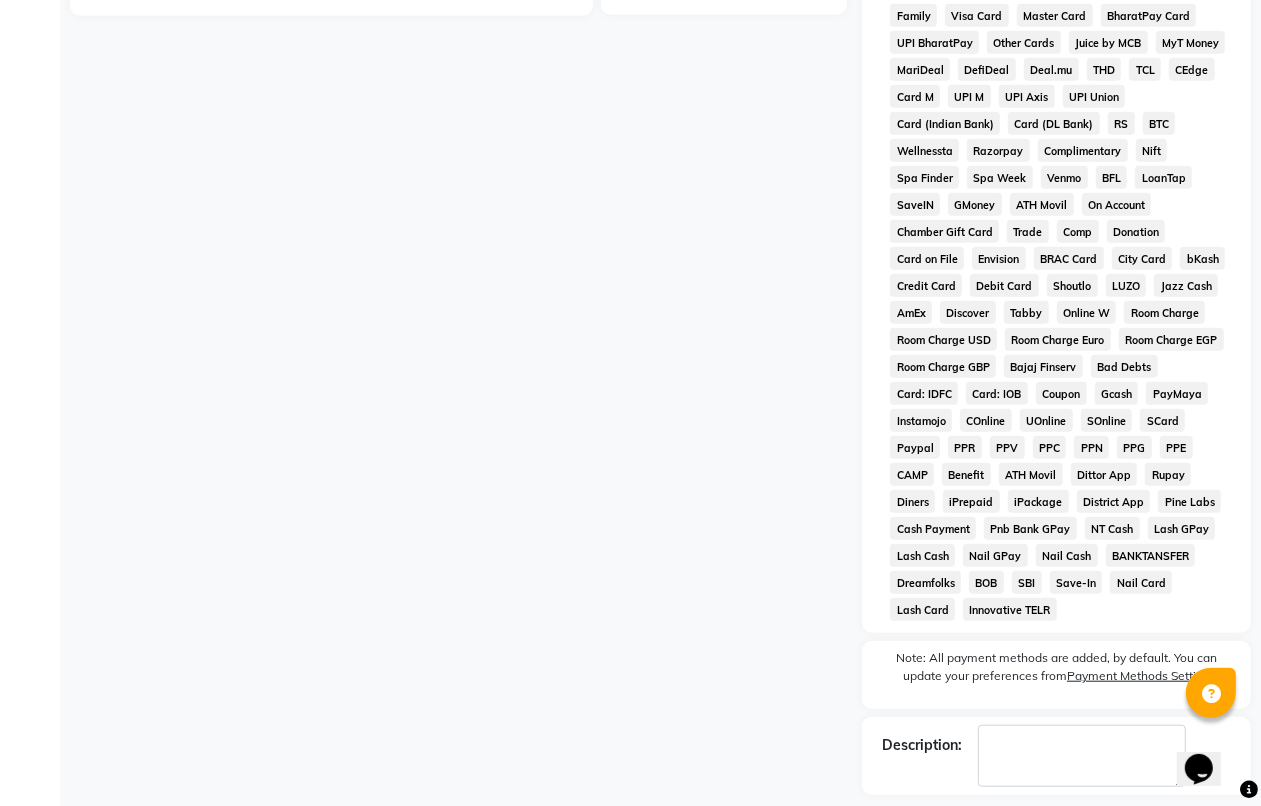 scroll, scrollTop: 912, scrollLeft: 0, axis: vertical 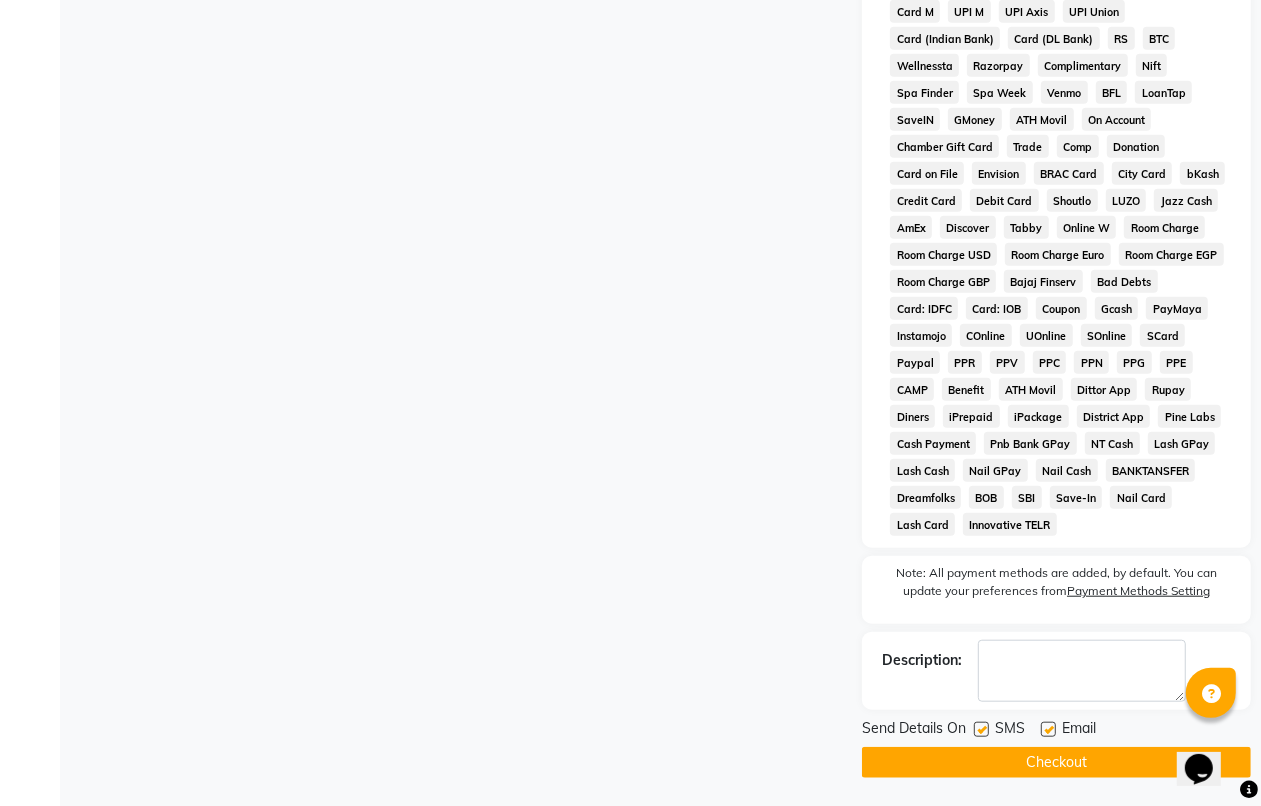 click on "Checkout" 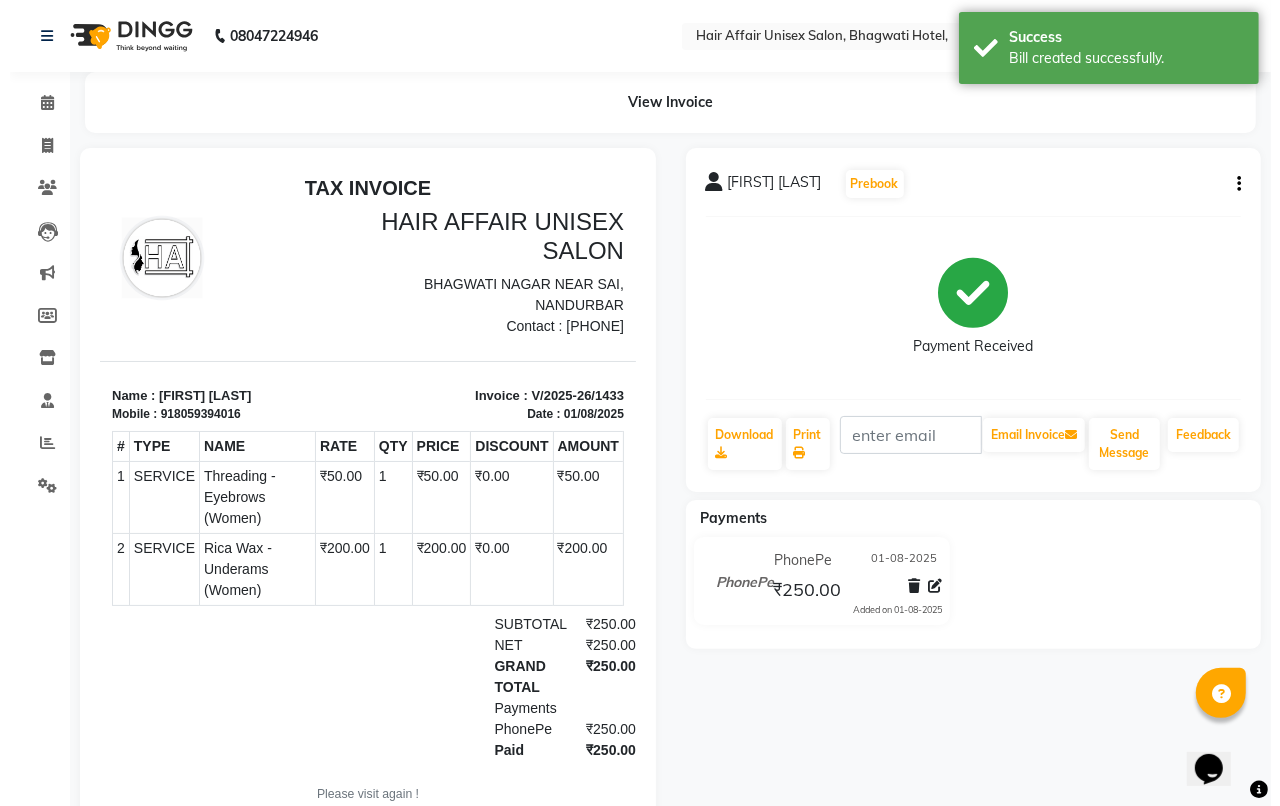 scroll, scrollTop: 0, scrollLeft: 0, axis: both 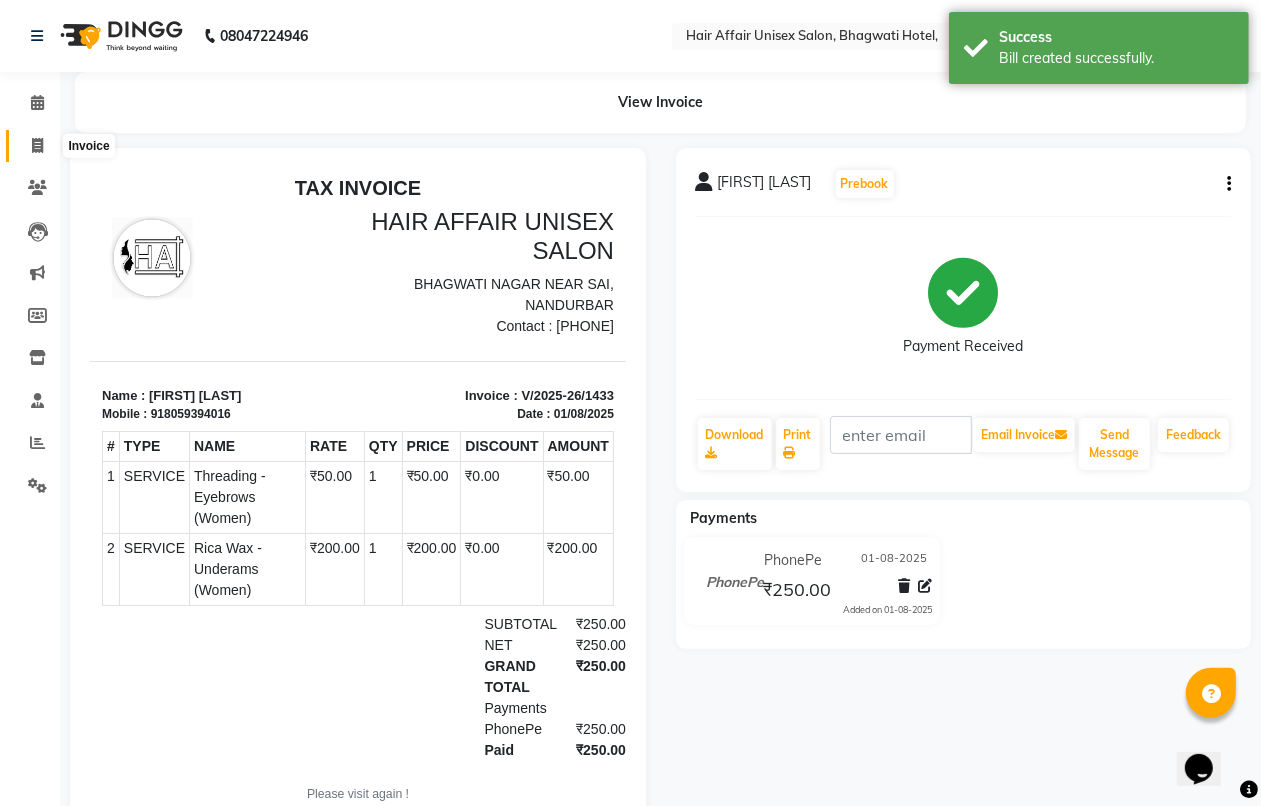 click 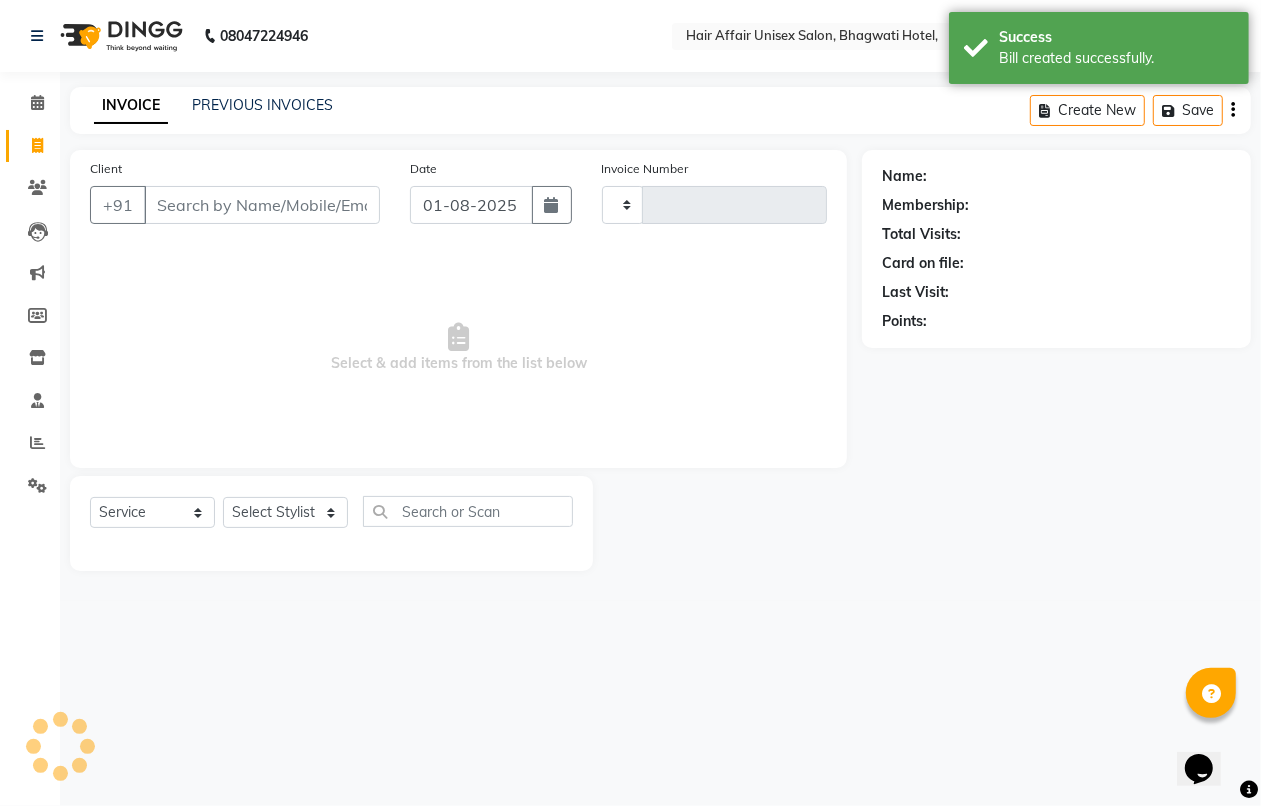 type on "1434" 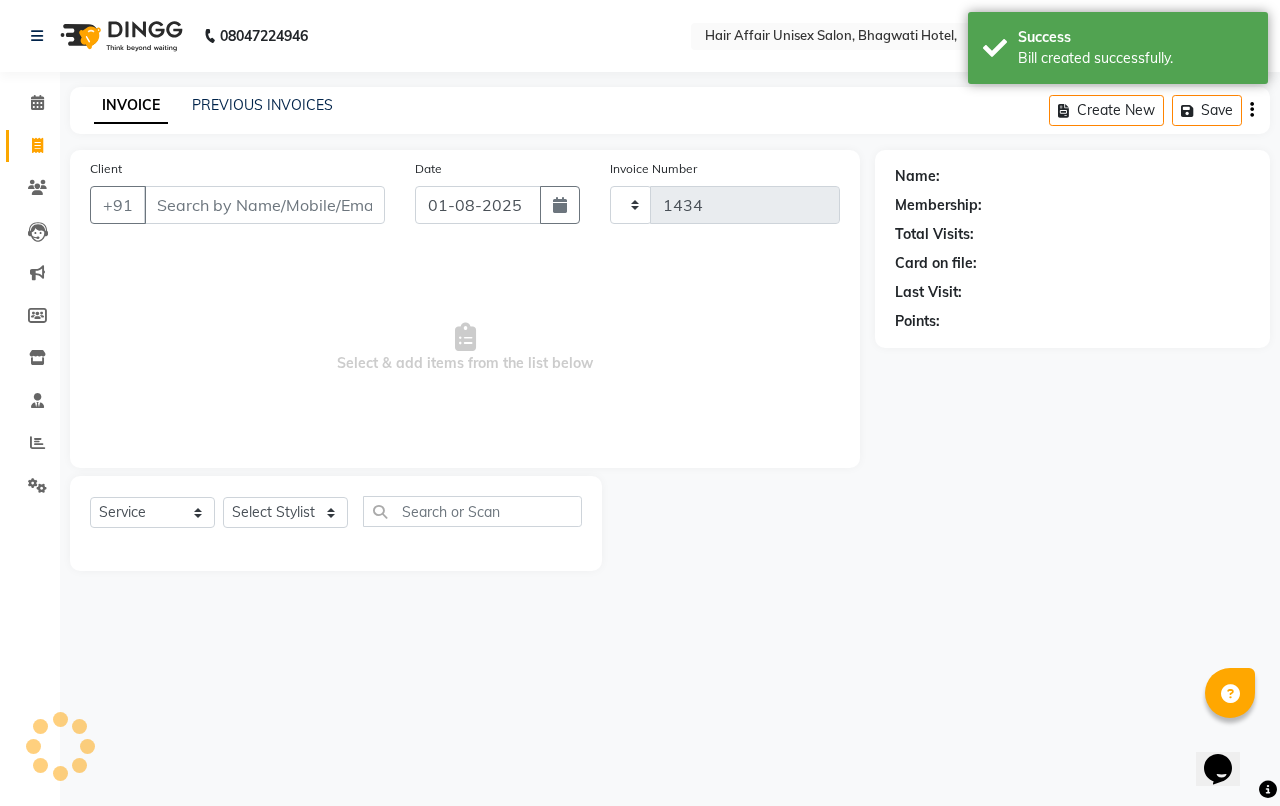 select on "6225" 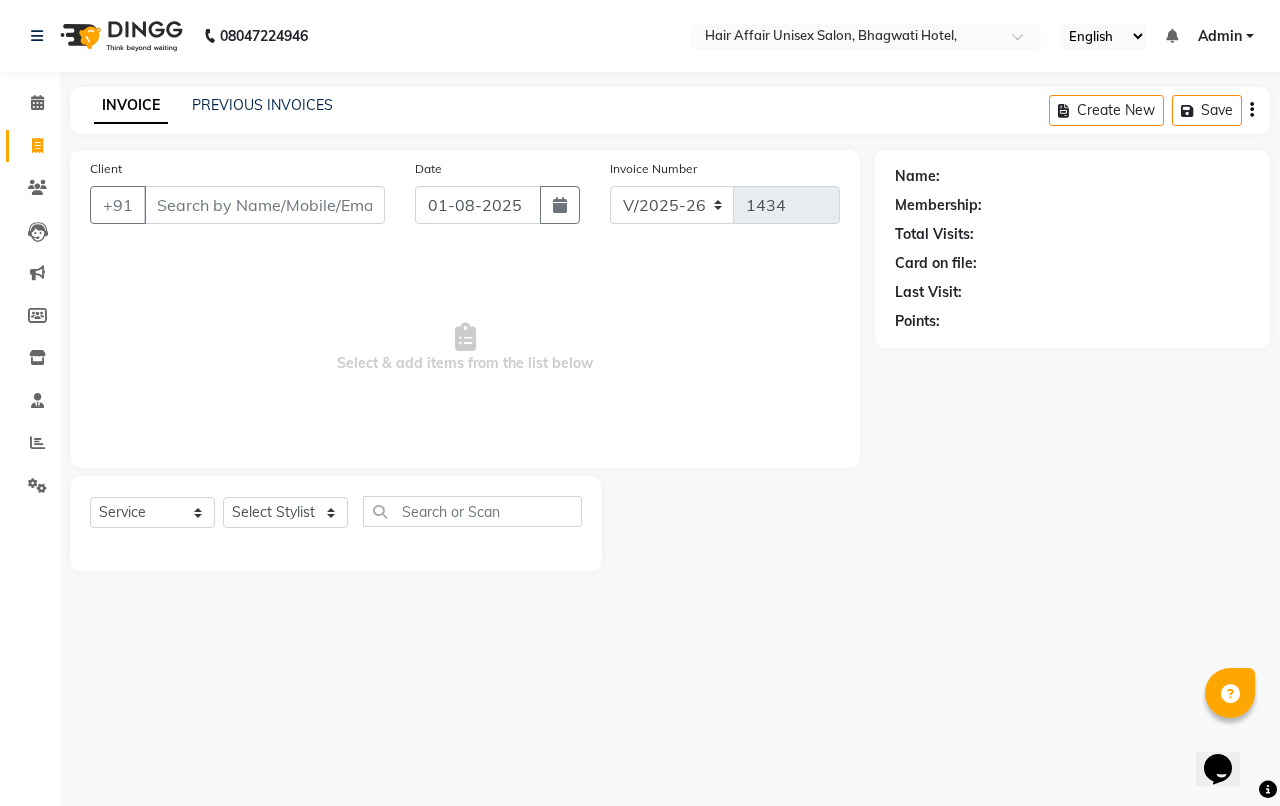 click on "Client" at bounding box center (264, 205) 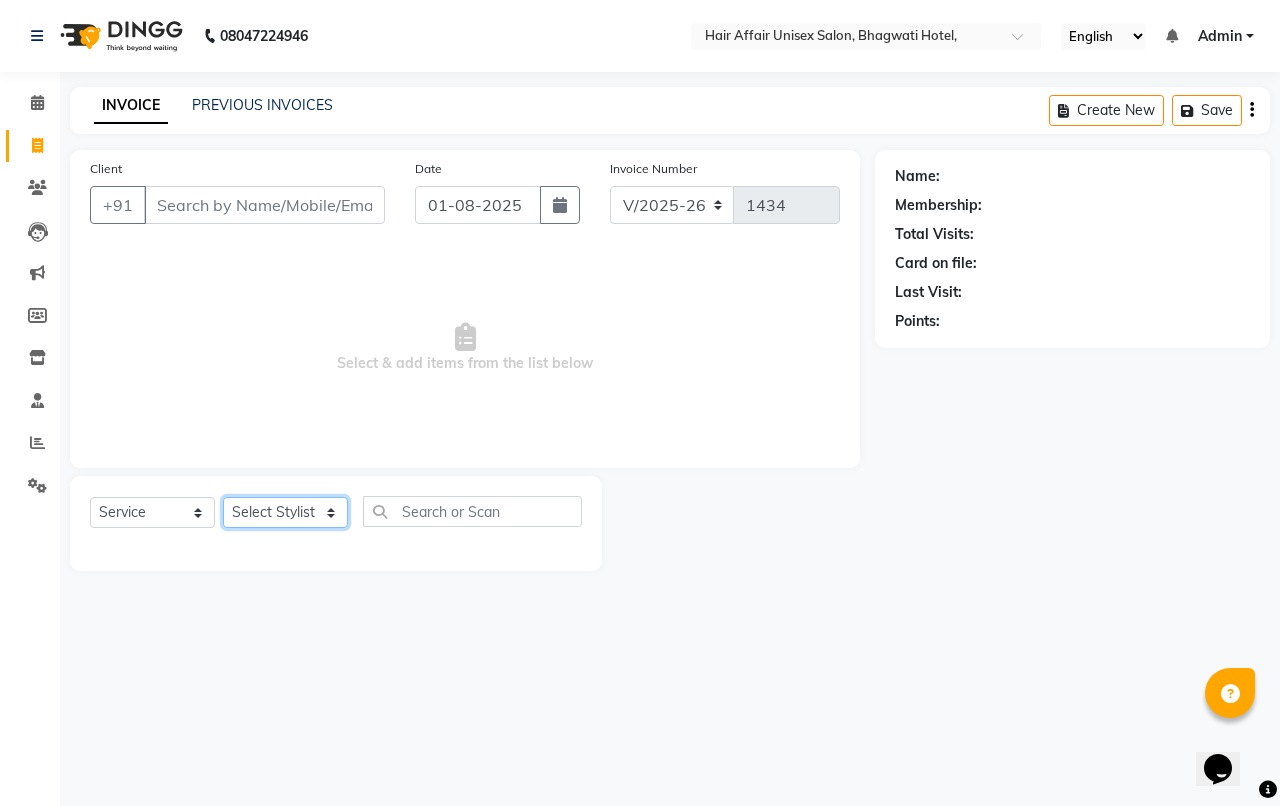 click on "Select Stylist Anand harpal kajal Kunal Manish Nikhil soni Vihan yogesh" 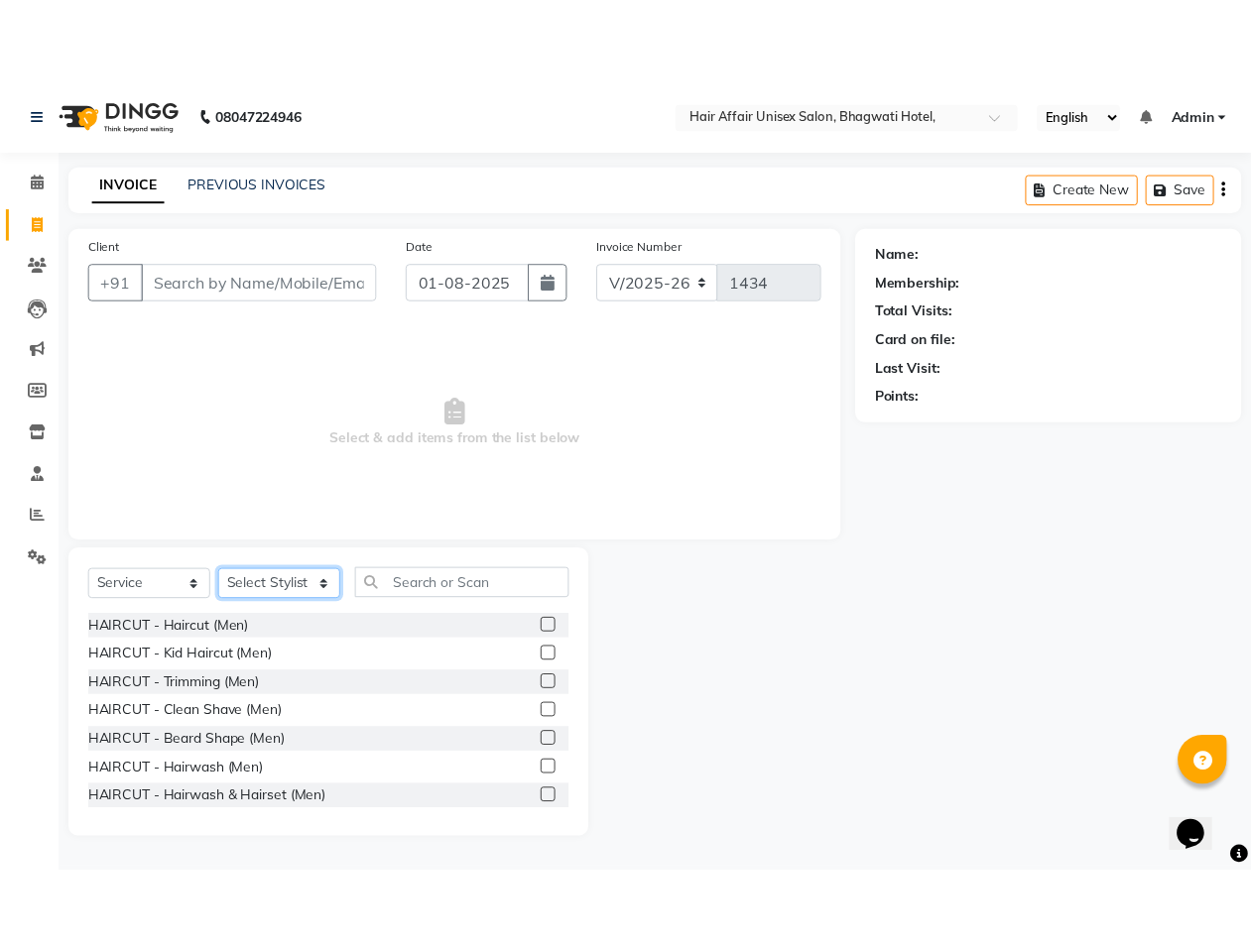 scroll, scrollTop: 124, scrollLeft: 0, axis: vertical 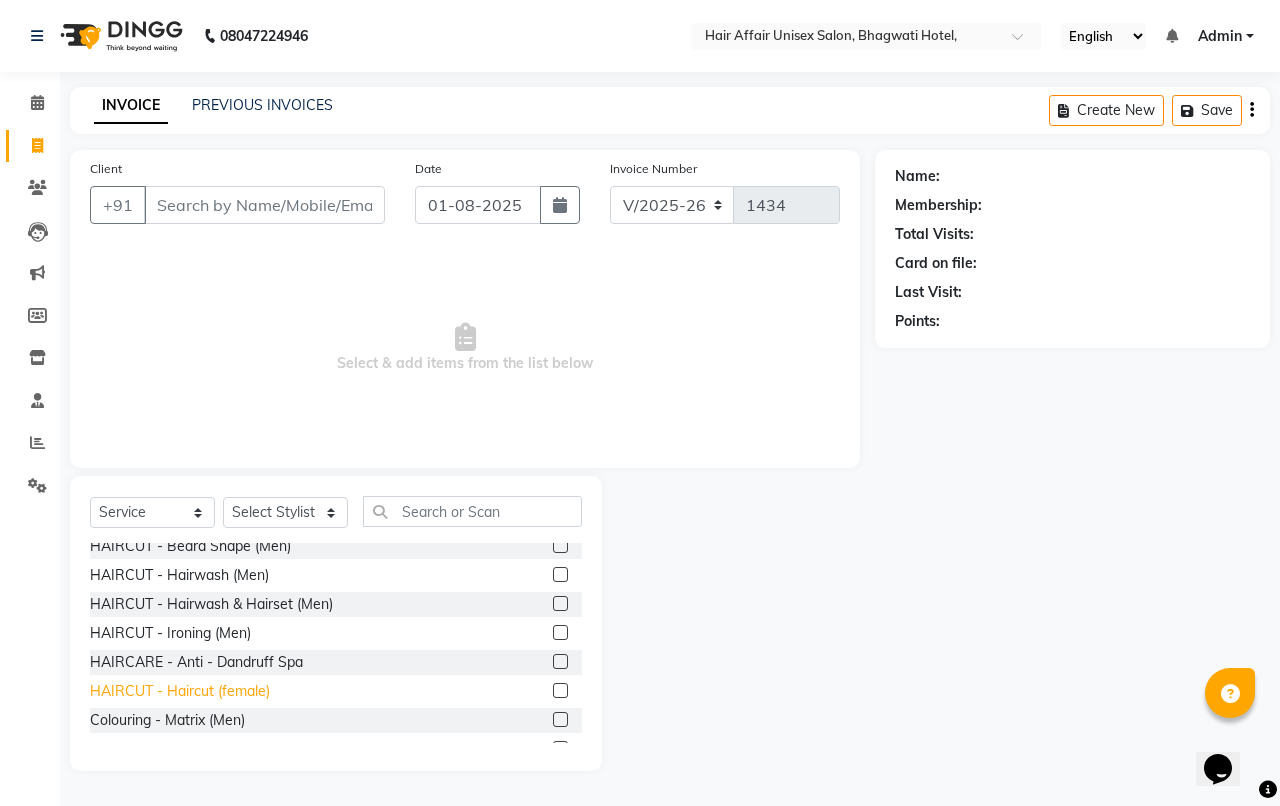 click on "HAIRCUT - Haircut (female)" 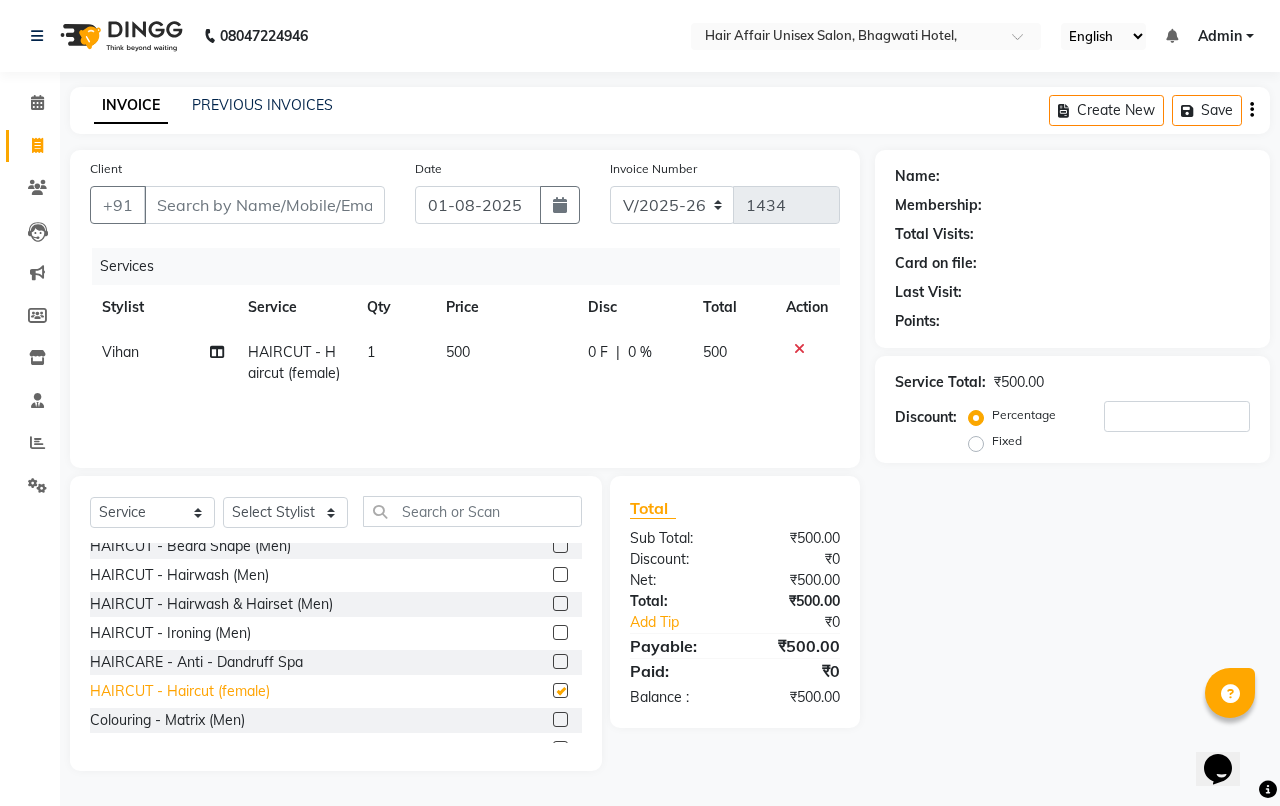 checkbox on "false" 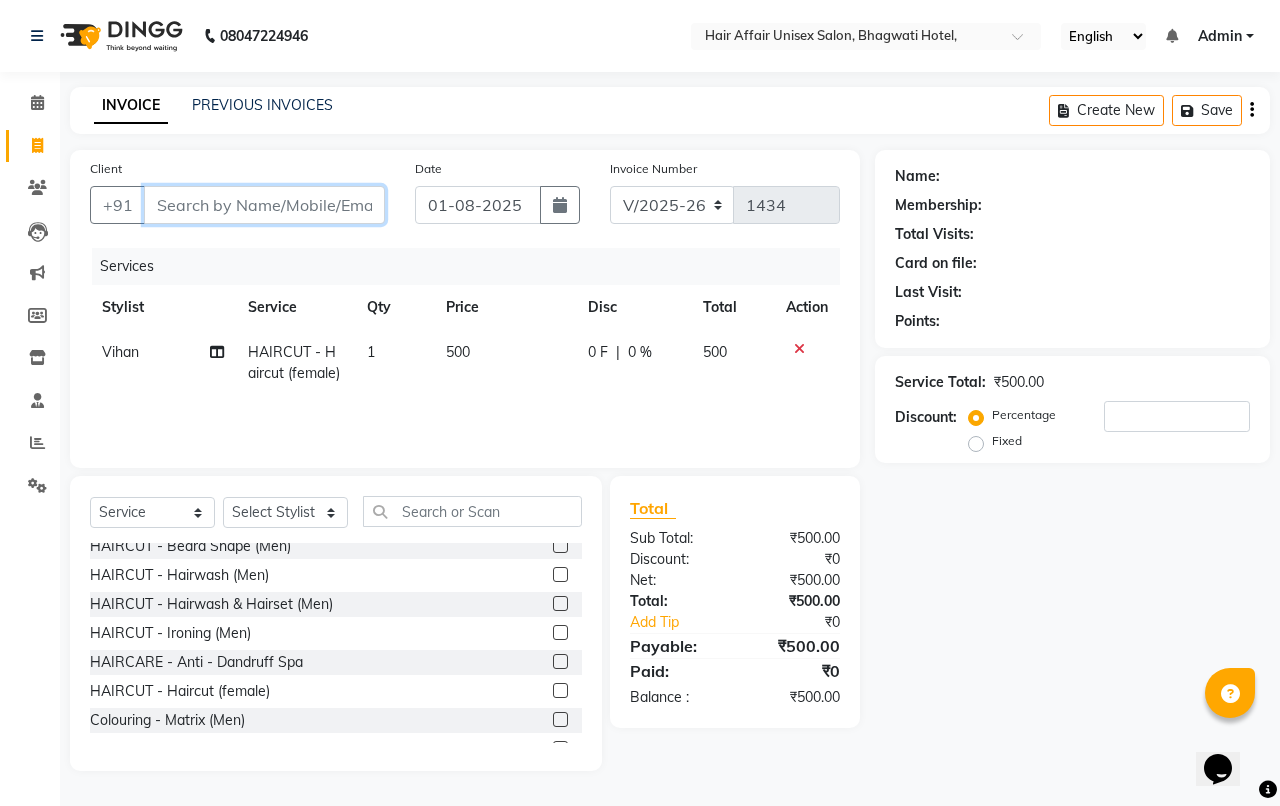 click on "Client" at bounding box center (264, 205) 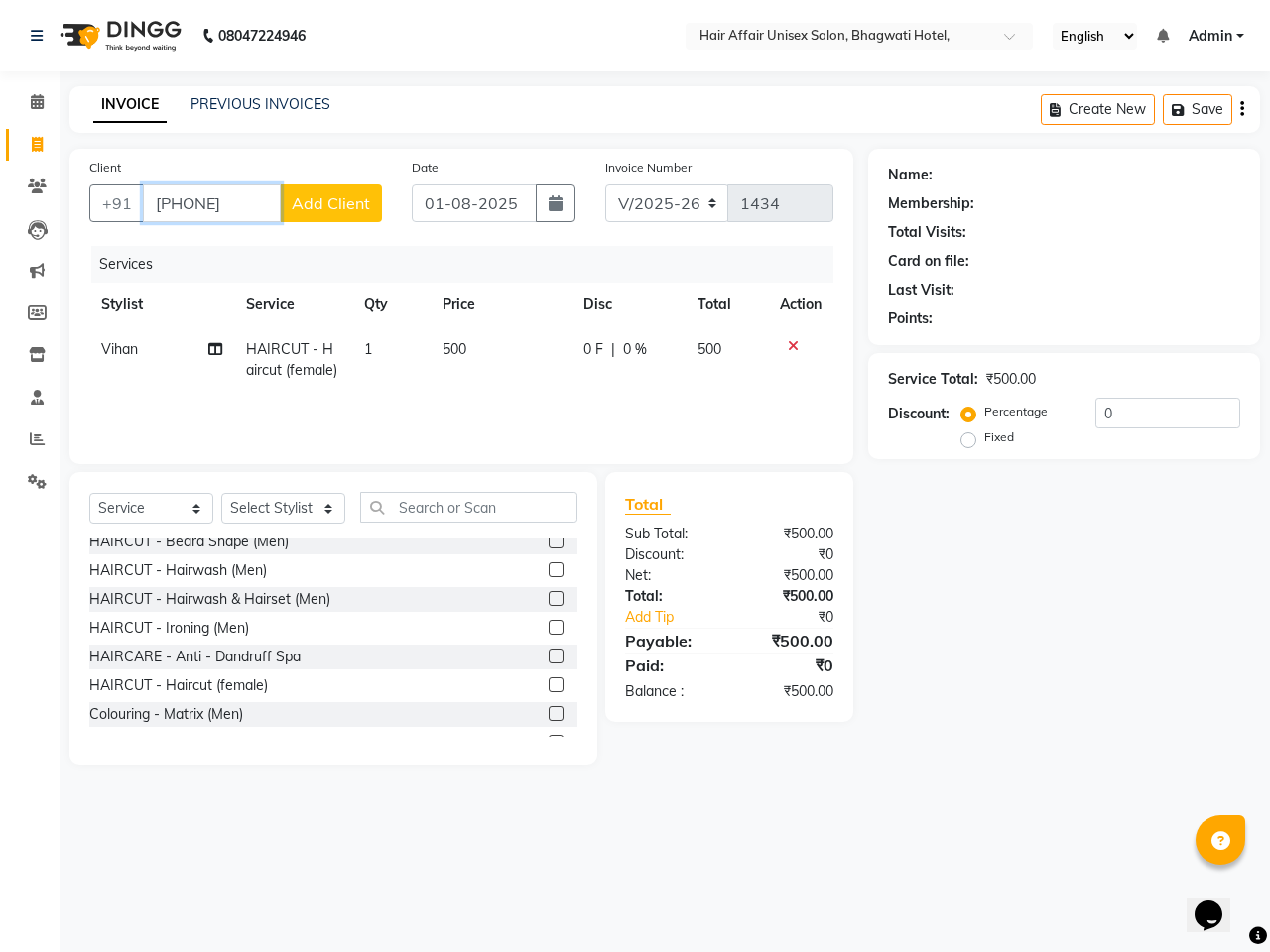 type on "9325038703" 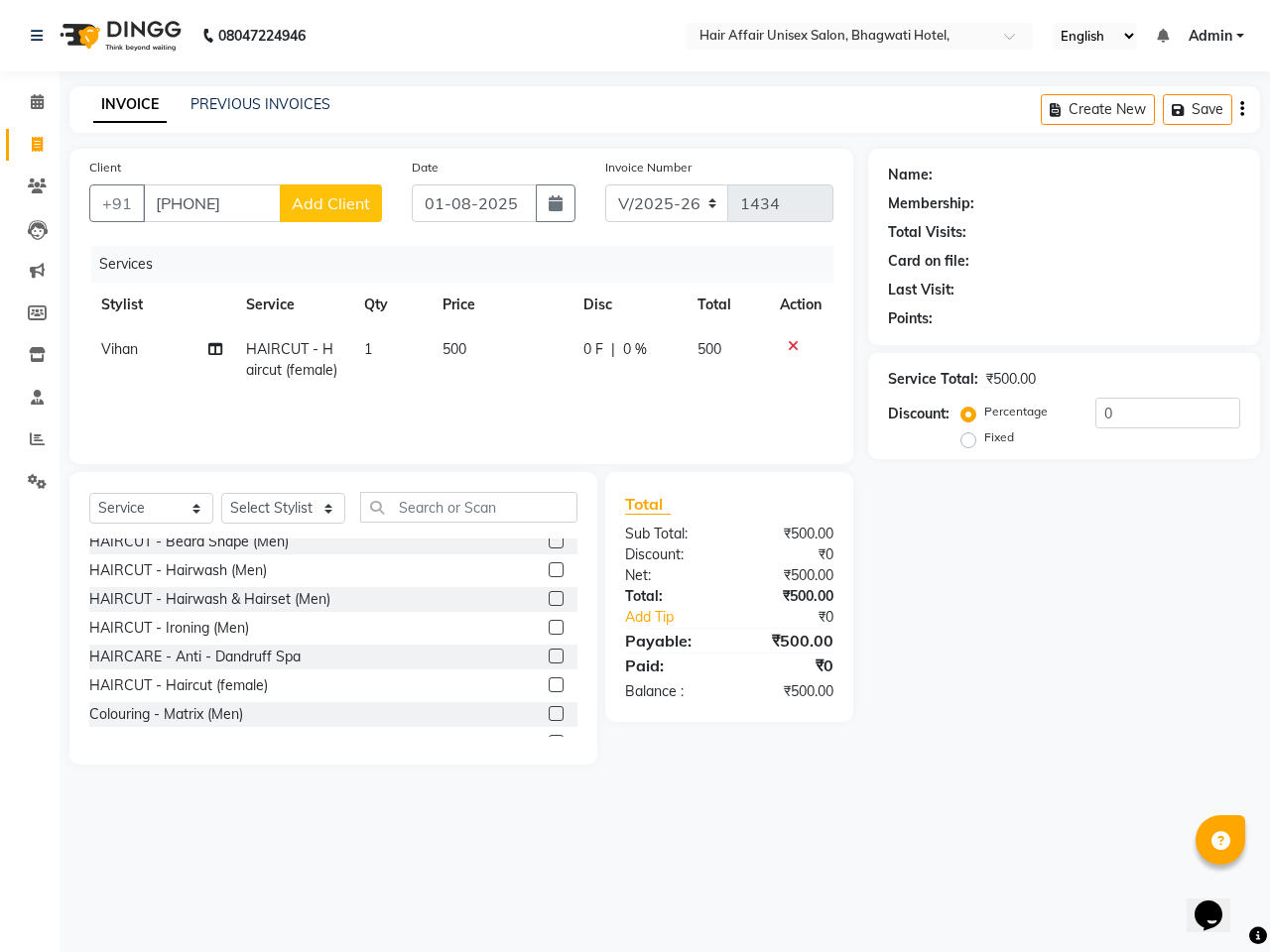 click on "Add Client" 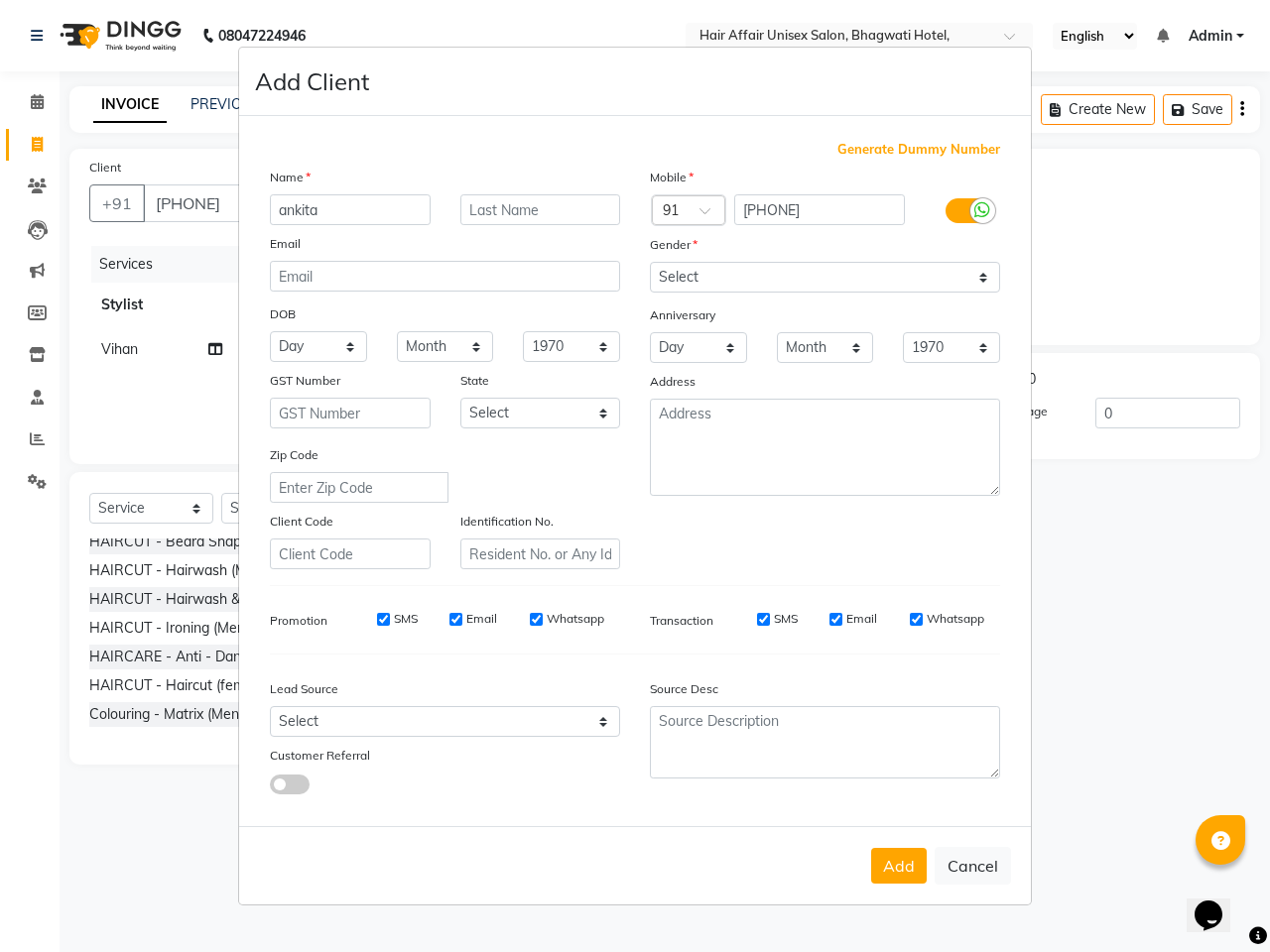 type on "ankita" 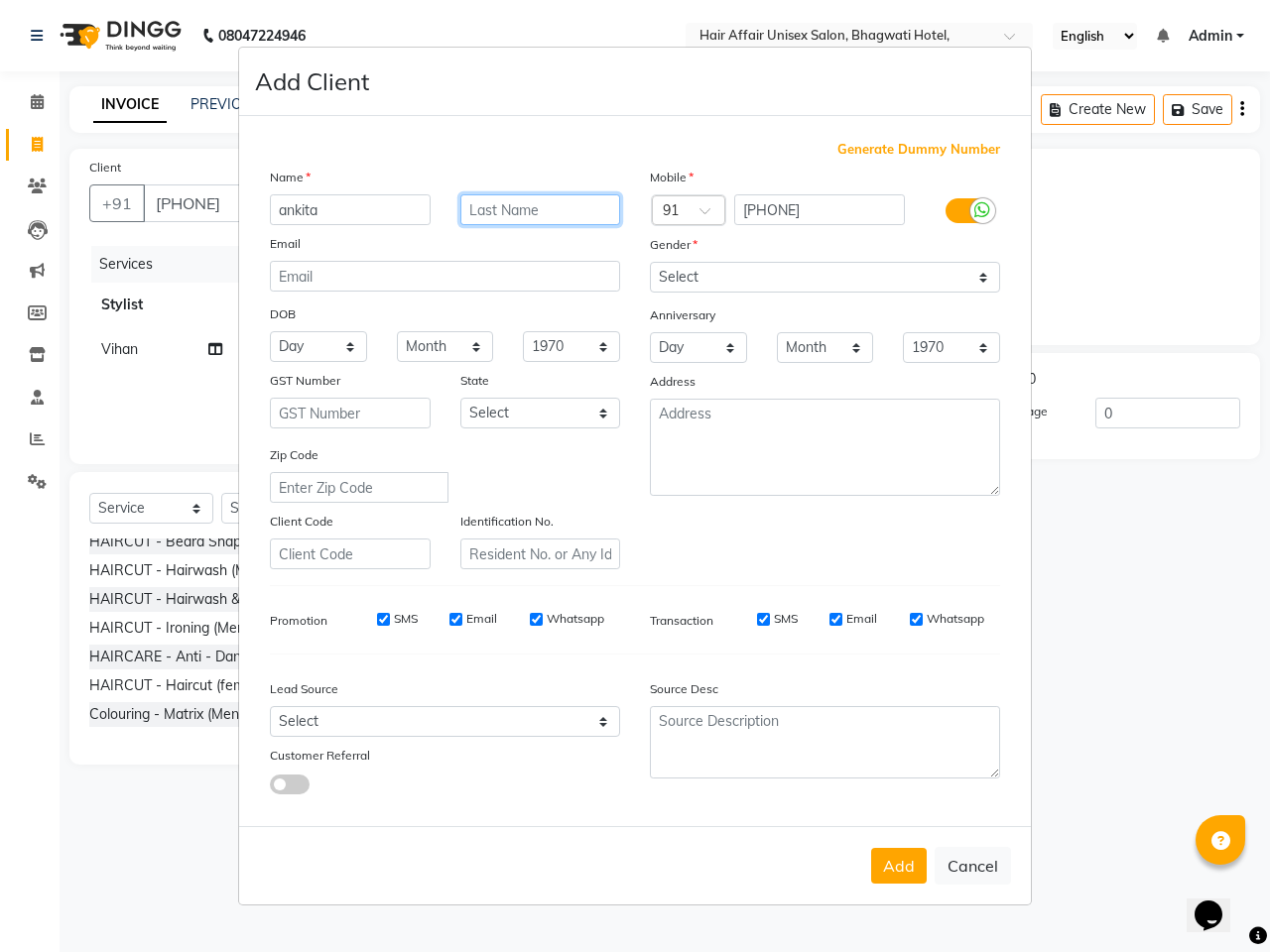 click at bounding box center (541, 209) 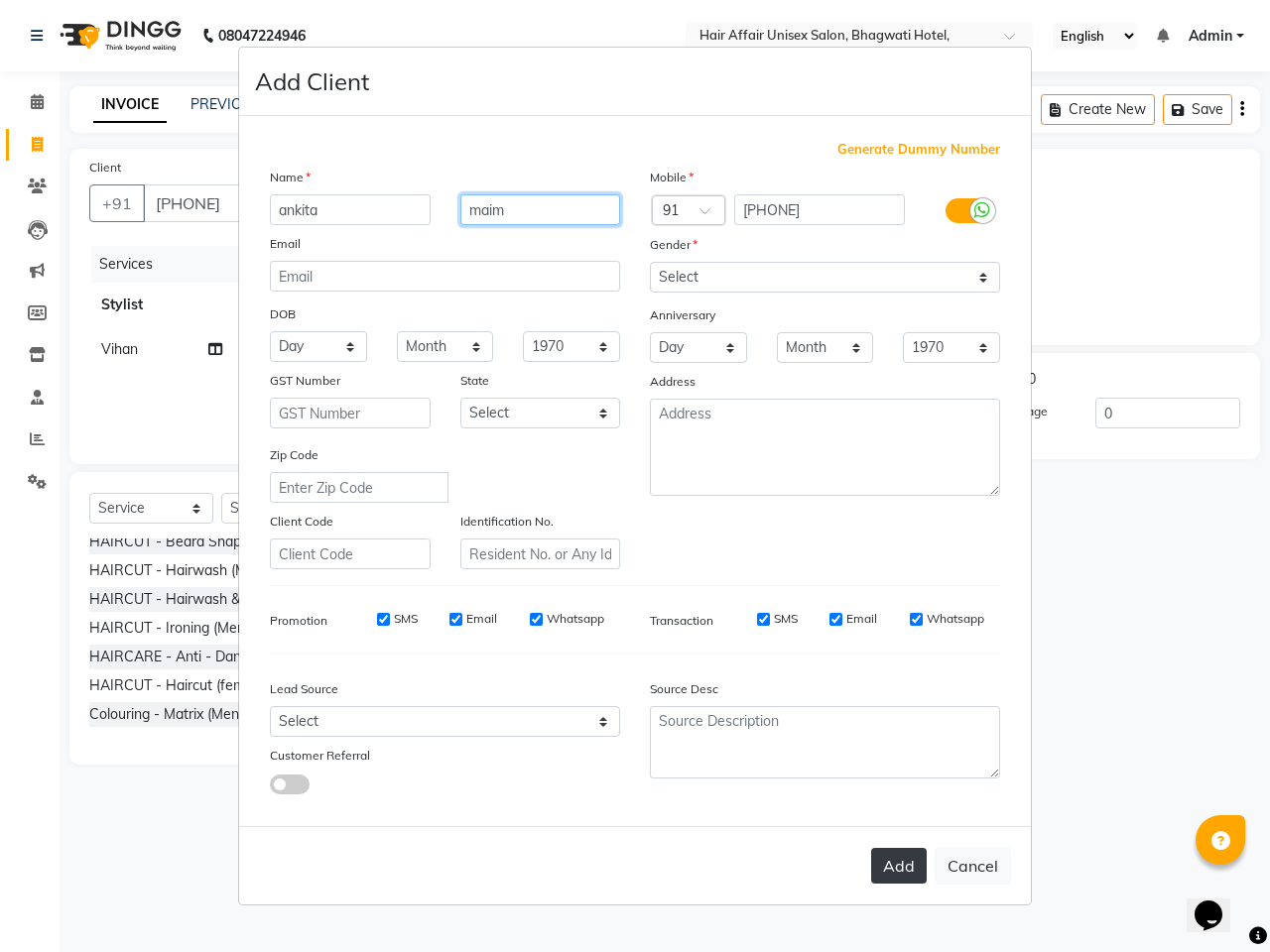 type on "maim" 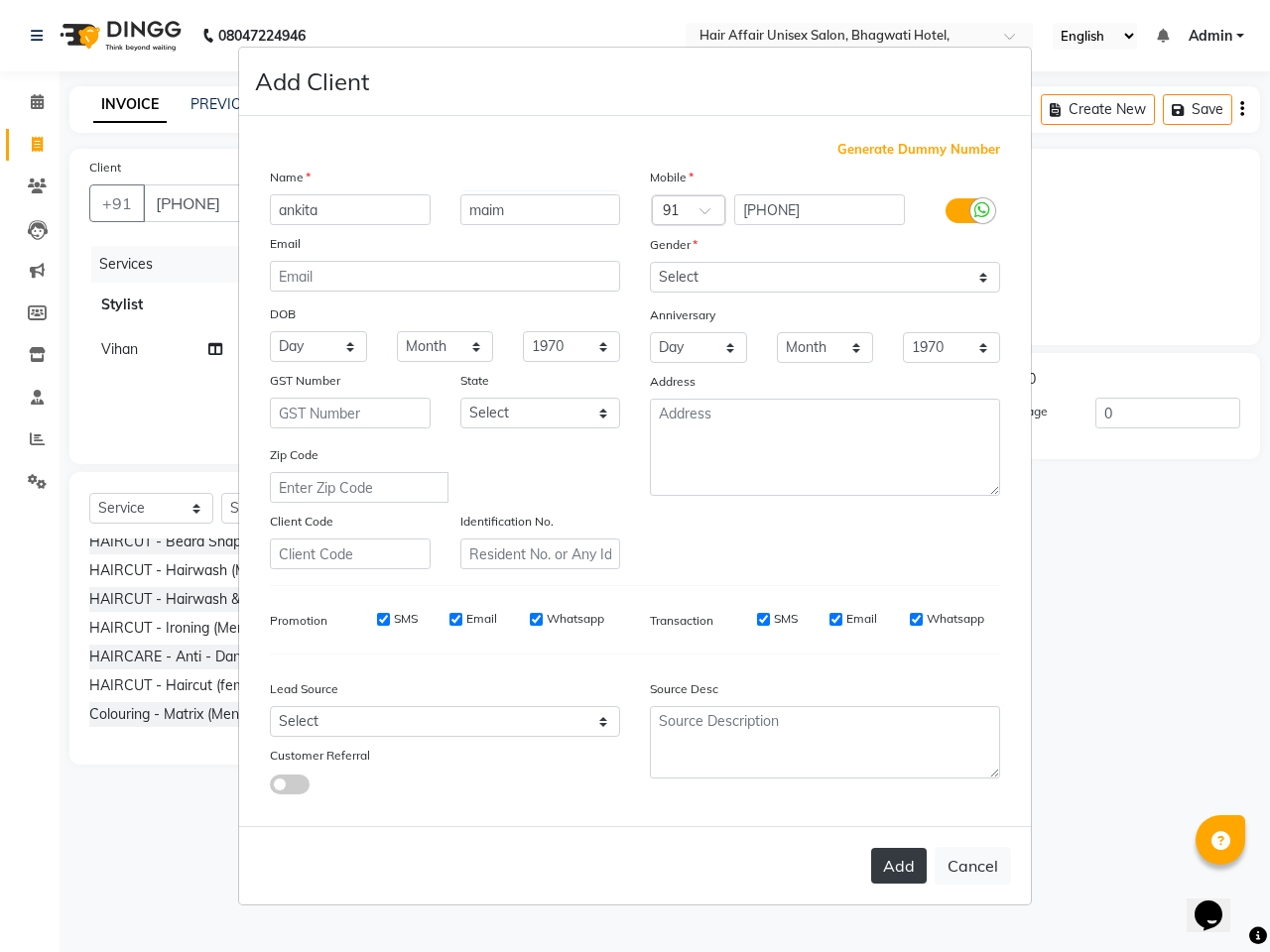 click on "Add" at bounding box center (899, 866) 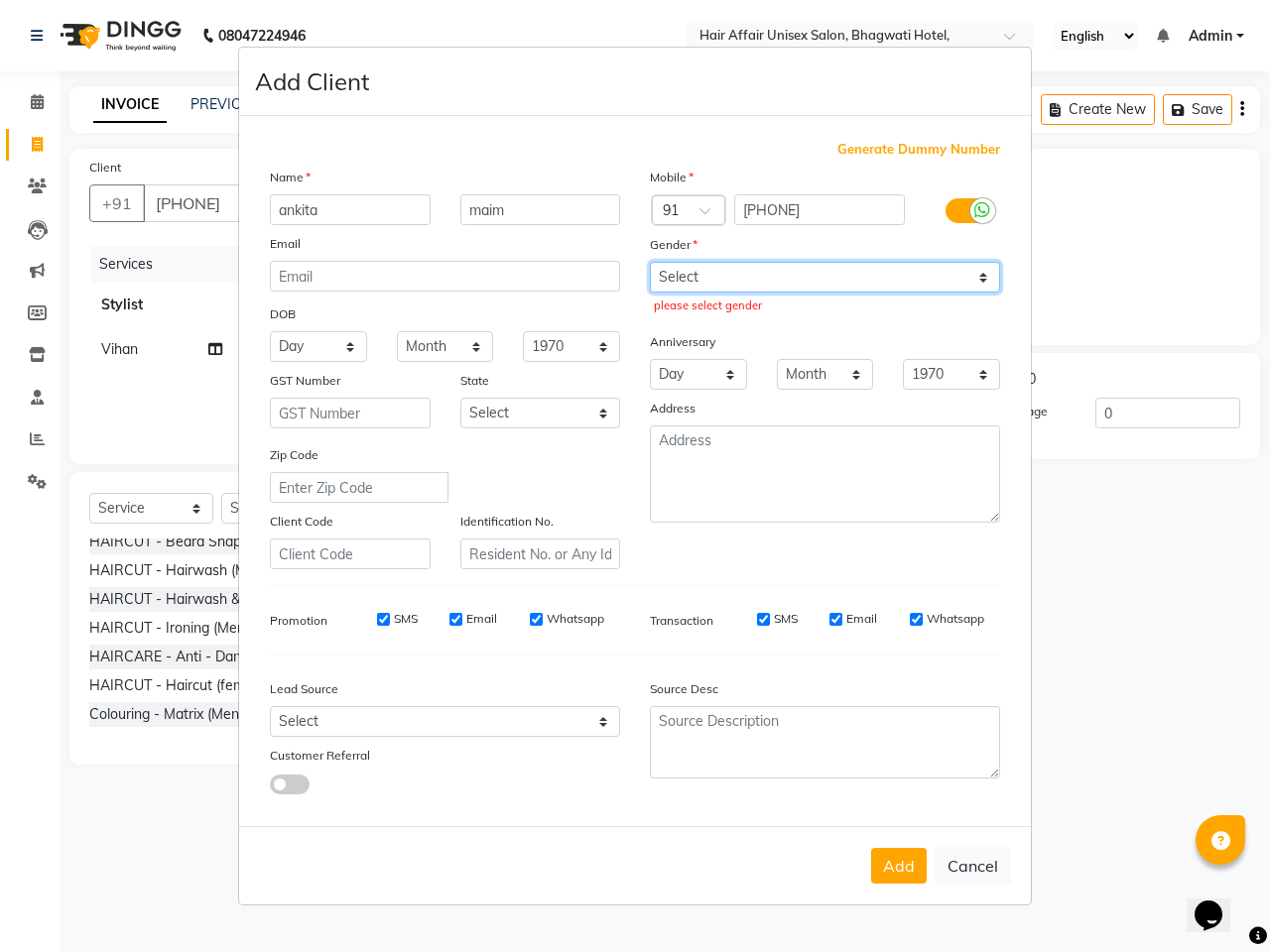 click on "Select Male Female Other Prefer Not To Say" at bounding box center (825, 277) 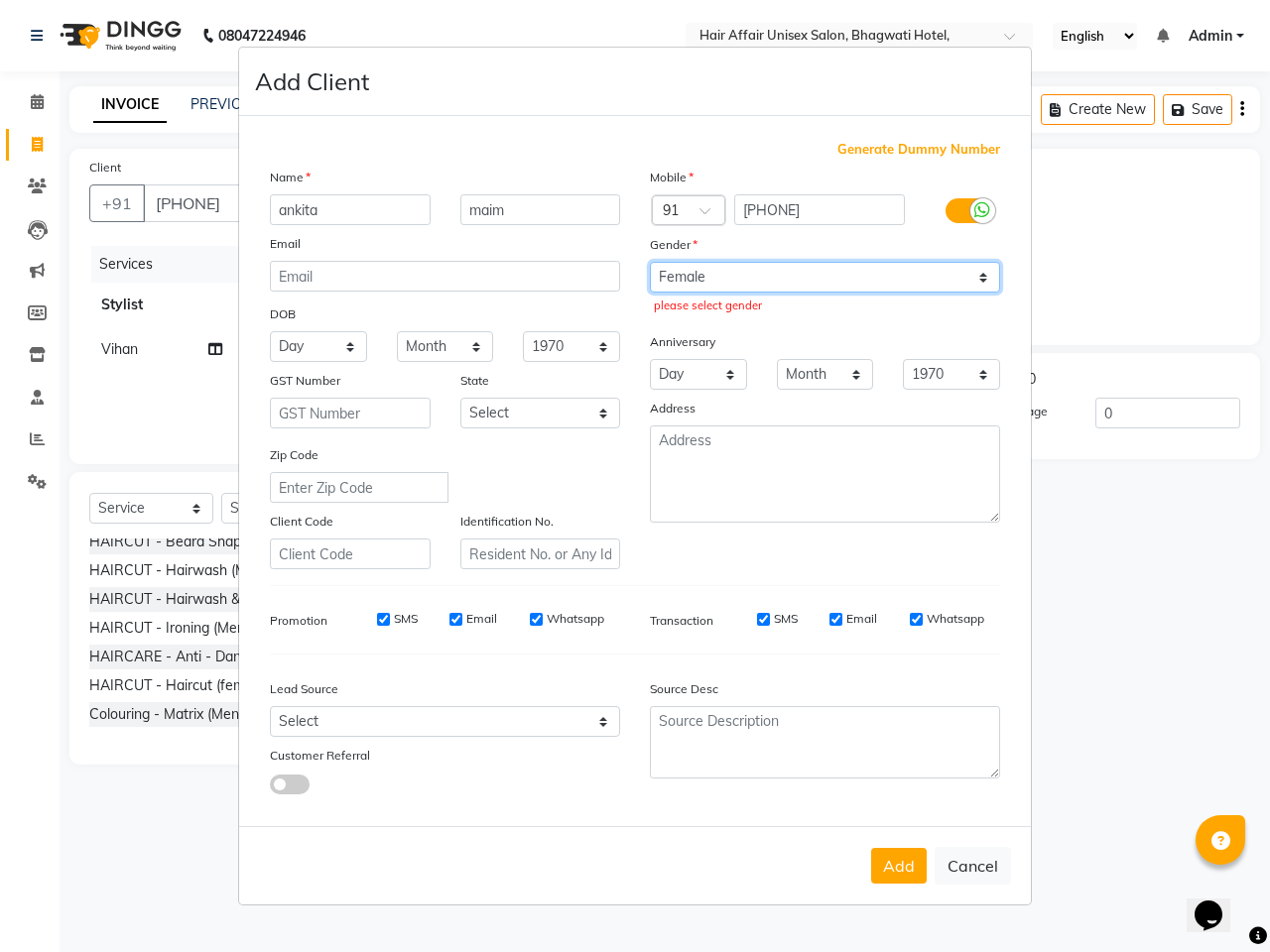 click on "Select Male Female Other Prefer Not To Say" at bounding box center [825, 277] 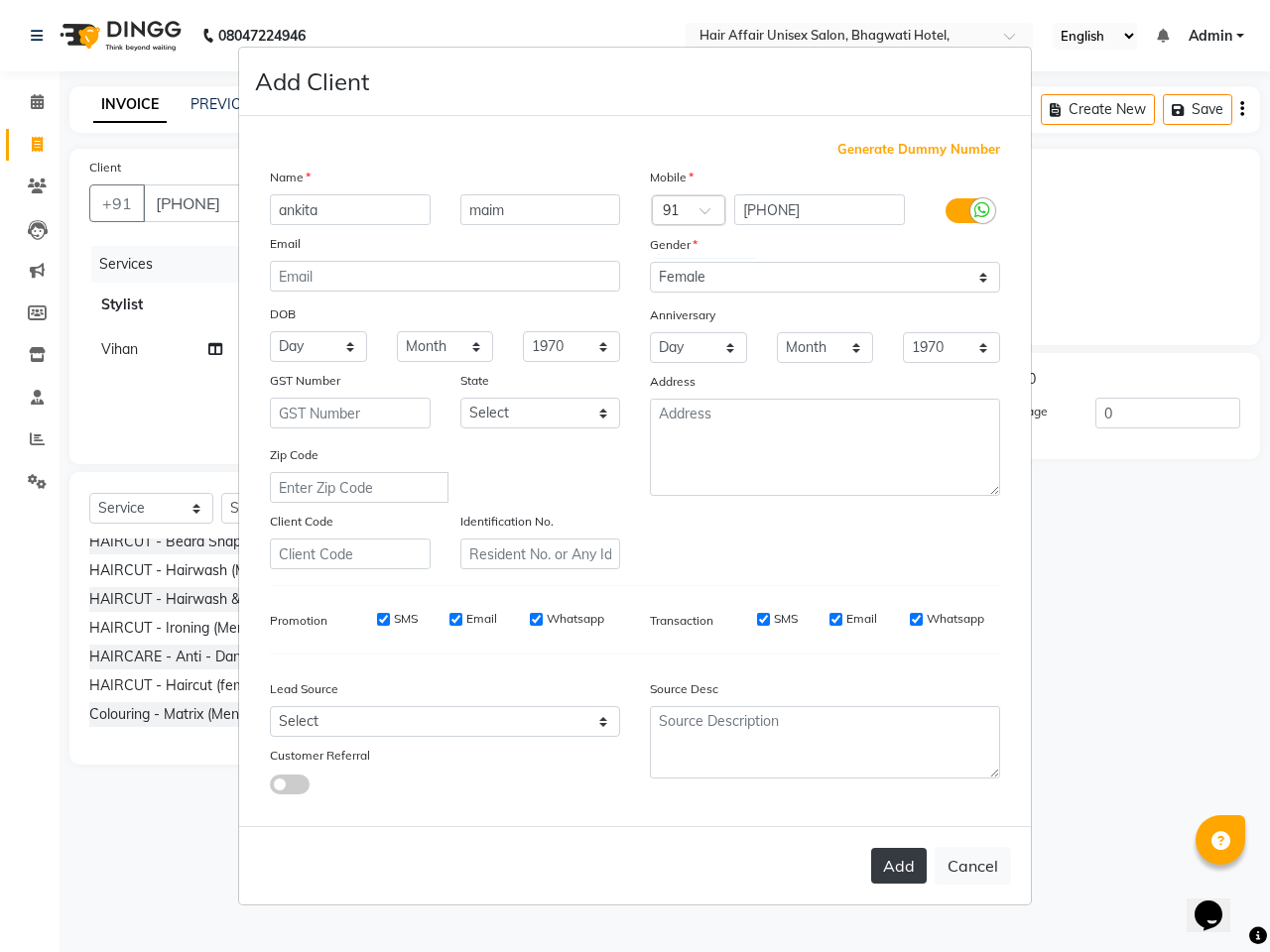 click on "Add" at bounding box center [899, 866] 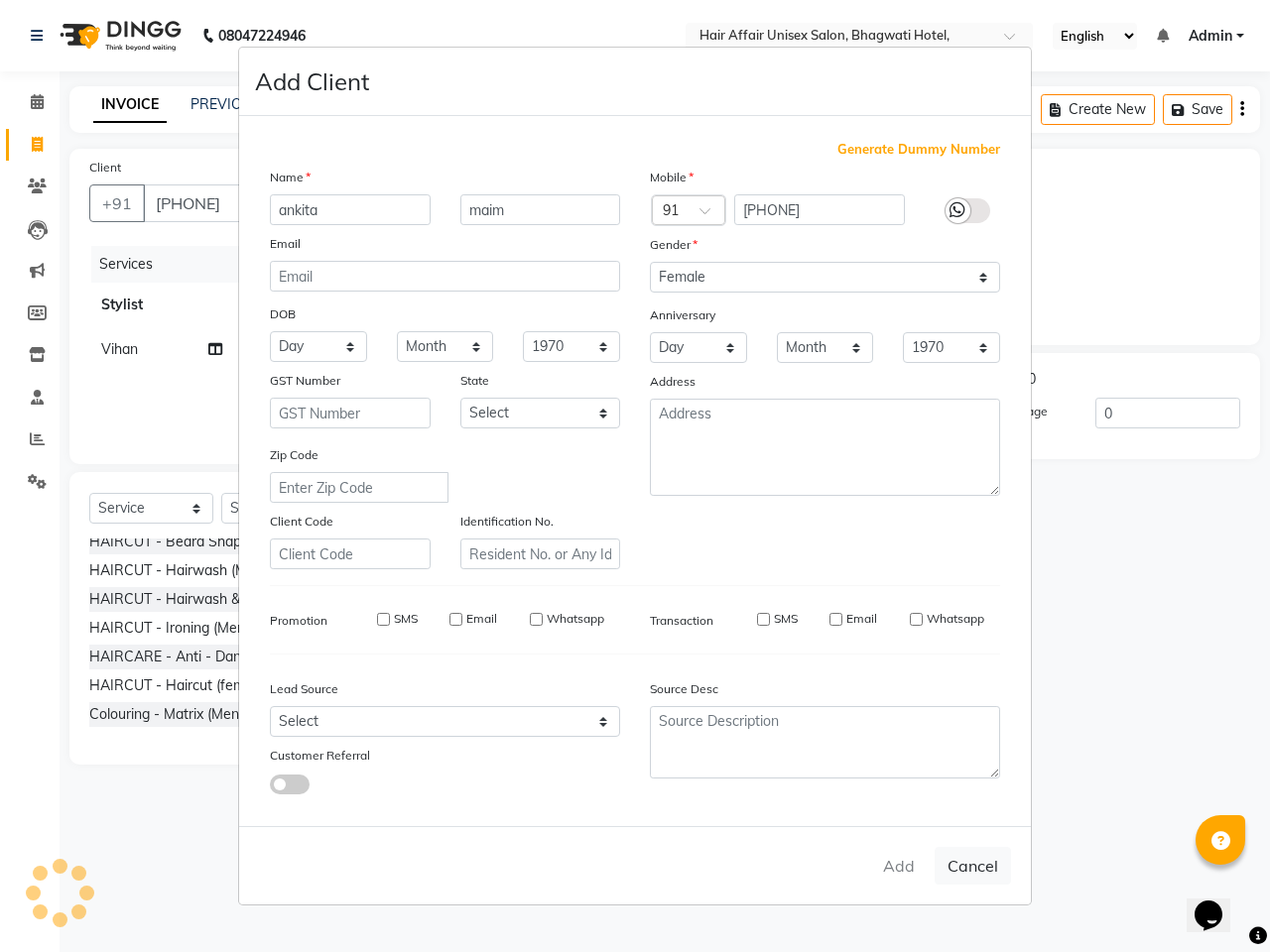 type 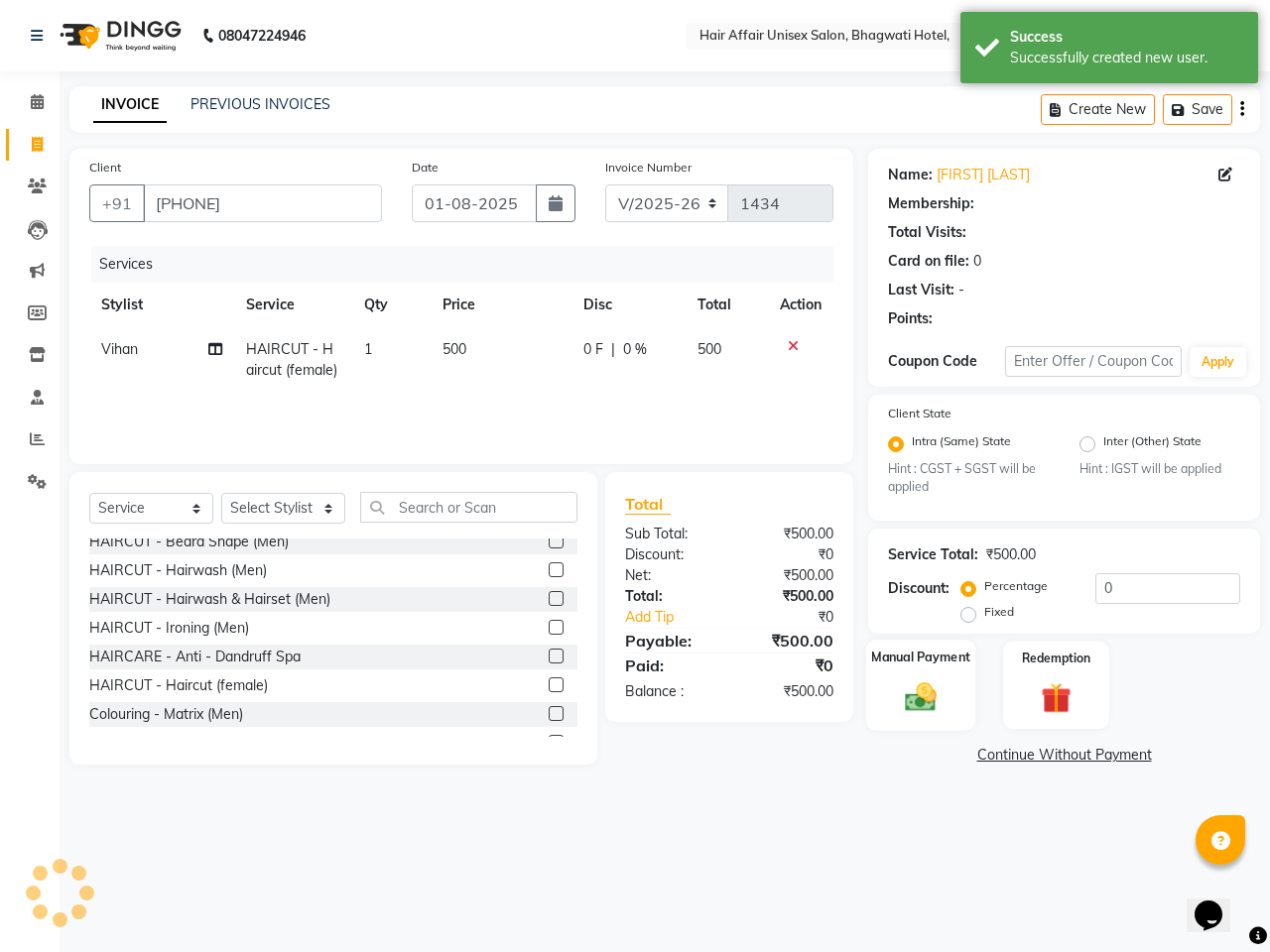 click 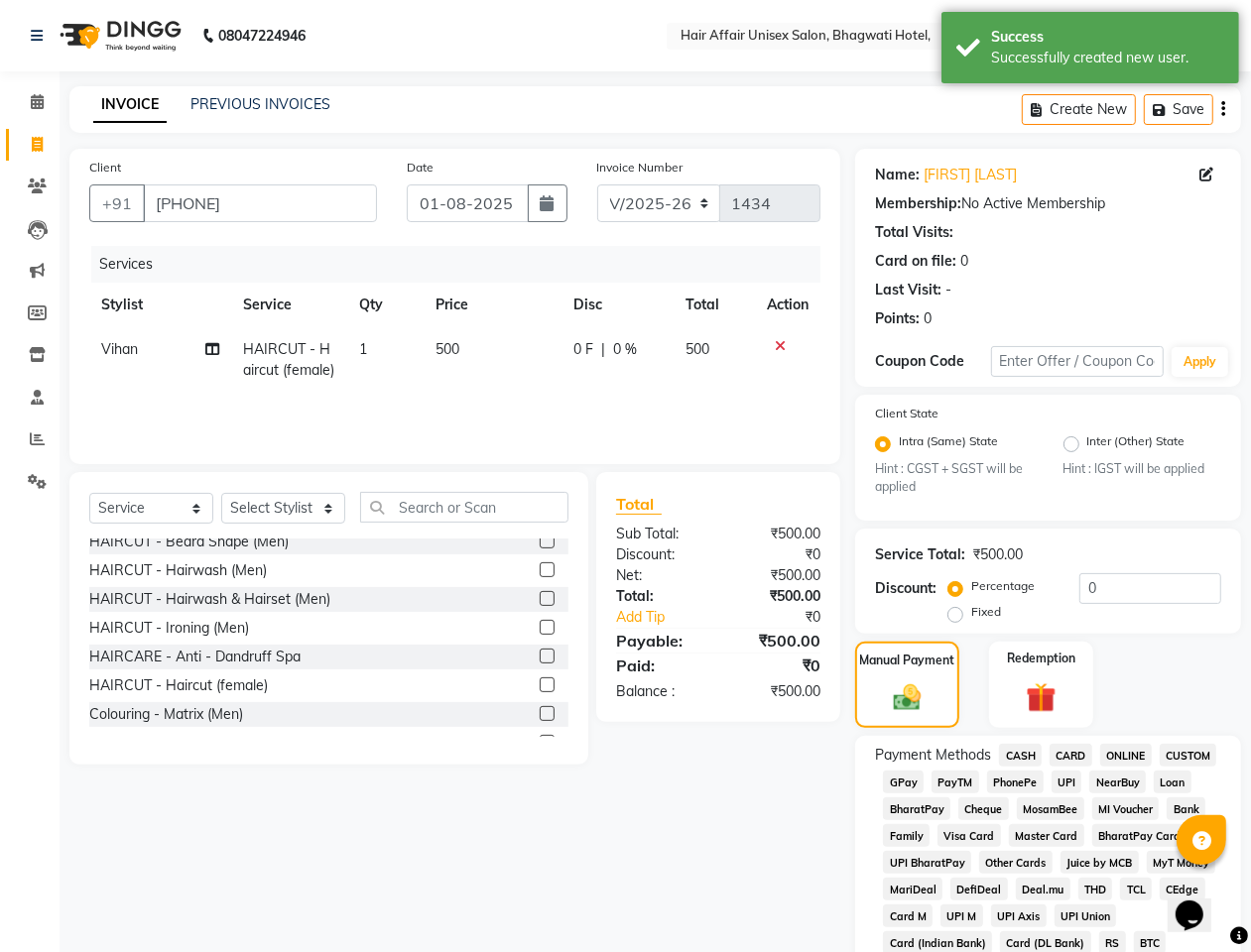 click on "CASH" 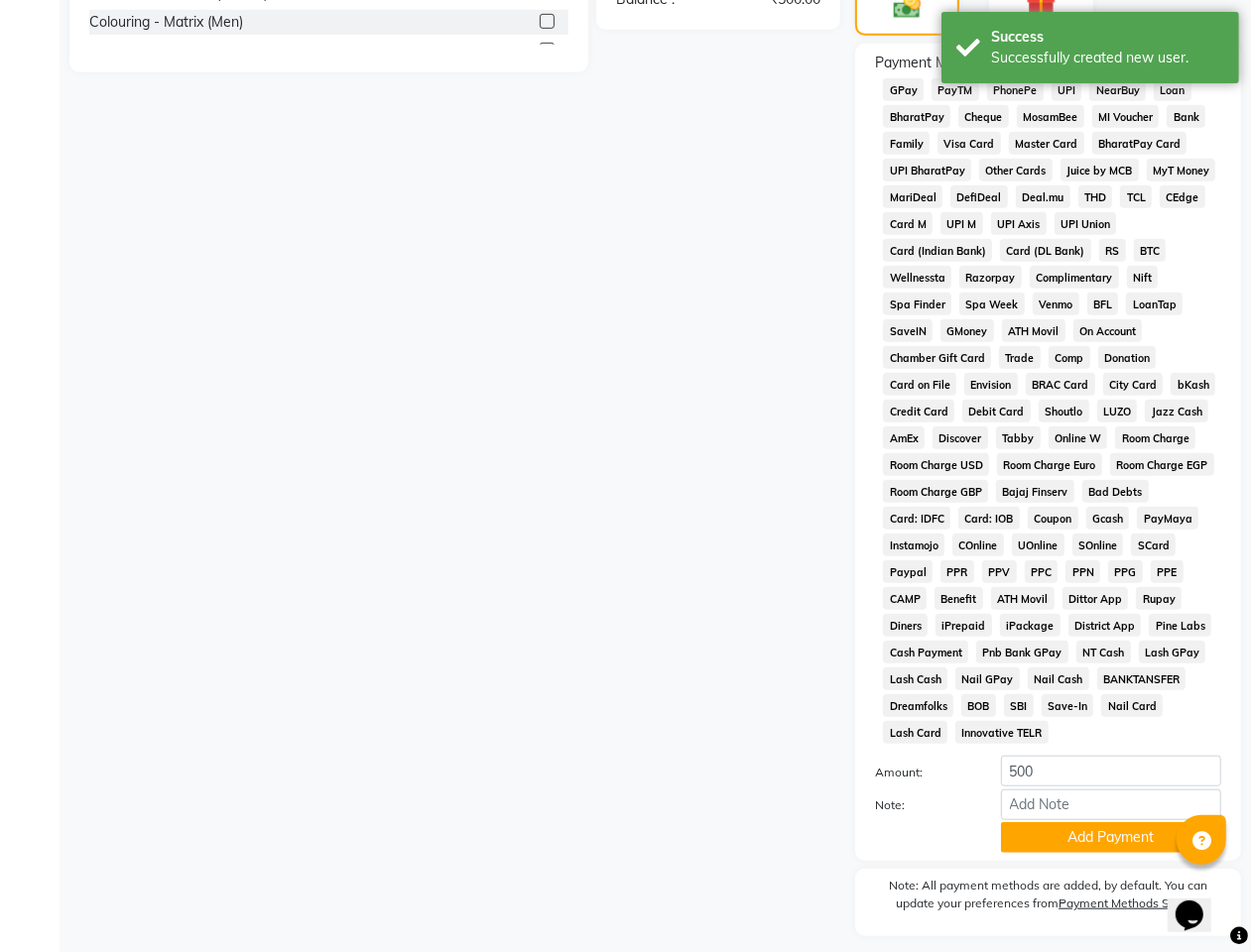 scroll, scrollTop: 744, scrollLeft: 0, axis: vertical 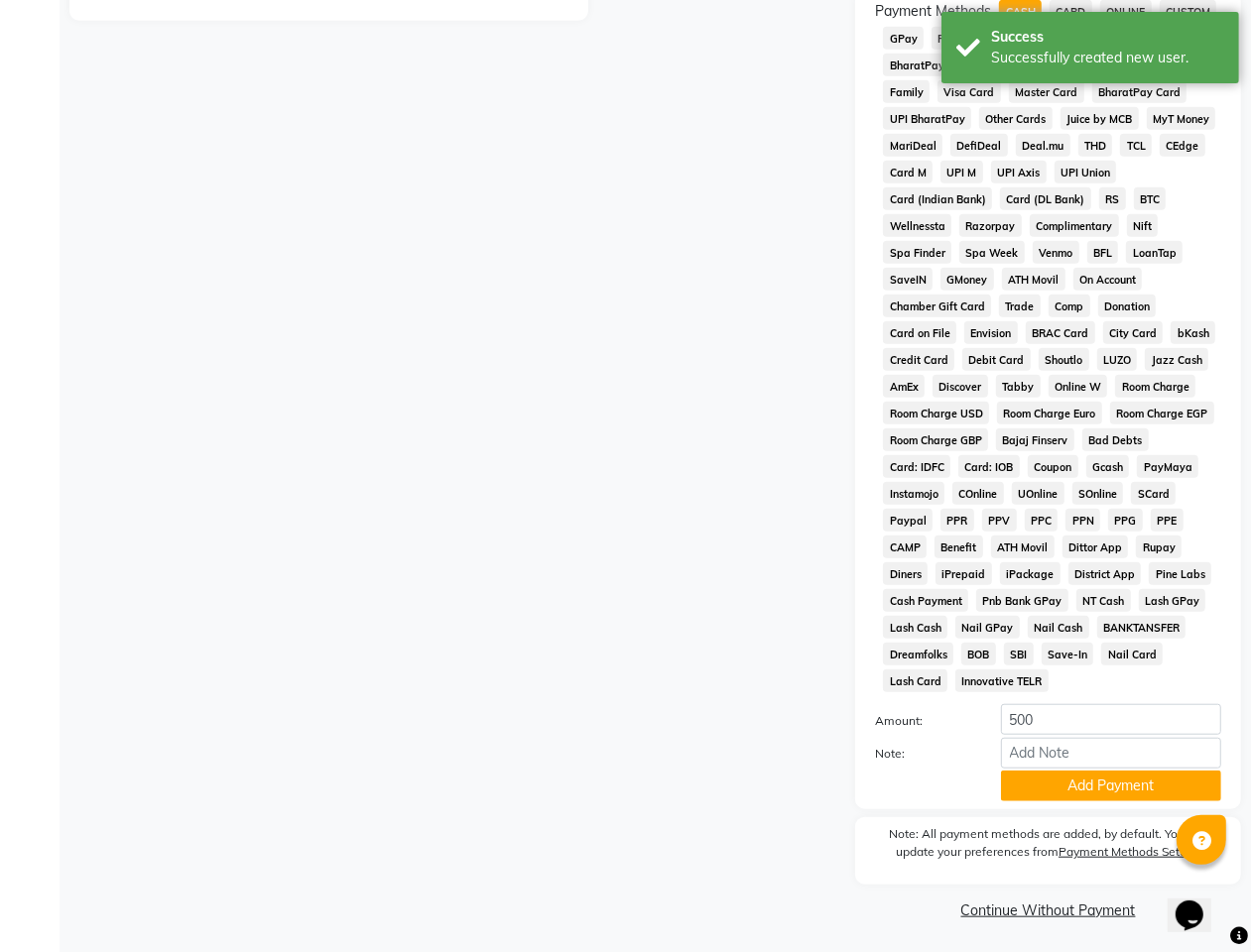 click on "Payment Methods  CASH   CARD   ONLINE   CUSTOM   GPay   PayTM   PhonePe   UPI   NearBuy   Loan   BharatPay   Cheque   MosamBee   MI Voucher   Bank   Family   Visa Card   Master Card   BharatPay Card   UPI BharatPay   Other Cards   Juice by MCB   MyT Money   MariDeal   DefiDeal   Deal.mu   THD   TCL   CEdge   Card M   UPI M   UPI Axis   UPI Union   Card (Indian Bank)   Card (DL Bank)   RS   BTC   Wellnessta   Razorpay   Complimentary   Nift   Spa Finder   Spa Week   Venmo   BFL   LoanTap   SaveIN   GMoney   ATH Movil   On Account   Chamber Gift Card   Trade   Comp   Donation   Card on File   Envision   BRAC Card   City Card   bKash   Credit Card   Debit Card   Shoutlo   LUZO   Jazz Cash   AmEx   Discover   Tabby   Online W   Room Charge   Room Charge USD   Room Charge Euro   Room Charge EGP   Room Charge GBP   Bajaj Finserv   Bad Debts   Card: IDFC   Card: IOB   Coupon   Gcash   PayMaya   Instamojo   COnline   UOnline   SOnline   SCard   Paypal   PPR   PPV   PPC   PPN   PPG   PPE   CAMP   Benefit   ATH Movil" 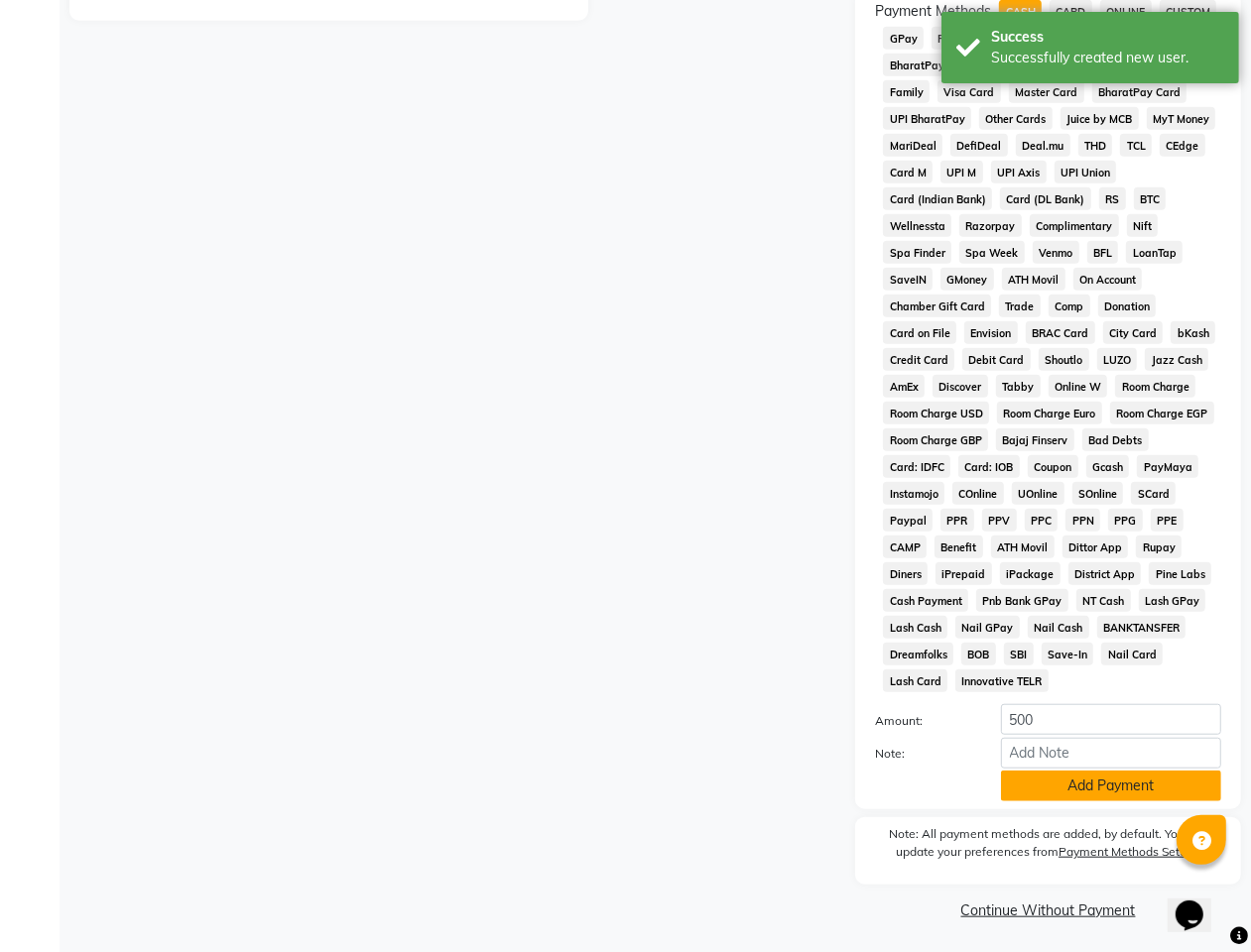 click on "Add Payment" 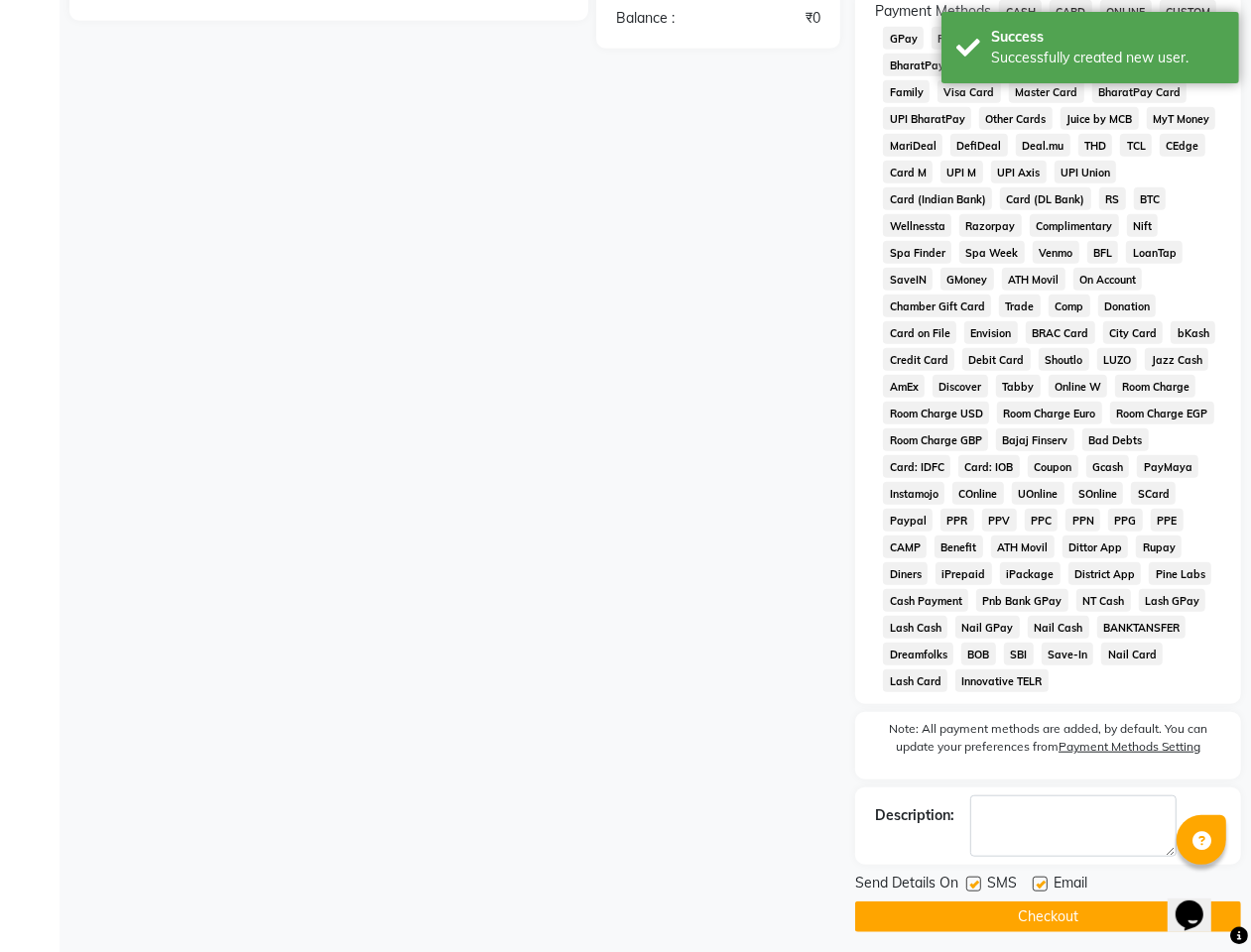 click on "Checkout" 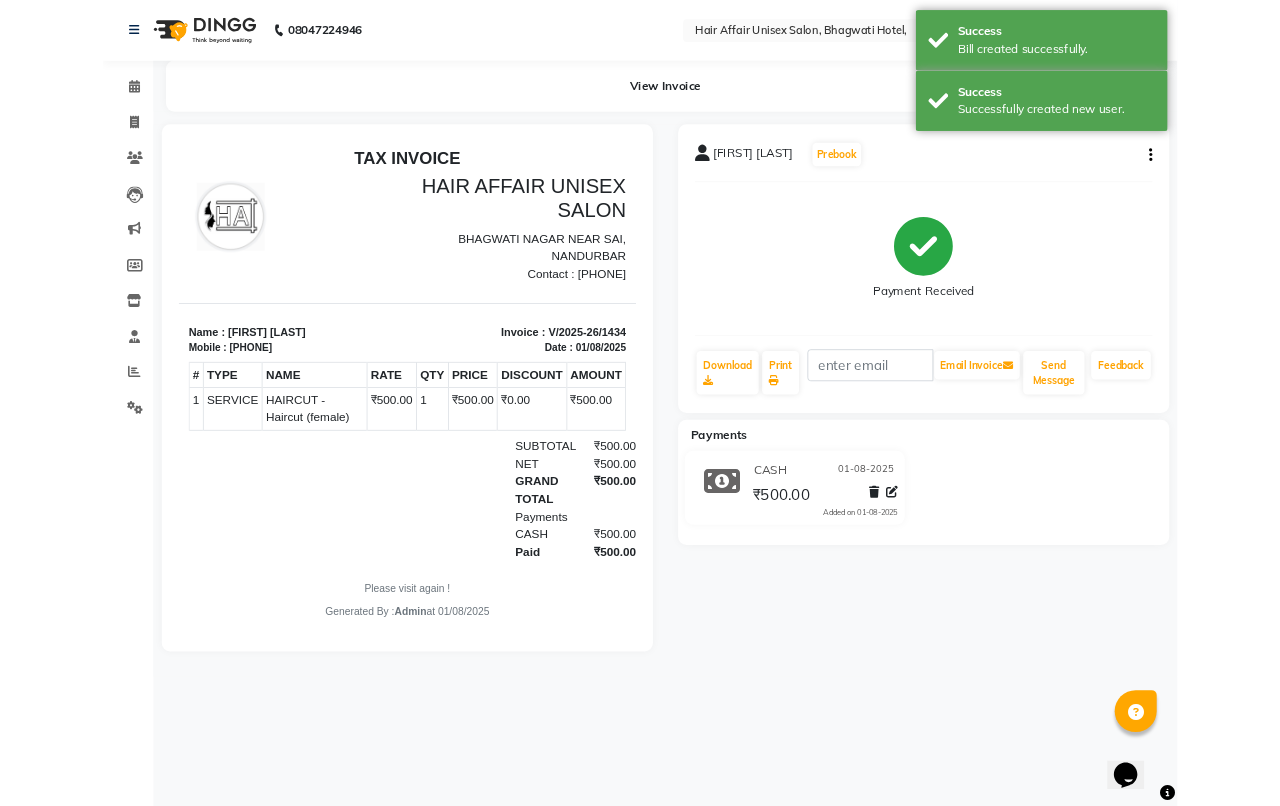scroll, scrollTop: 0, scrollLeft: 0, axis: both 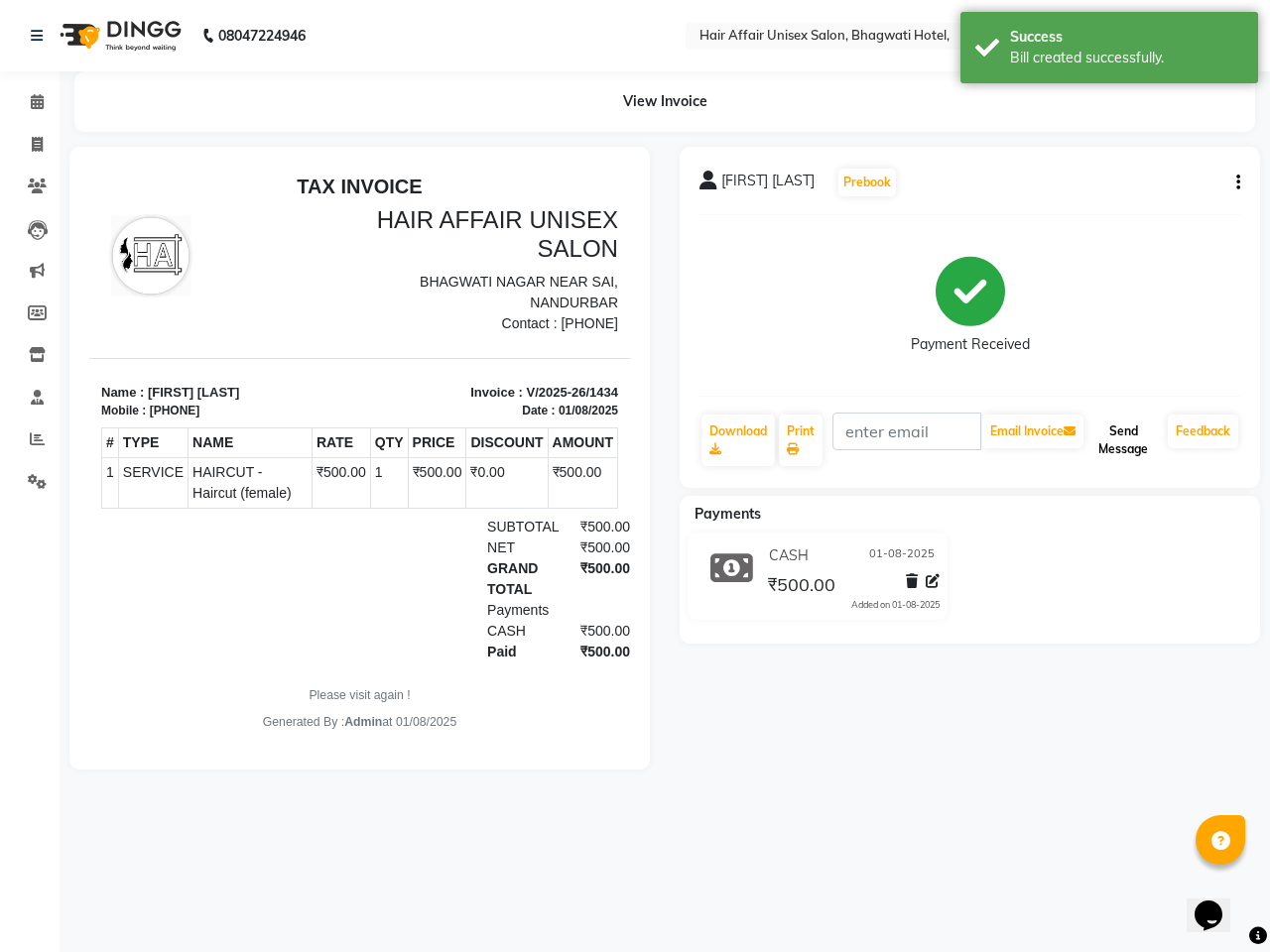 click on "Send Message" 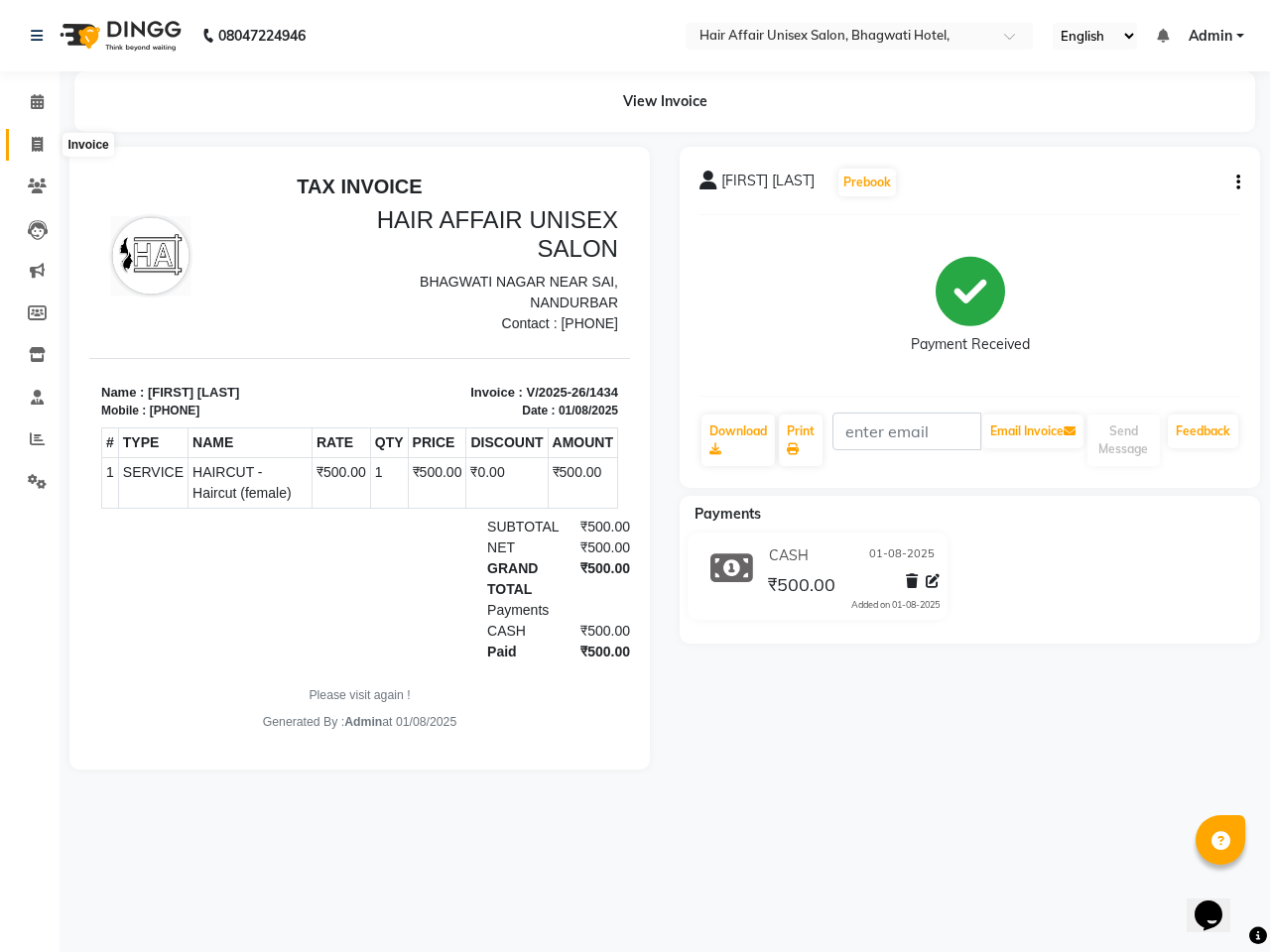 click 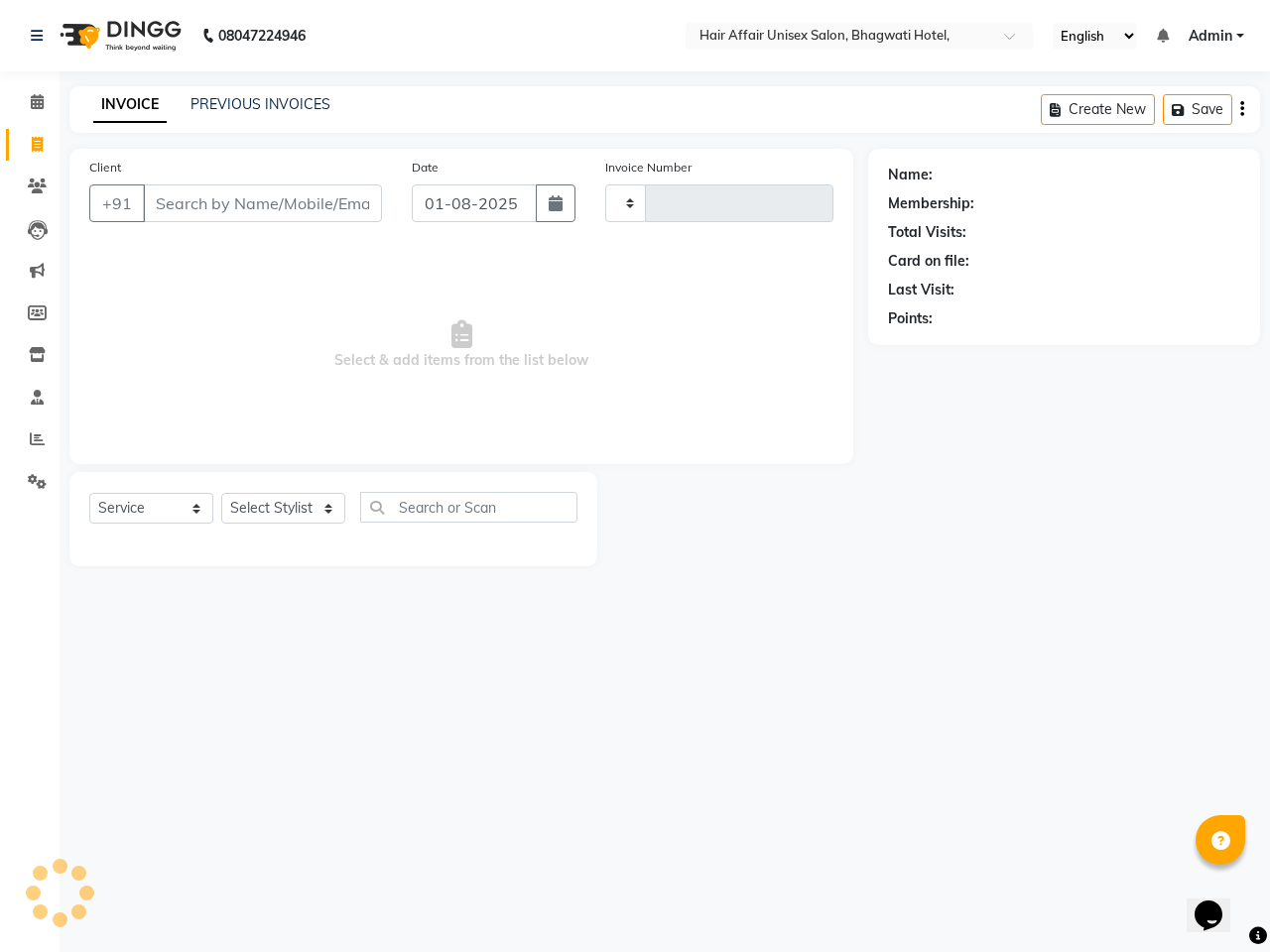 type on "1435" 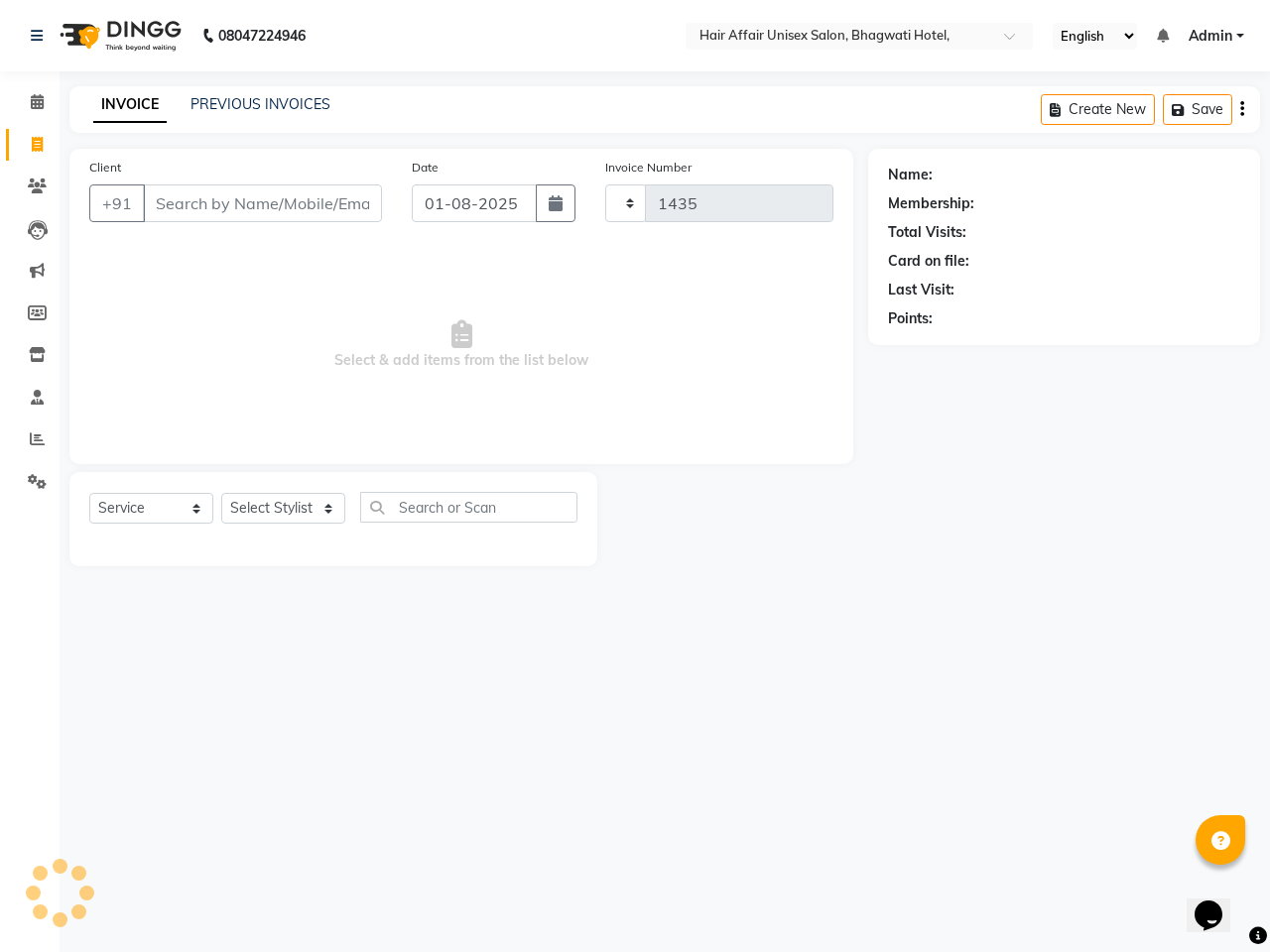 select on "6225" 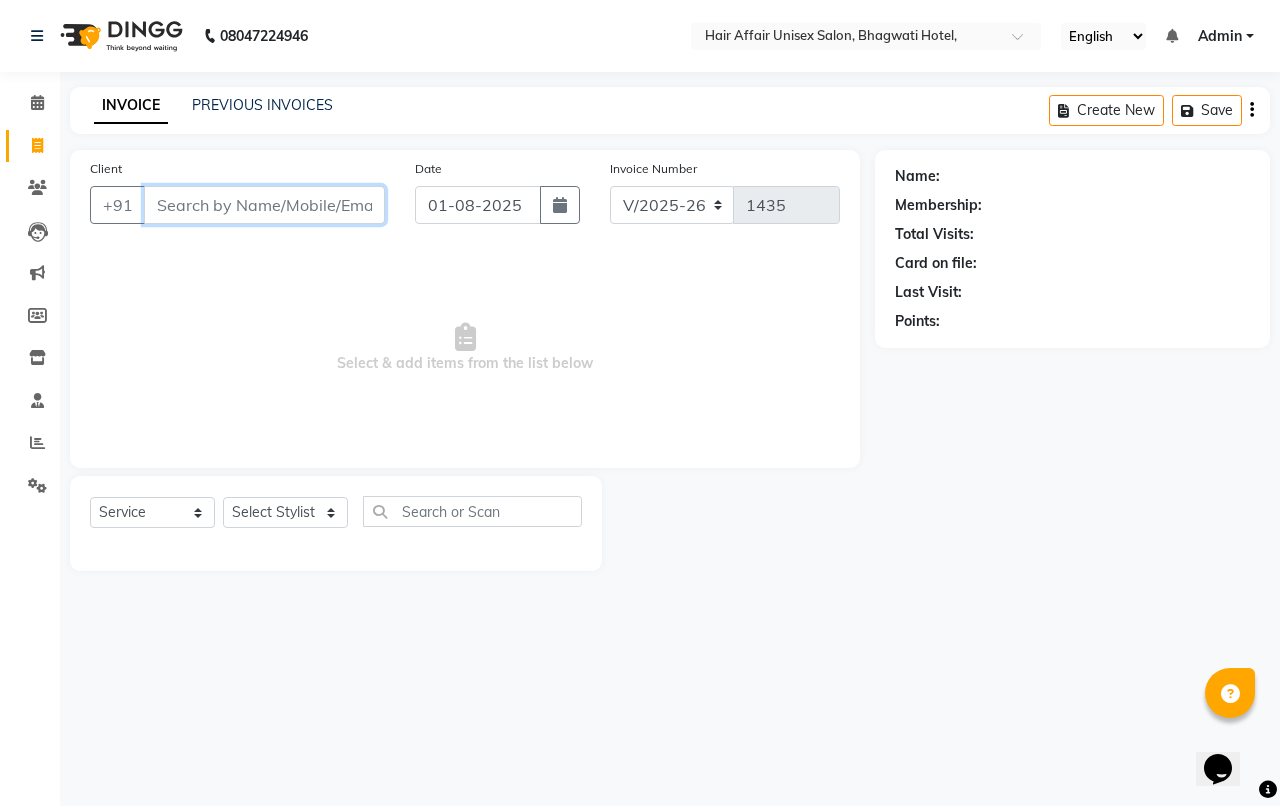 click on "Client" at bounding box center [264, 205] 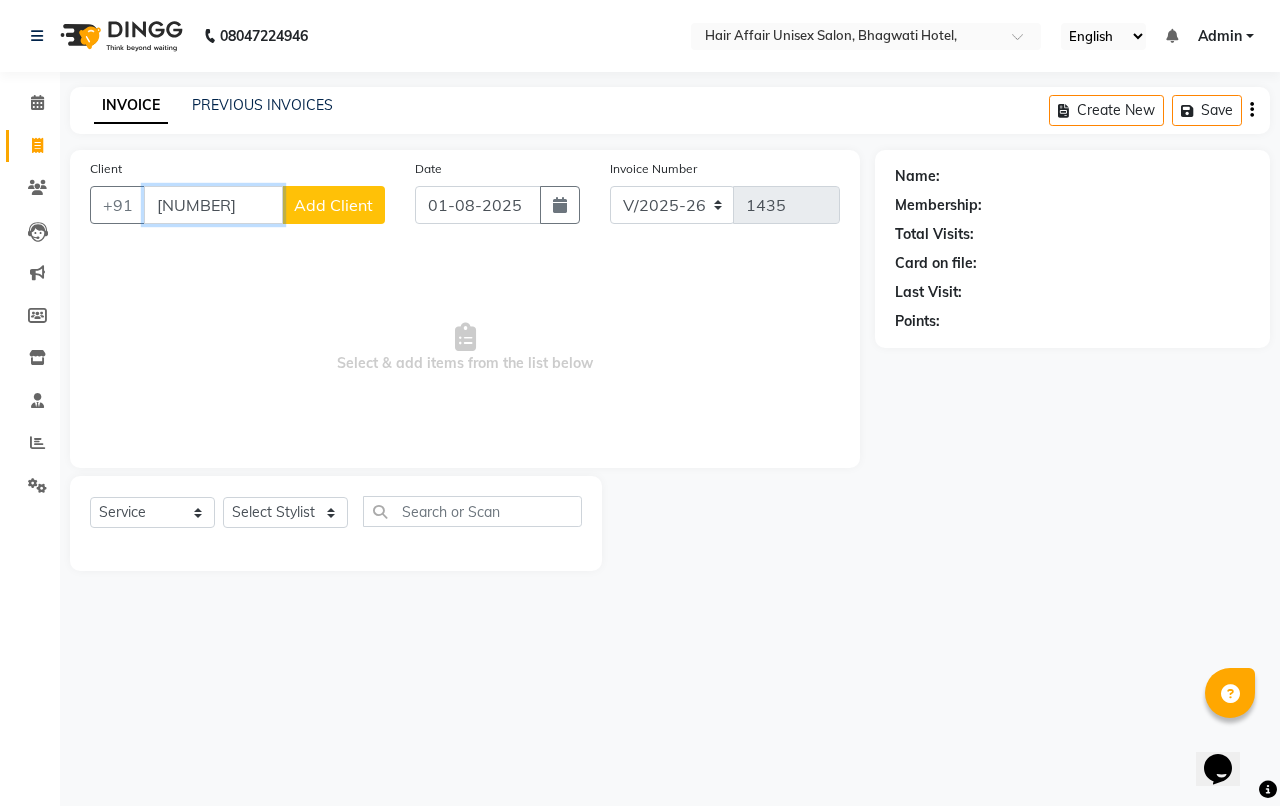click on "707803420" at bounding box center (213, 205) 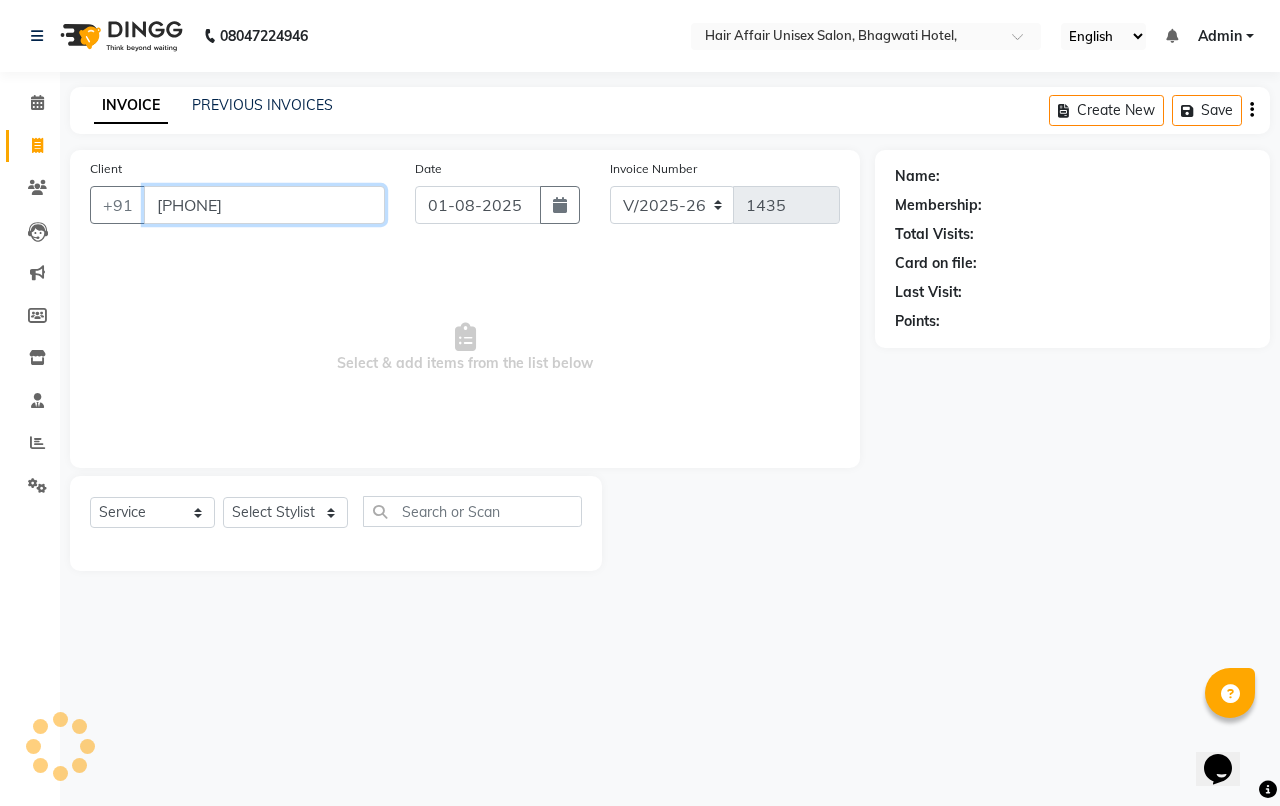 type on "7507803420" 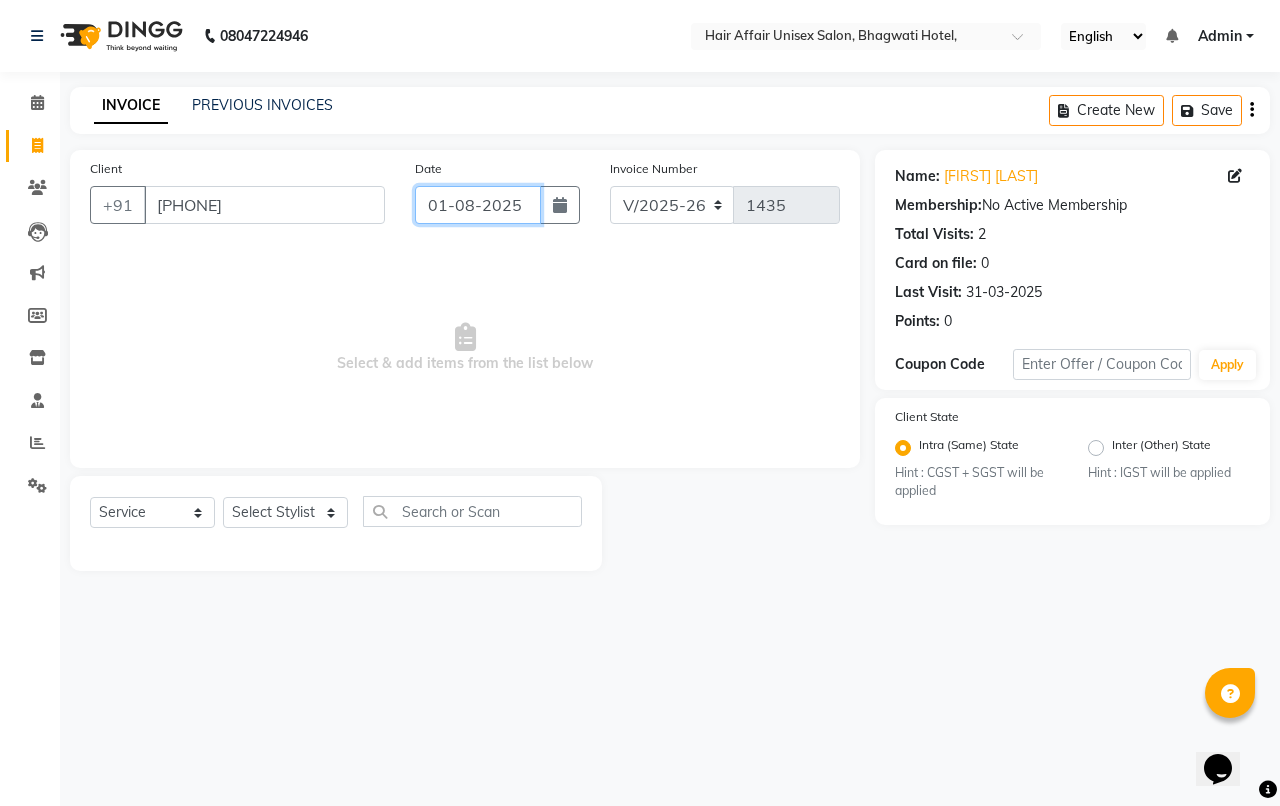 click on "01-08-2025" 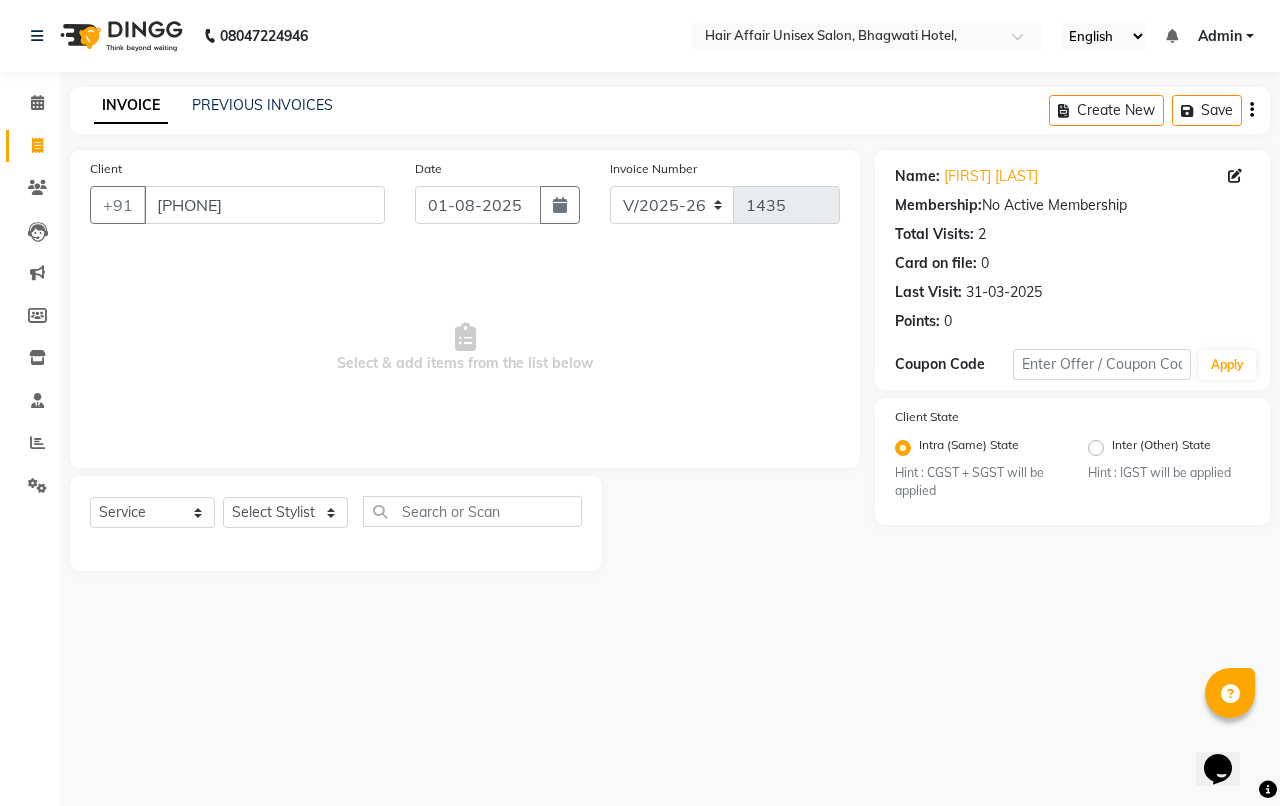 select on "8" 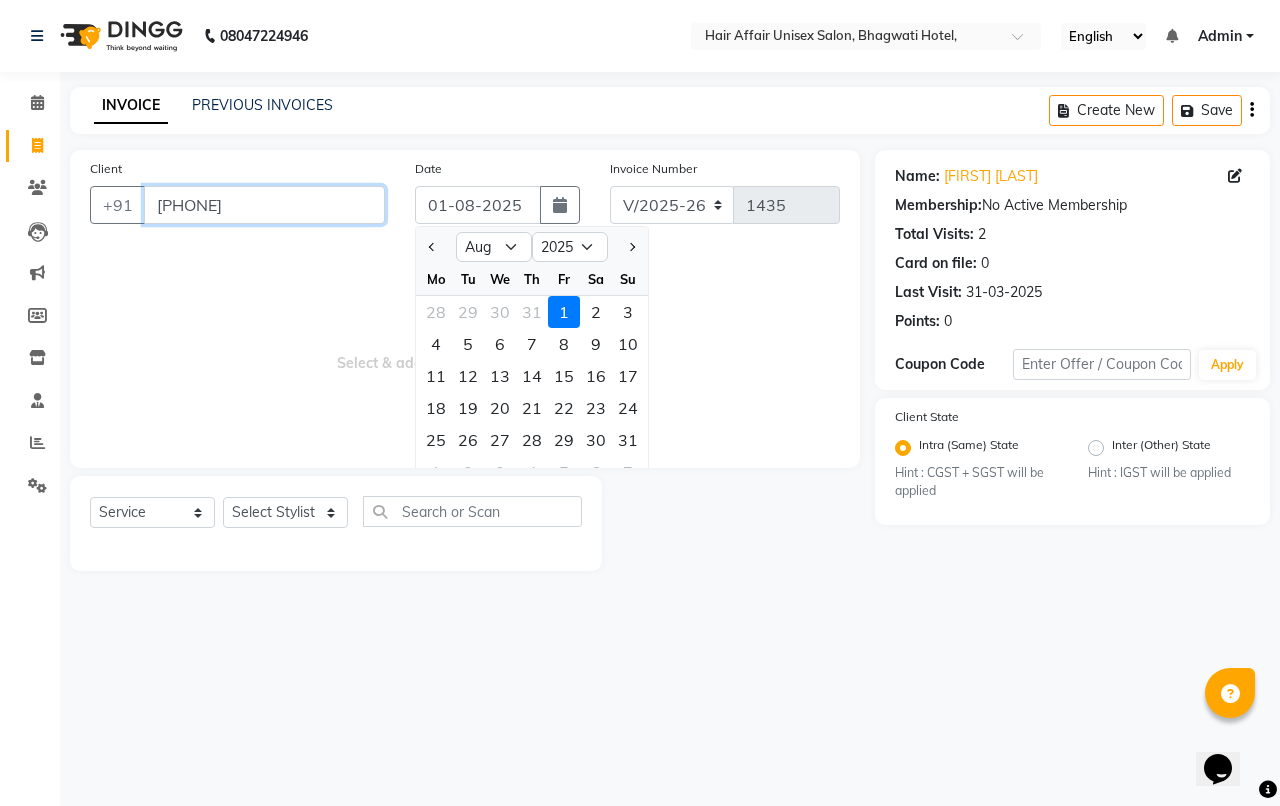 click on "7507803420" at bounding box center (264, 205) 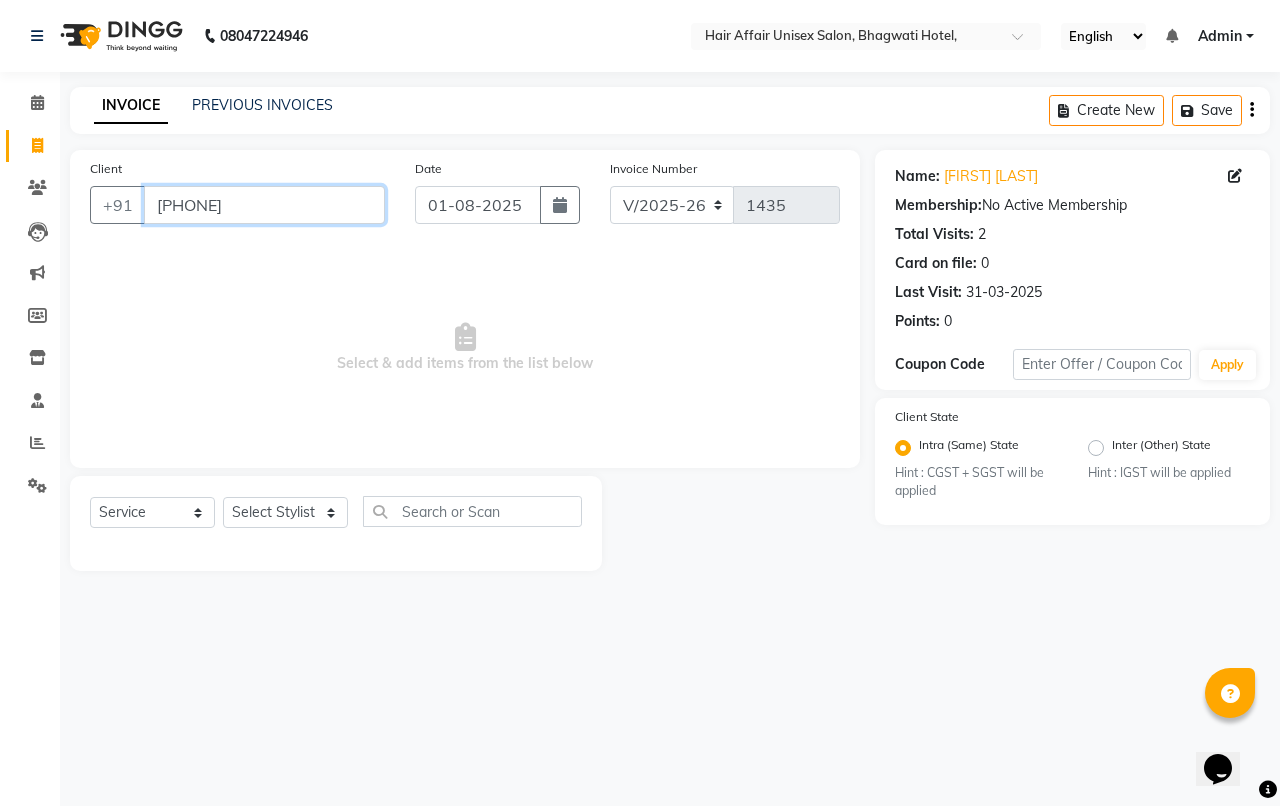 click on "7507803420" at bounding box center [264, 205] 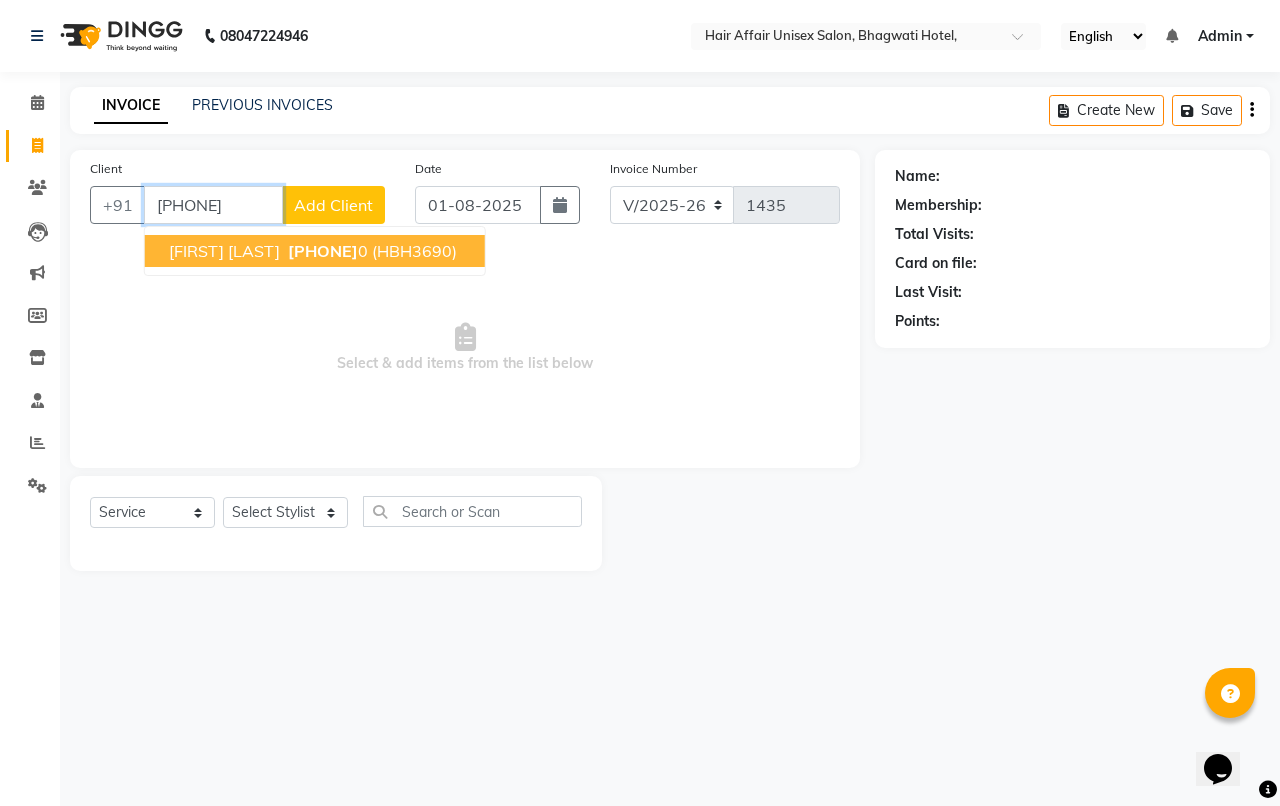 click on "rozi baisane" at bounding box center [224, 251] 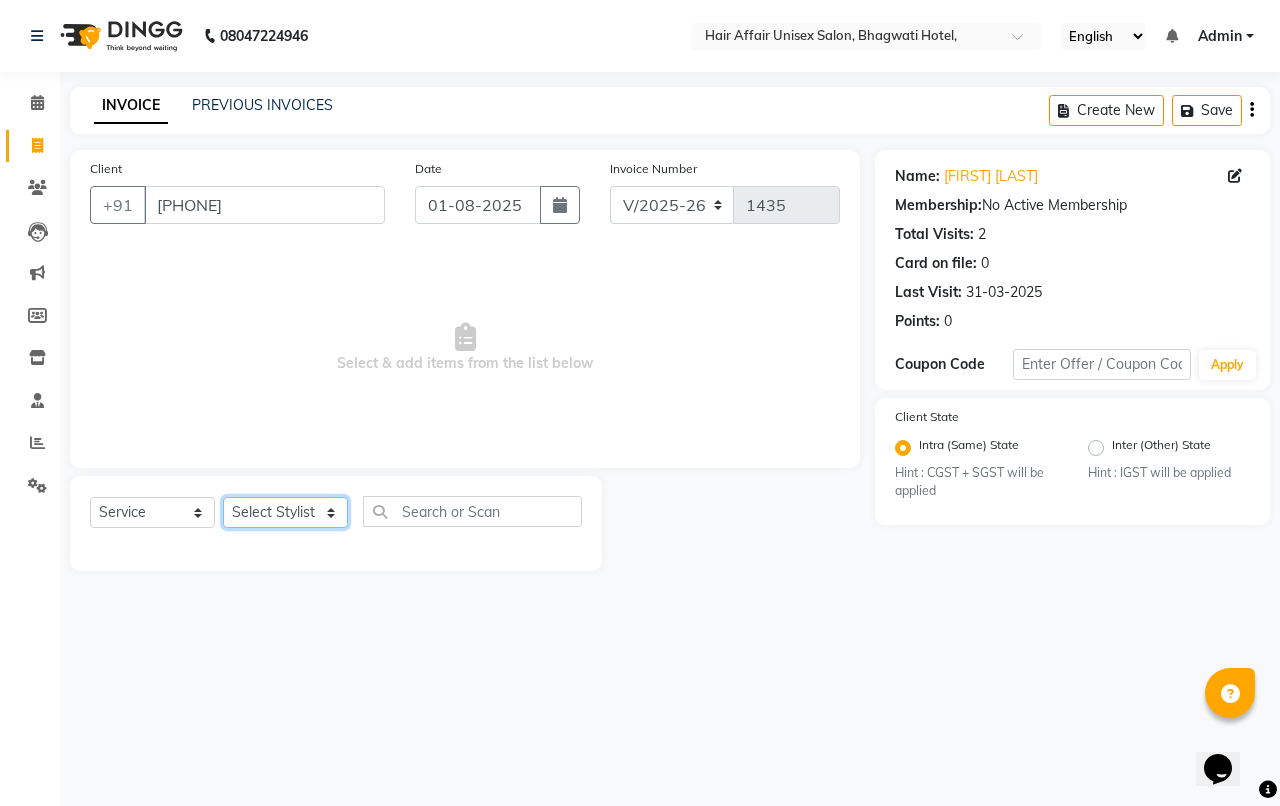 click on "Select Stylist Anand harpal kajal Kunal Manish Nikhil soni Vihan yogesh" 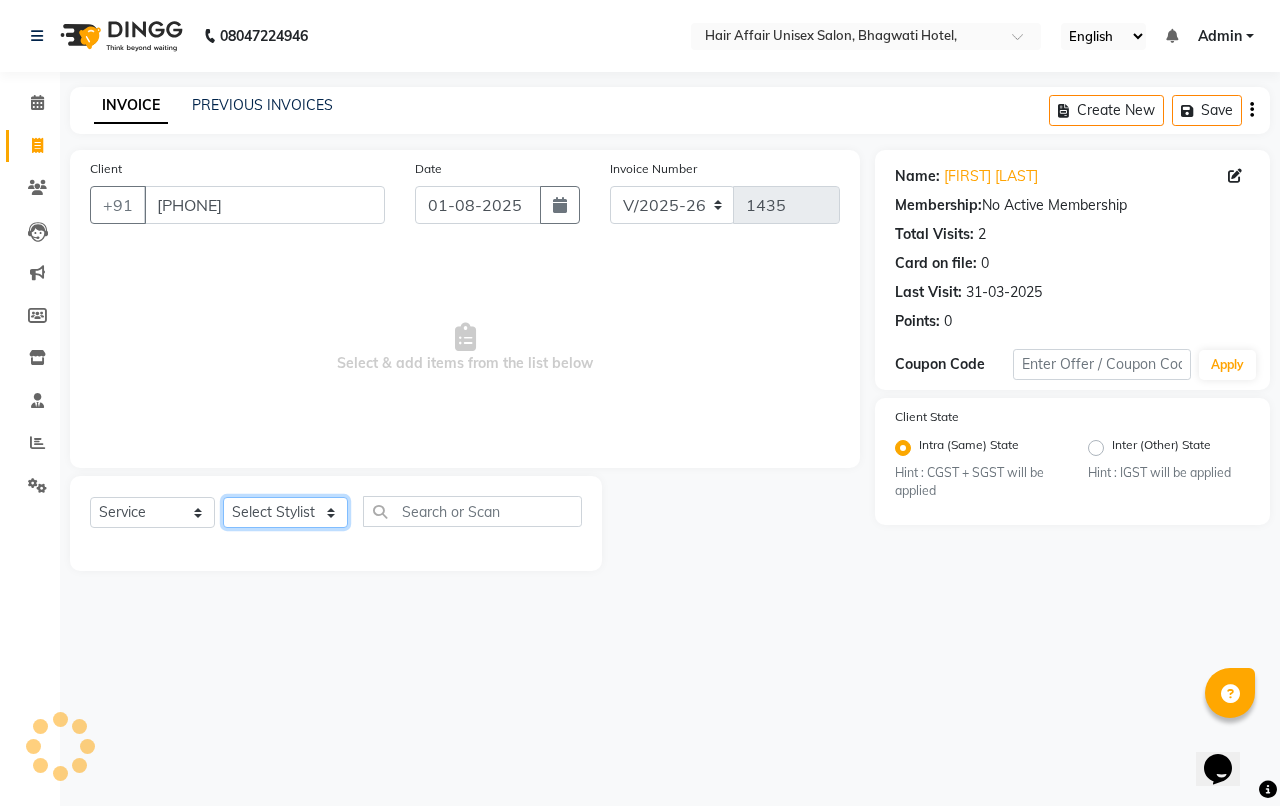 select on "45995" 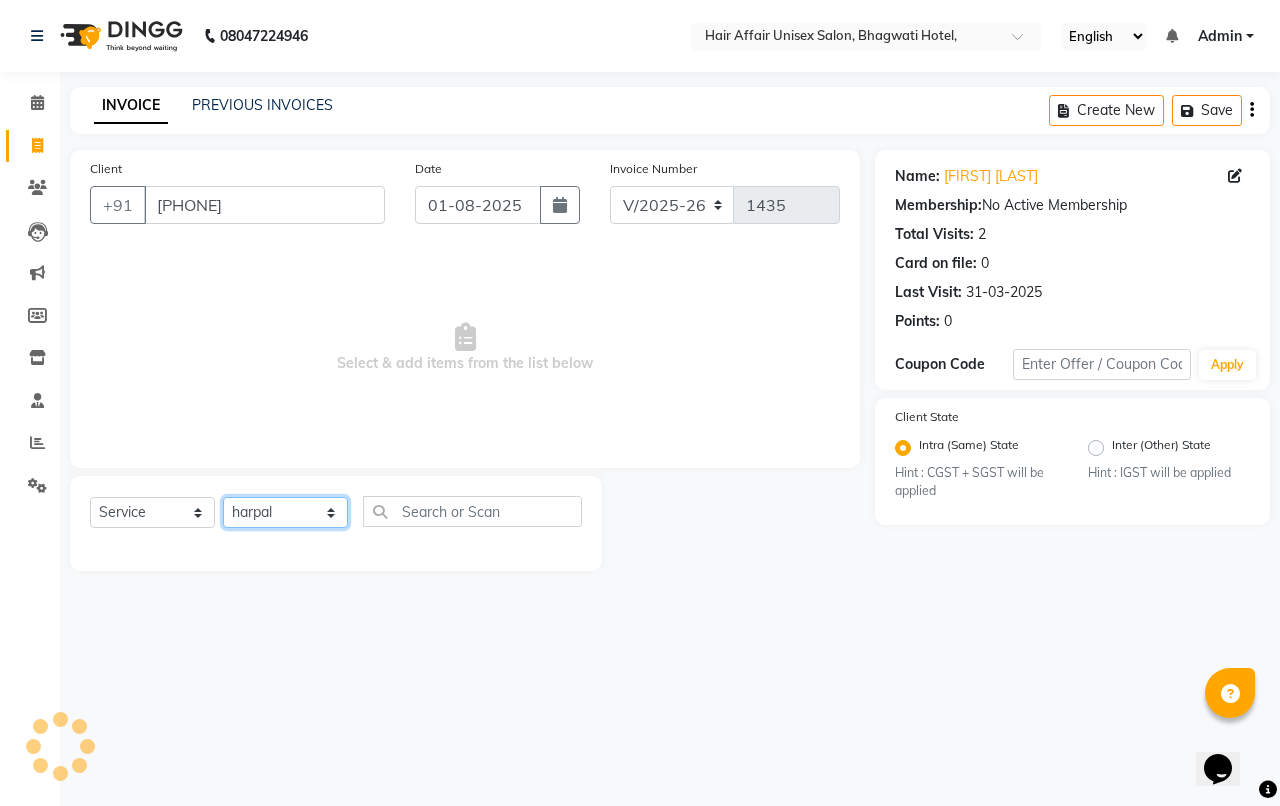 click on "Select Stylist Anand harpal kajal Kunal Manish Nikhil soni Vihan yogesh" 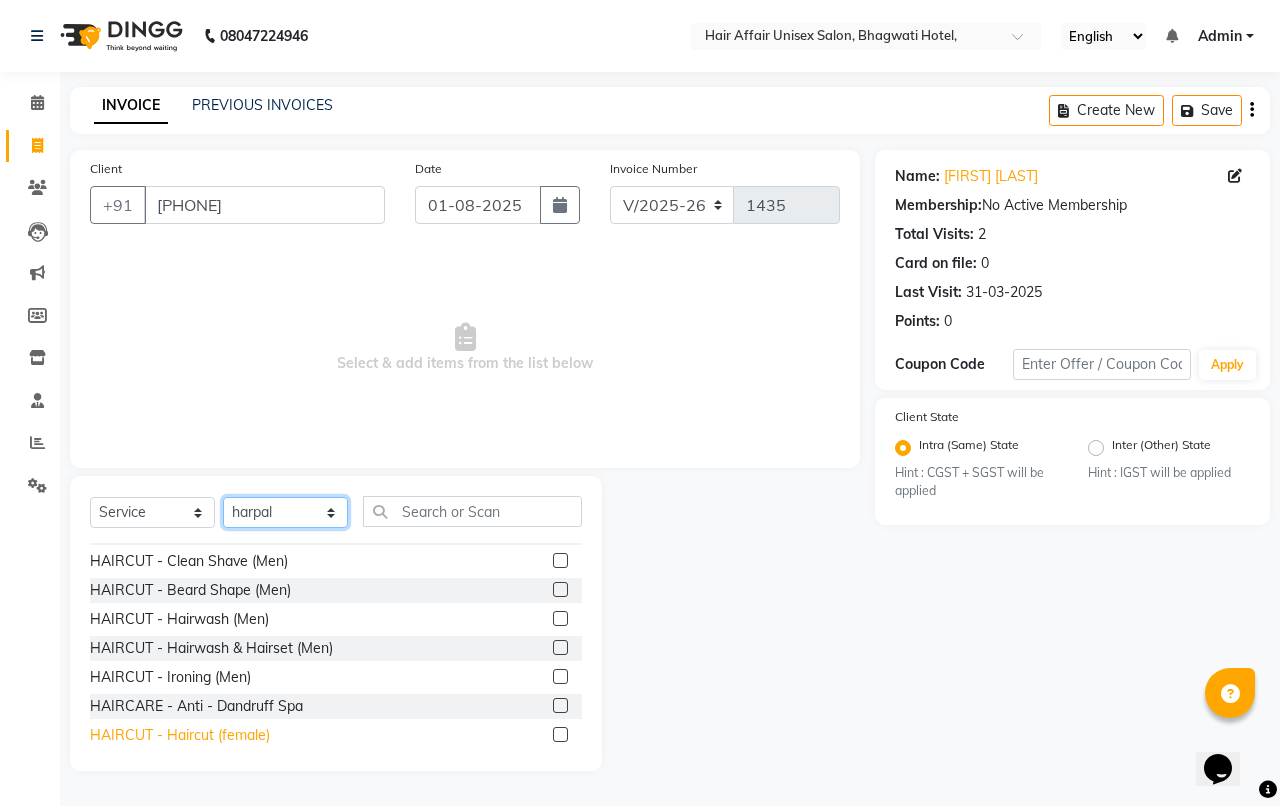 scroll, scrollTop: 125, scrollLeft: 0, axis: vertical 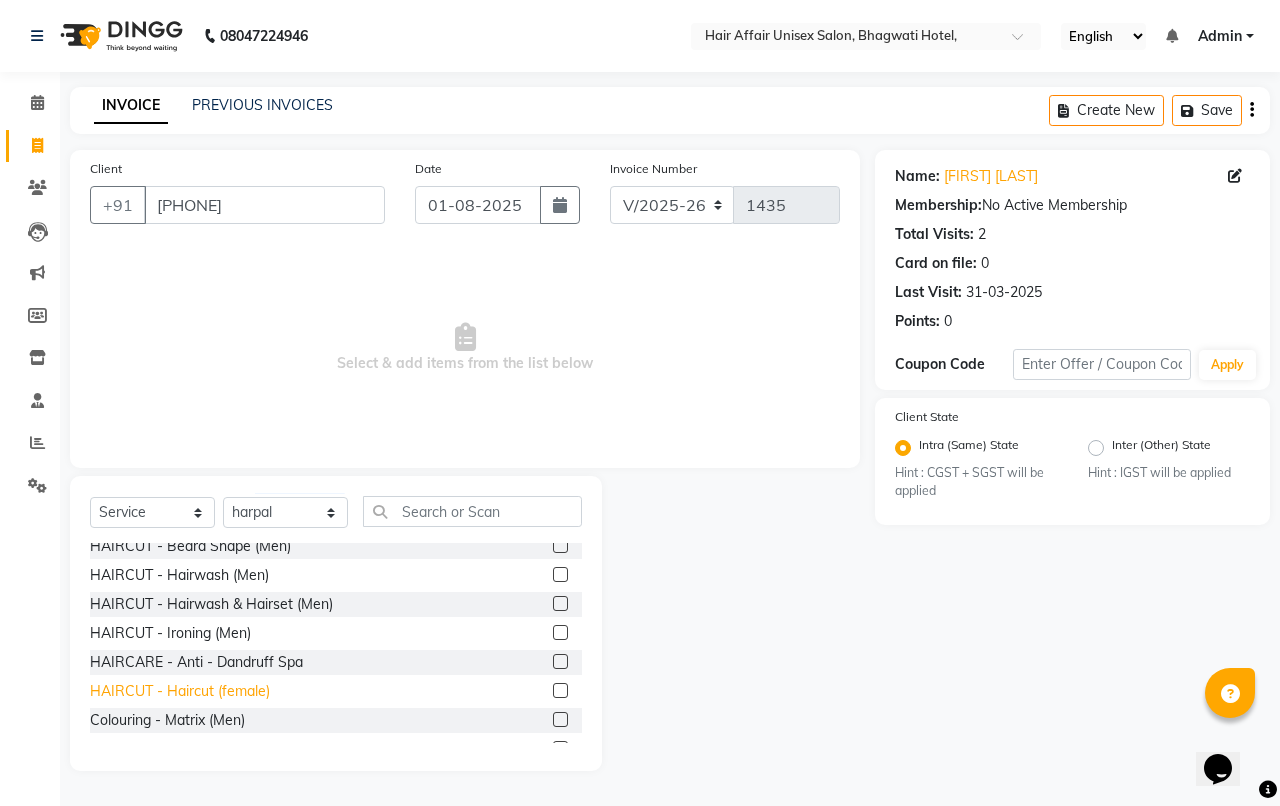 click on "HAIRCUT - Haircut (female)" 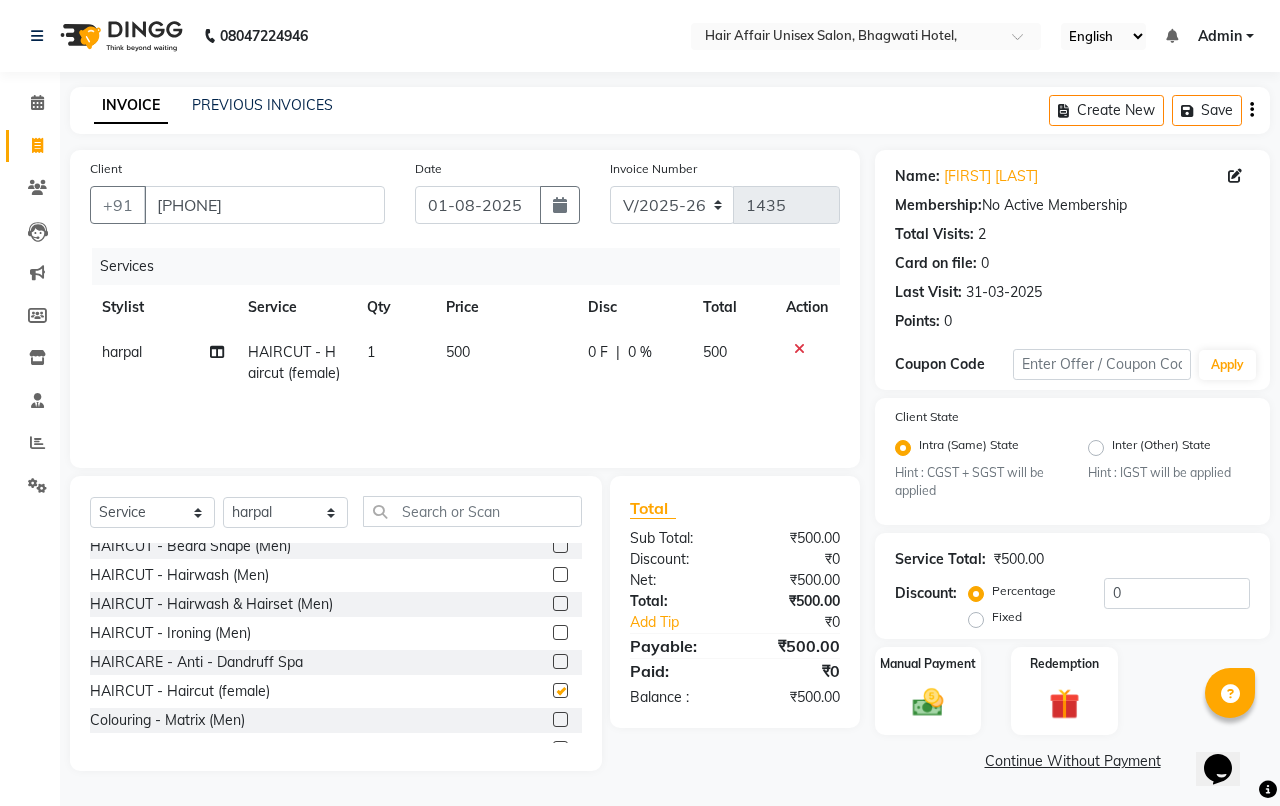 checkbox on "false" 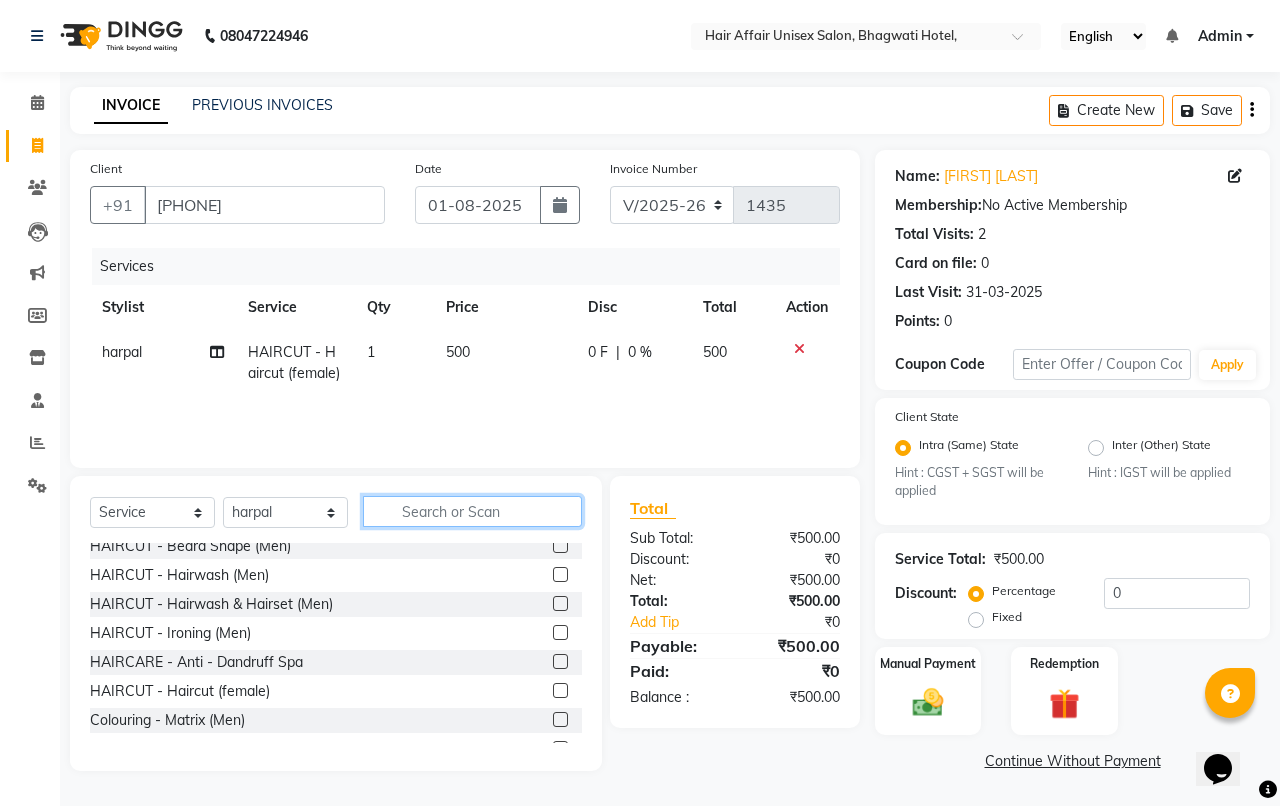 click 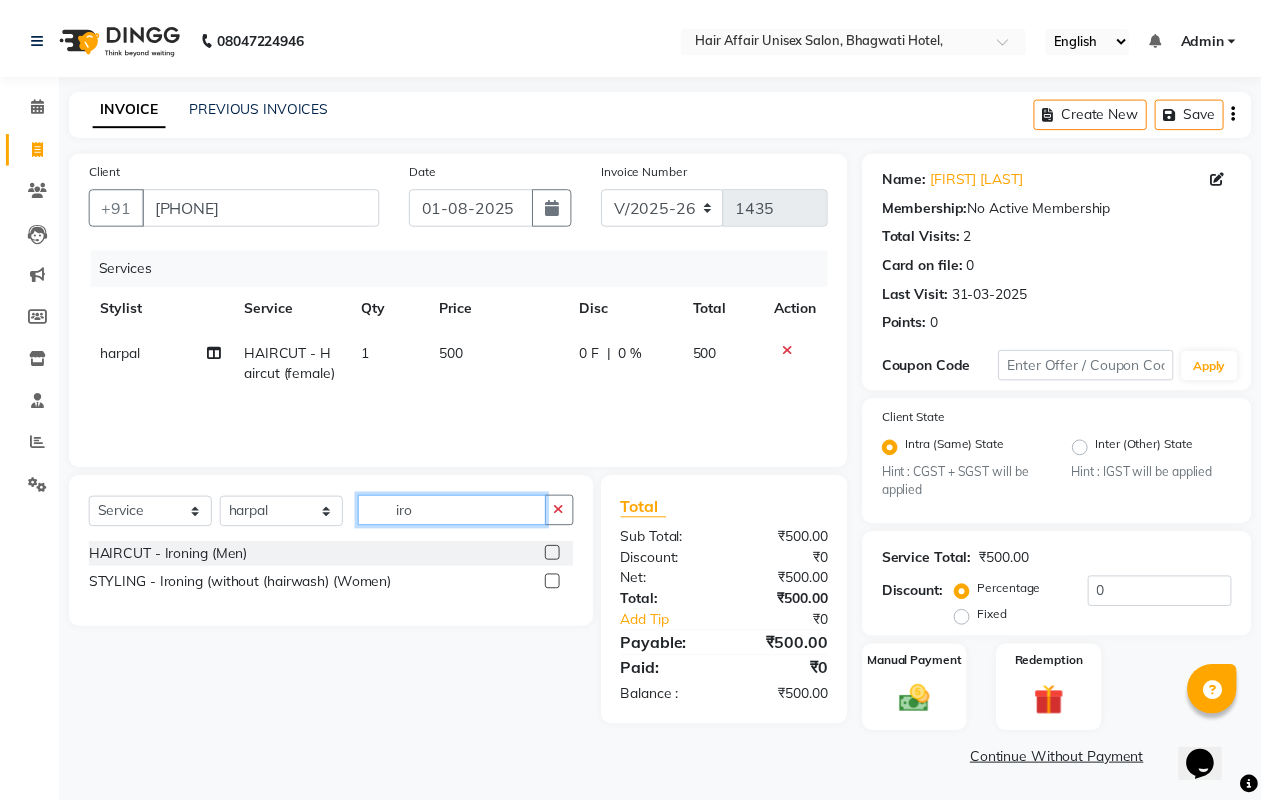 scroll, scrollTop: 0, scrollLeft: 0, axis: both 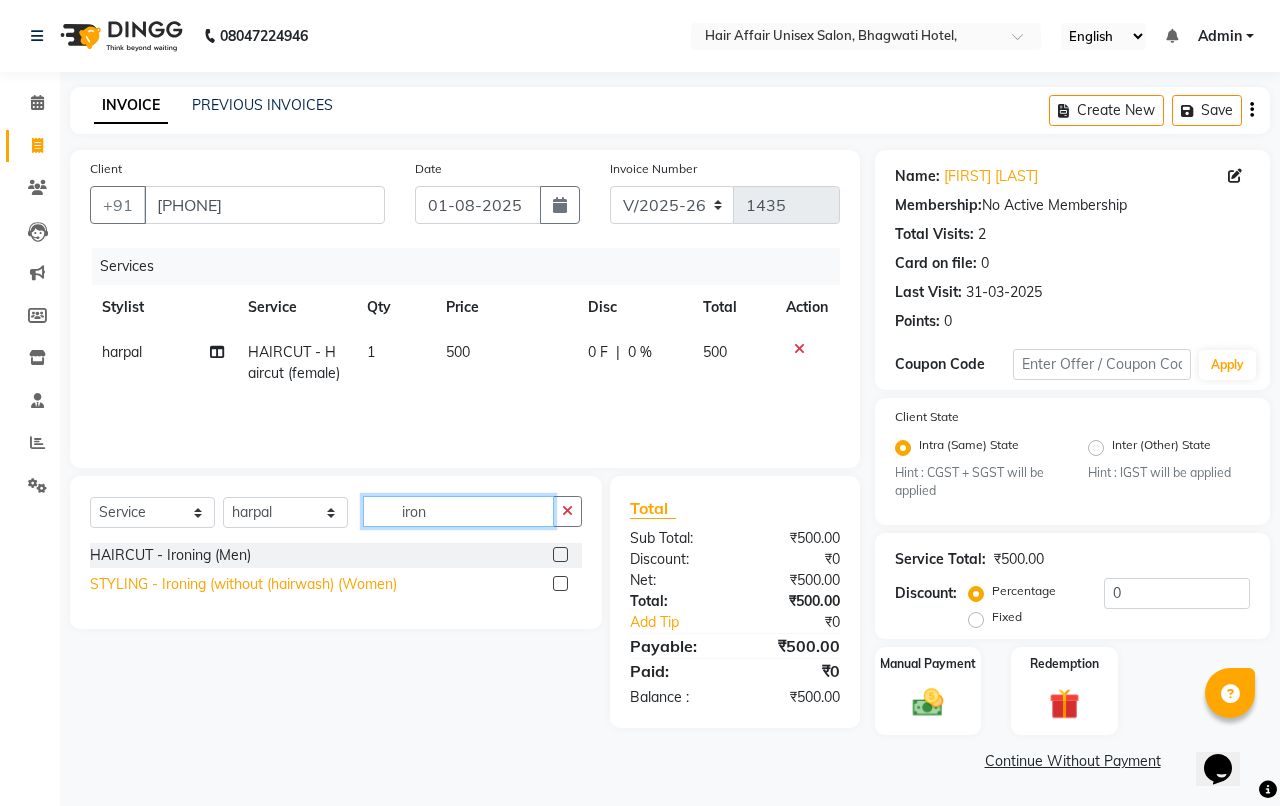 type on "iron" 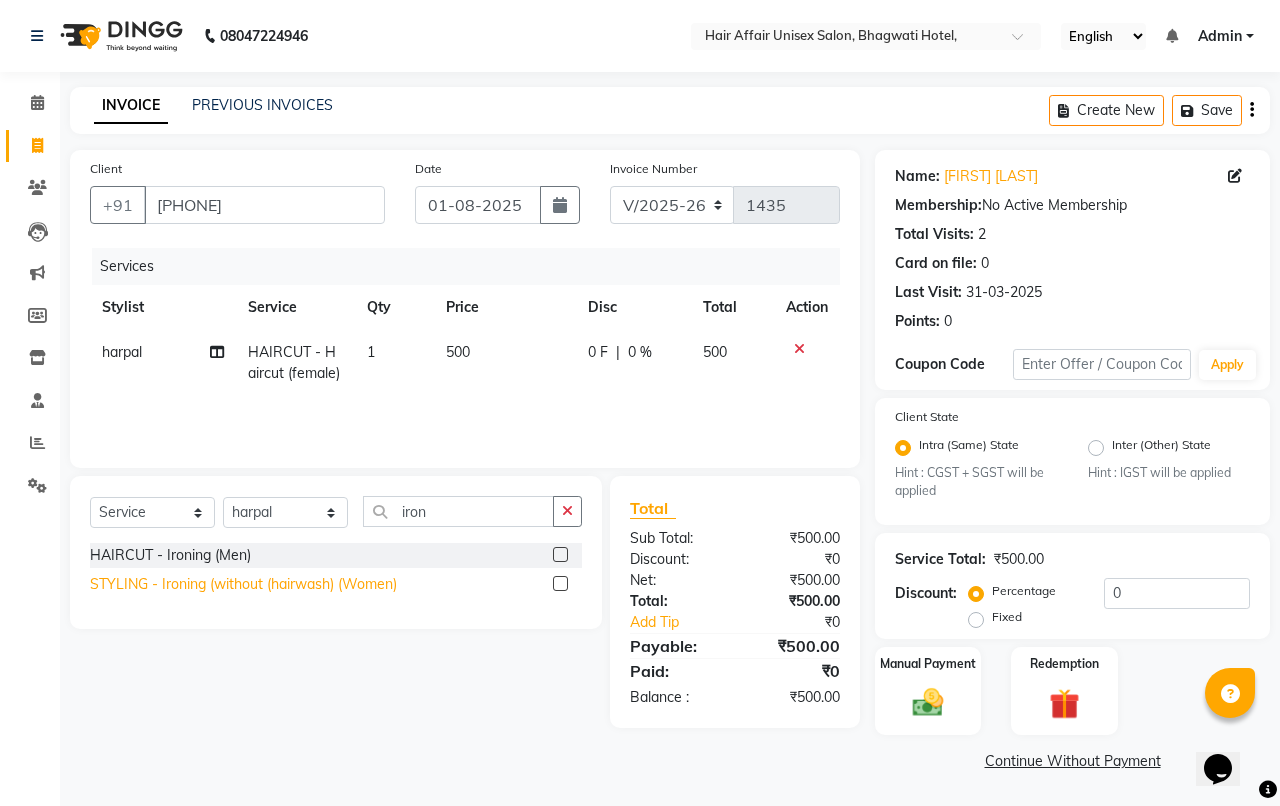 click on "STYLING - Ironing (without (hairwash)  (Women)" 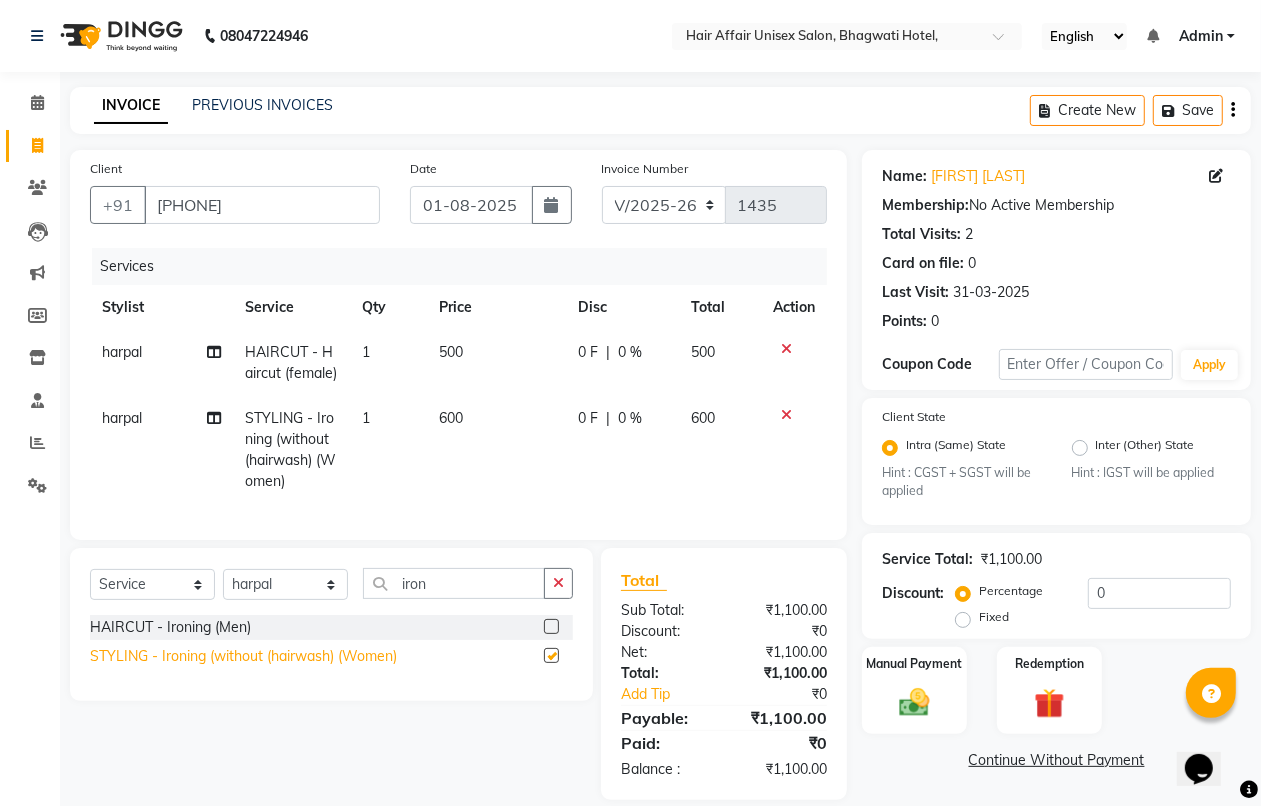 checkbox on "false" 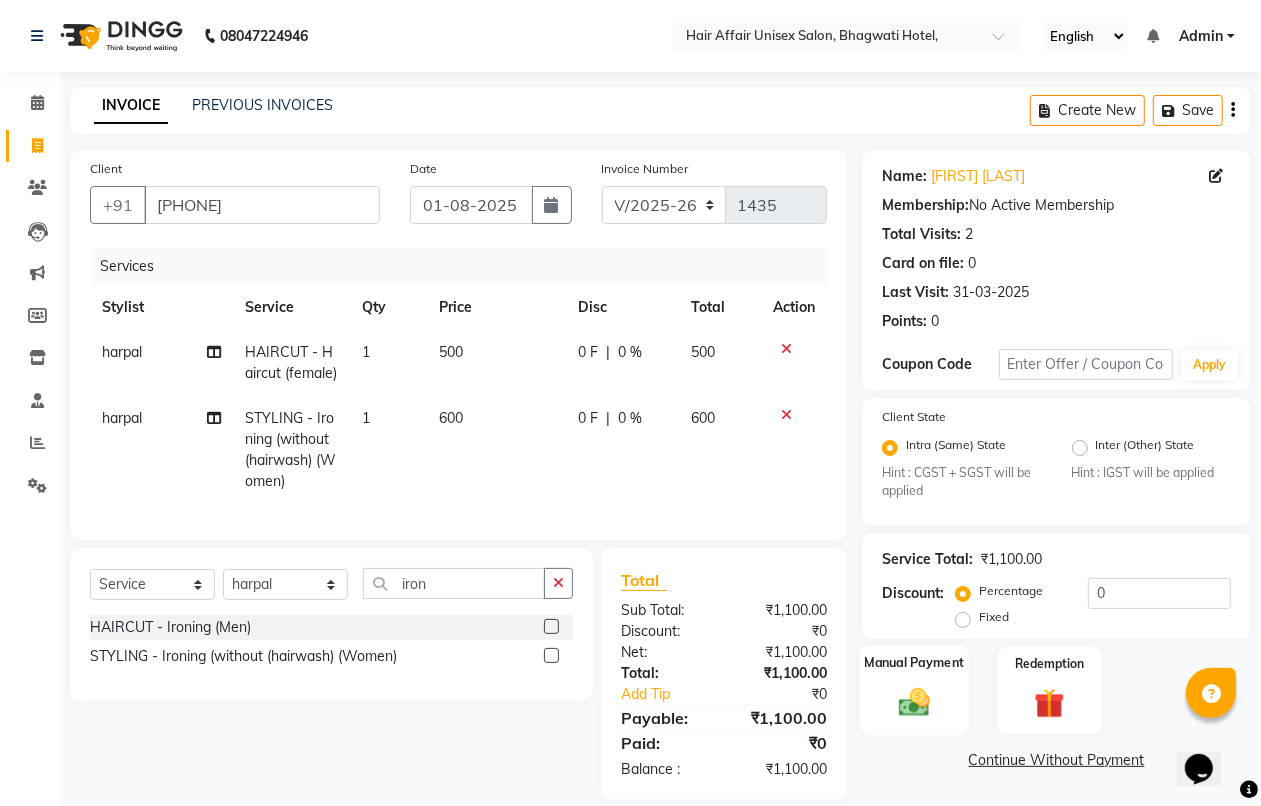 click 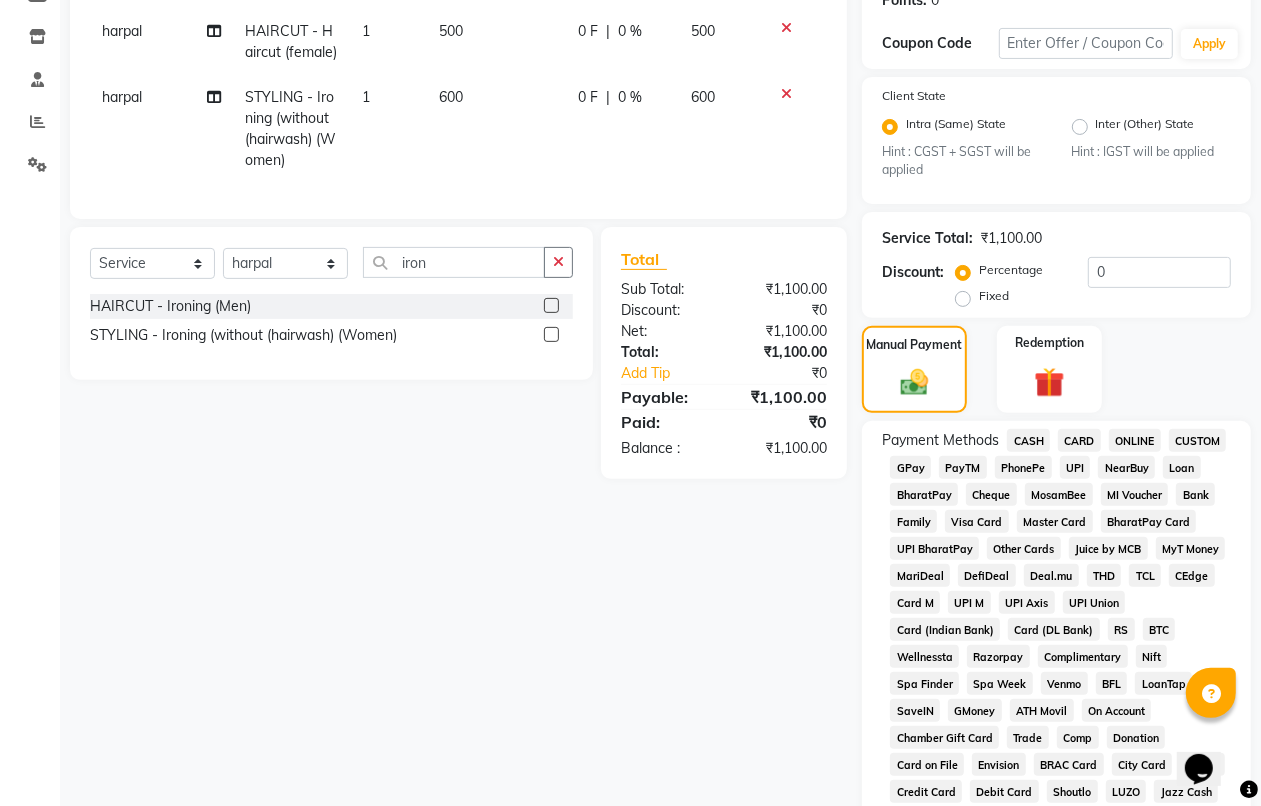 scroll, scrollTop: 125, scrollLeft: 0, axis: vertical 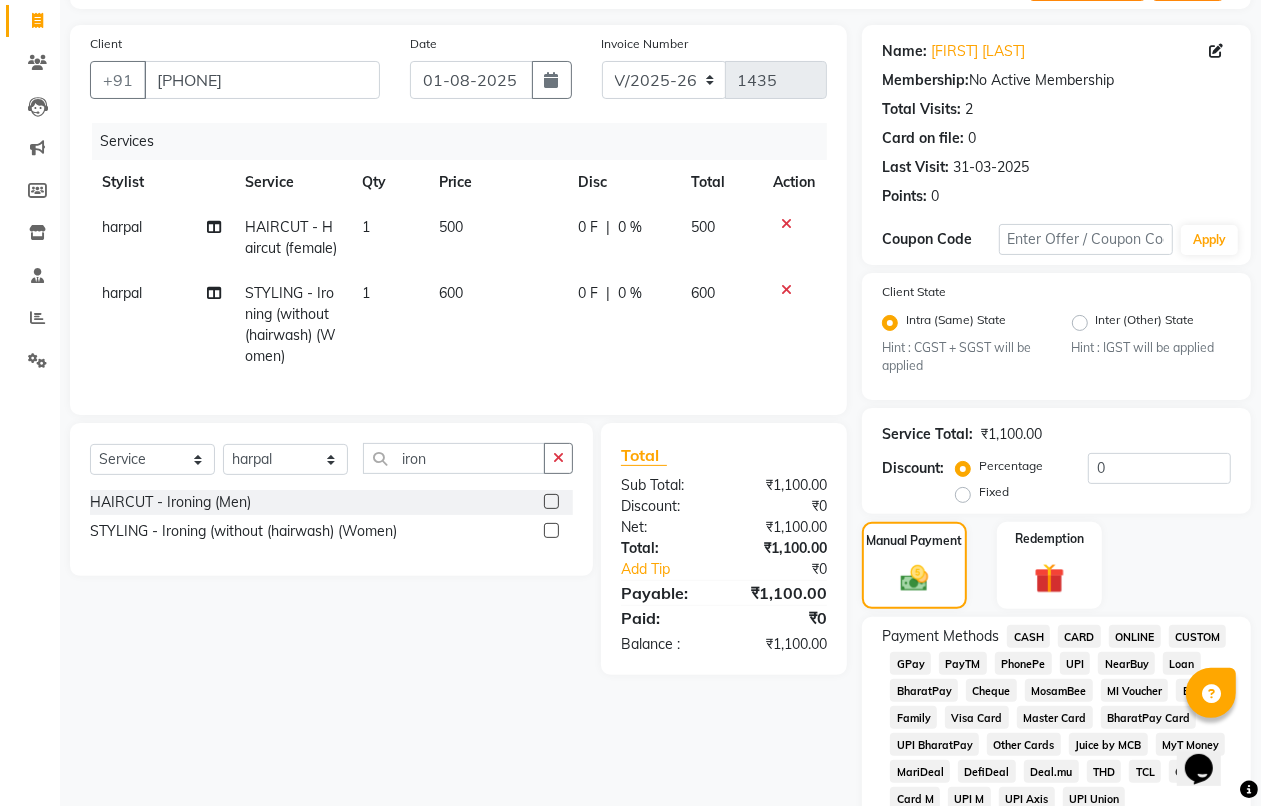 click on "600" 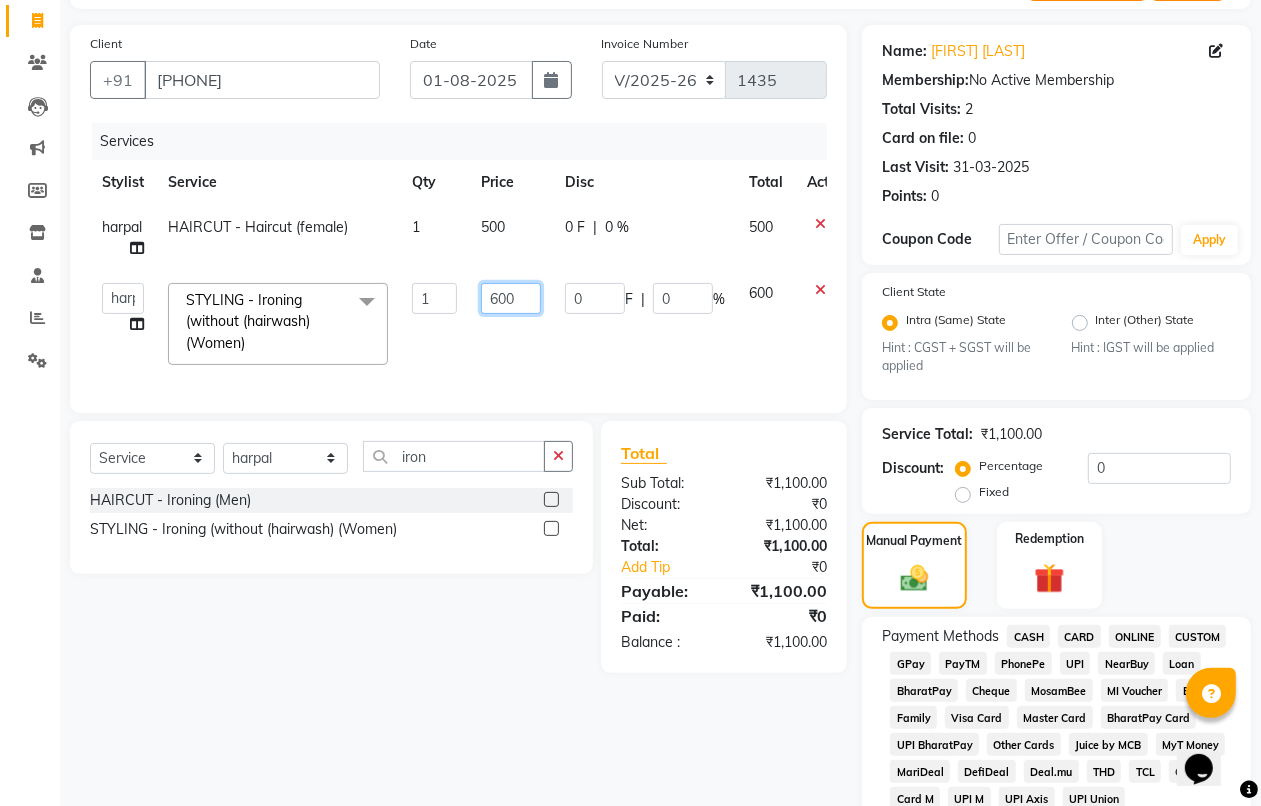 click on "600" 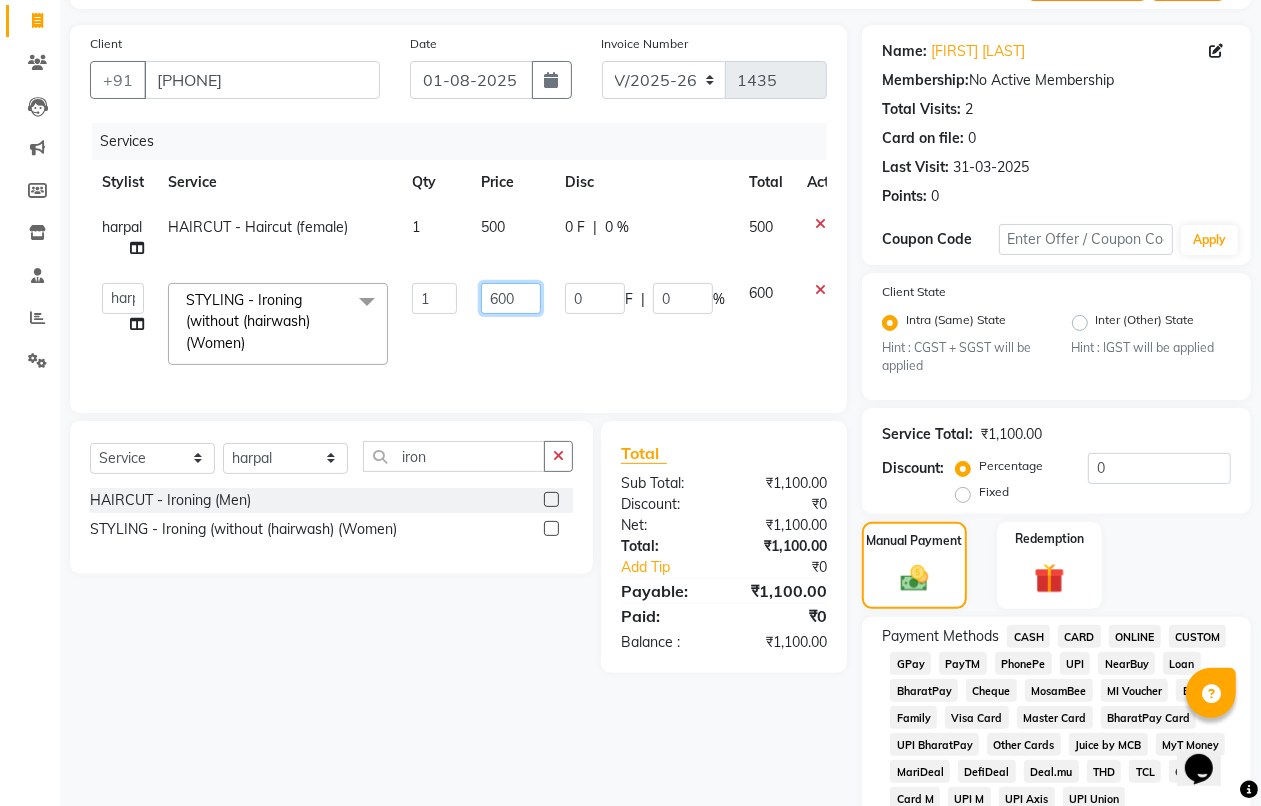 click on "600" 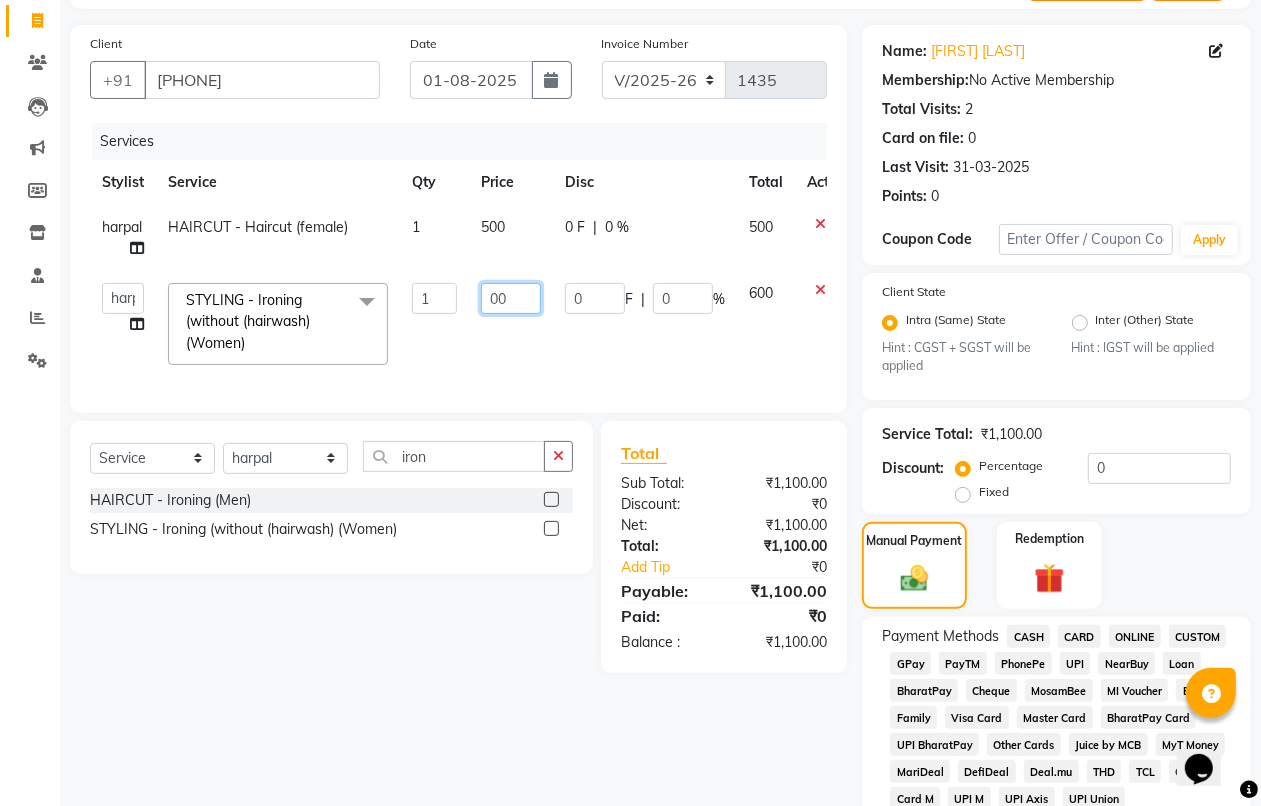 type on "800" 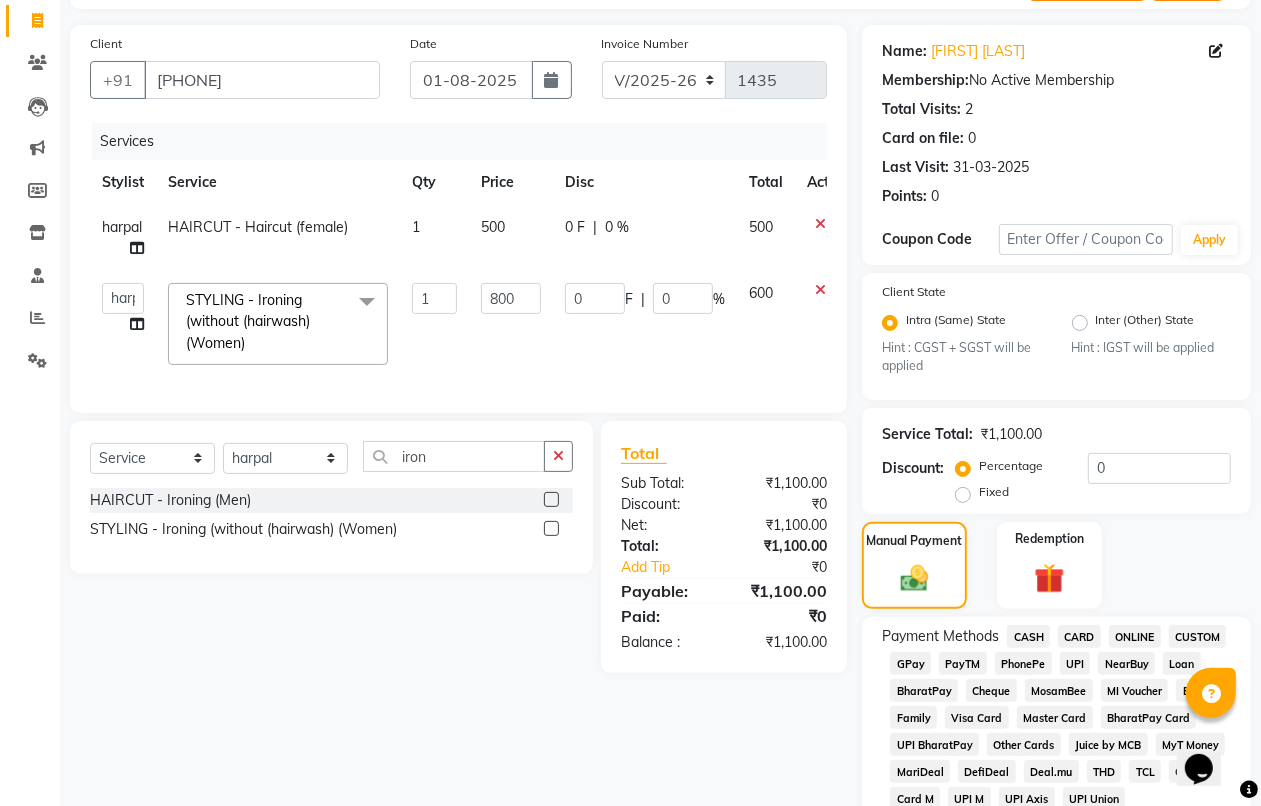 click on "800" 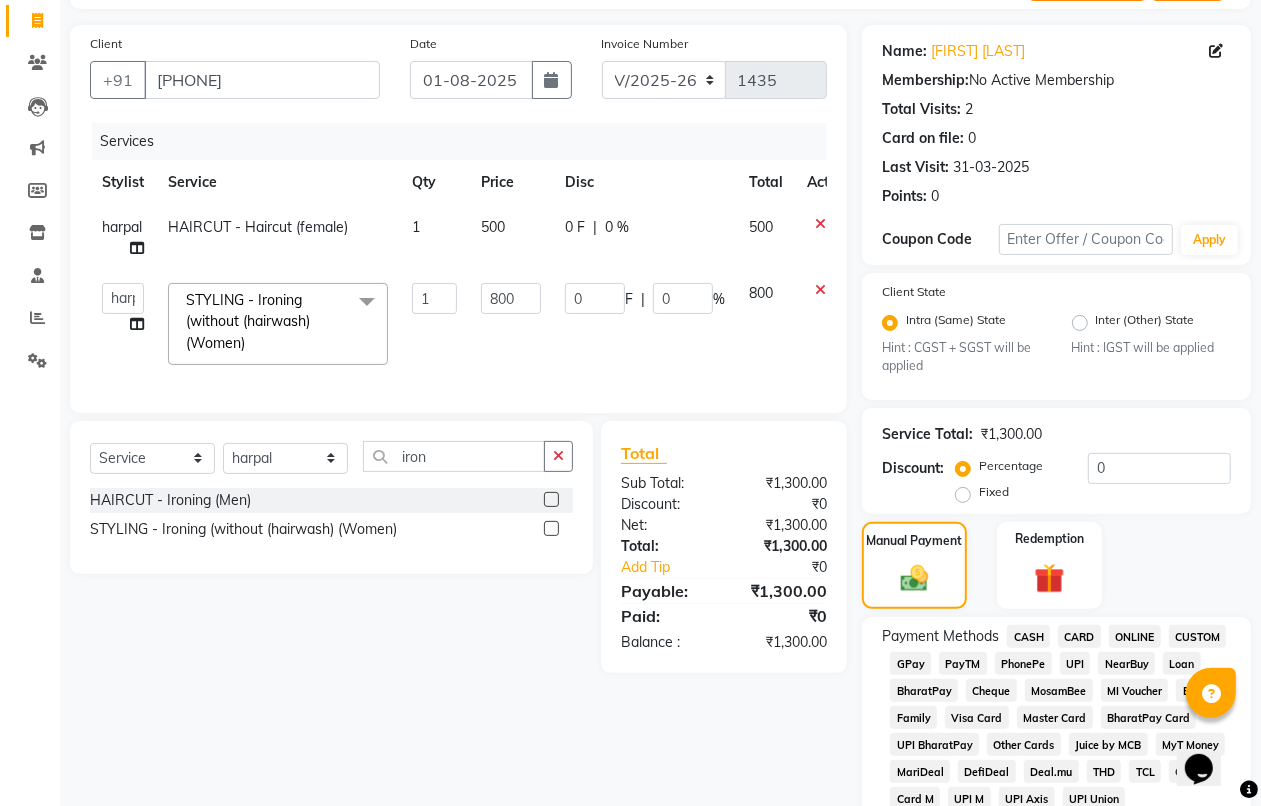 click on "PhonePe" 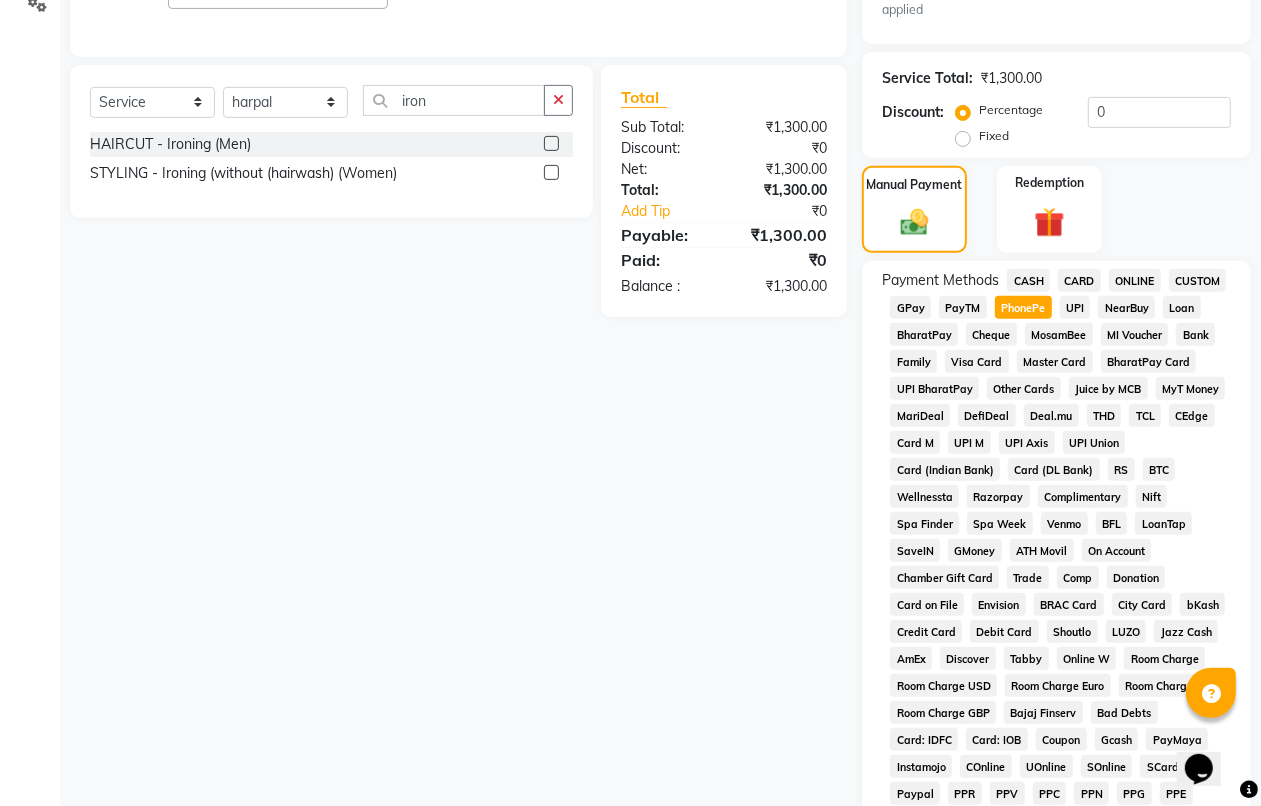 scroll, scrollTop: 875, scrollLeft: 0, axis: vertical 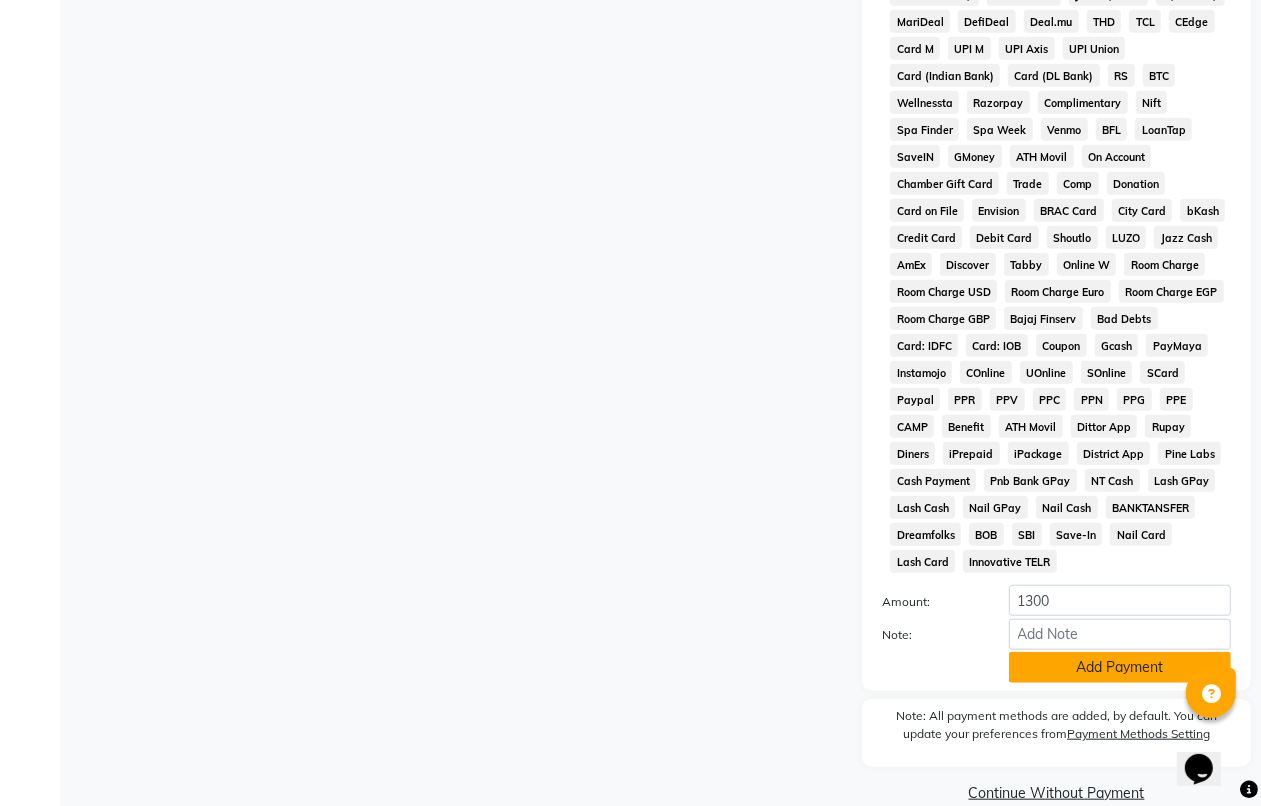 click on "Add Payment" 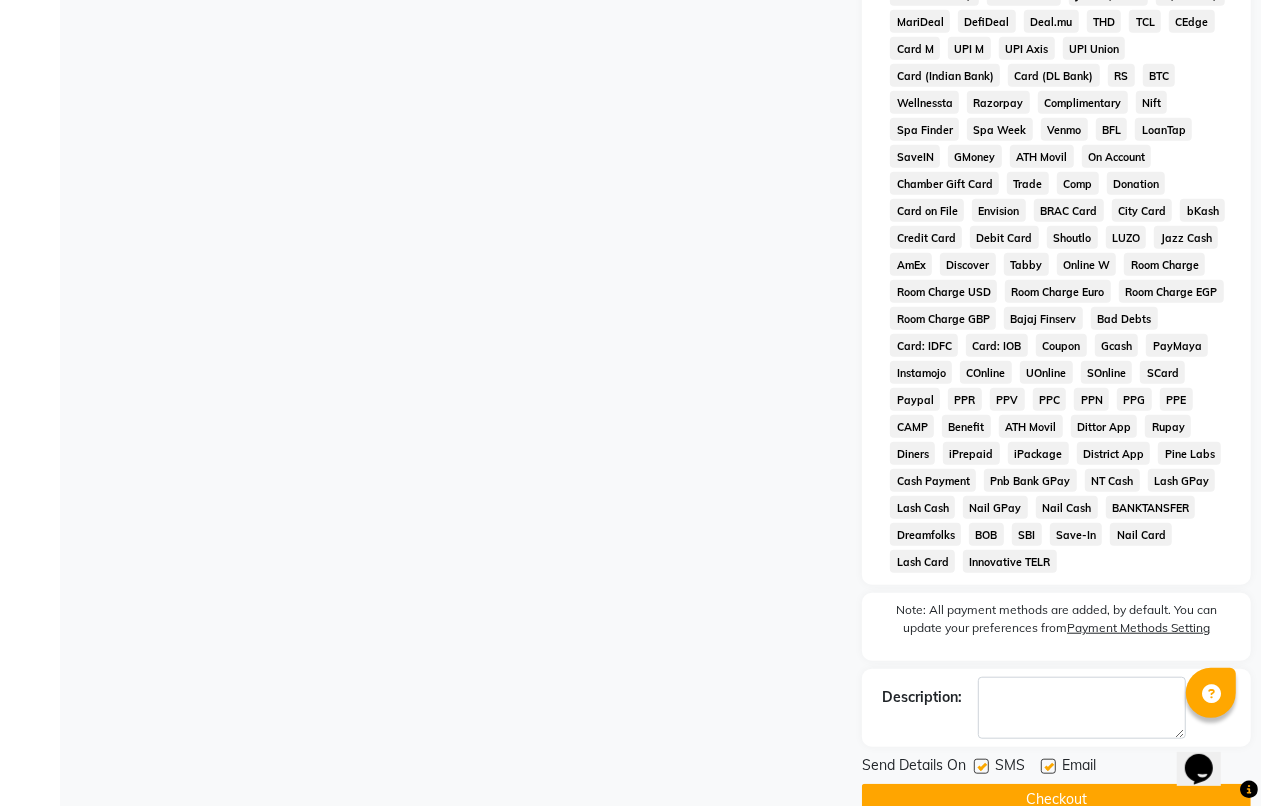scroll, scrollTop: 912, scrollLeft: 0, axis: vertical 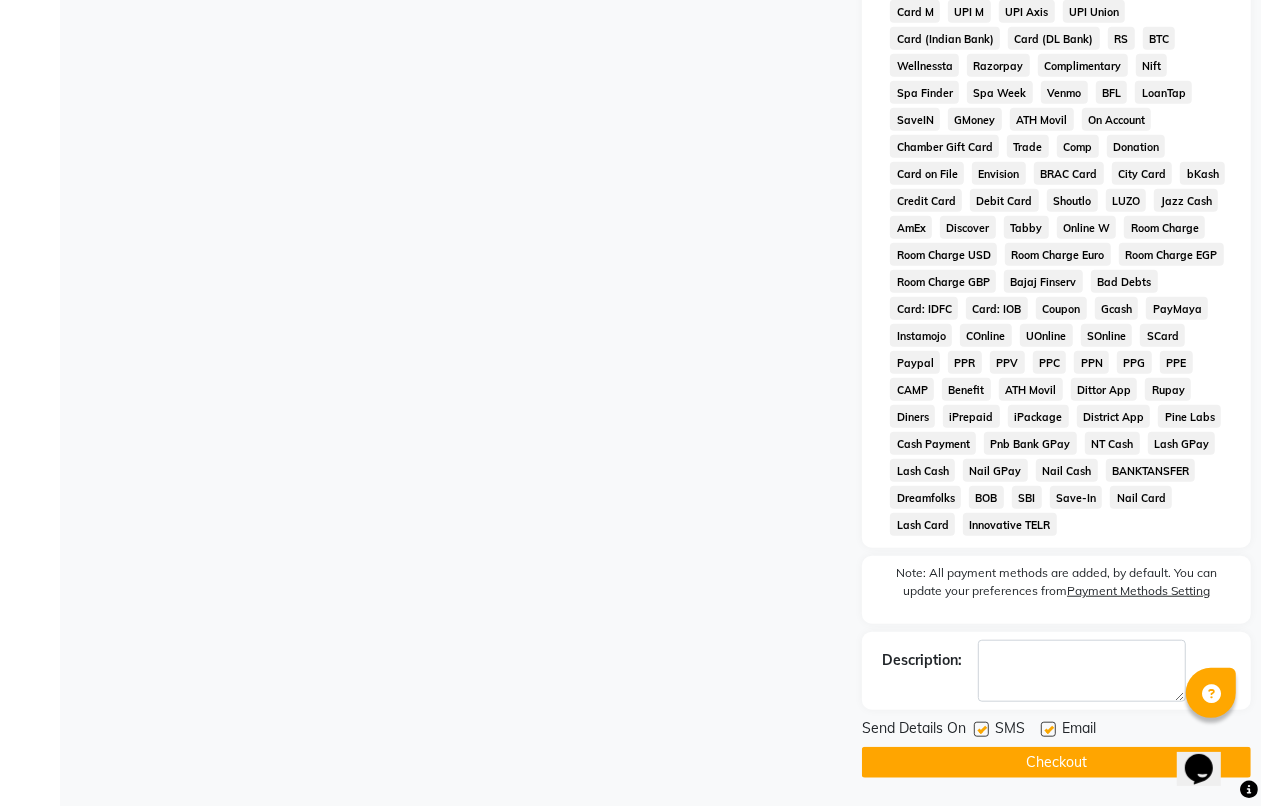 click on "Checkout" 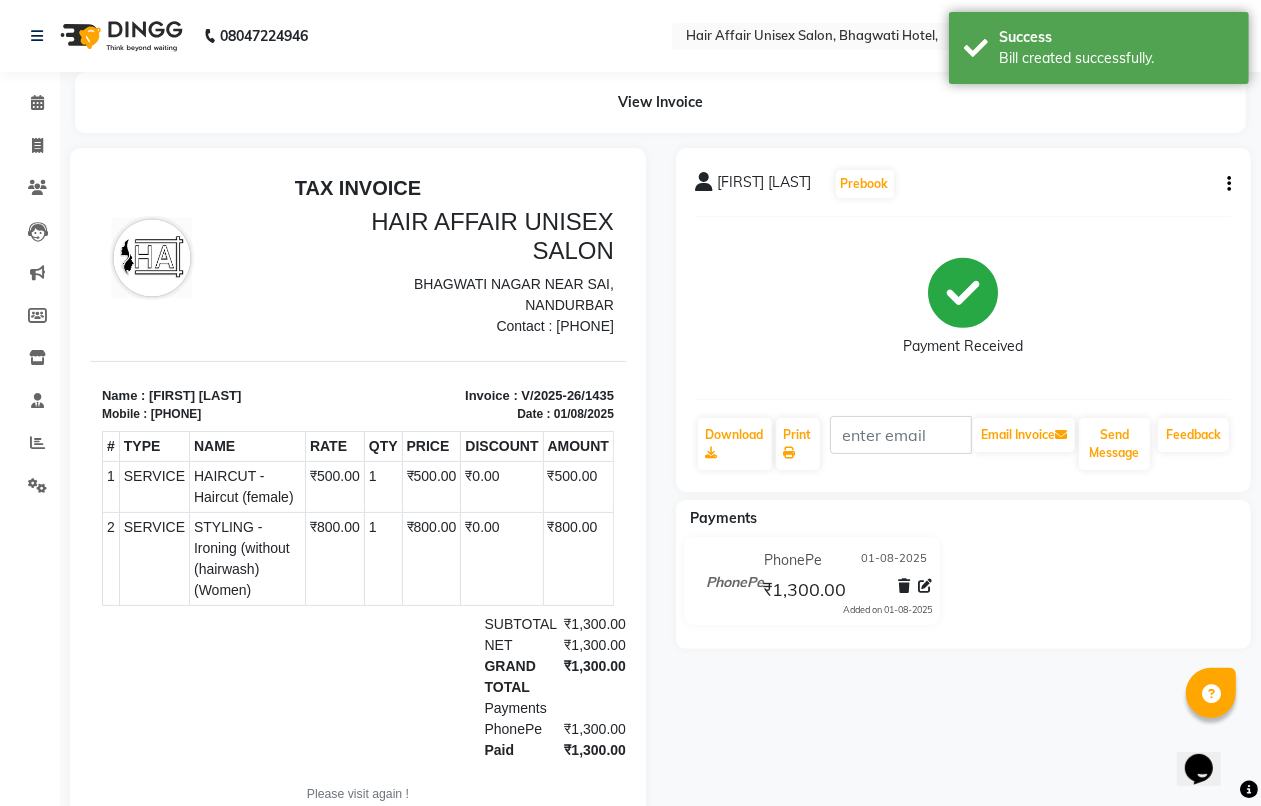 scroll, scrollTop: 0, scrollLeft: 0, axis: both 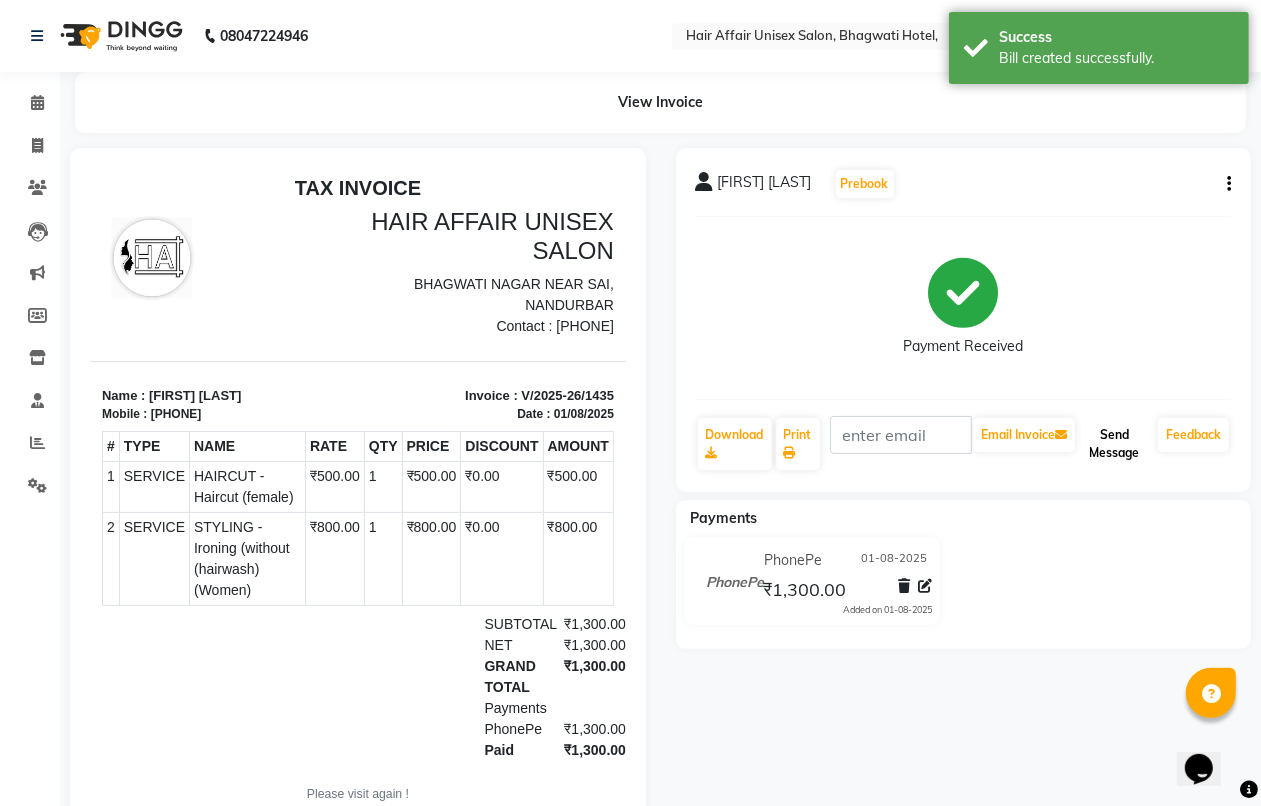 click on "Send Message" 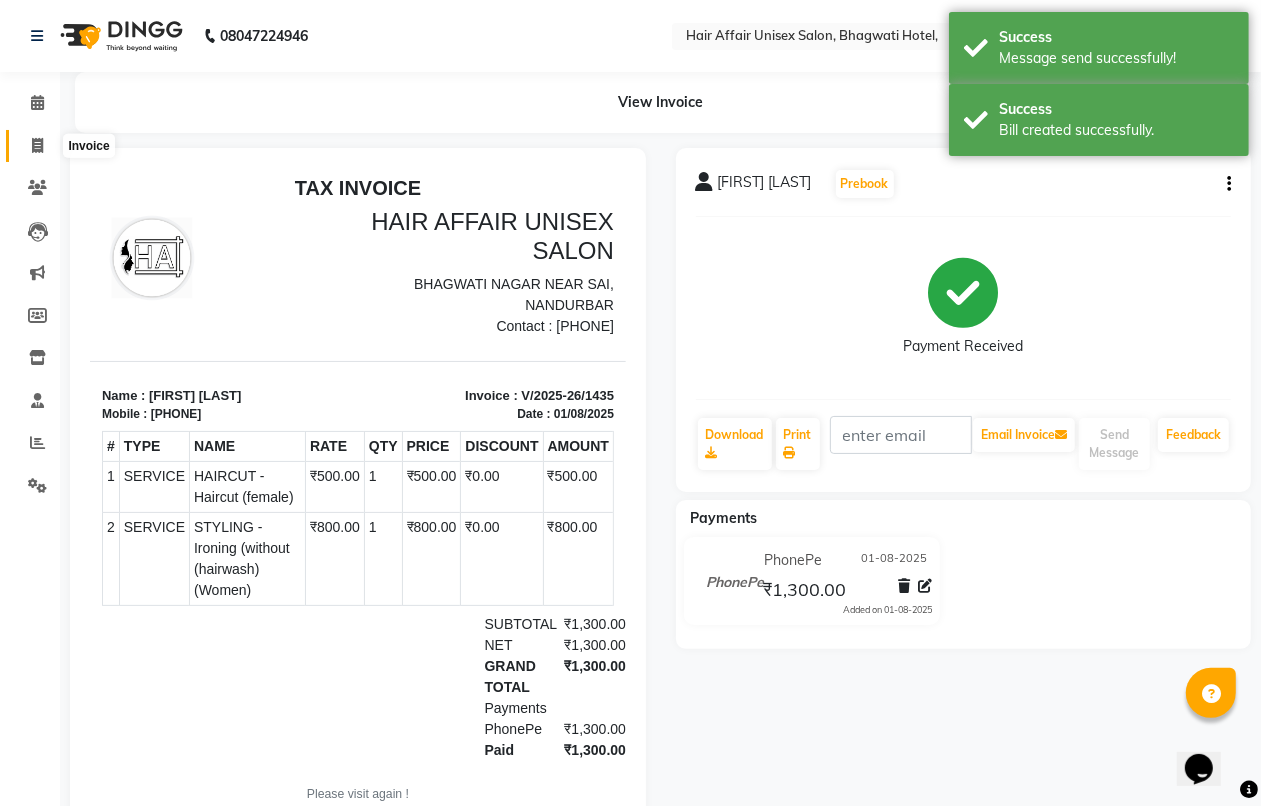 click 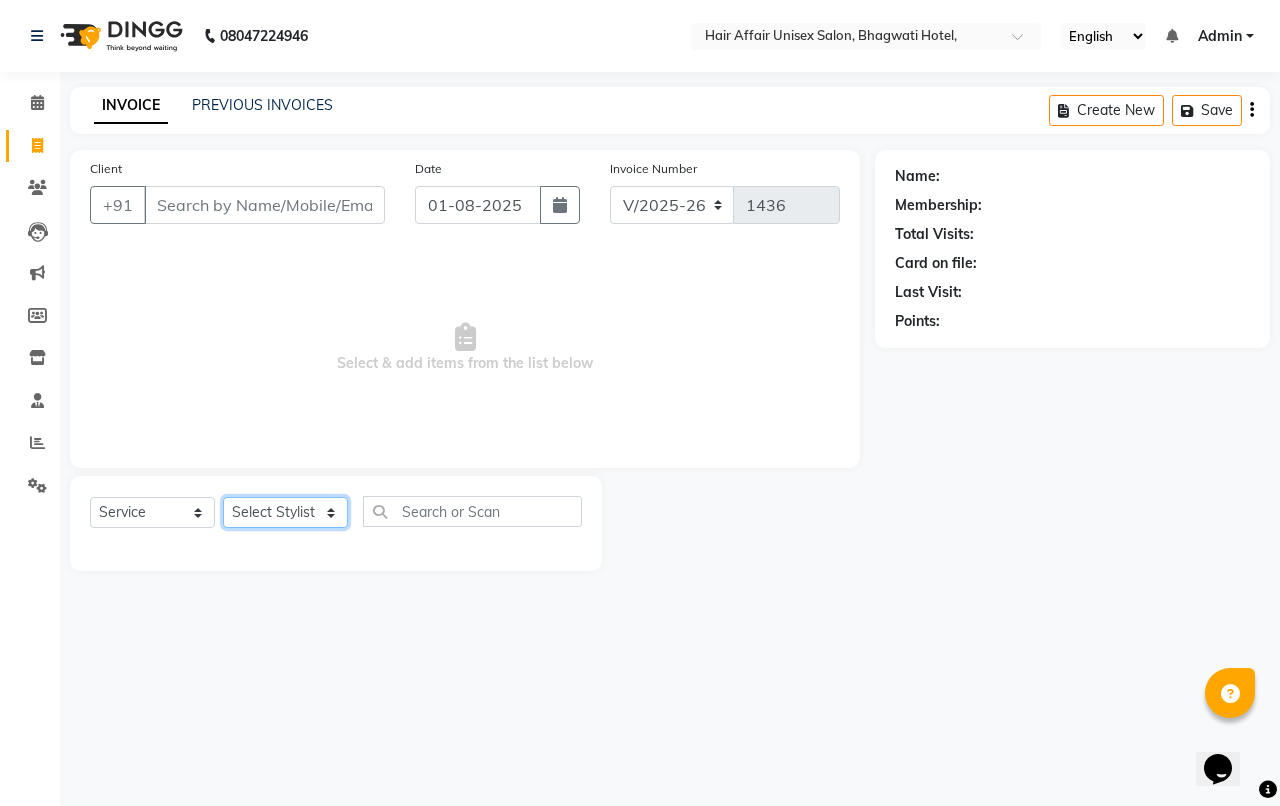 click on "Select Stylist Anand harpal kajal Kunal Manish Nikhil soni Vihan yogesh" 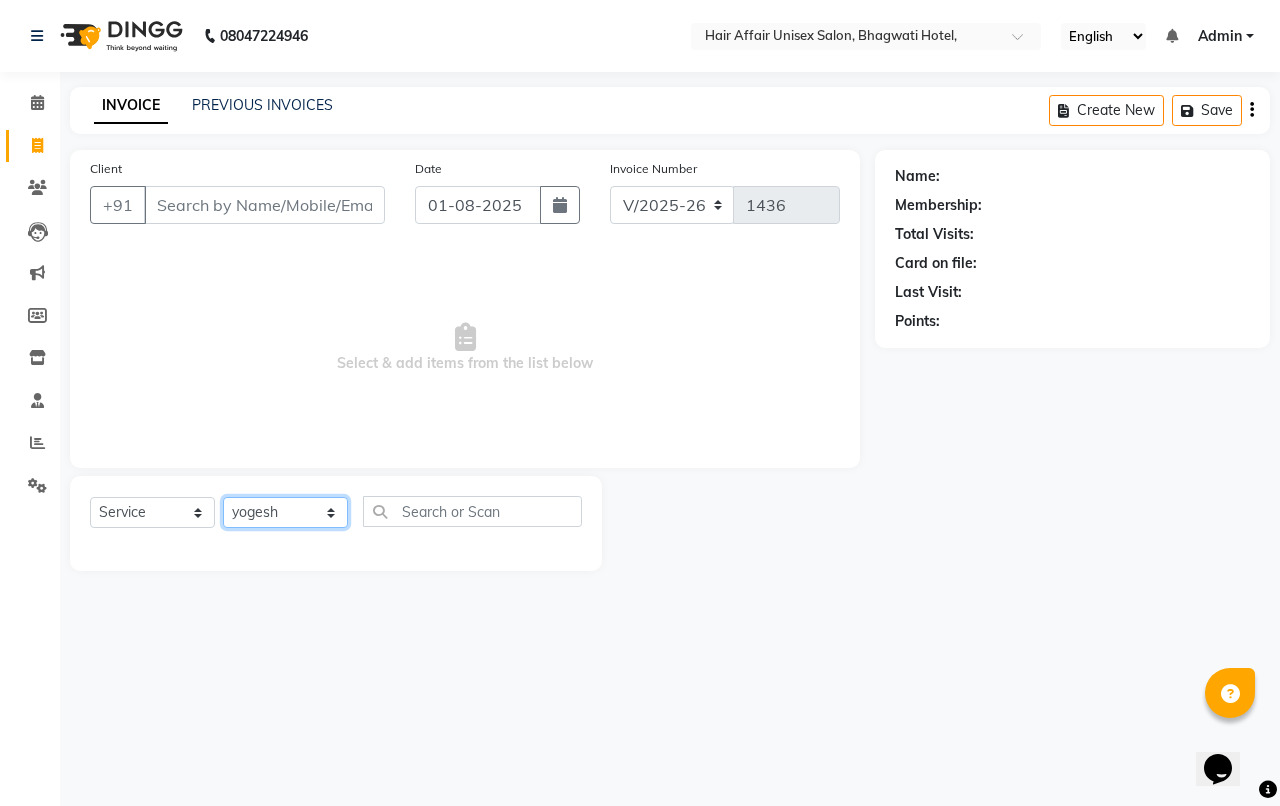 click on "Select Stylist Anand harpal kajal Kunal Manish Nikhil soni Vihan yogesh" 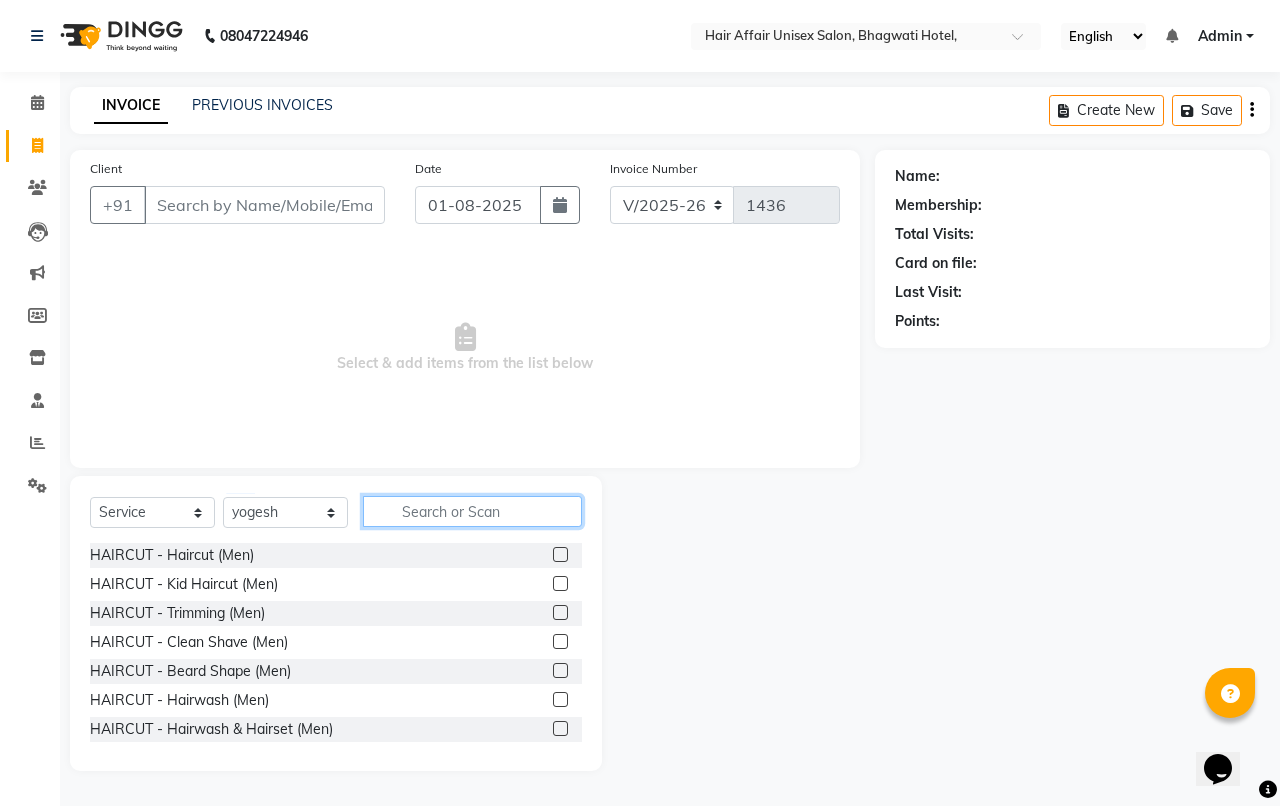 click 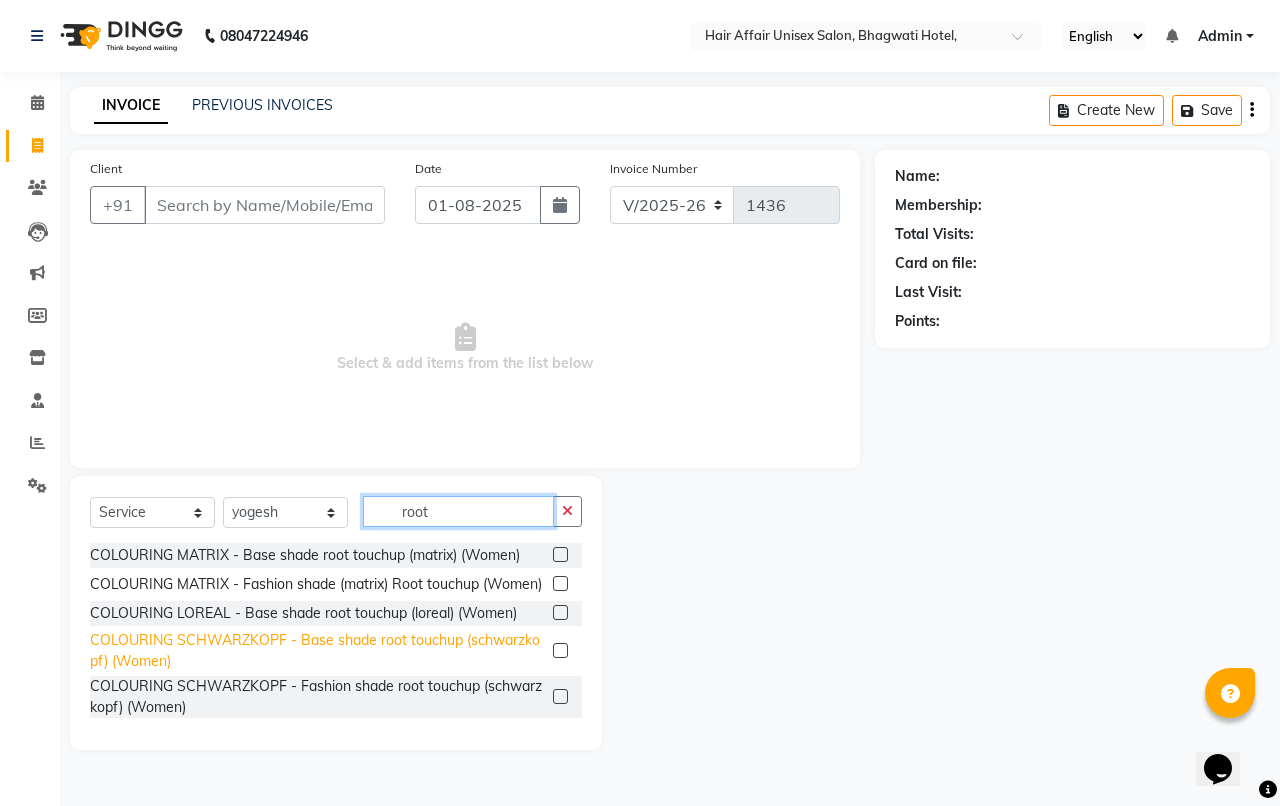 type on "root" 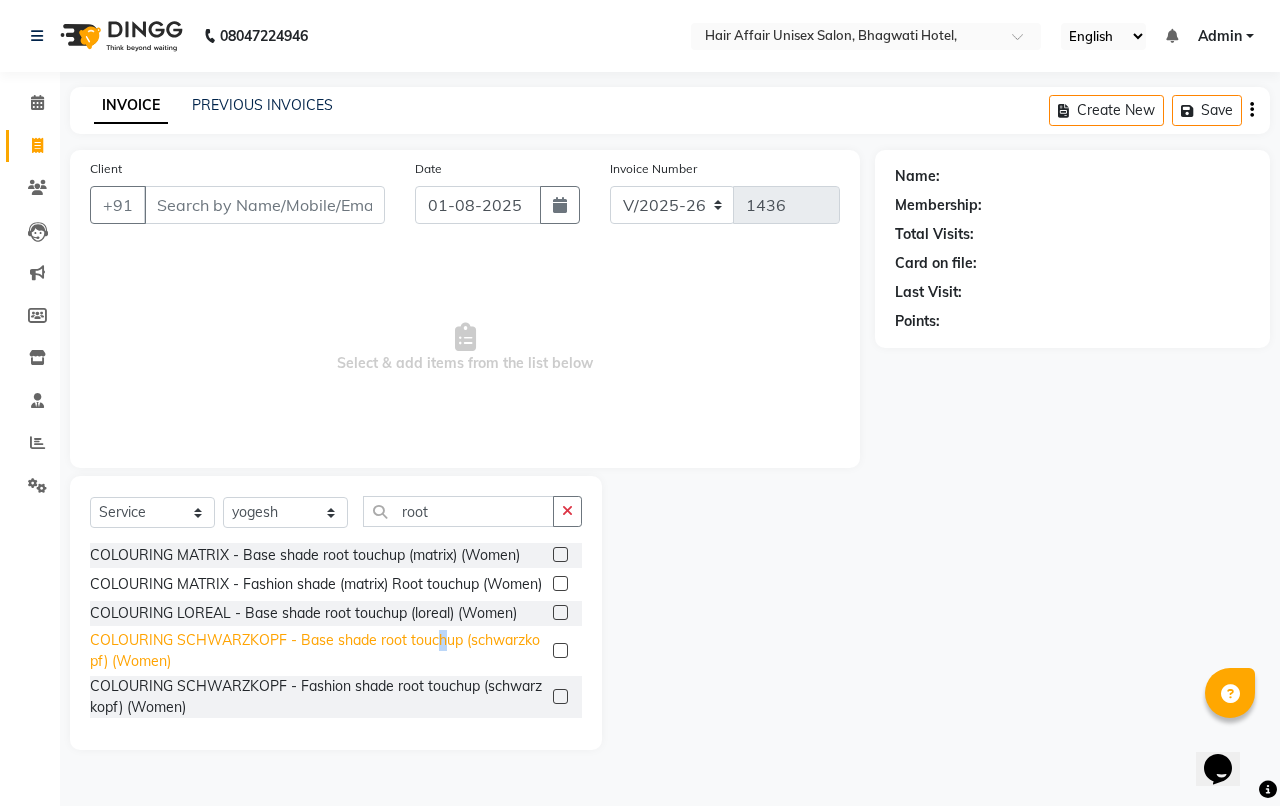 click on "COLOURING SCHWARZKOPF - Base shade root touchup (schwarzkopf)  (Women)" 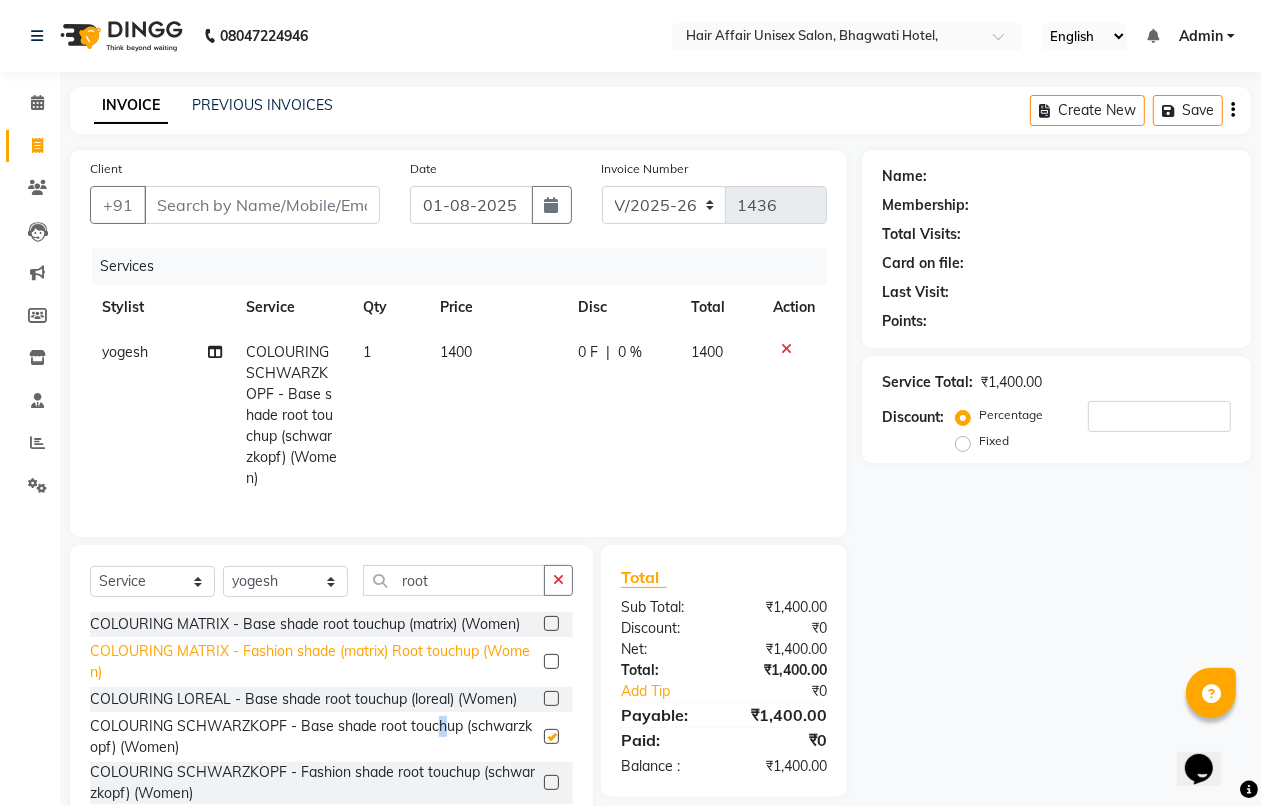 checkbox on "false" 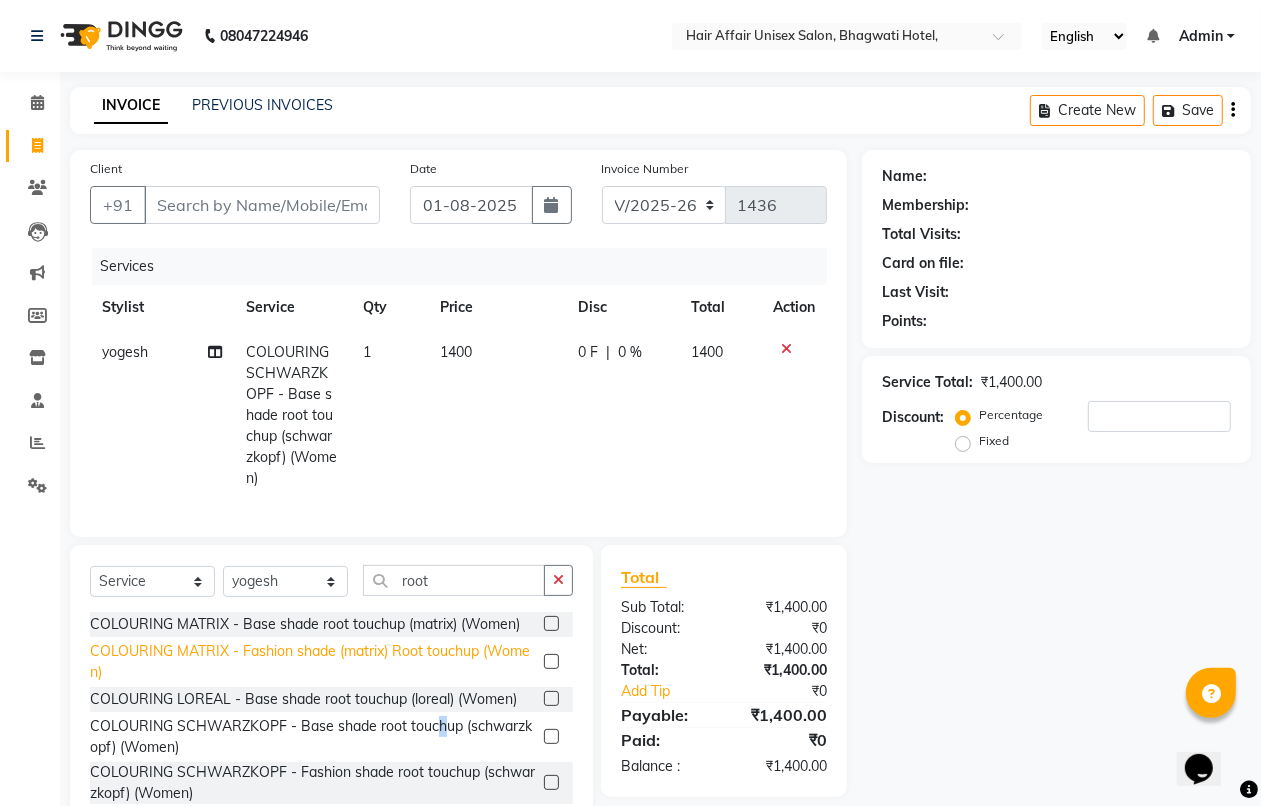 scroll, scrollTop: 57, scrollLeft: 0, axis: vertical 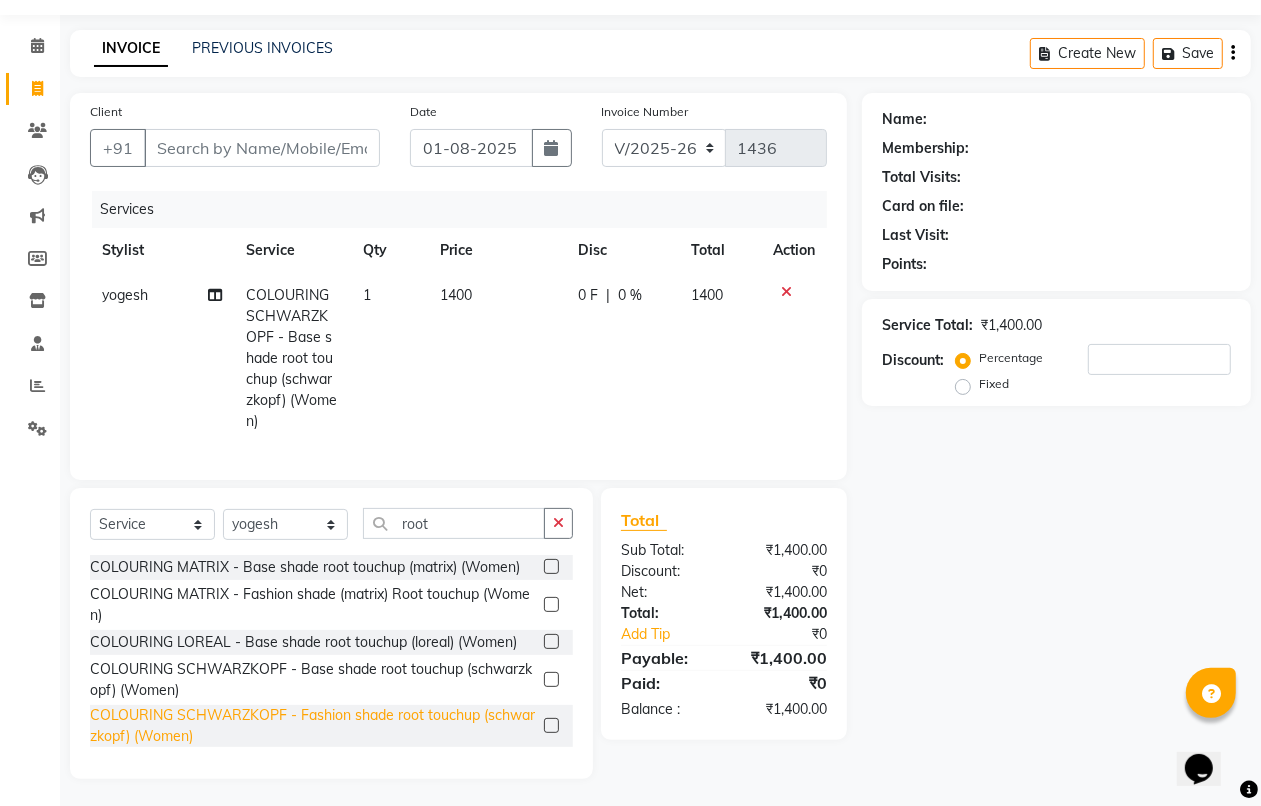 click on "COLOURING SCHWARZKOPF - Fashion shade root touchup (schwarzkopf)  (Women)" 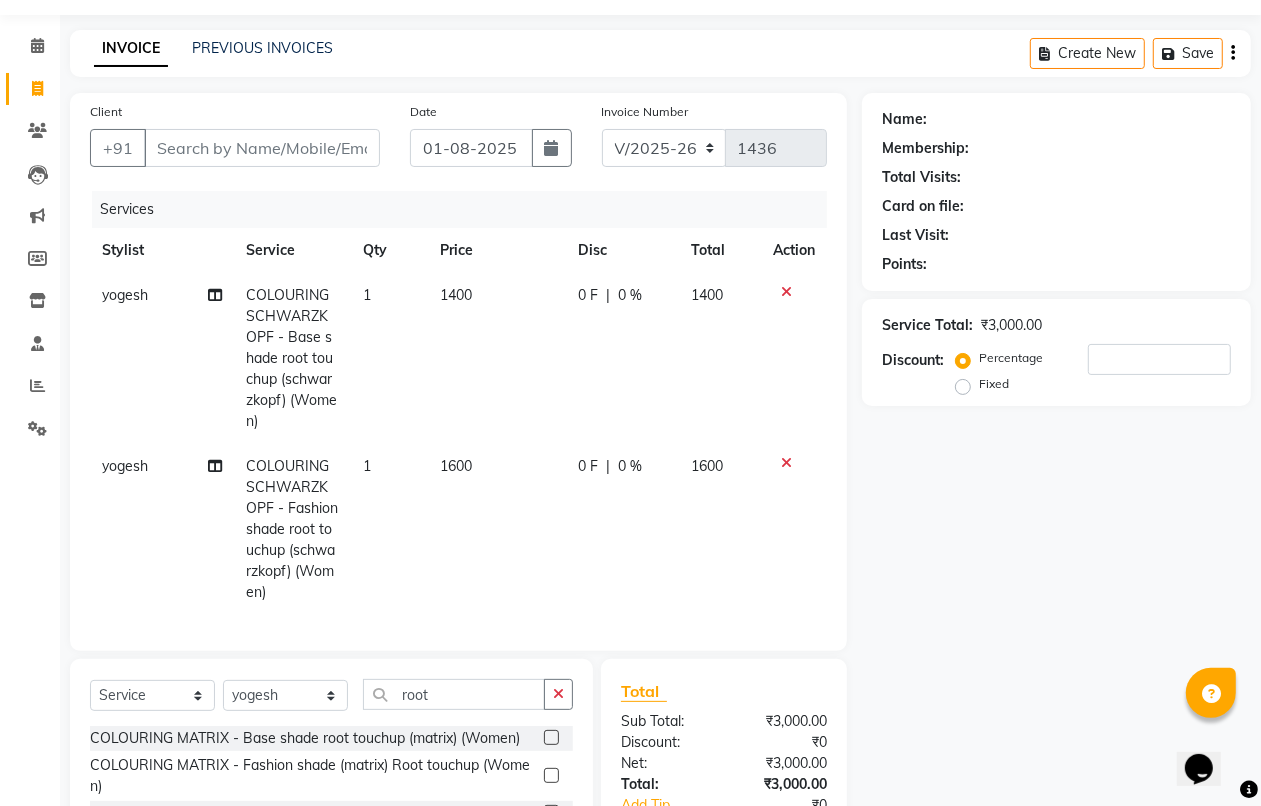 checkbox on "false" 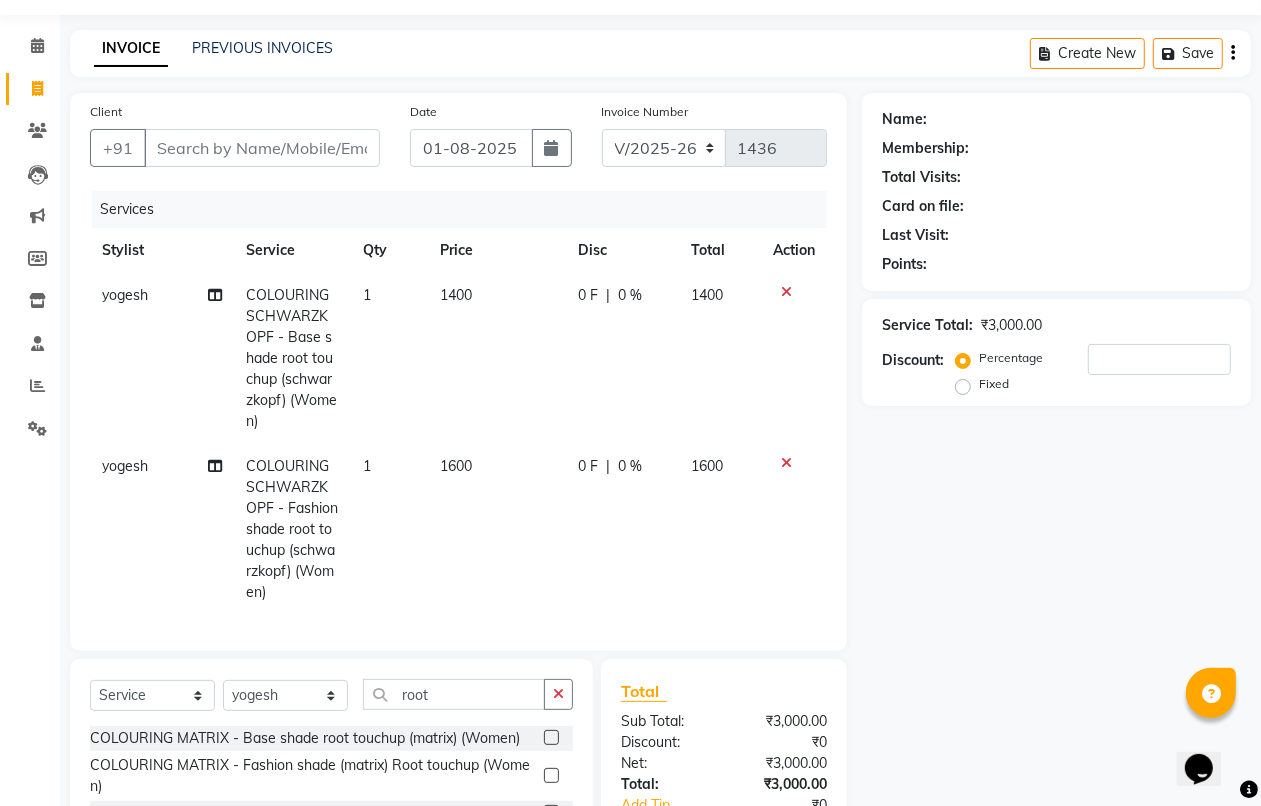 click 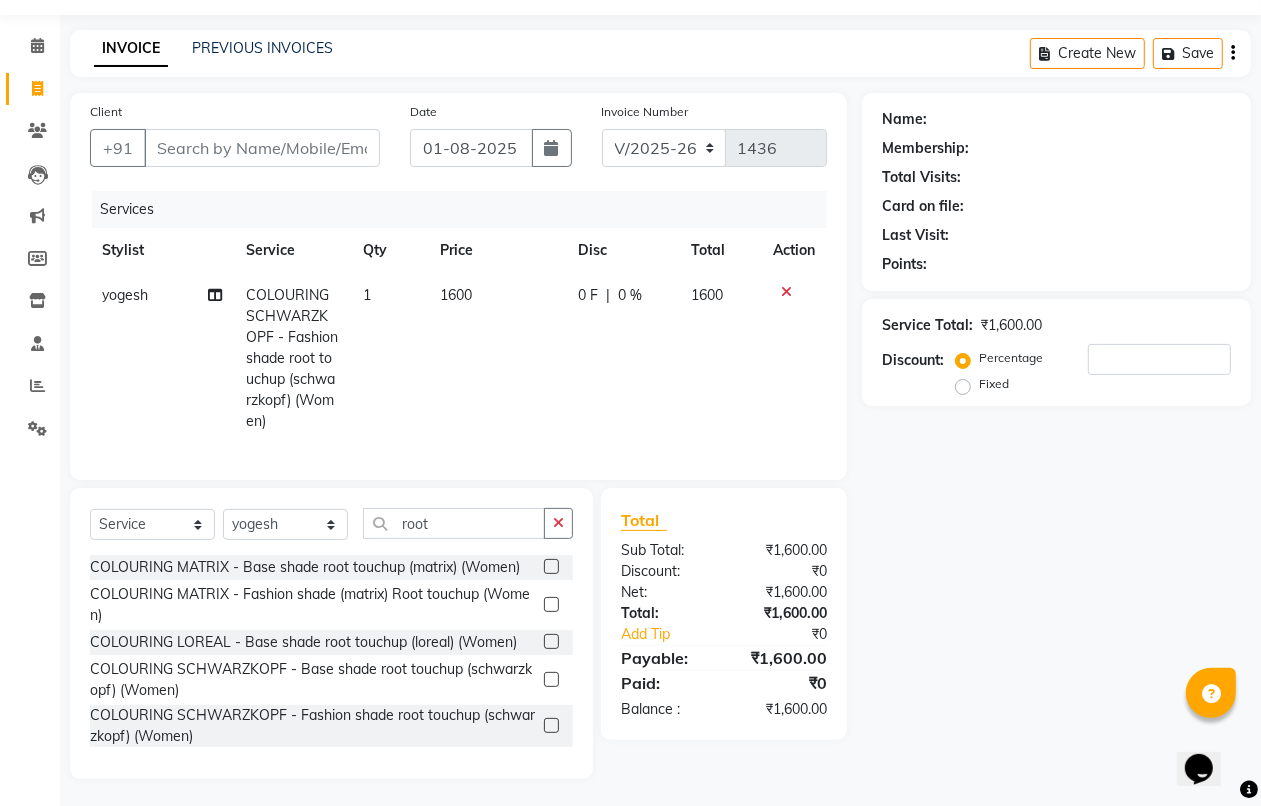 click 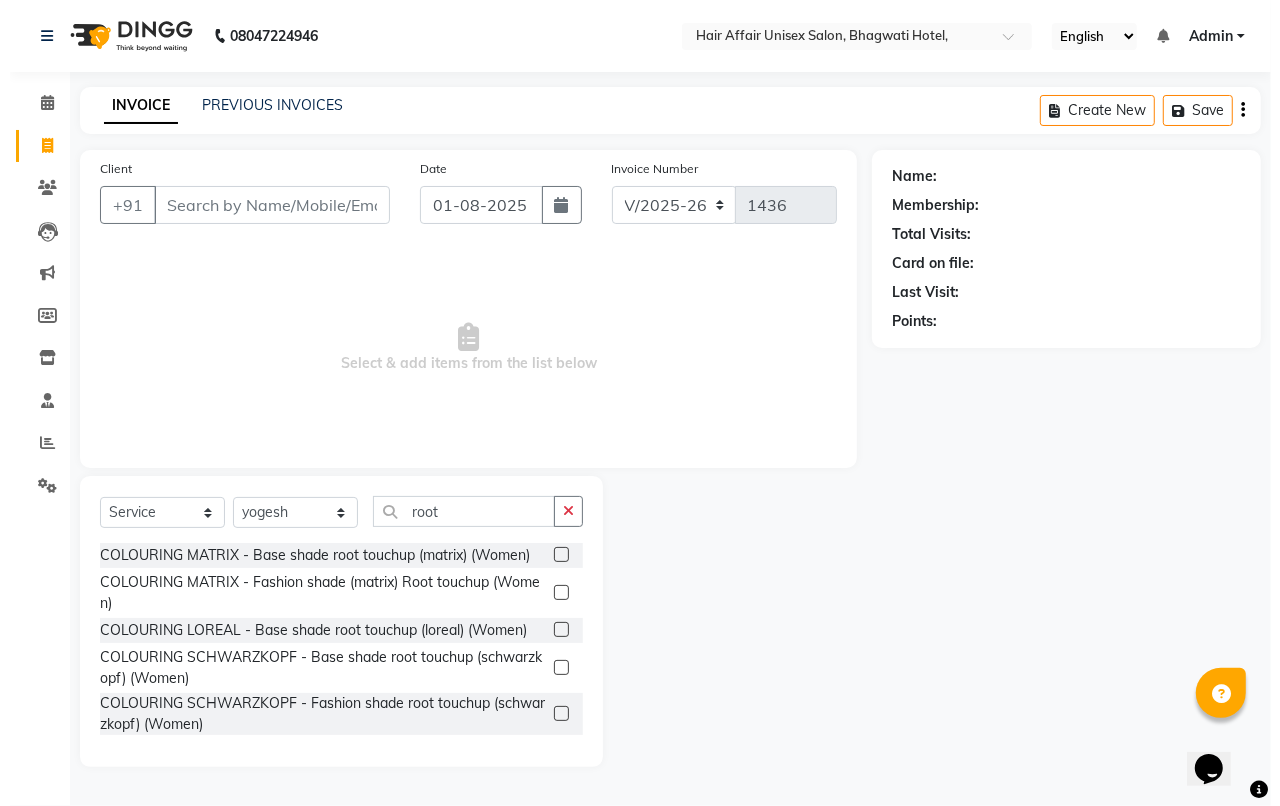 scroll, scrollTop: 0, scrollLeft: 0, axis: both 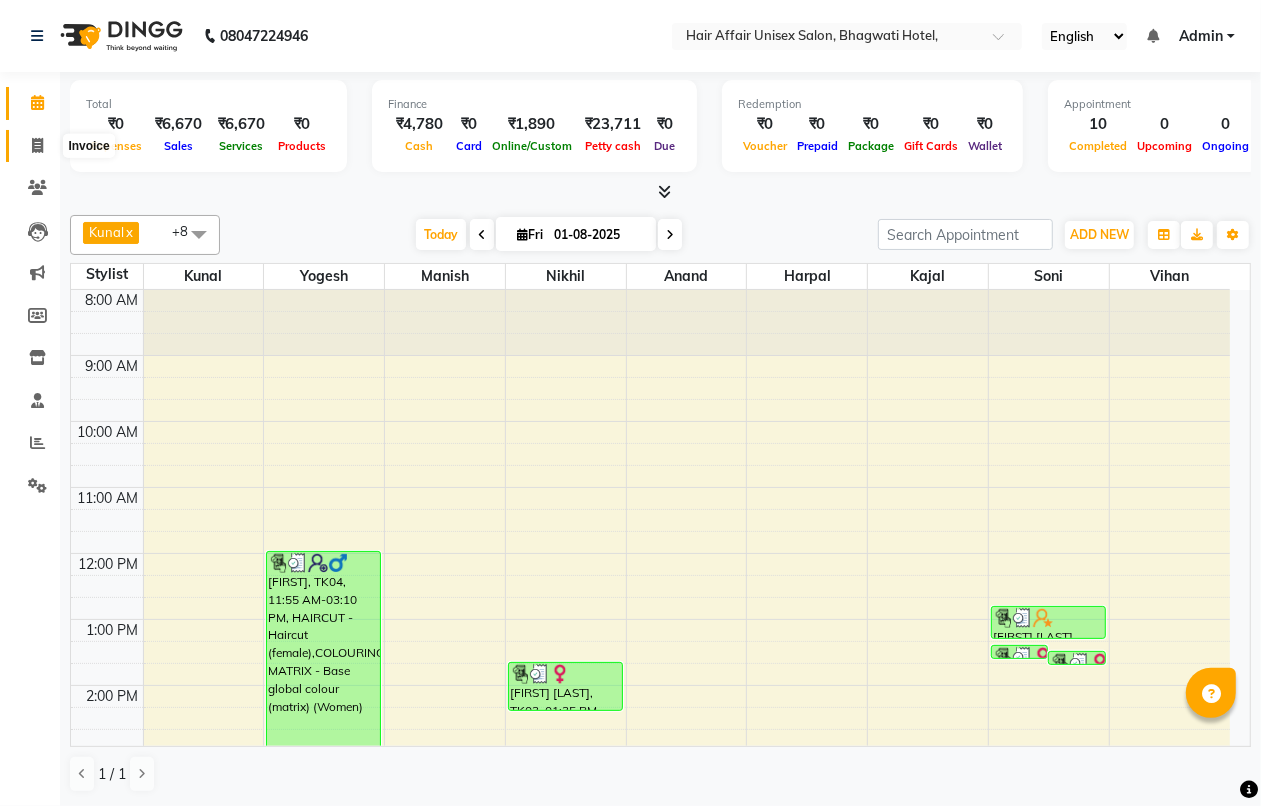click 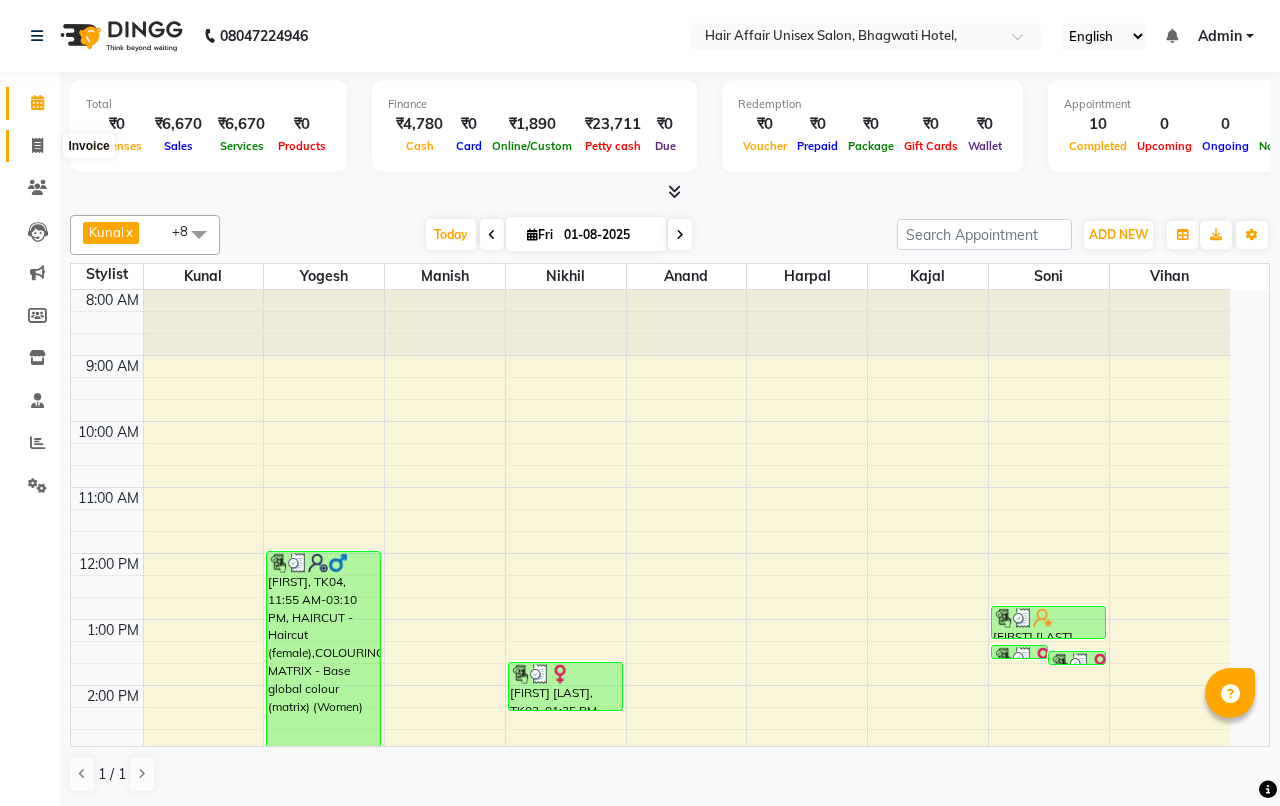 select on "6225" 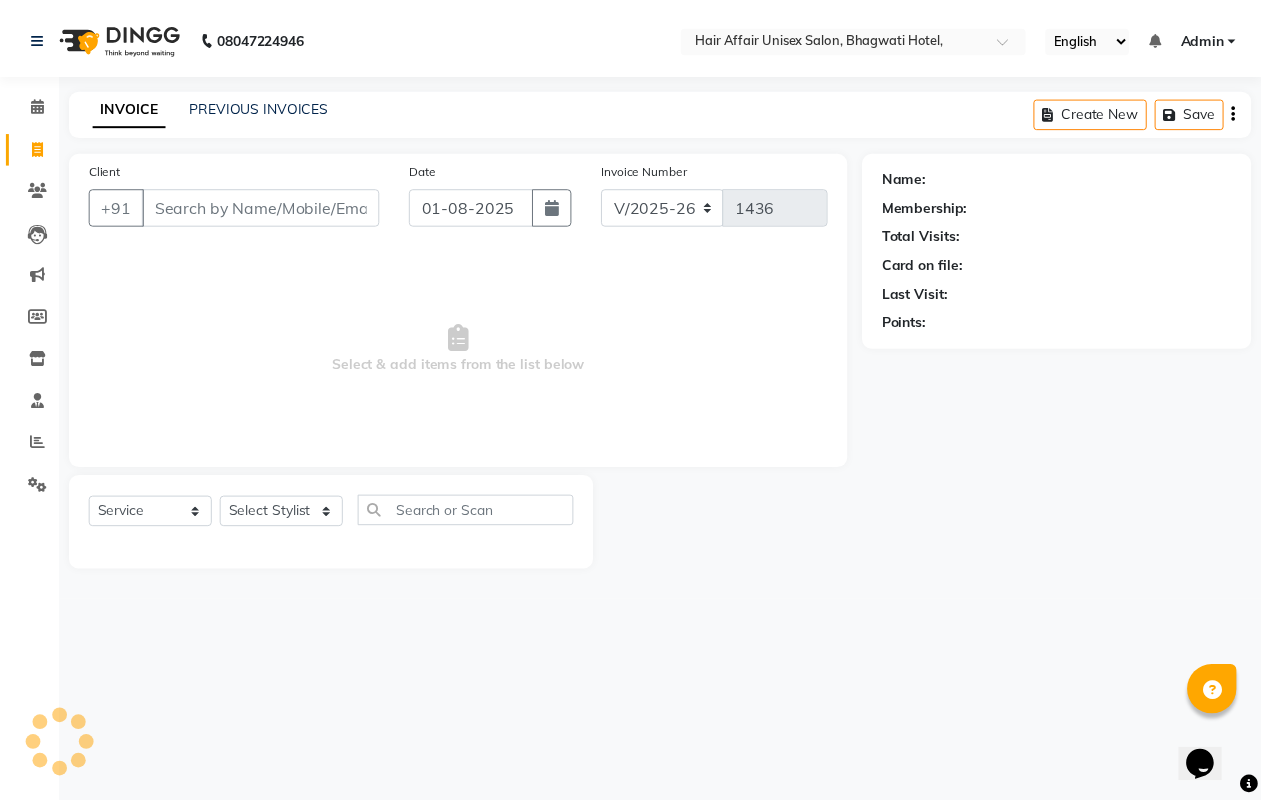 scroll, scrollTop: 0, scrollLeft: 0, axis: both 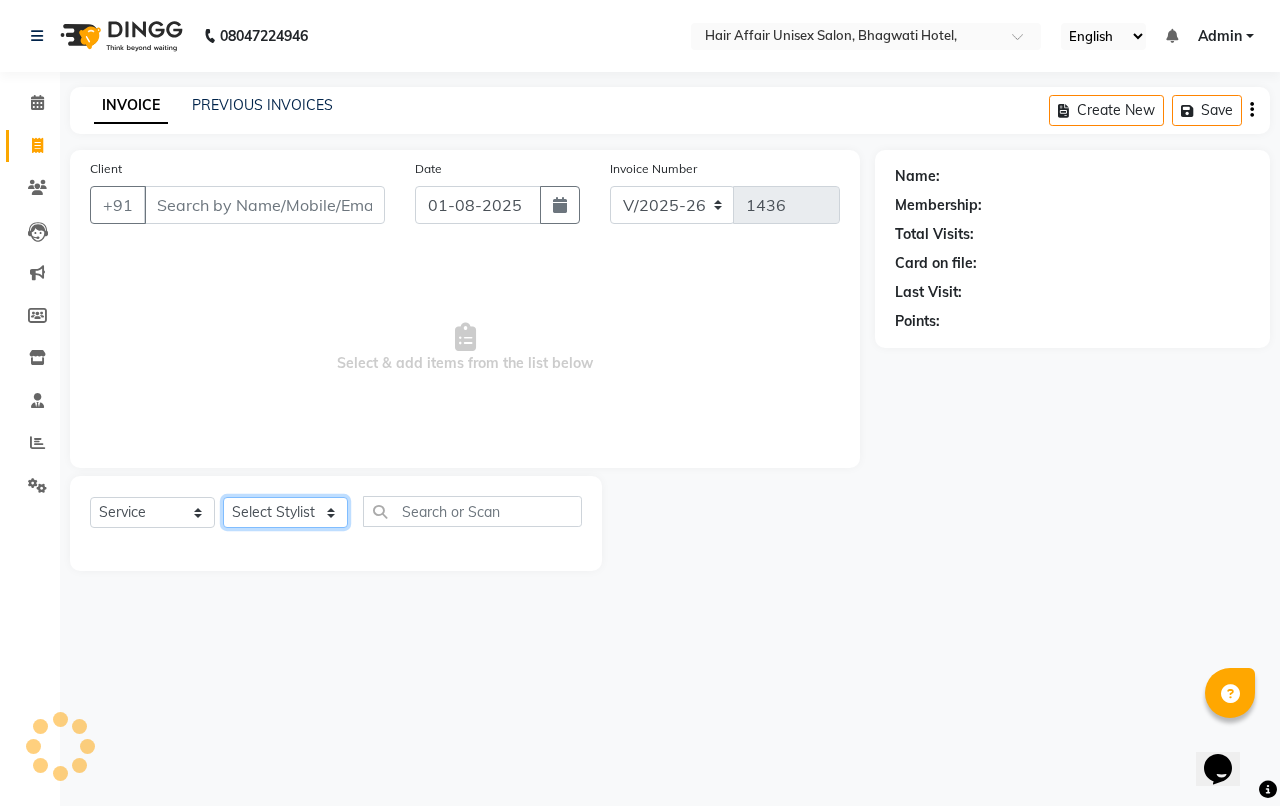 click on "Select Stylist" 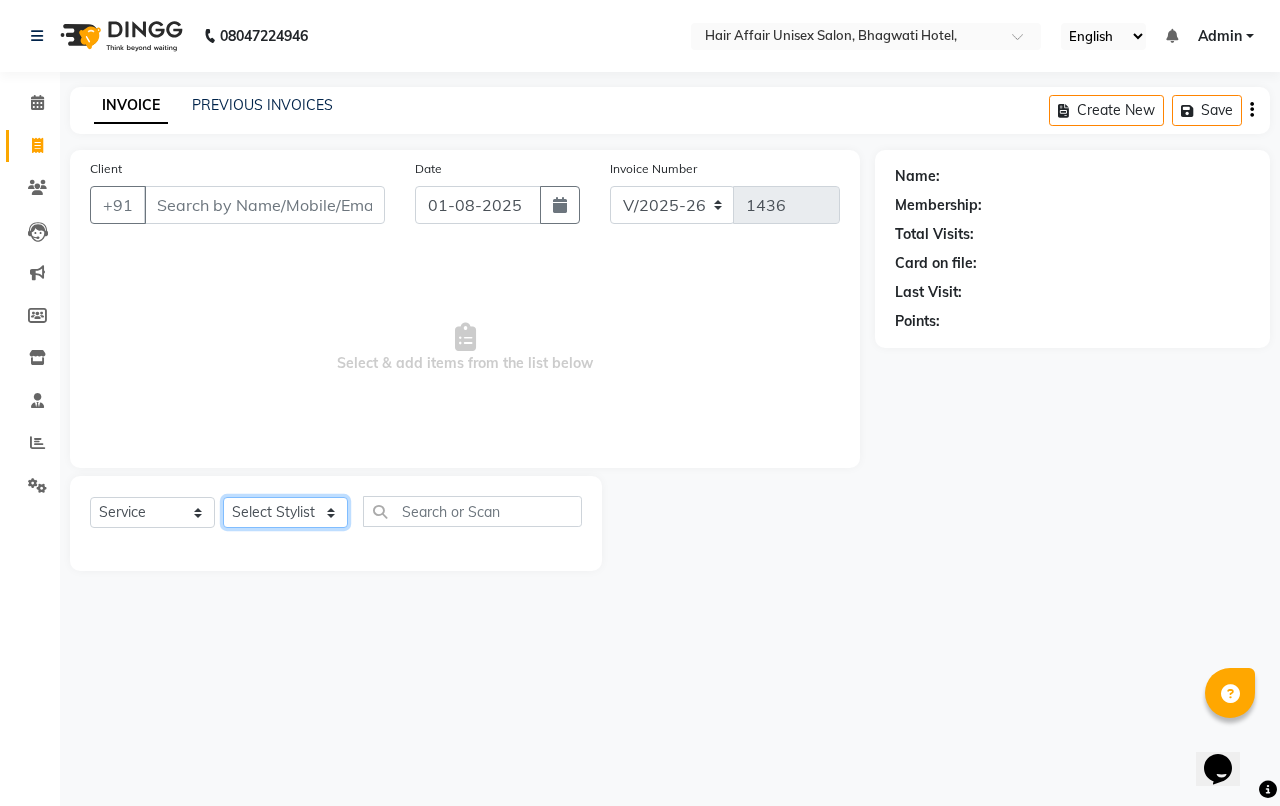 select on "60041" 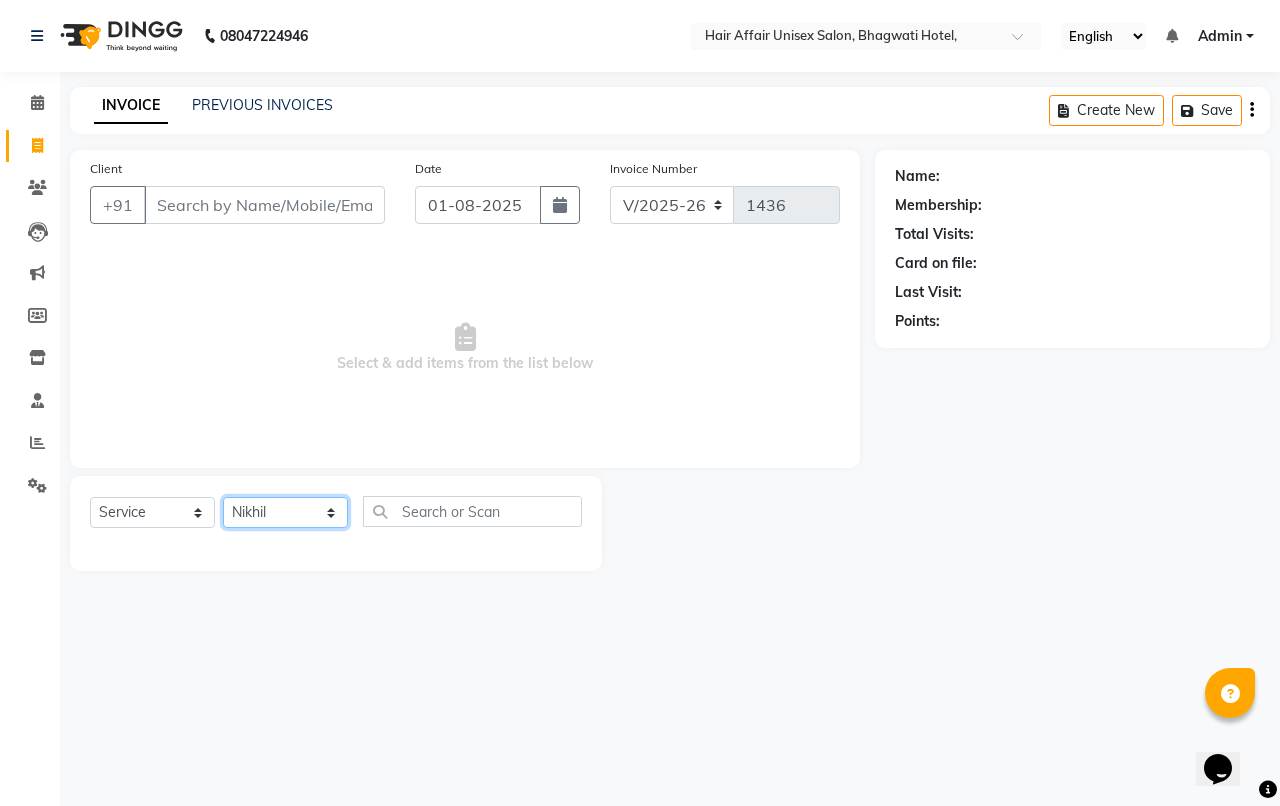 click on "Select Stylist Anand harpal kajal Kunal Manish Nikhil soni Vihan yogesh" 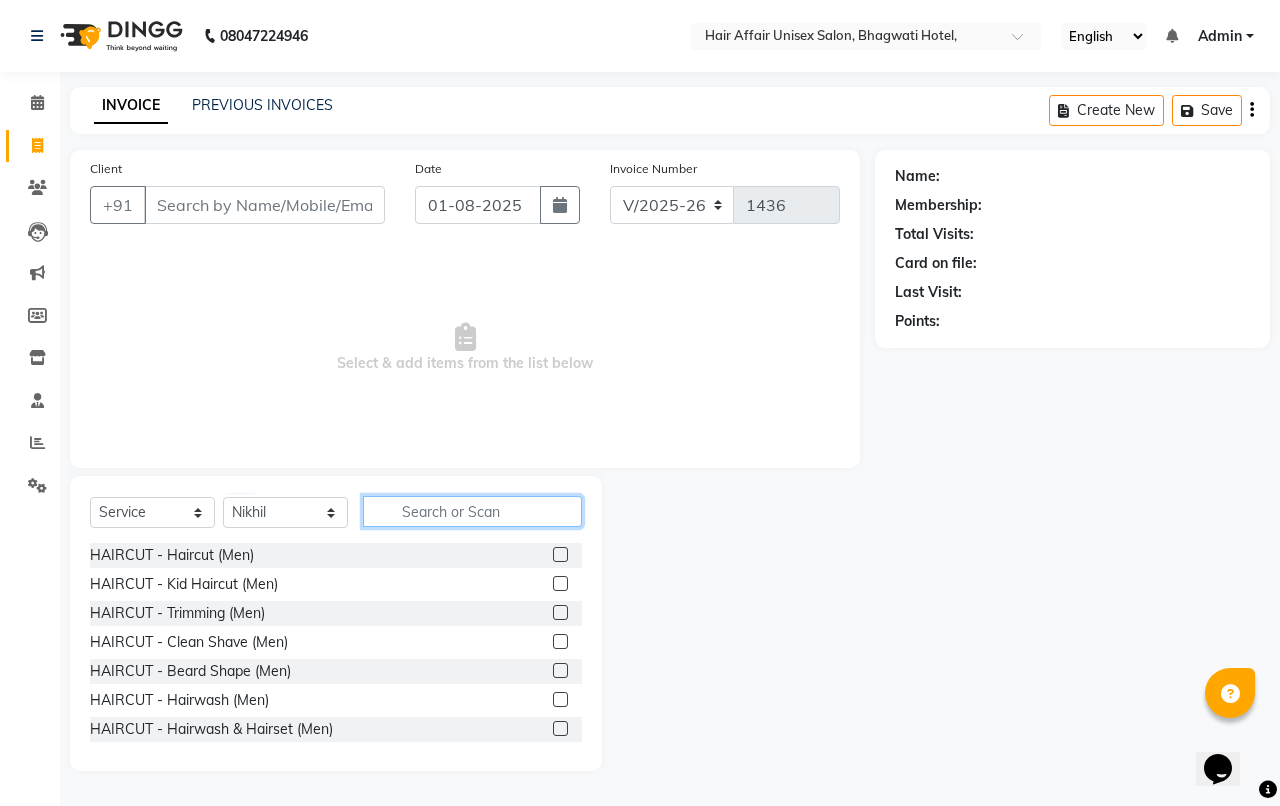 click 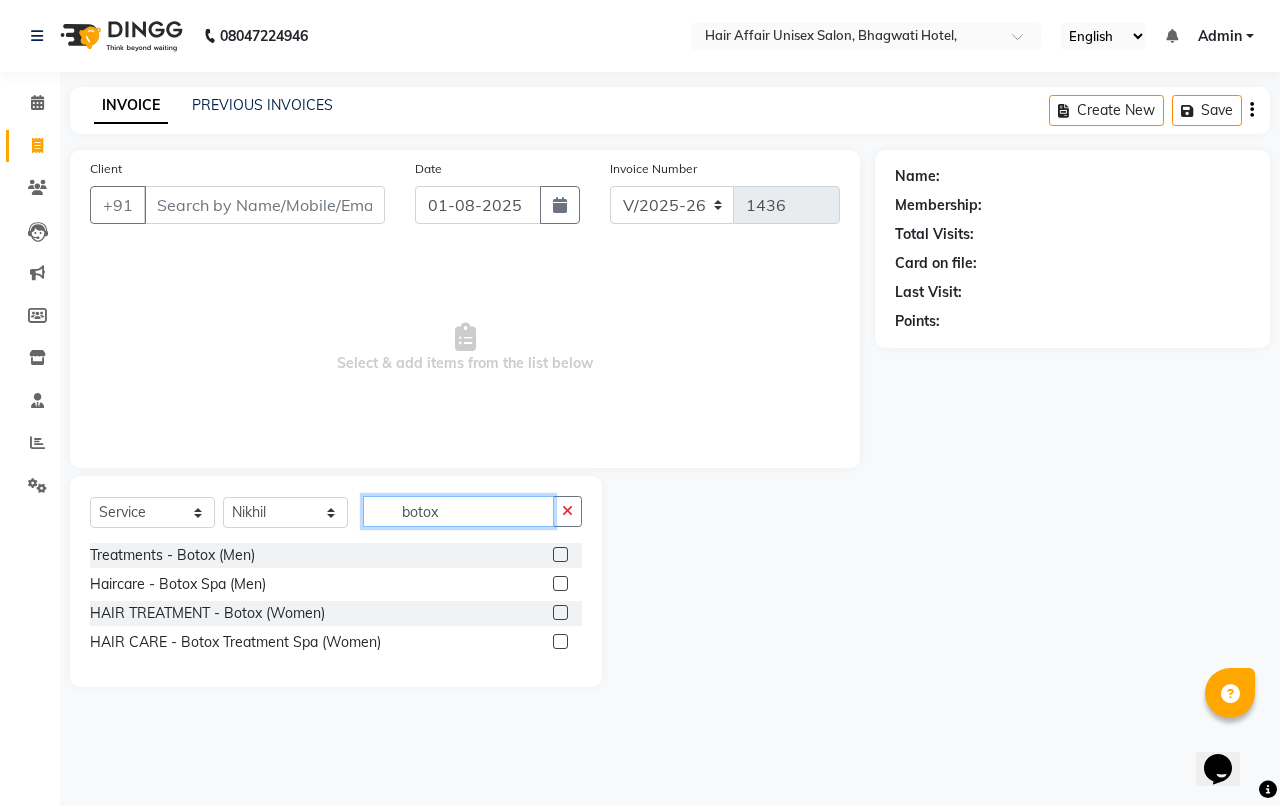 type on "botox" 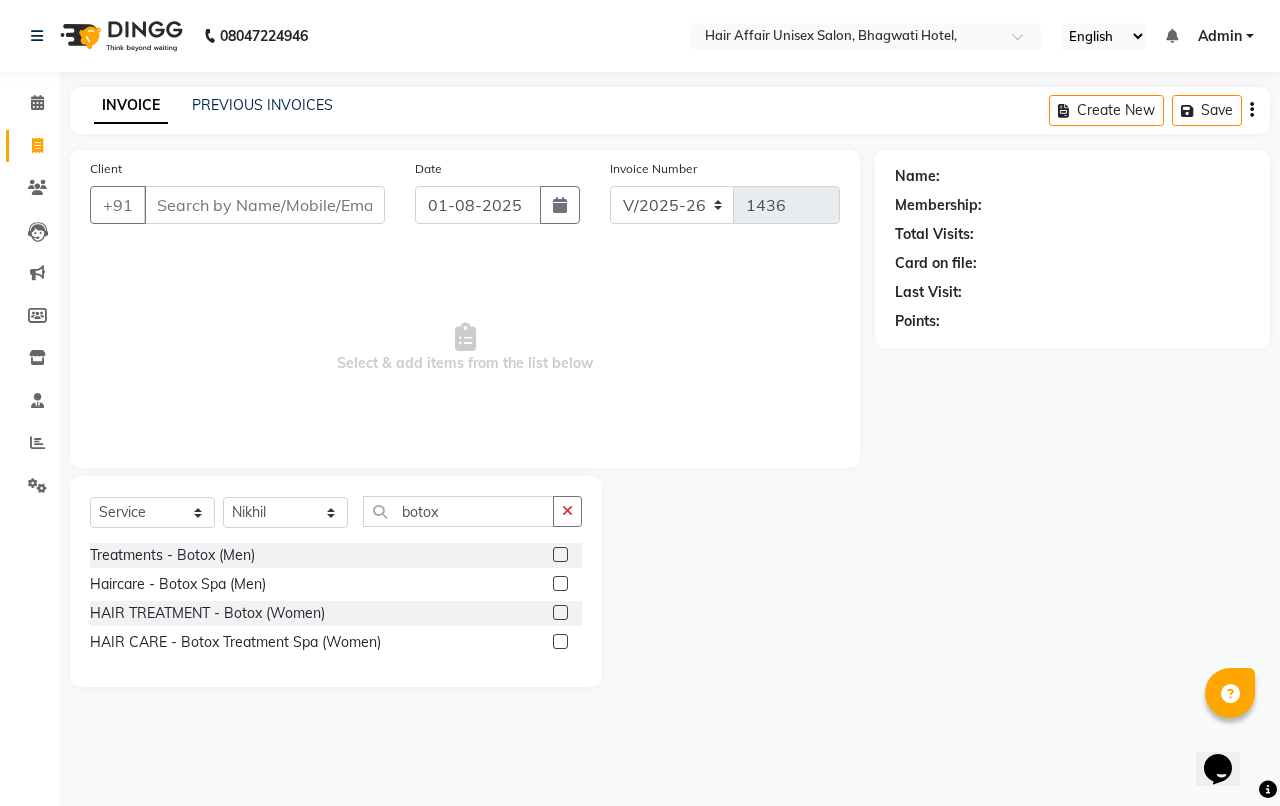 click 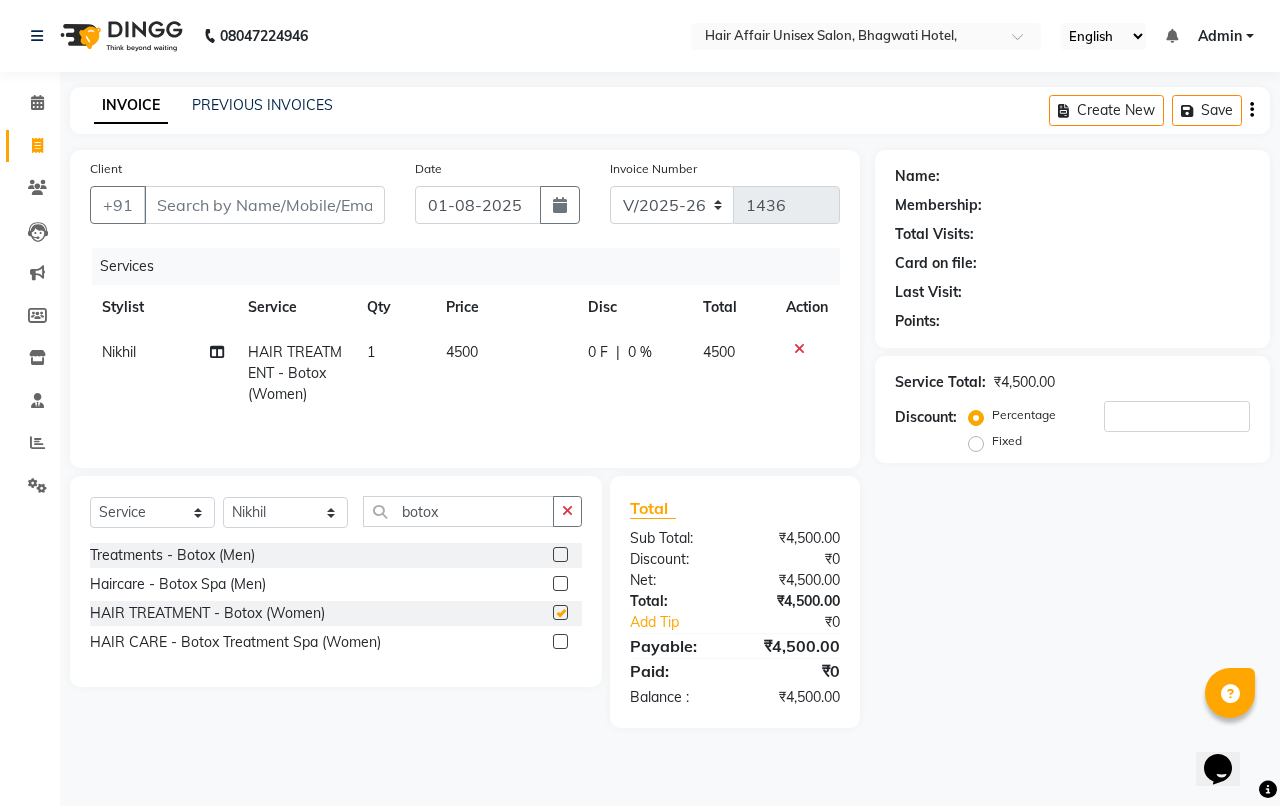 checkbox on "false" 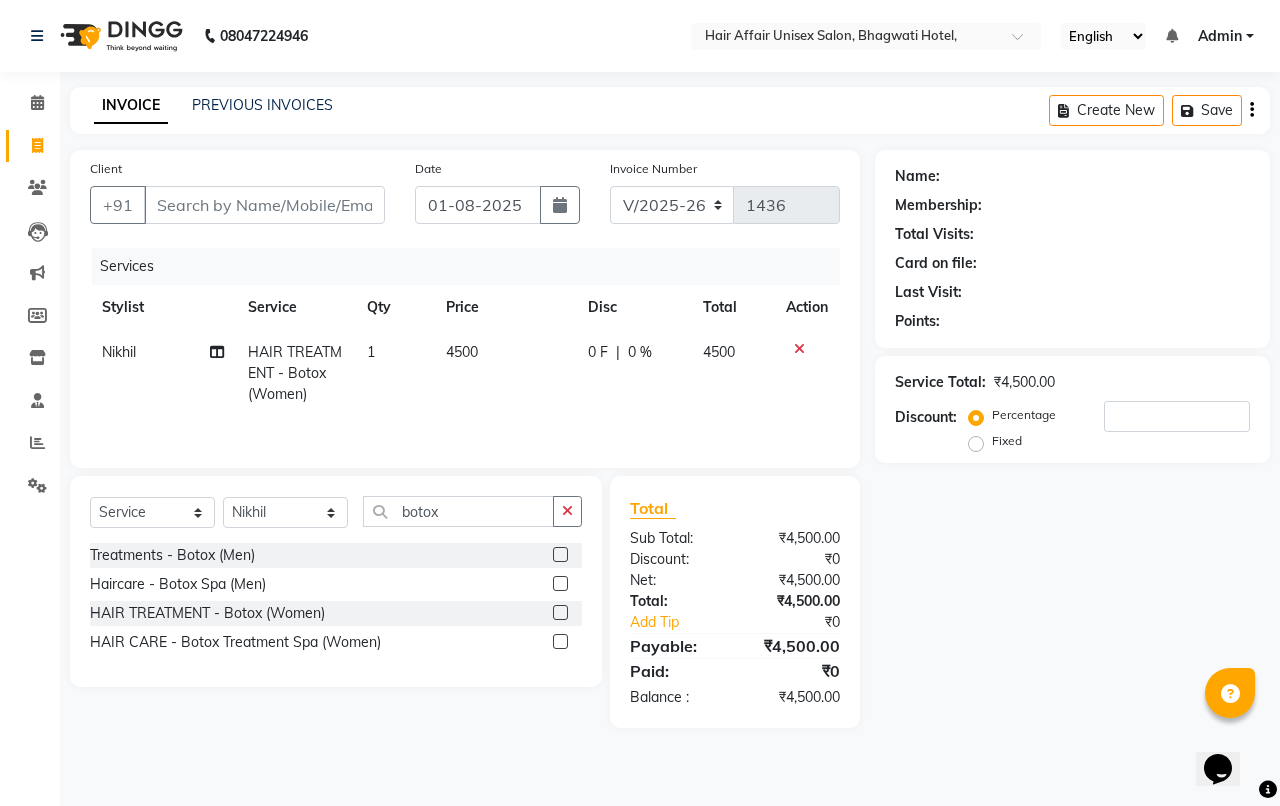 click on "4500" 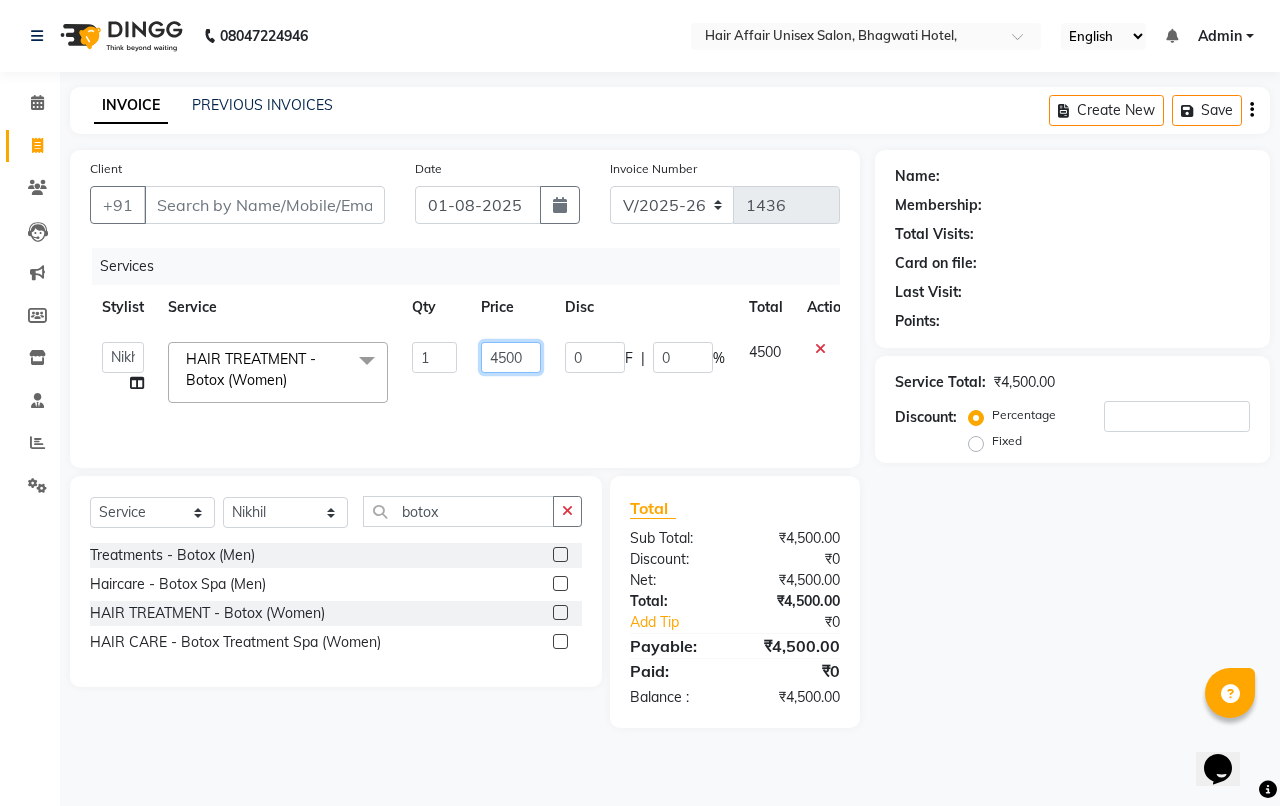 click on "4500" 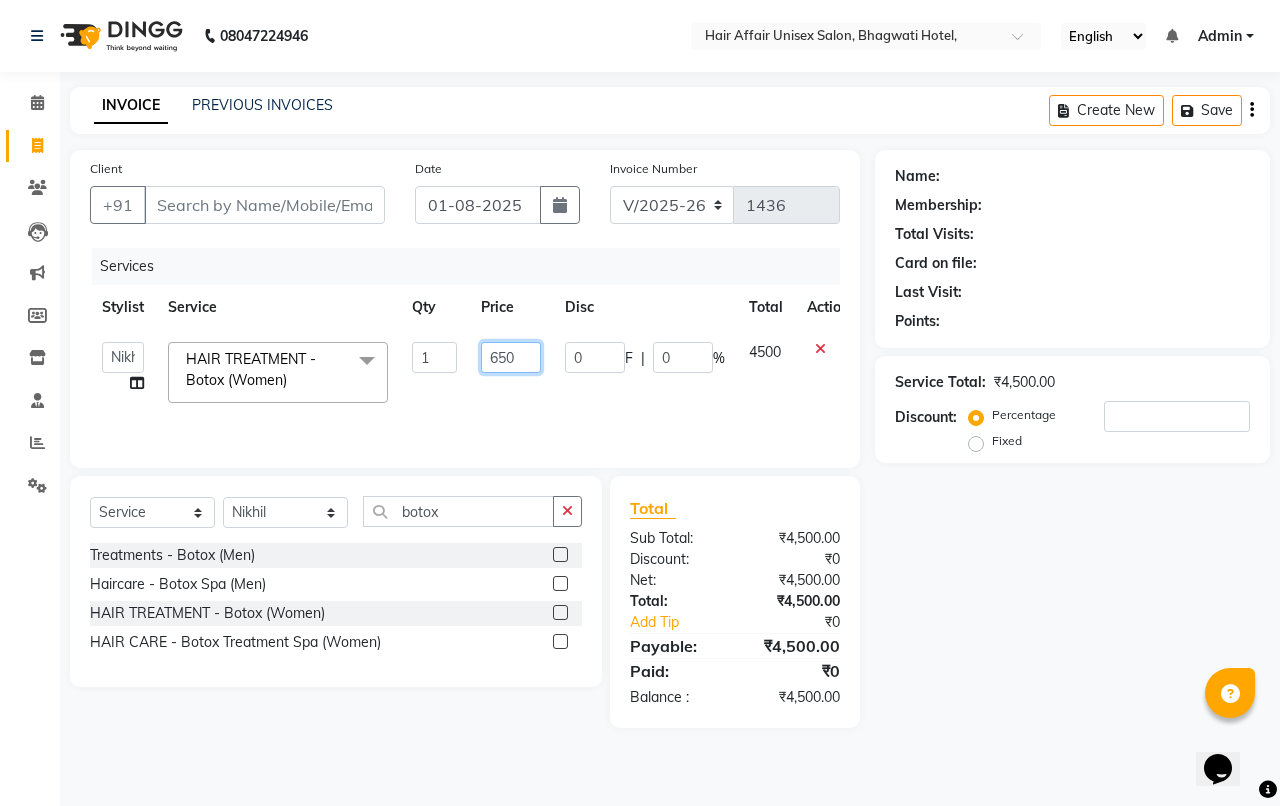 type on "6500" 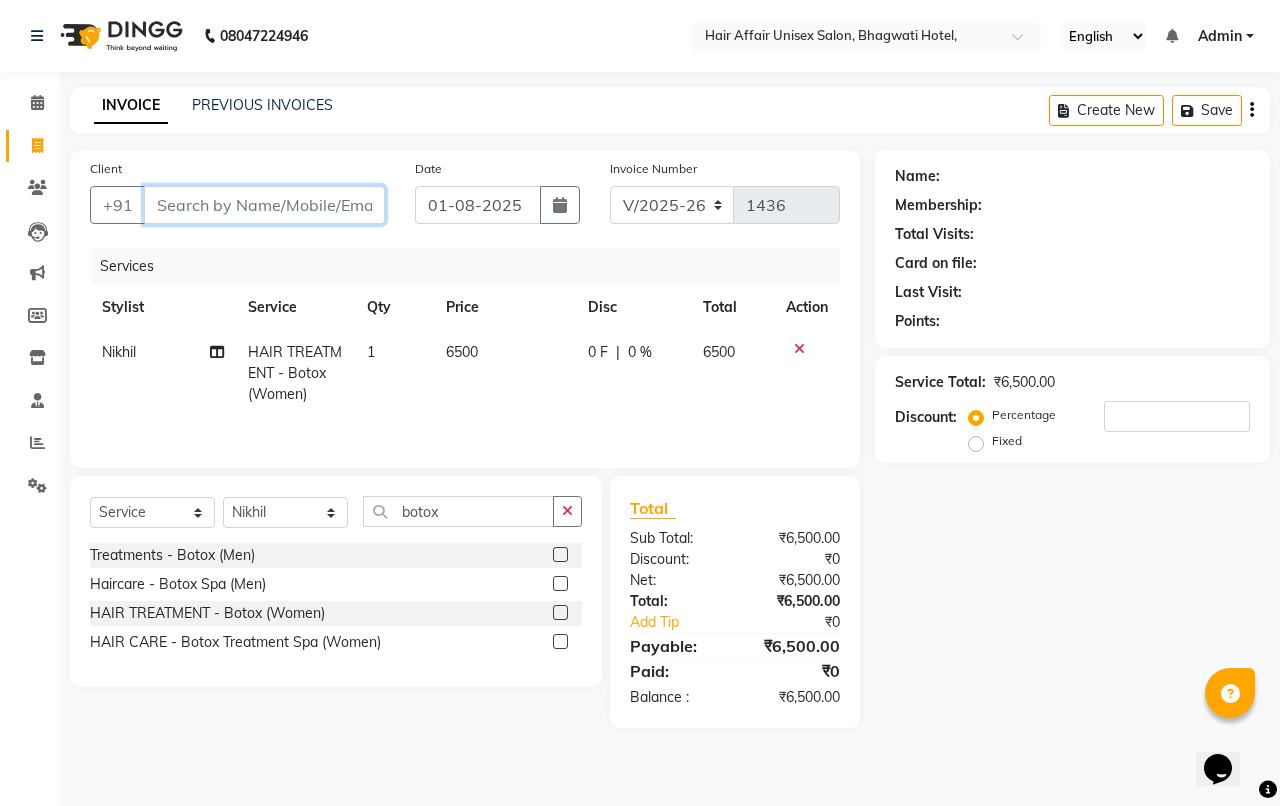 drag, startPoint x: 231, startPoint y: 197, endPoint x: 217, endPoint y: 191, distance: 15.231546 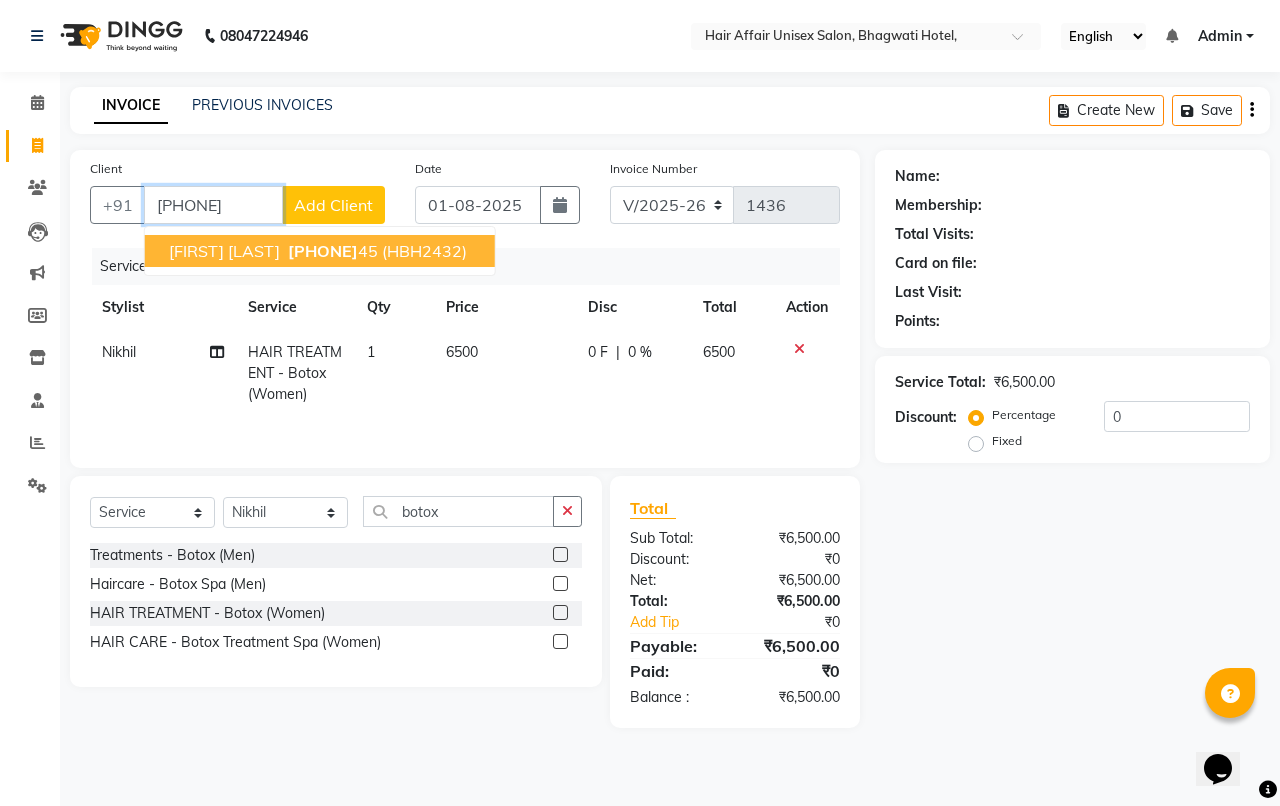 click on "82610014 45" at bounding box center (331, 251) 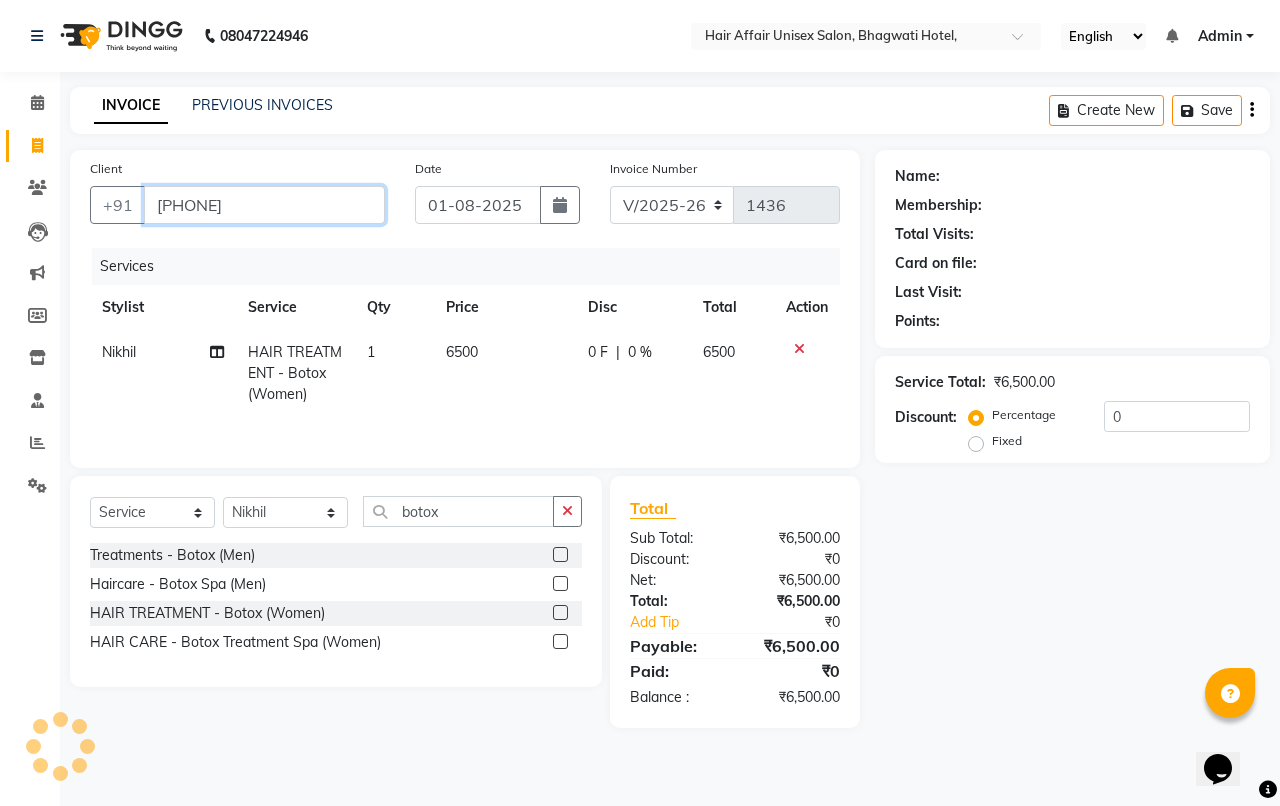 type on "[PHONE]" 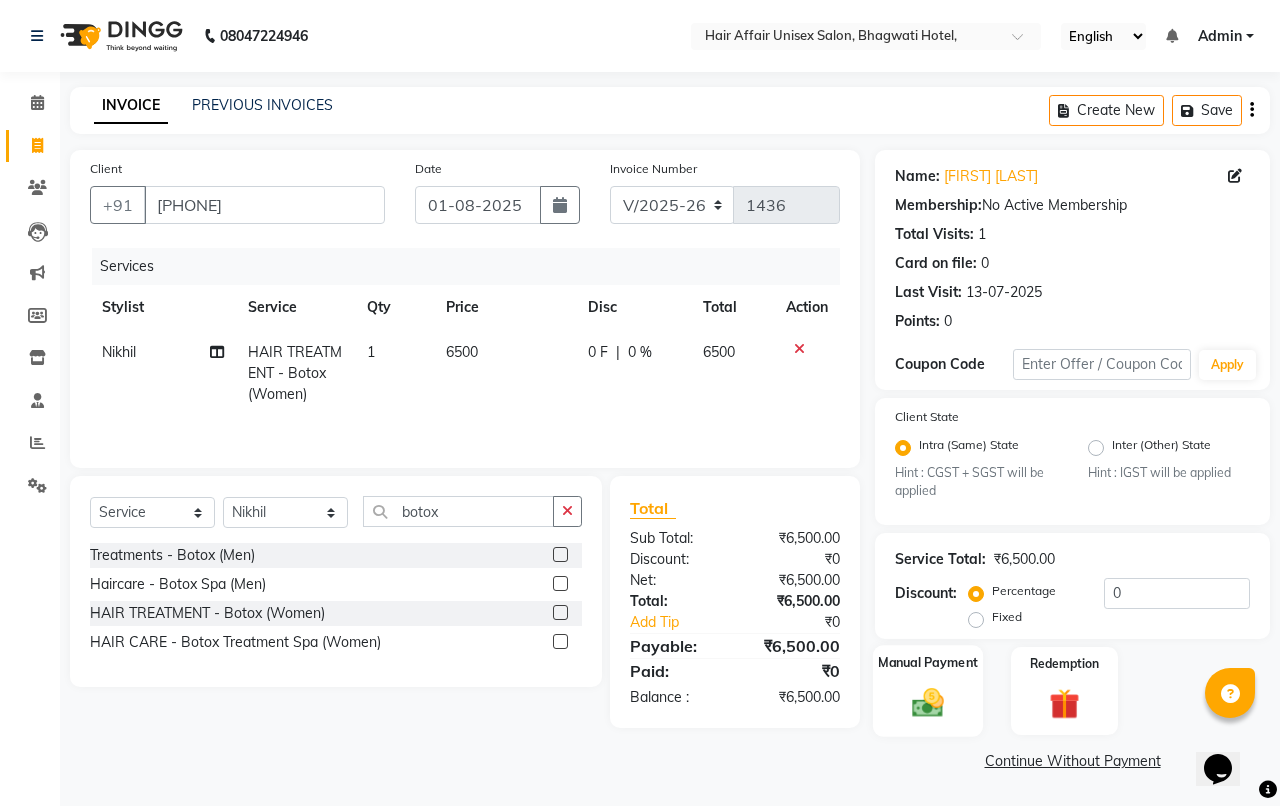 click on "Manual Payment" 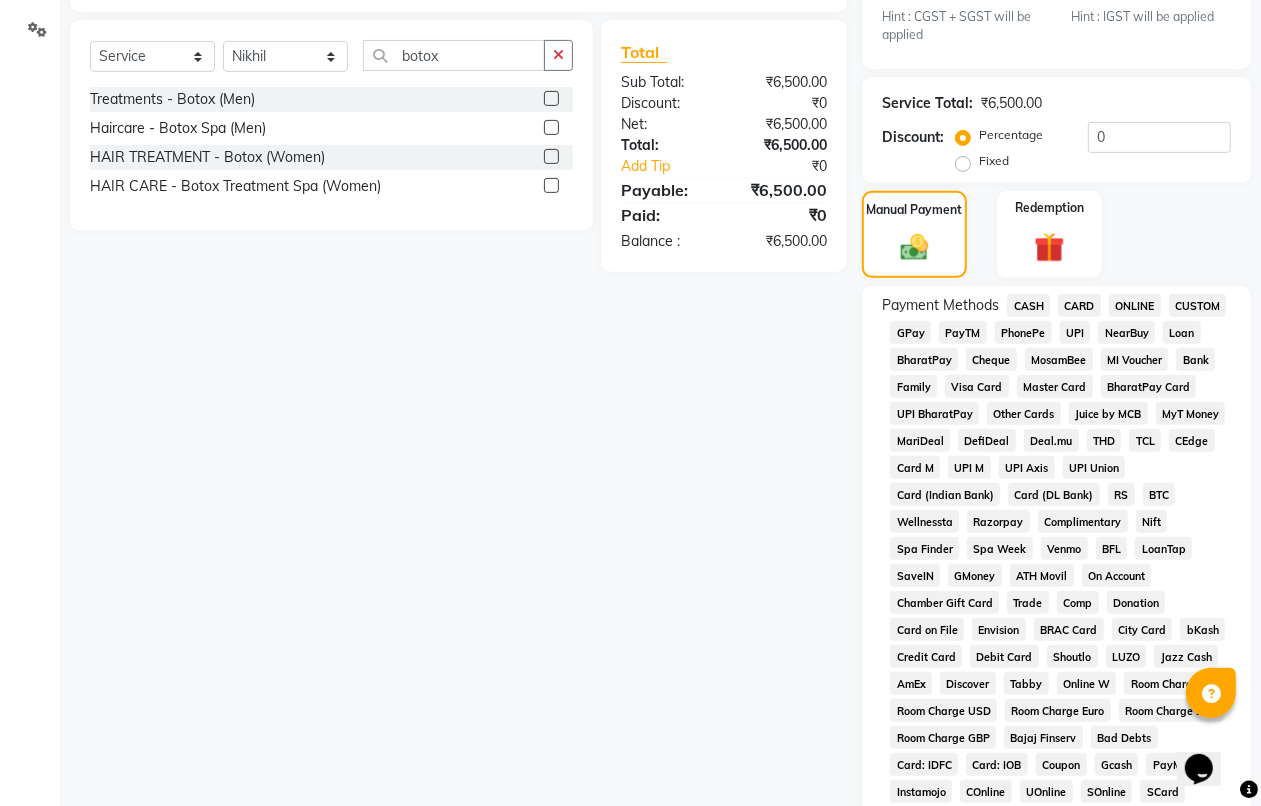scroll, scrollTop: 0, scrollLeft: 0, axis: both 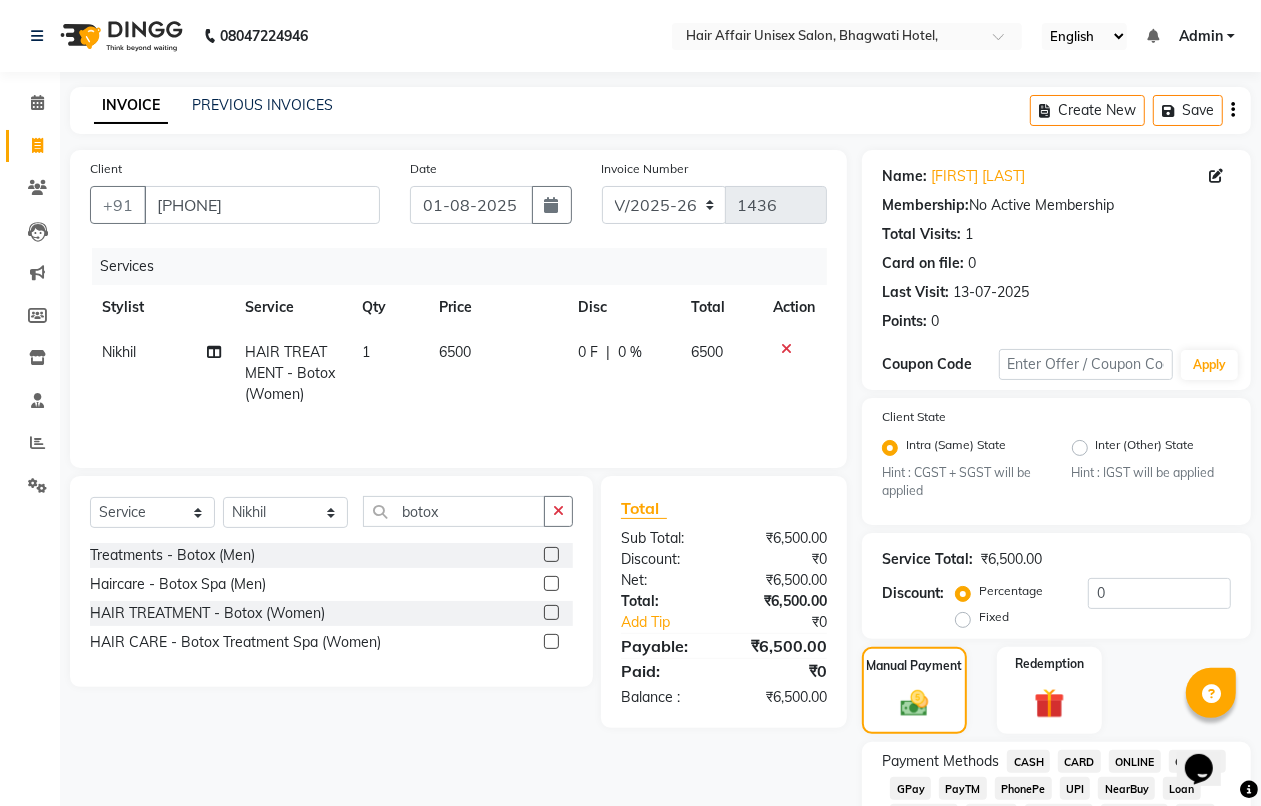 click on "6500" 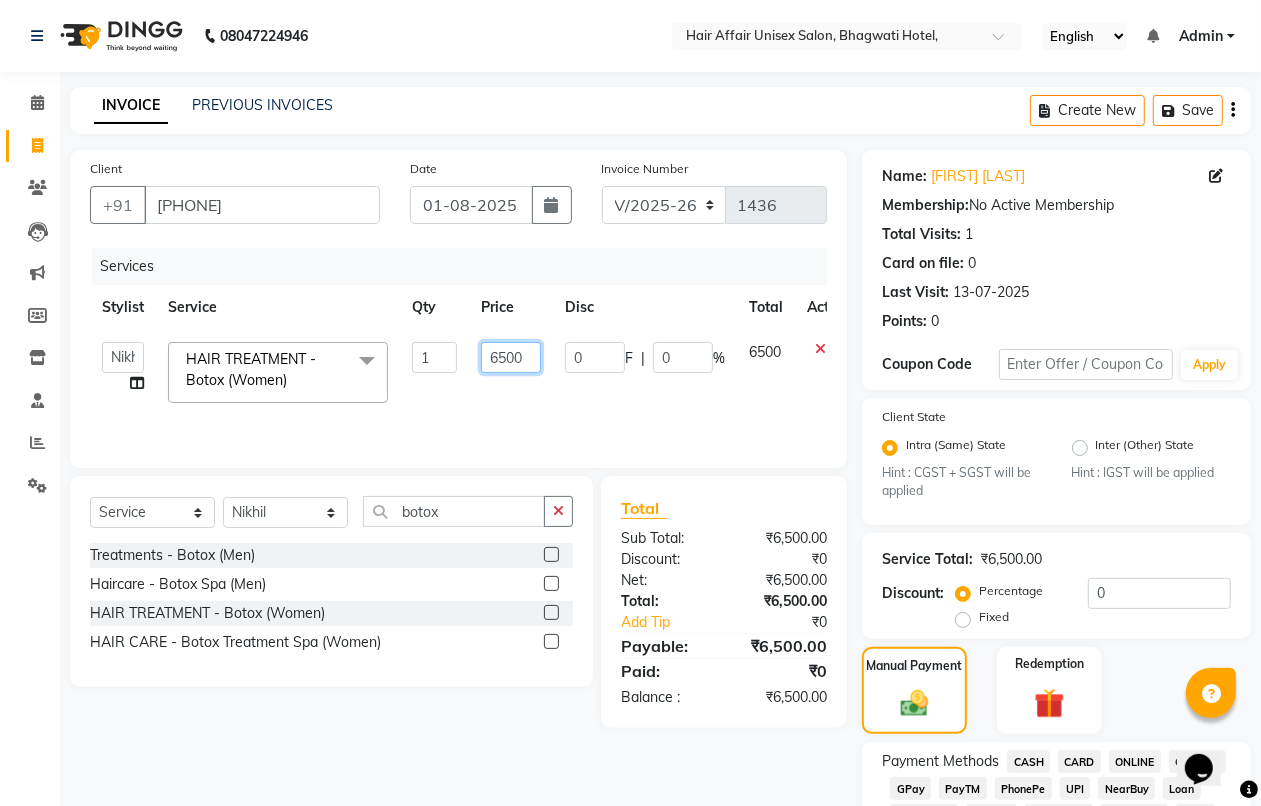 click on "6500" 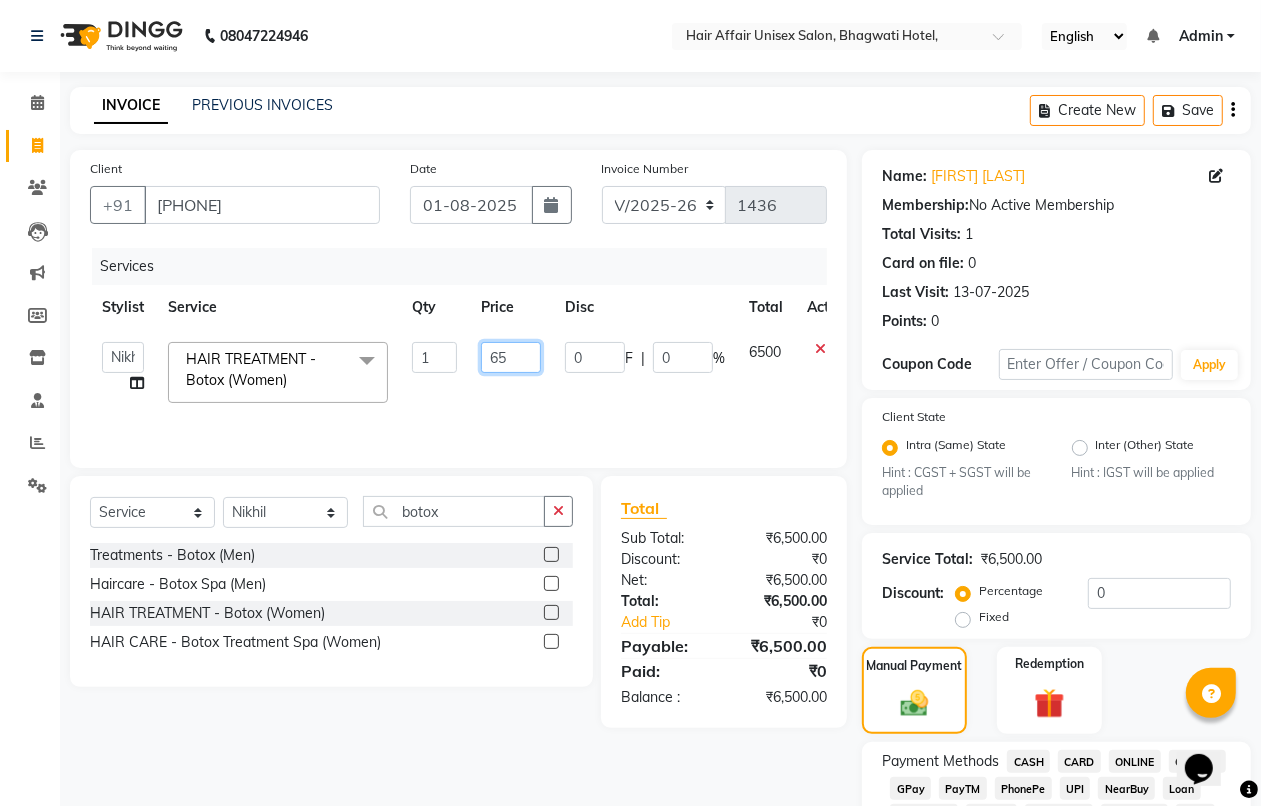 type on "6" 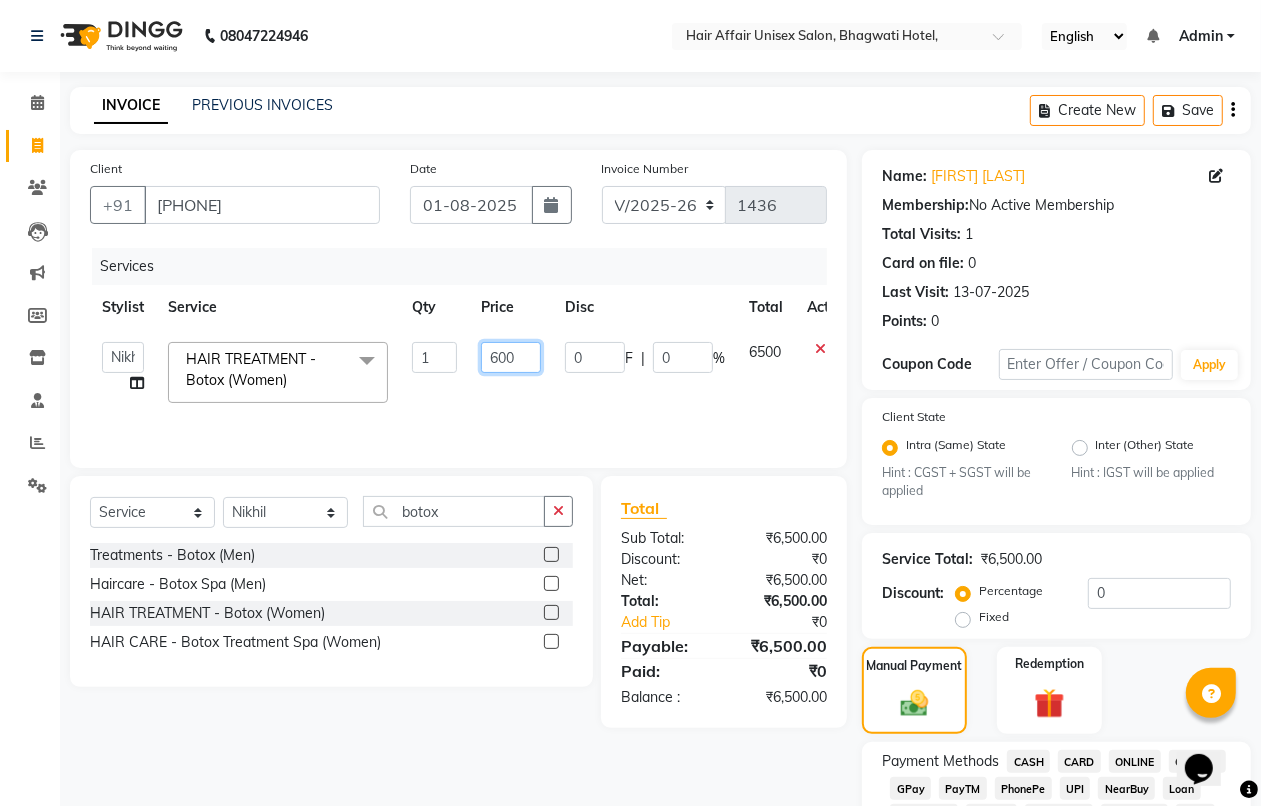 type on "6000" 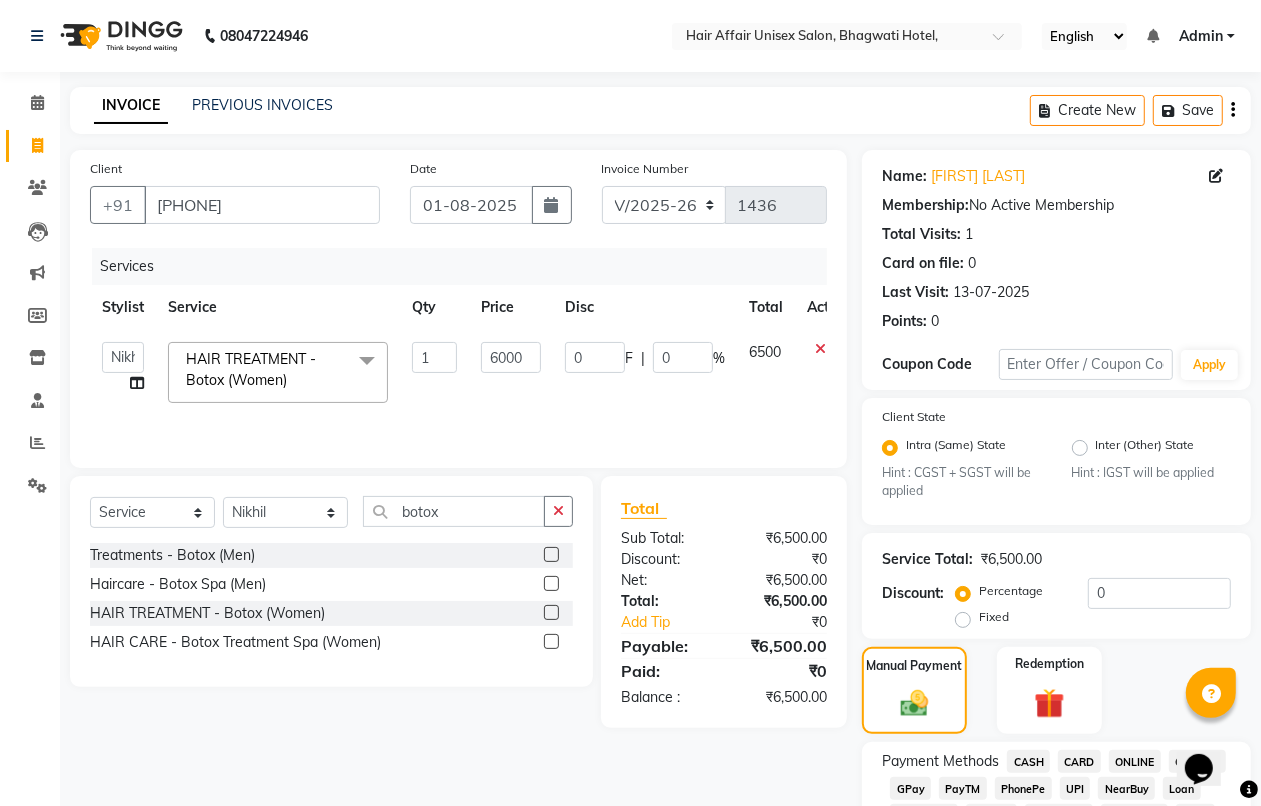 click on "[FIRST] [LAST] [LAST] [LAST] [LAST] [LAST] [LAST] [LAST] [LAST] HAIR TREATMENT - Botox  (Women)  x HAIRCUT - Haircut  (Men) HAIRCUT - Kid Haircut  (Men) HAIRCUT - Trimming  (Men) HAIRCUT - Clean Shave  (Men) HAIRCUT - Beard Shape  (Men) HAIRCUT - Hairwash  (Men) HAIRCUT - Hairwash & Hairset  (Men) HAIRCUT - Ironing  (Men) HAIRCARE - Anti -Dandruff Spa HAIRCUT - Haircut (female) Colouring - Matrix  (Men) Colouring - Matrix Amonia Free  (Men) Colouring - Loreal  (Men) Colouring - Loreal Amonia free  (Men) Colouring - Schwarzkpf  (Men) Colouring - Schwarzkpf Amonia free  (Men) Colouring - Shiner  (Men) Colouring - Mustache Colour  (Men) Colouring - Beard colour matrix  (Men) Colouring - Beard colour Loreal  (Men) Colouring - Beard colour Schwarzkpf  (Men) Highlights - Global Cap  (Men) Highlights - Global Highlights  (Men) Highlights - Shoepolish Technique  (Men) Texture - Smoothnig  (Men) Texture - Straightnig  (Men) Texture - Streight Therapy  (Men) Texture - Rebonding  (Men) full legs oxylife 1" 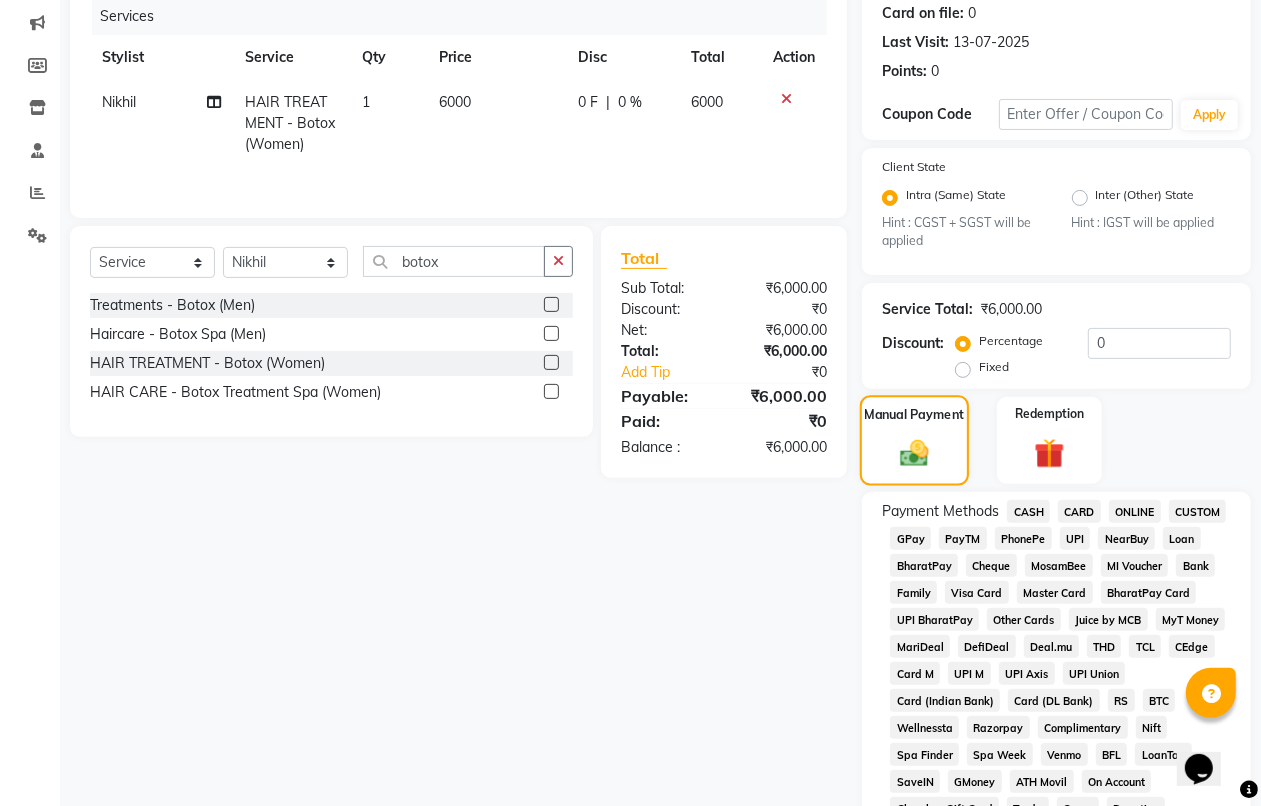 click 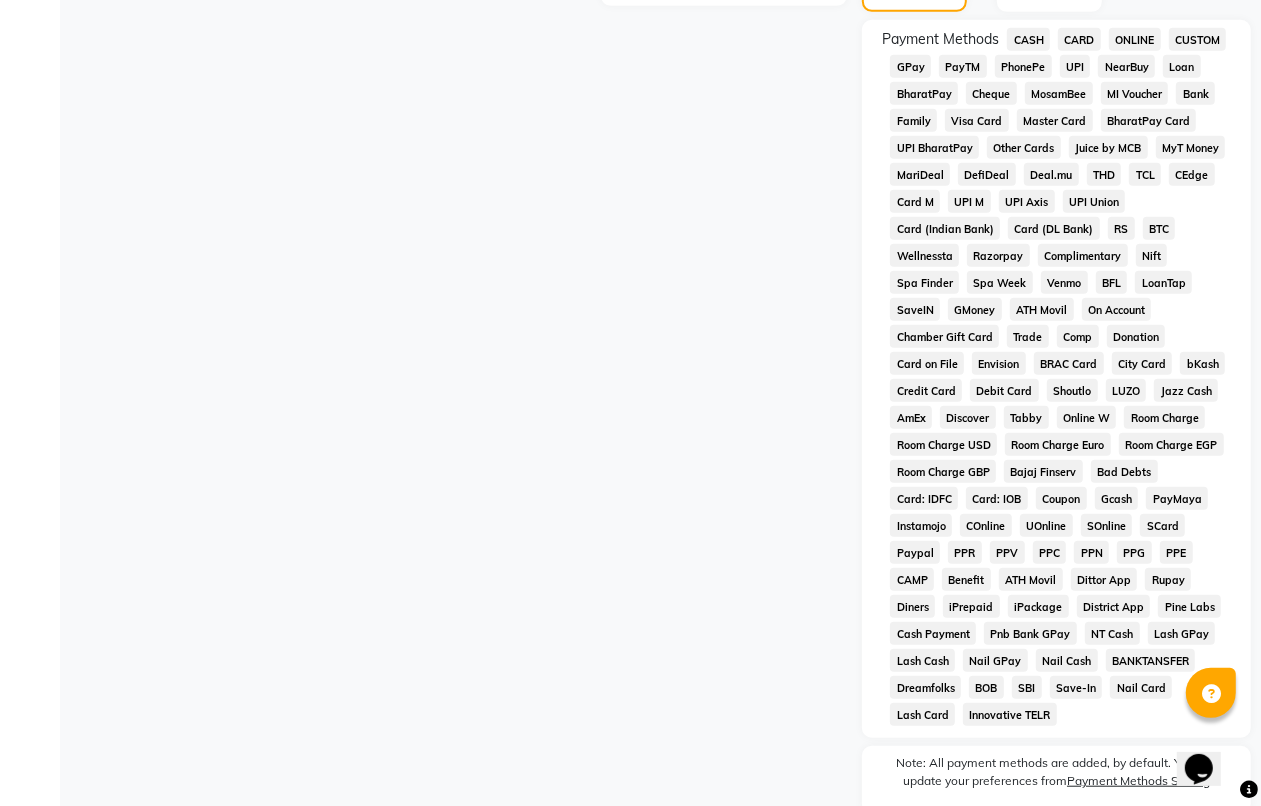 scroll, scrollTop: 750, scrollLeft: 0, axis: vertical 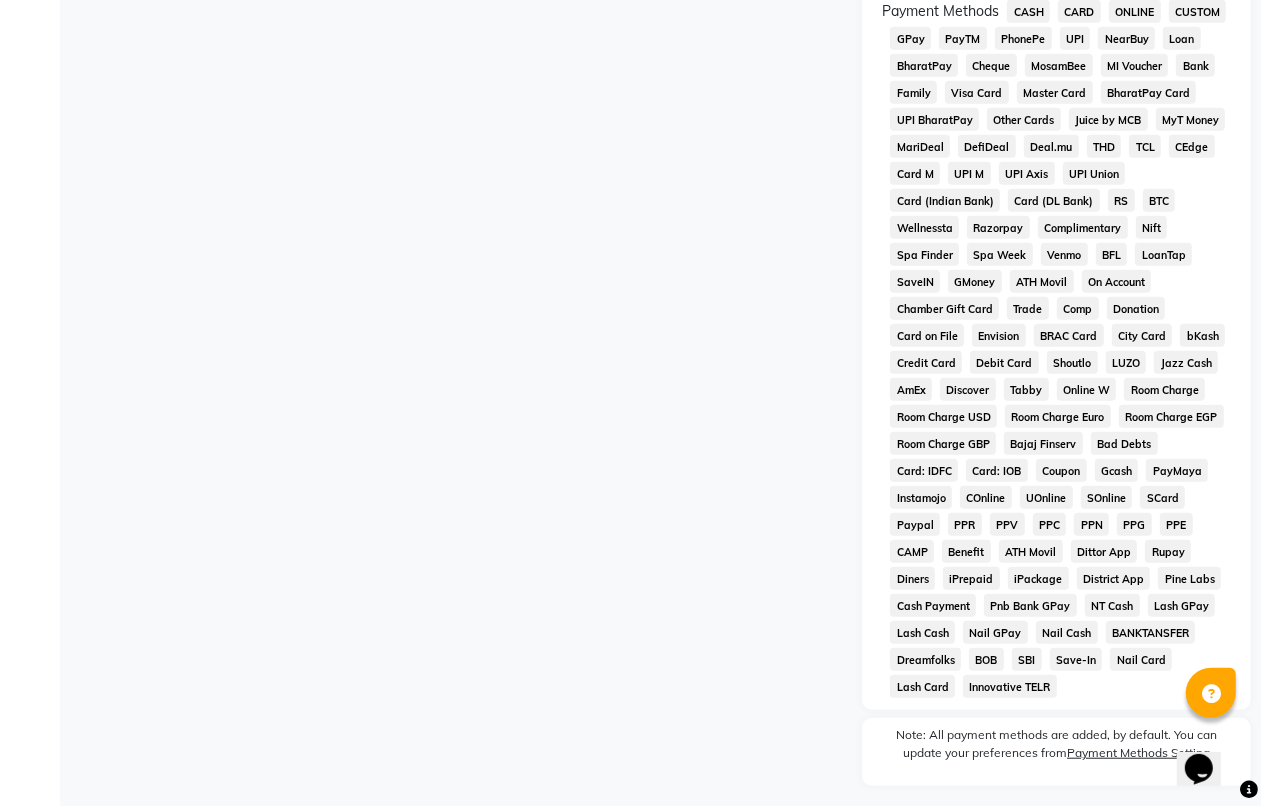 click on "CASH" 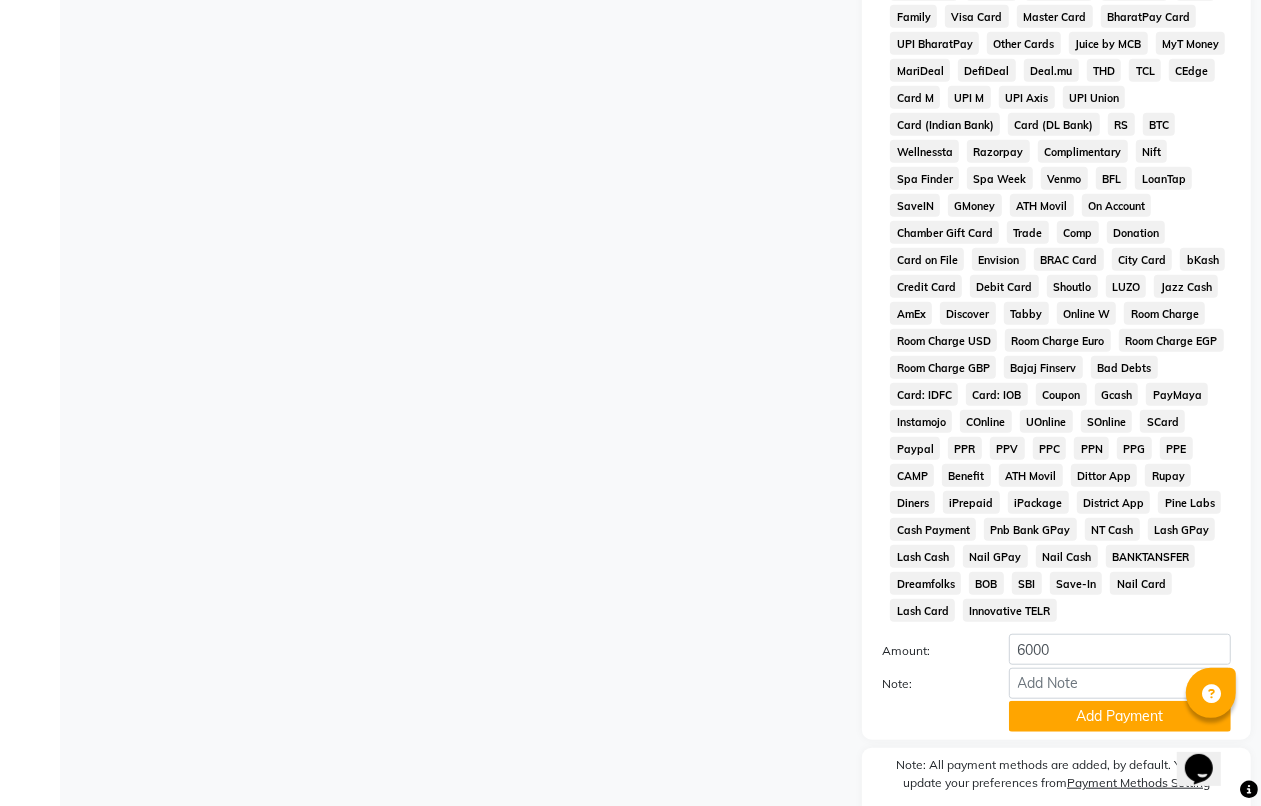 scroll, scrollTop: 903, scrollLeft: 0, axis: vertical 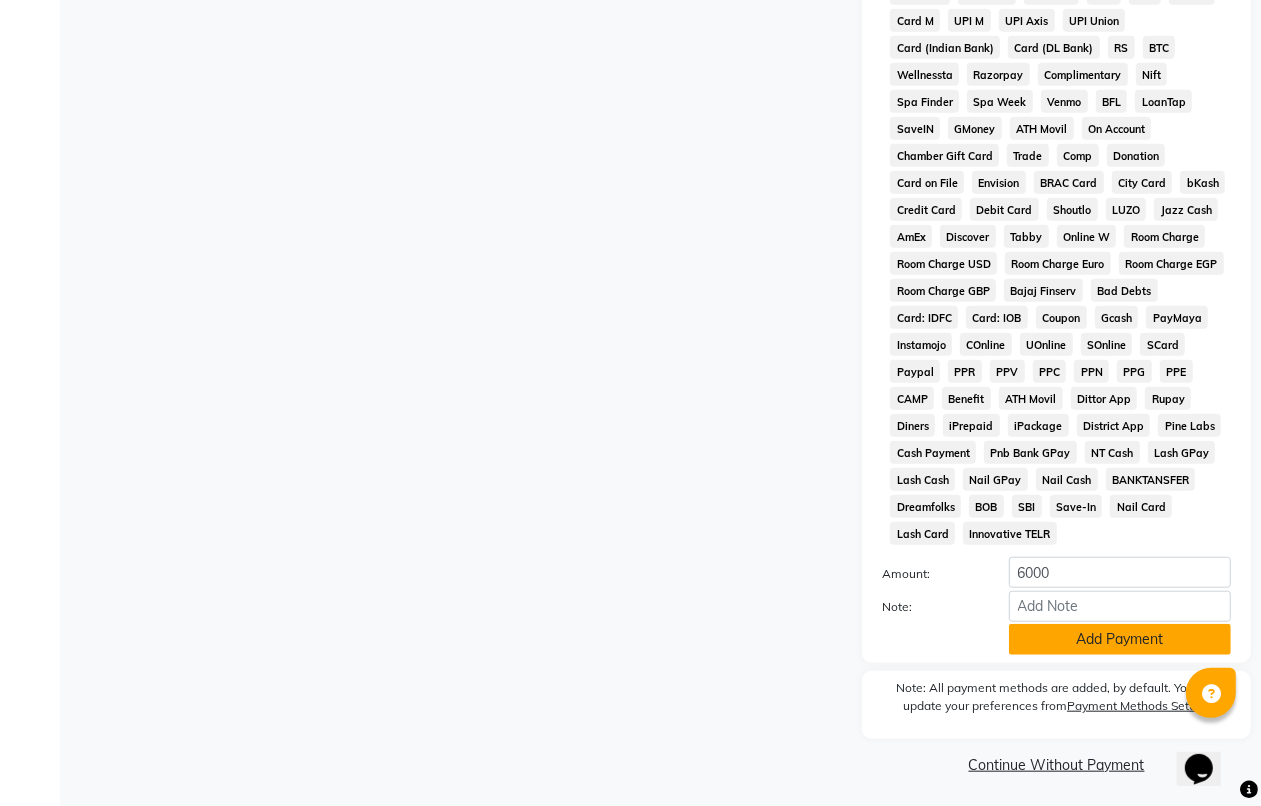 click on "Add Payment" 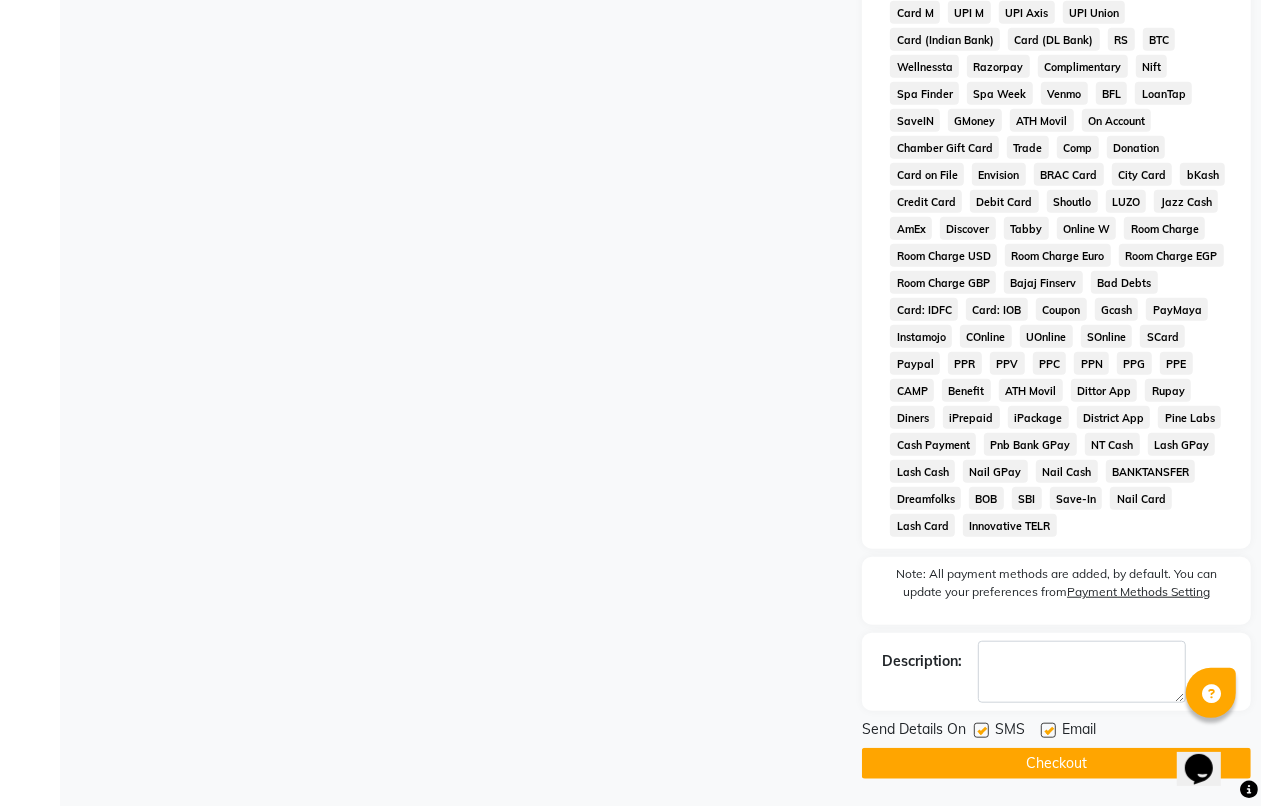 scroll, scrollTop: 912, scrollLeft: 0, axis: vertical 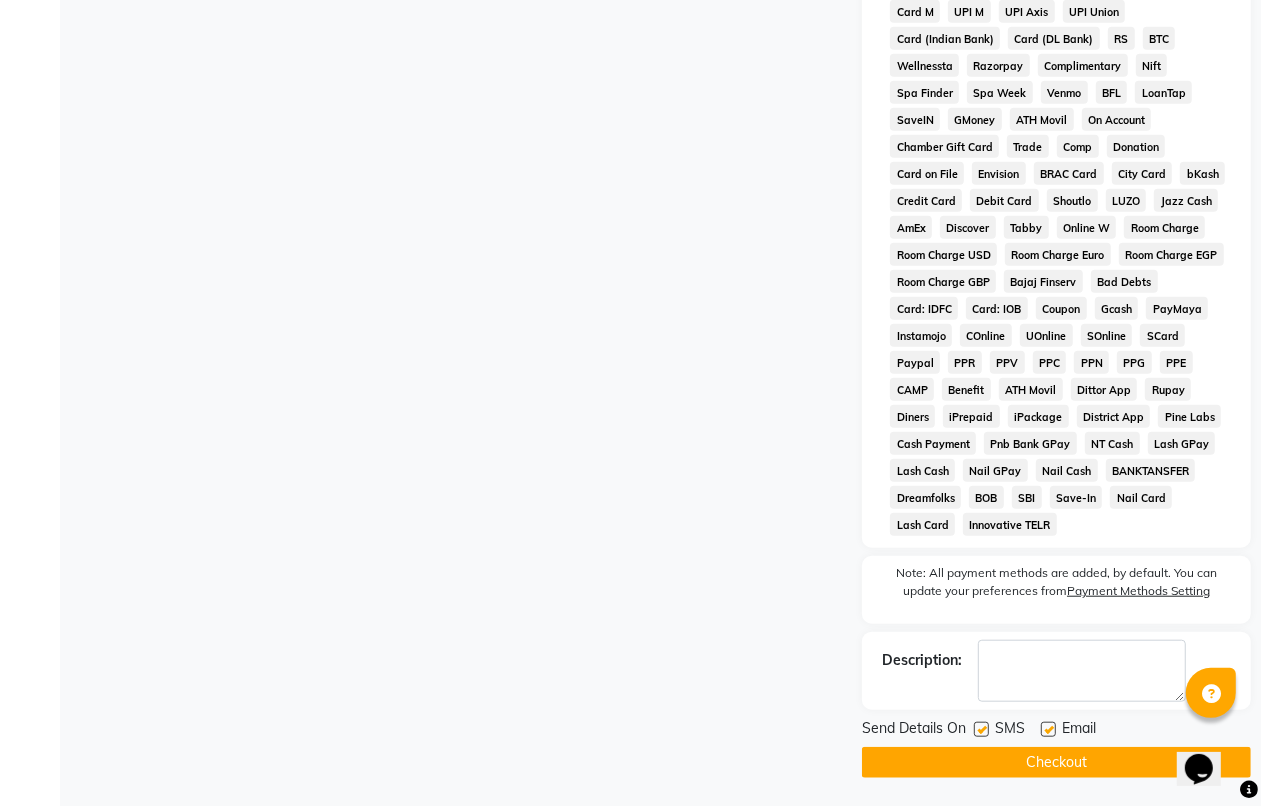 click on "Checkout" 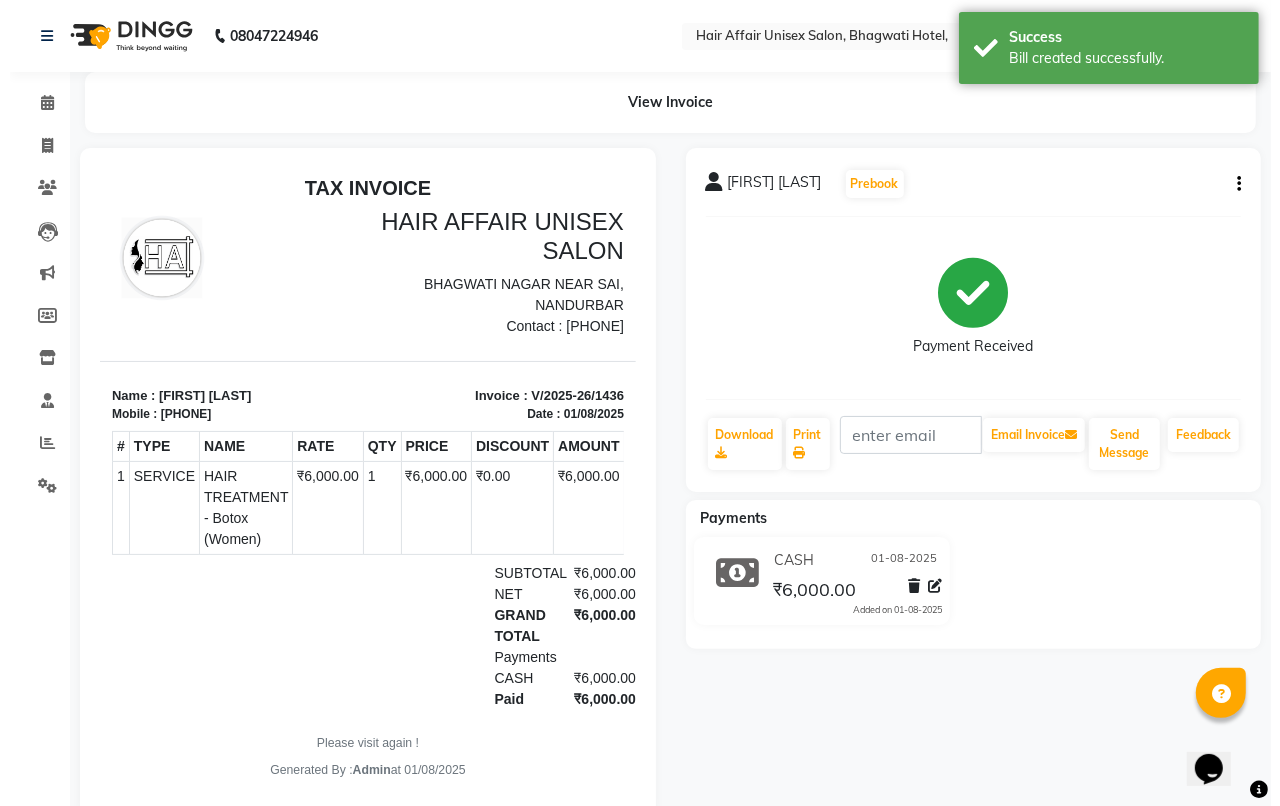 scroll, scrollTop: 0, scrollLeft: 0, axis: both 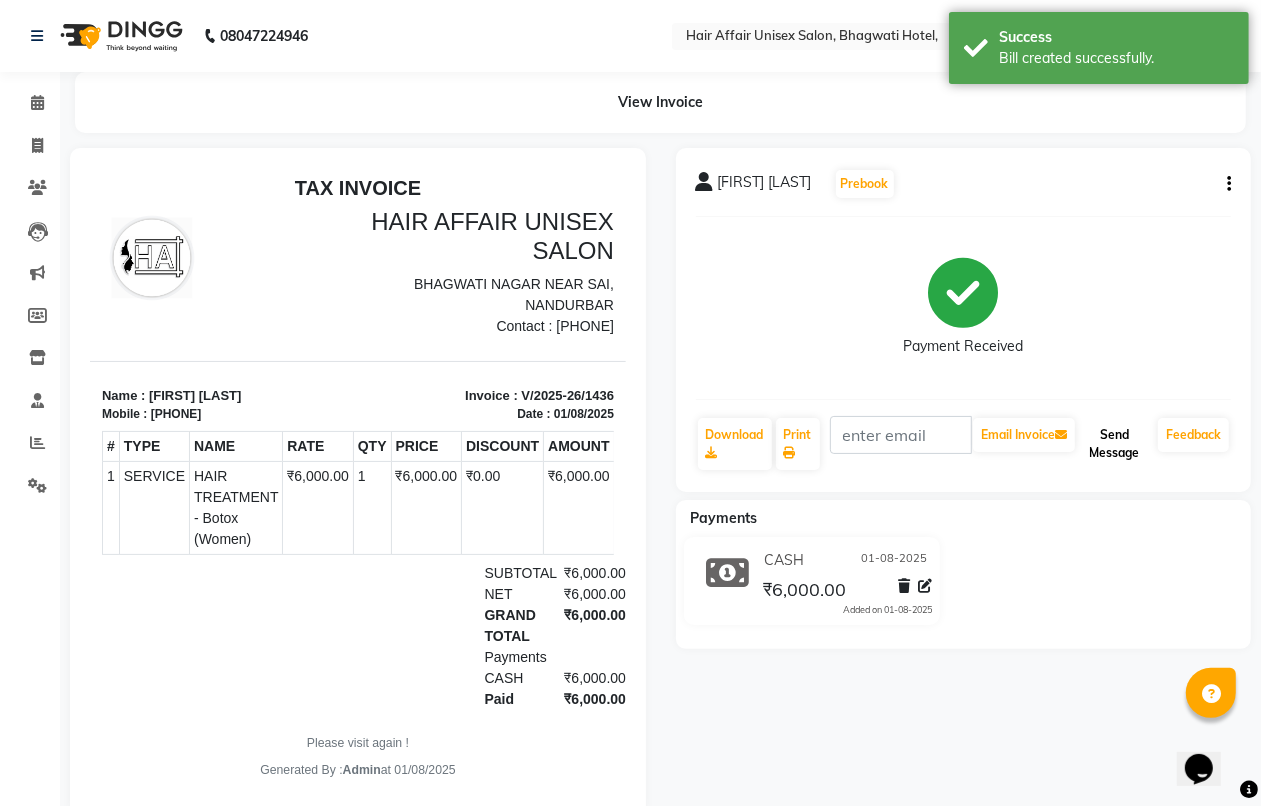 click on "Send Message" 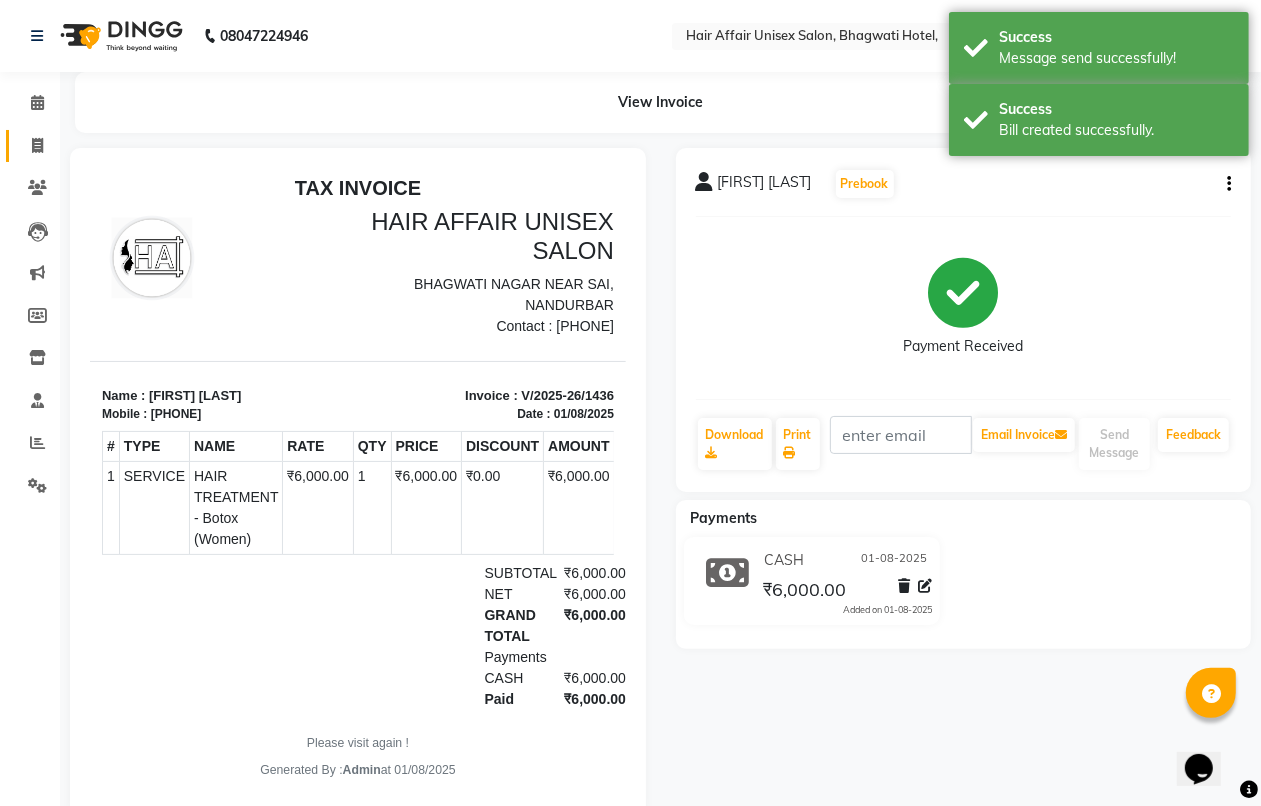click on "Invoice" 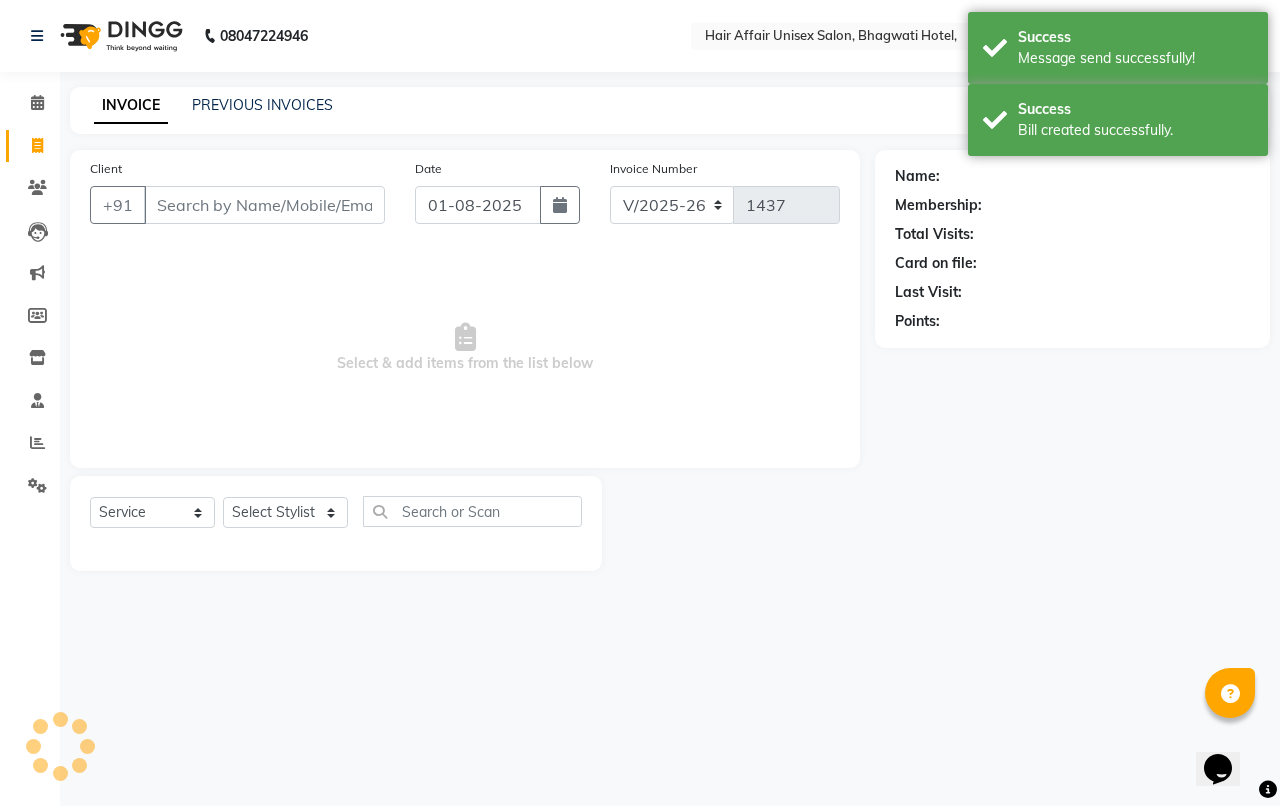 drag, startPoint x: 238, startPoint y: 202, endPoint x: 250, endPoint y: 197, distance: 13 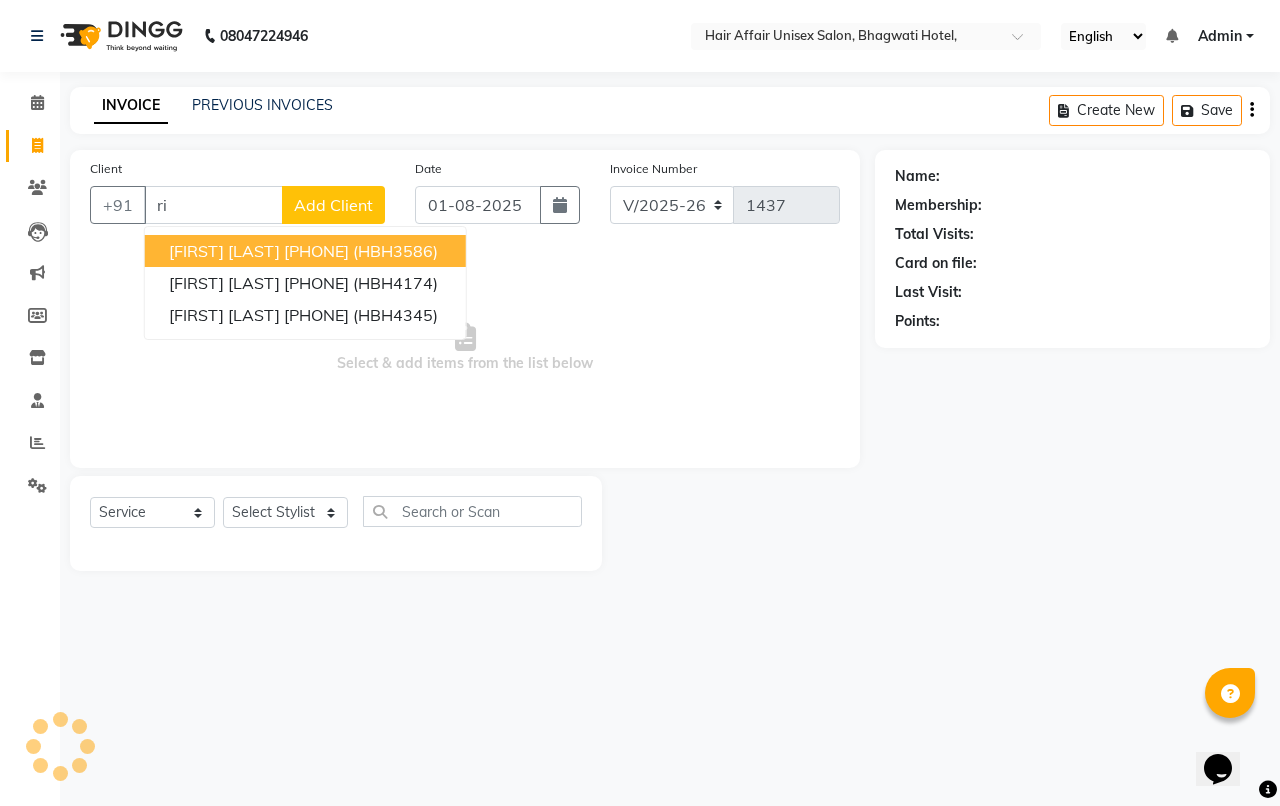 type on "r" 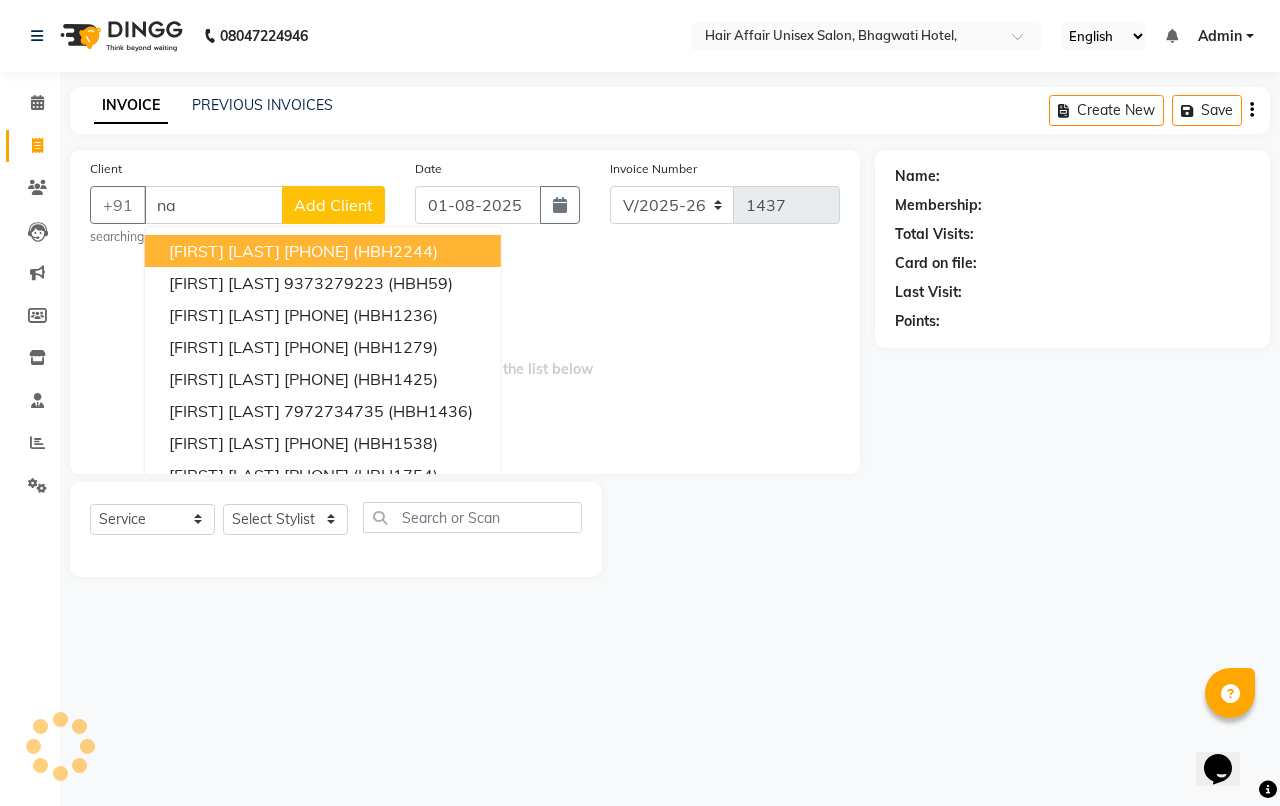 type on "n" 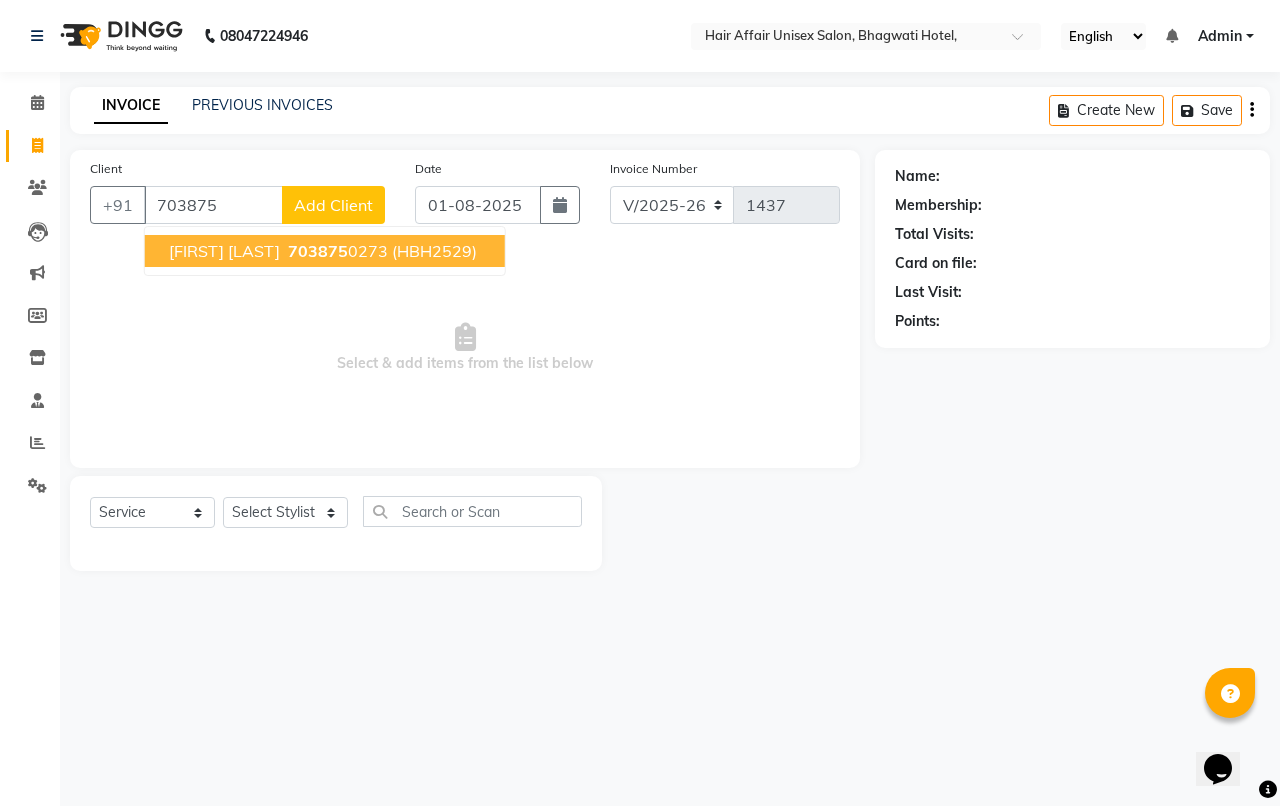 click on "[PHONE]" at bounding box center [336, 251] 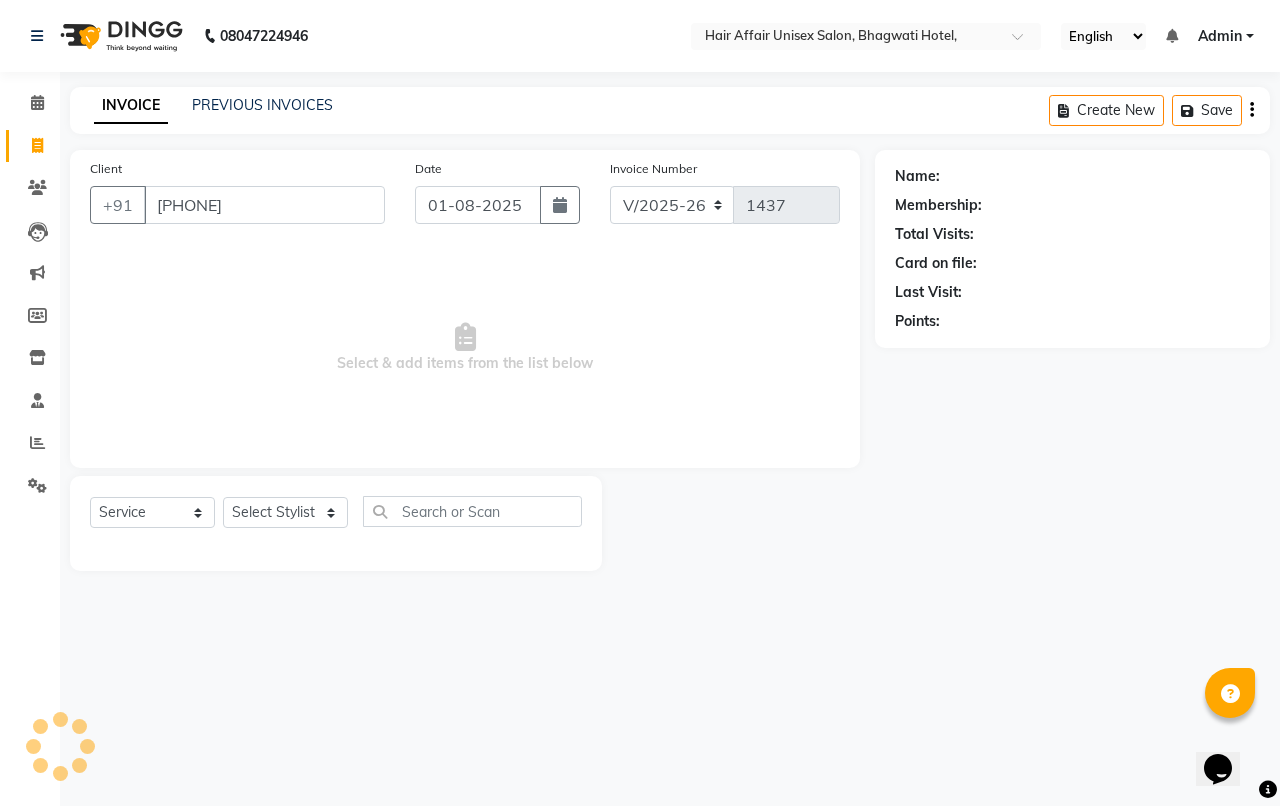 type on "[PHONE]" 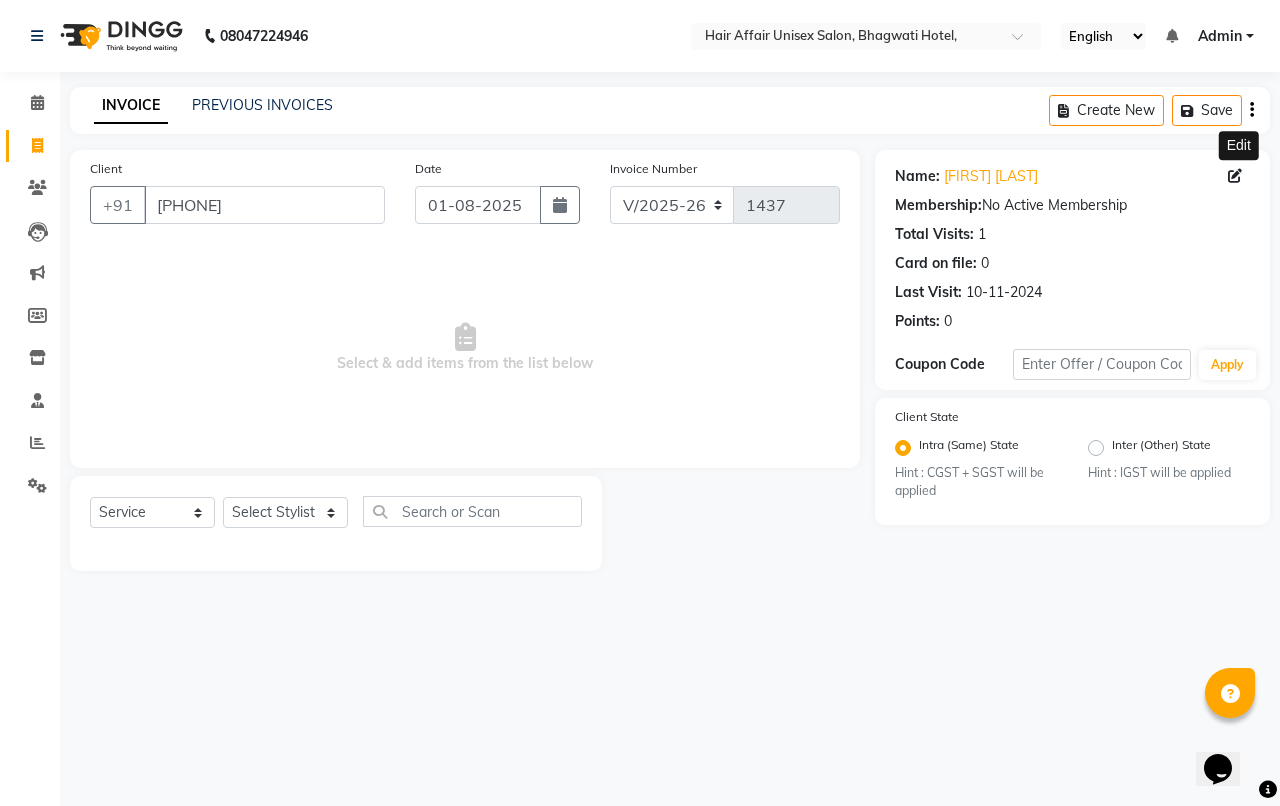 click 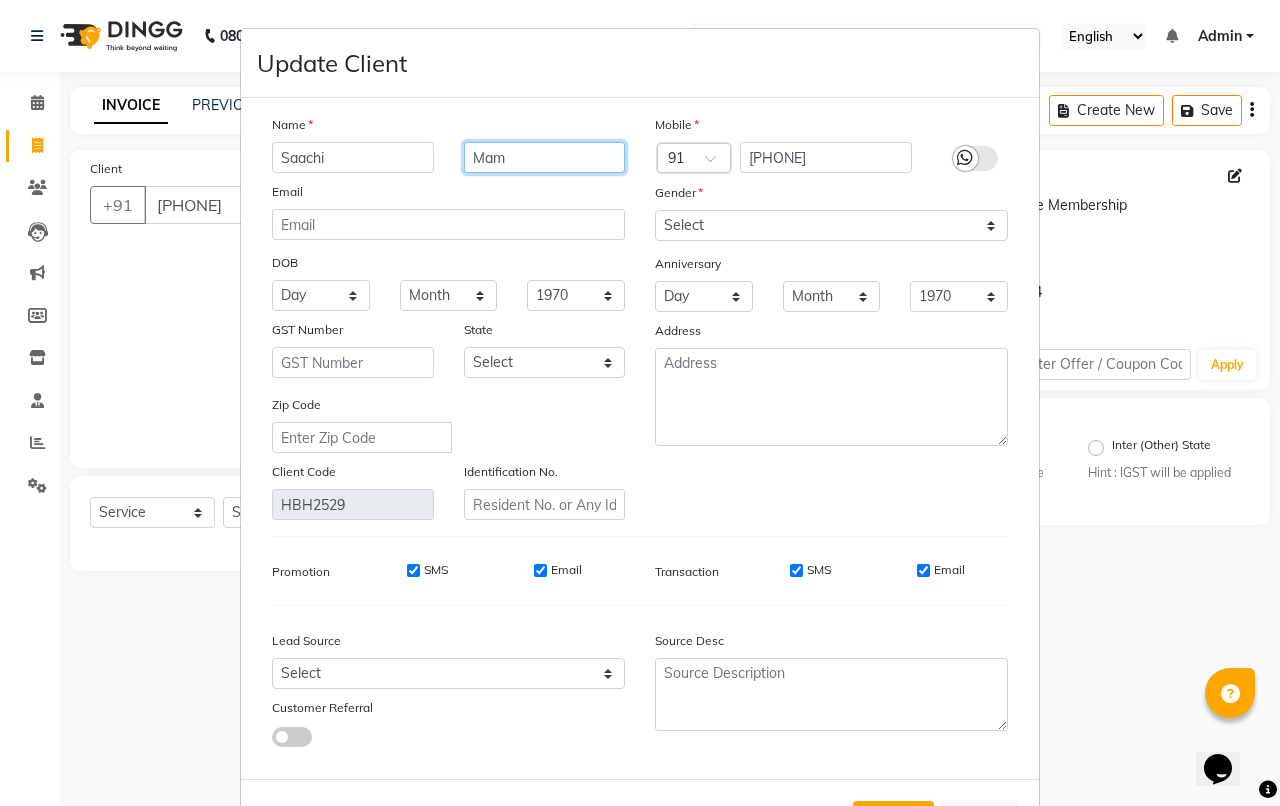 click on "Mam" at bounding box center [545, 157] 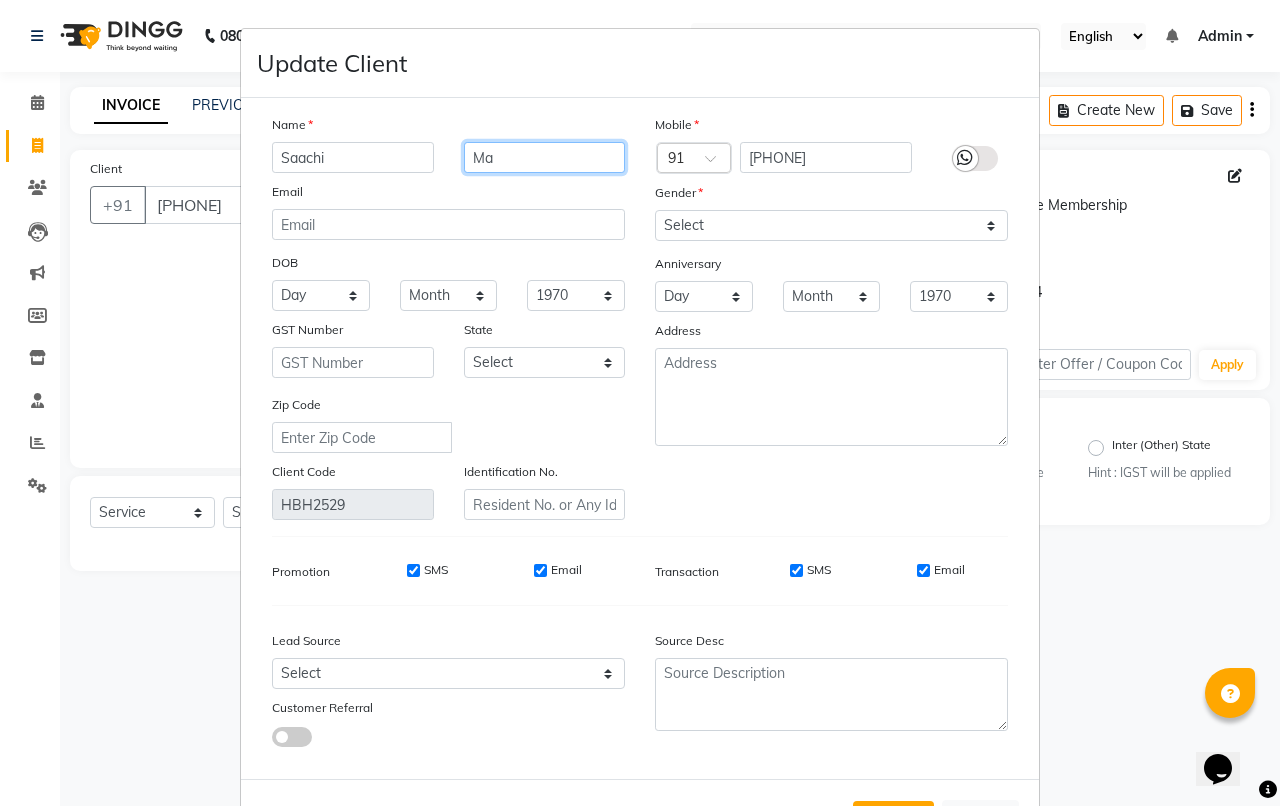type on "M" 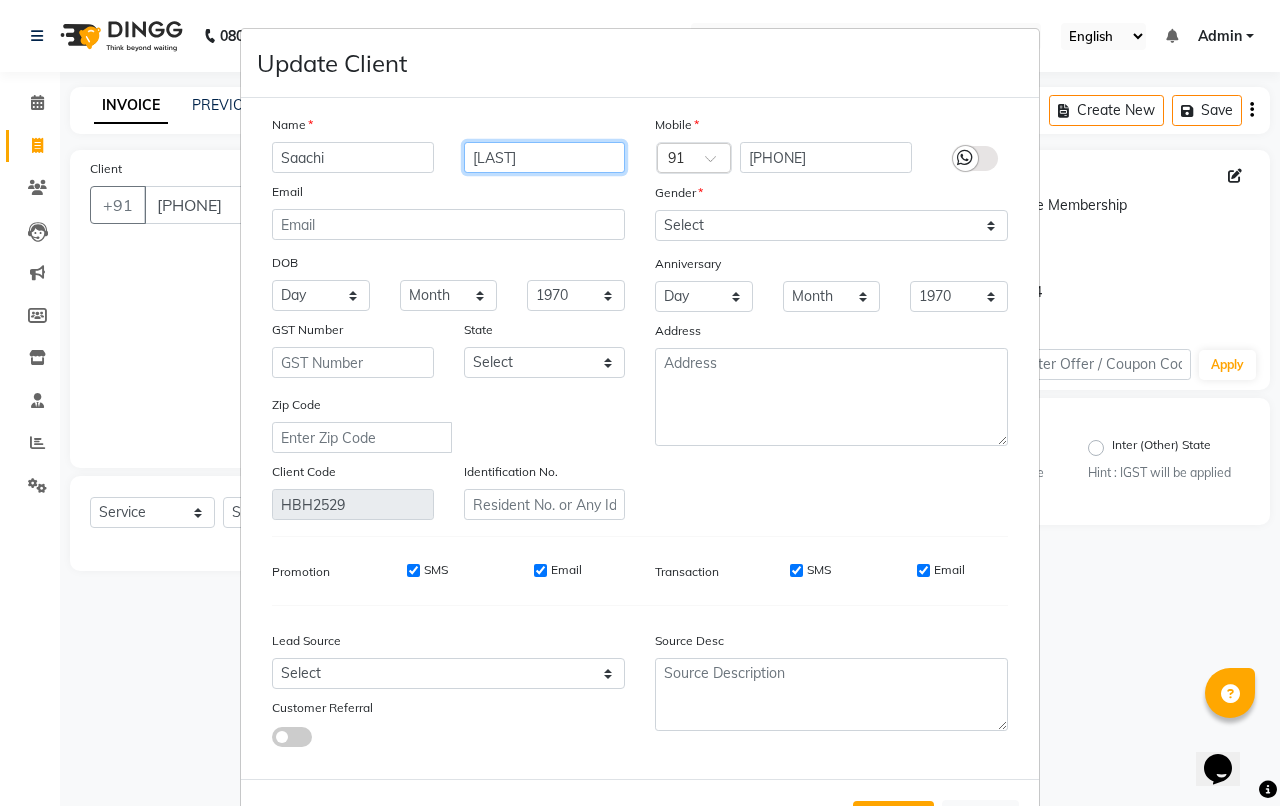 type on "[LAST]" 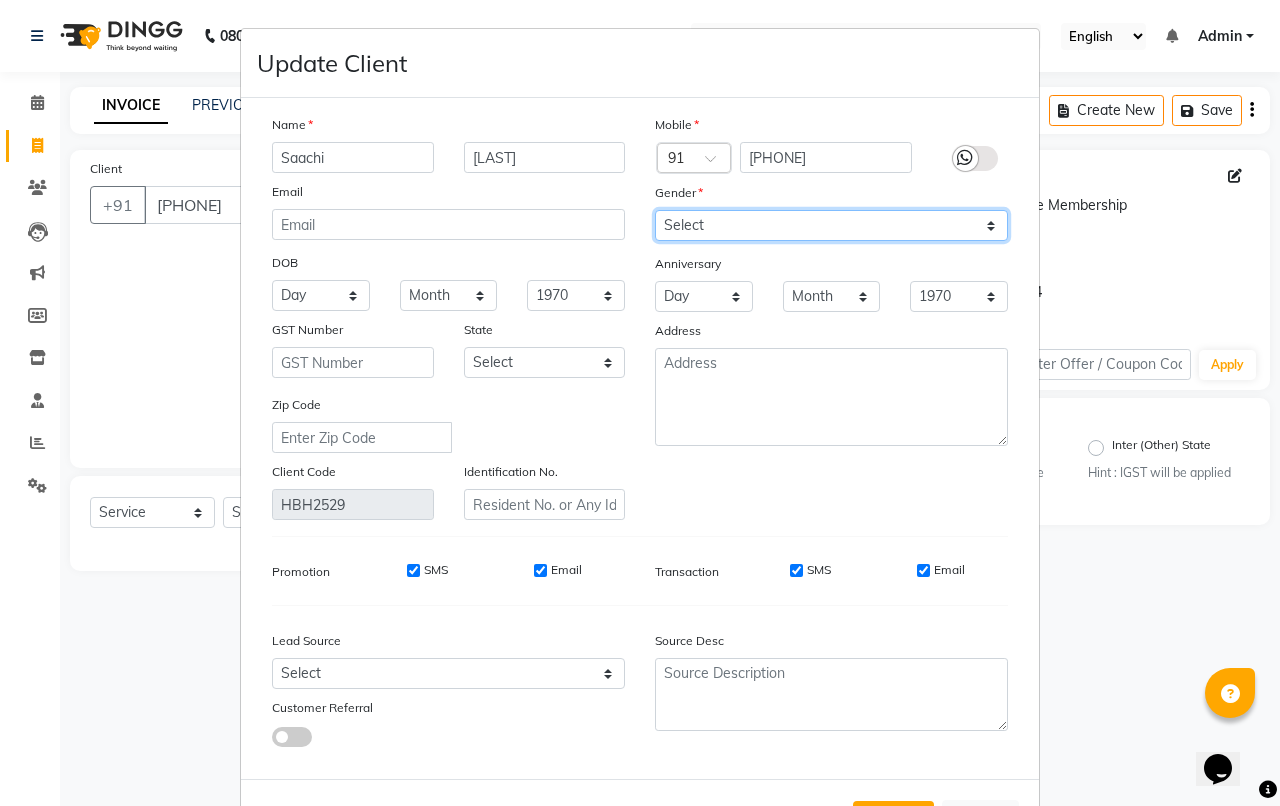 click on "Select Male Female Other Prefer Not To Say" at bounding box center [831, 225] 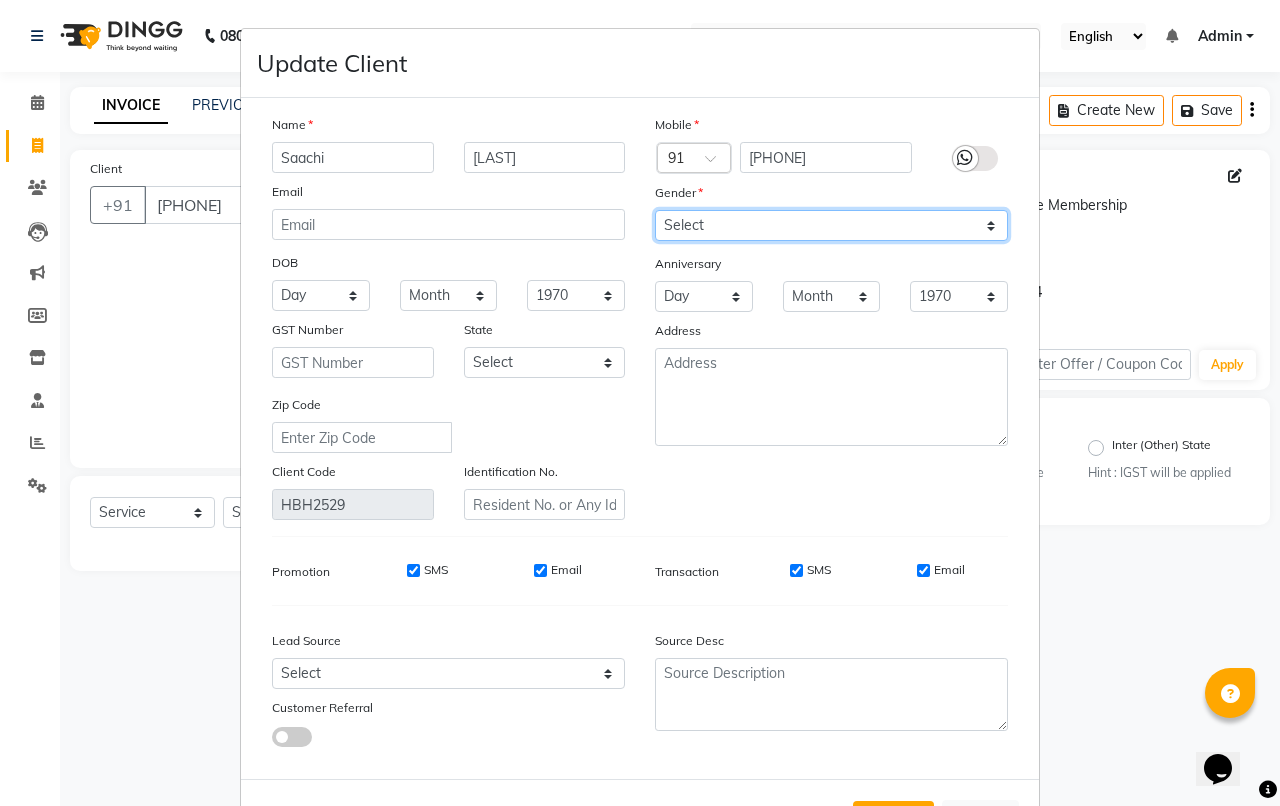 select on "female" 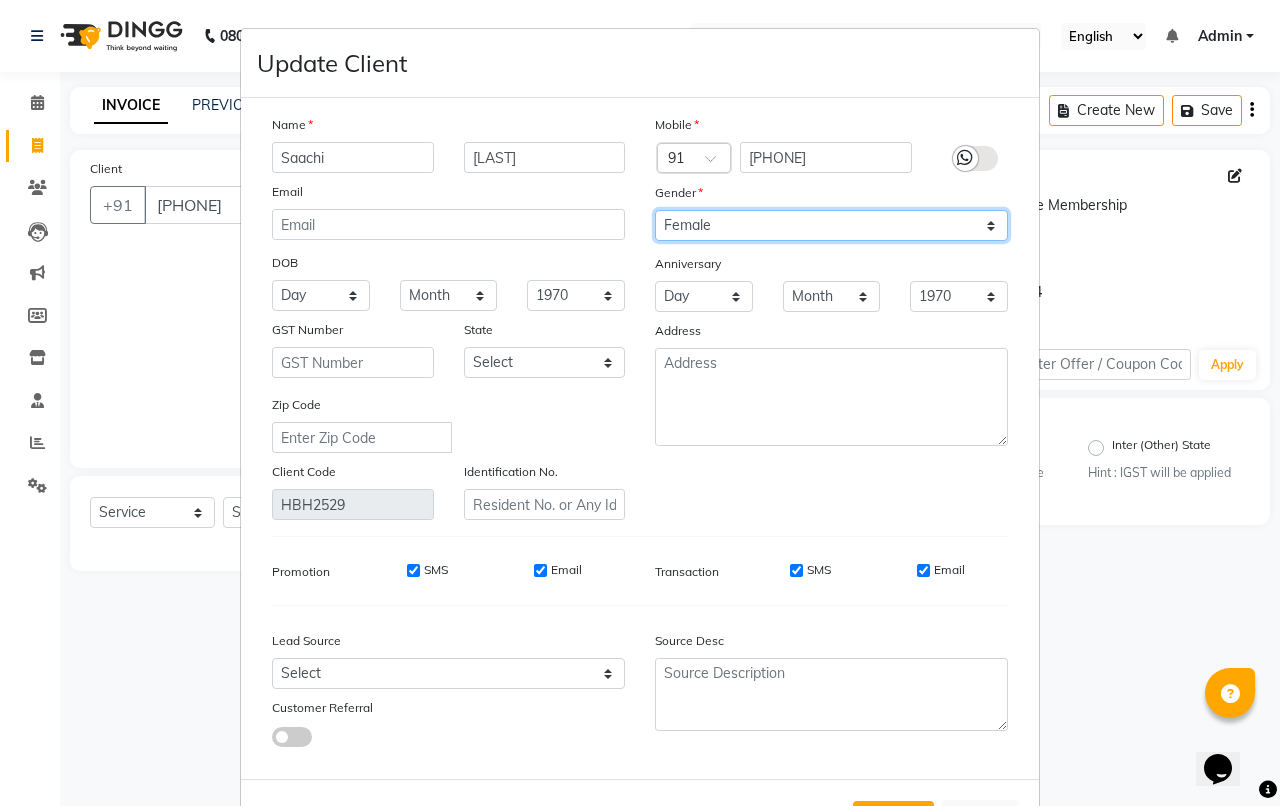click on "Select Male Female Other Prefer Not To Say" at bounding box center [831, 225] 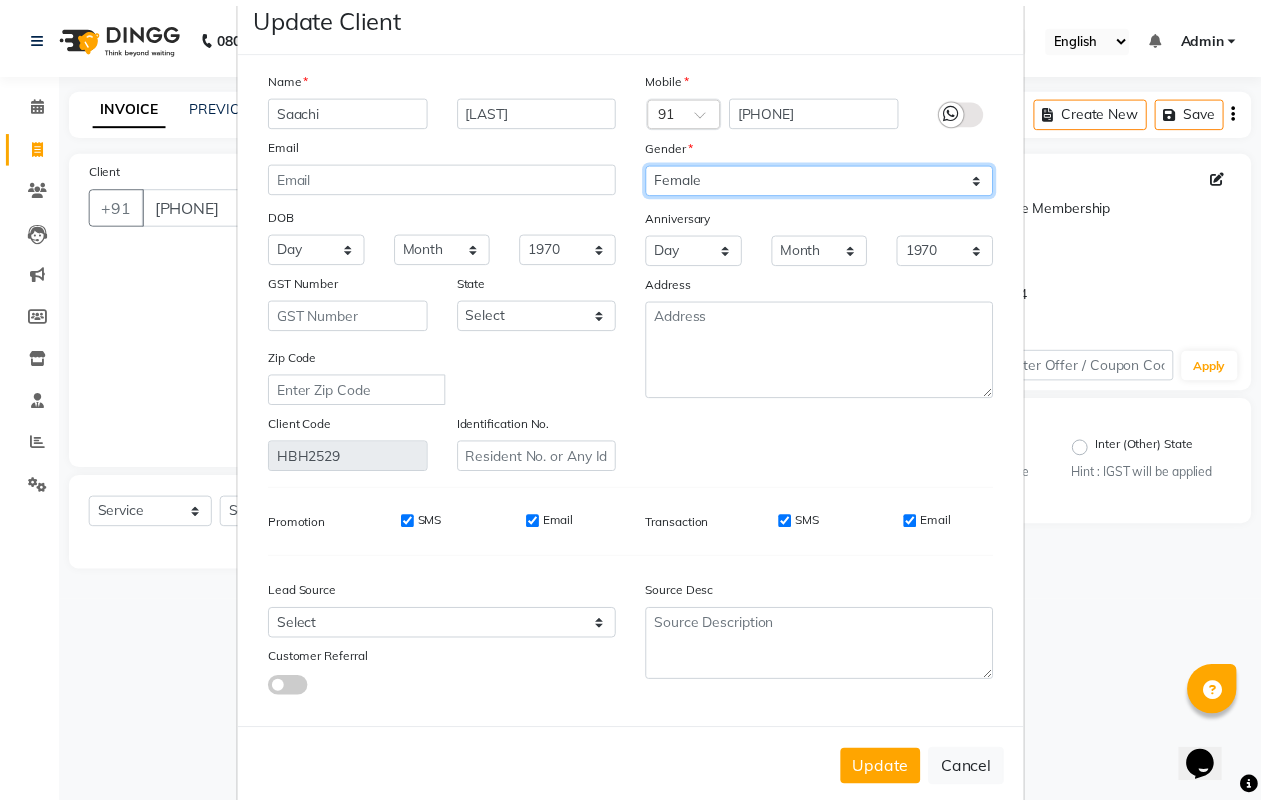 scroll, scrollTop: 75, scrollLeft: 0, axis: vertical 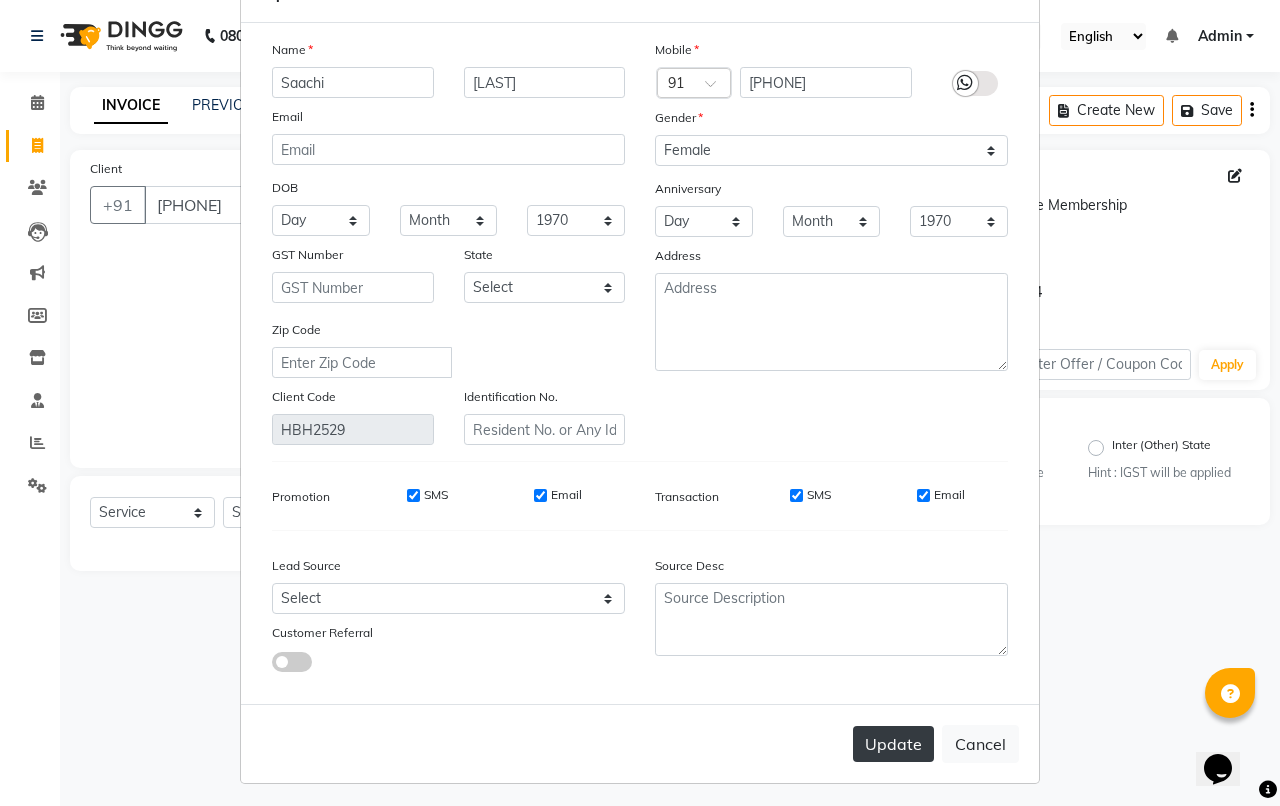 click on "Update" at bounding box center [893, 744] 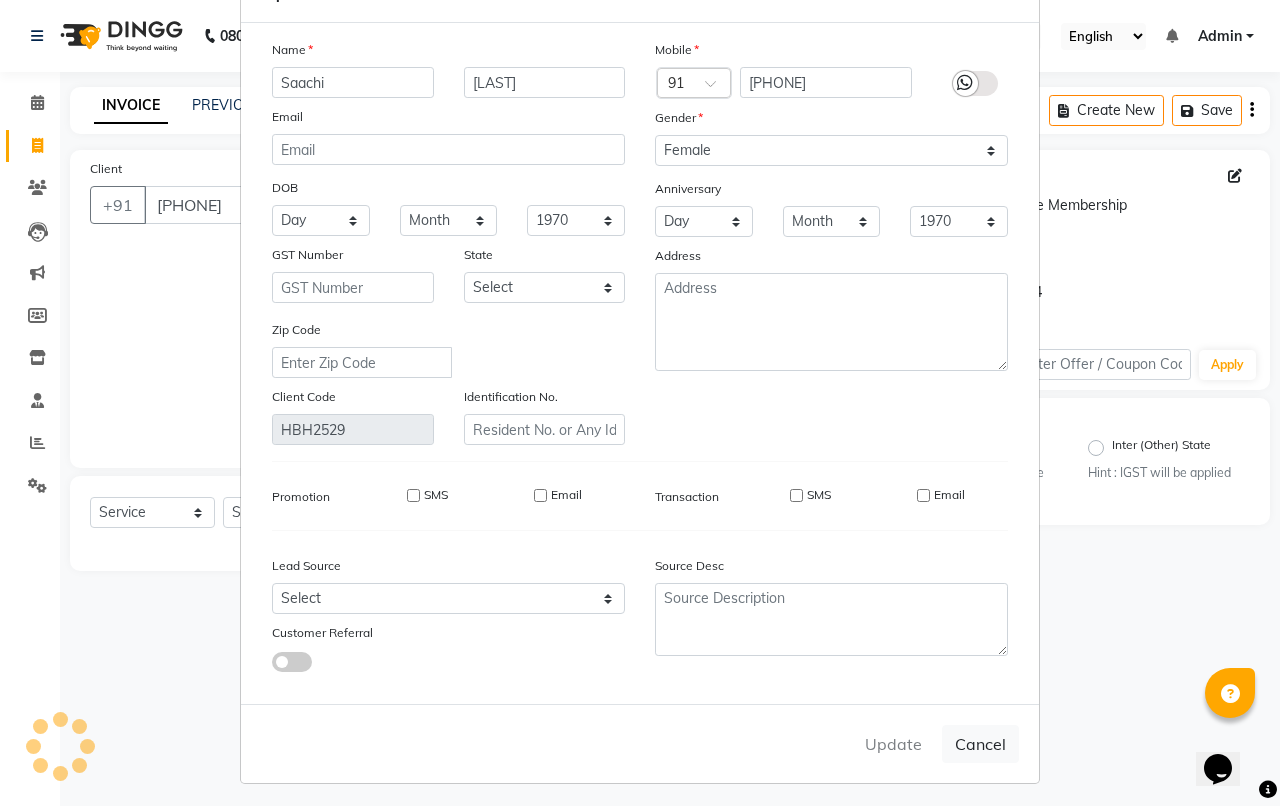 type 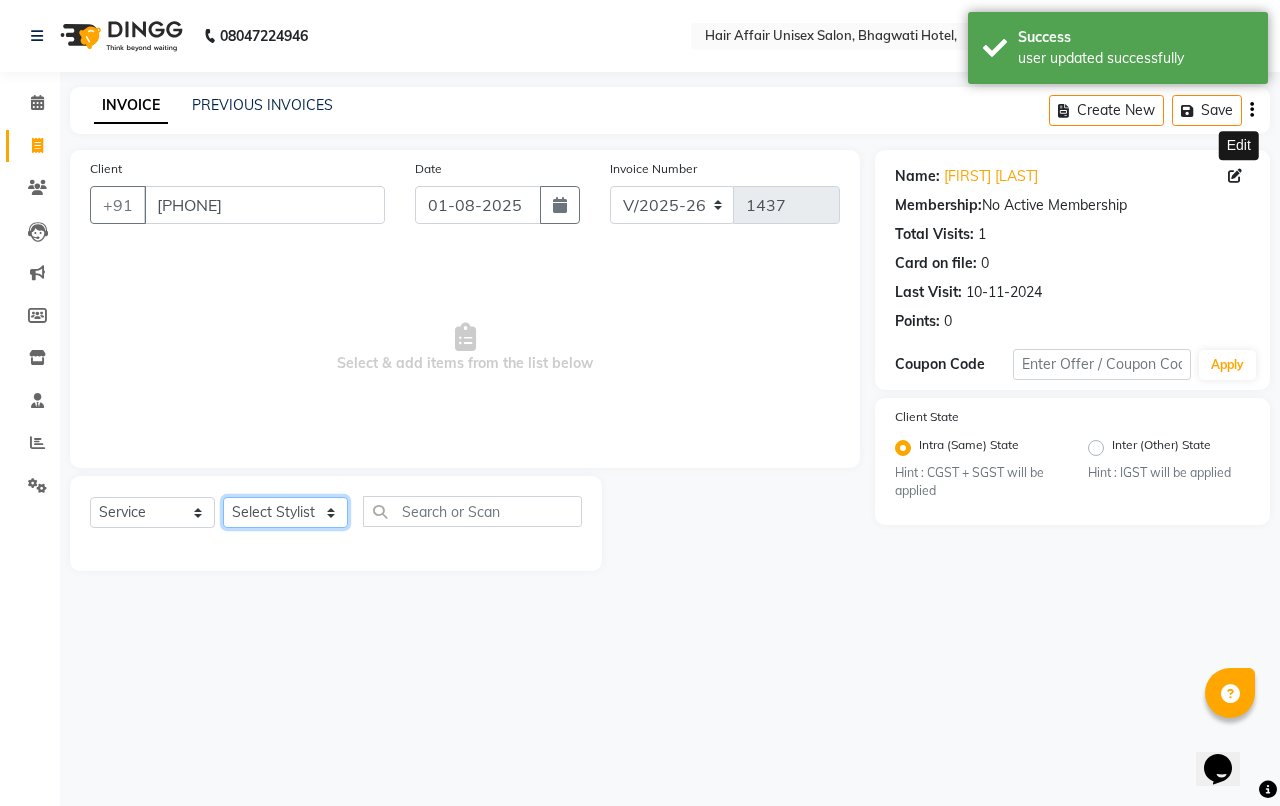 click on "Select Stylist Anand harpal kajal Kunal Manish Nikhil soni Vihan yogesh" 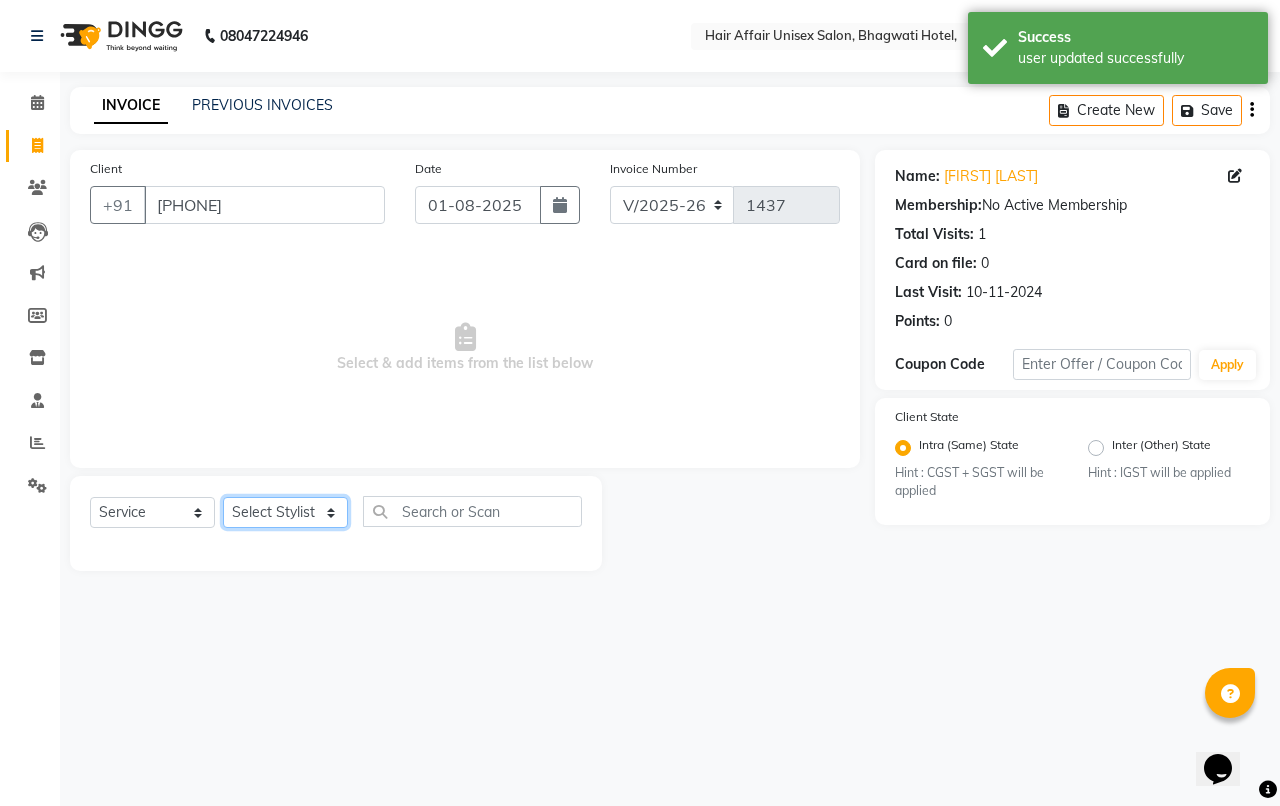 select on "46443" 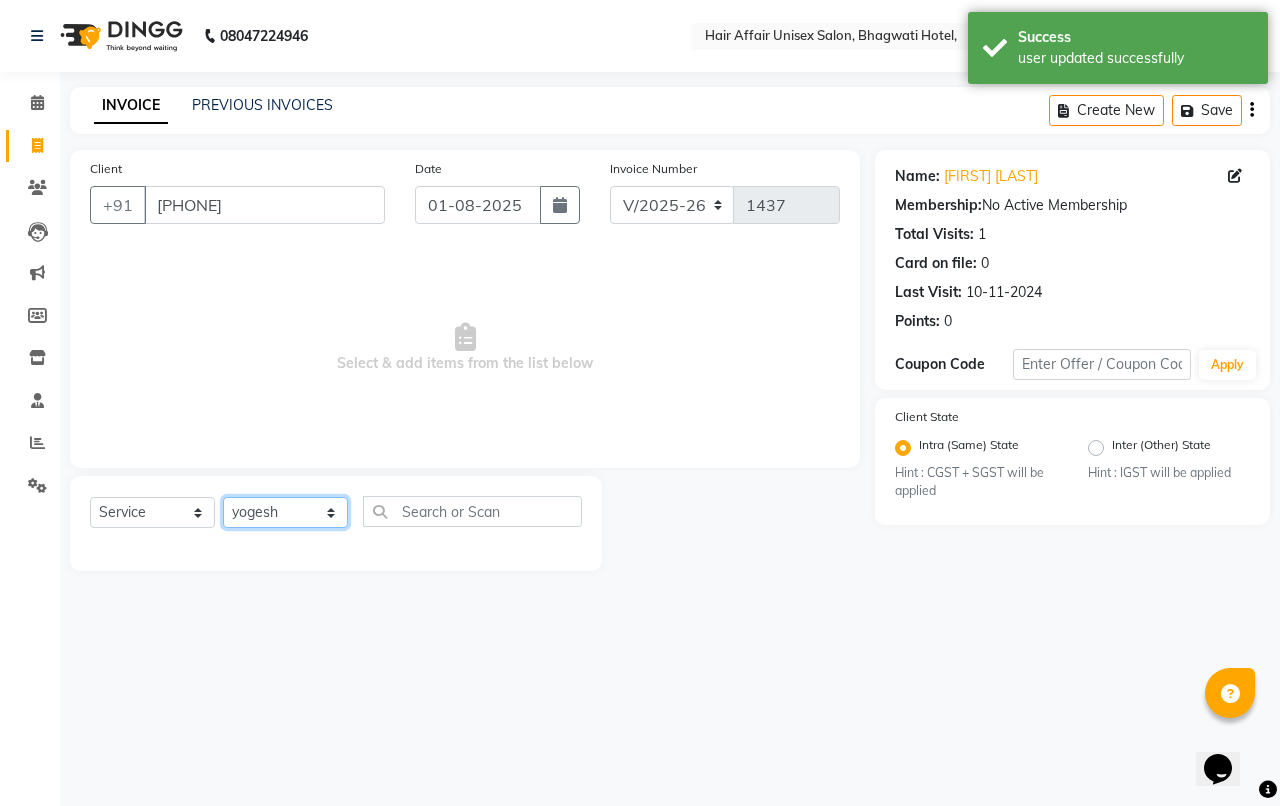 click on "Select Stylist Anand harpal kajal Kunal Manish Nikhil soni Vihan yogesh" 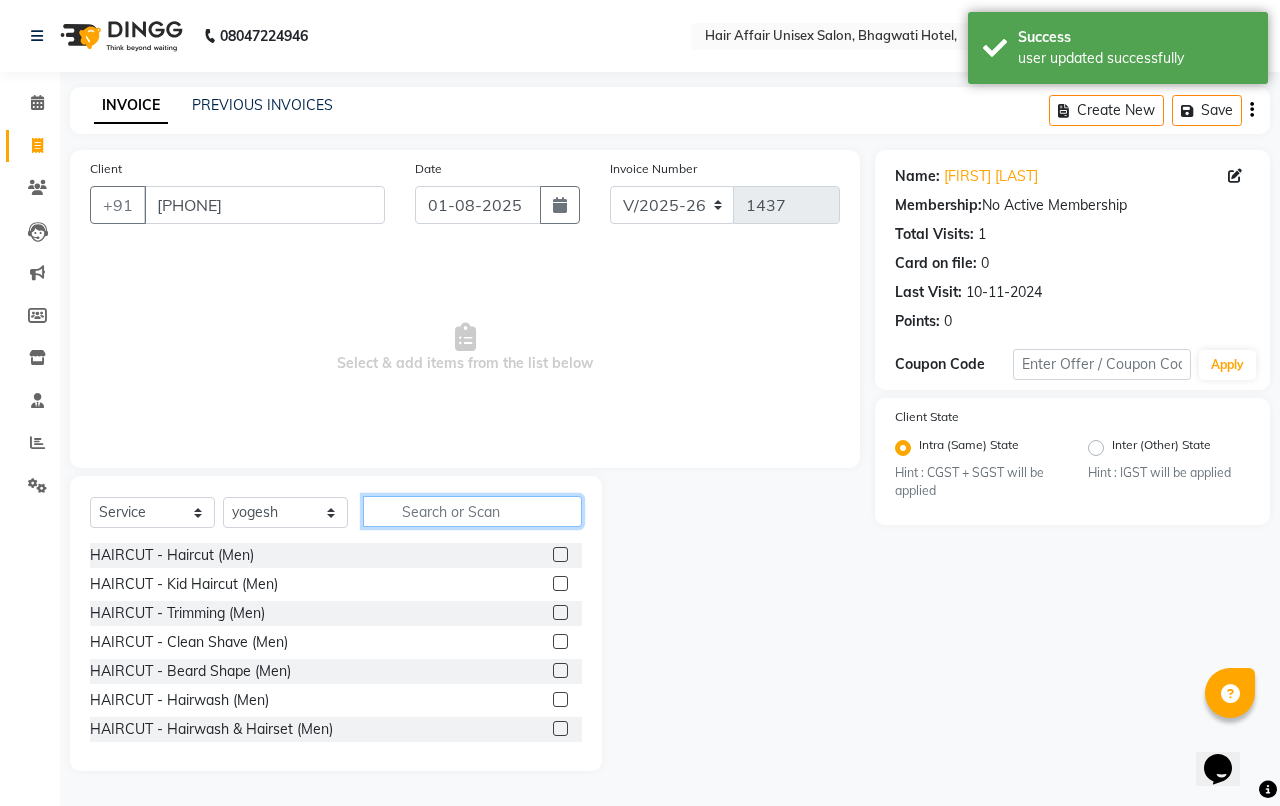 click 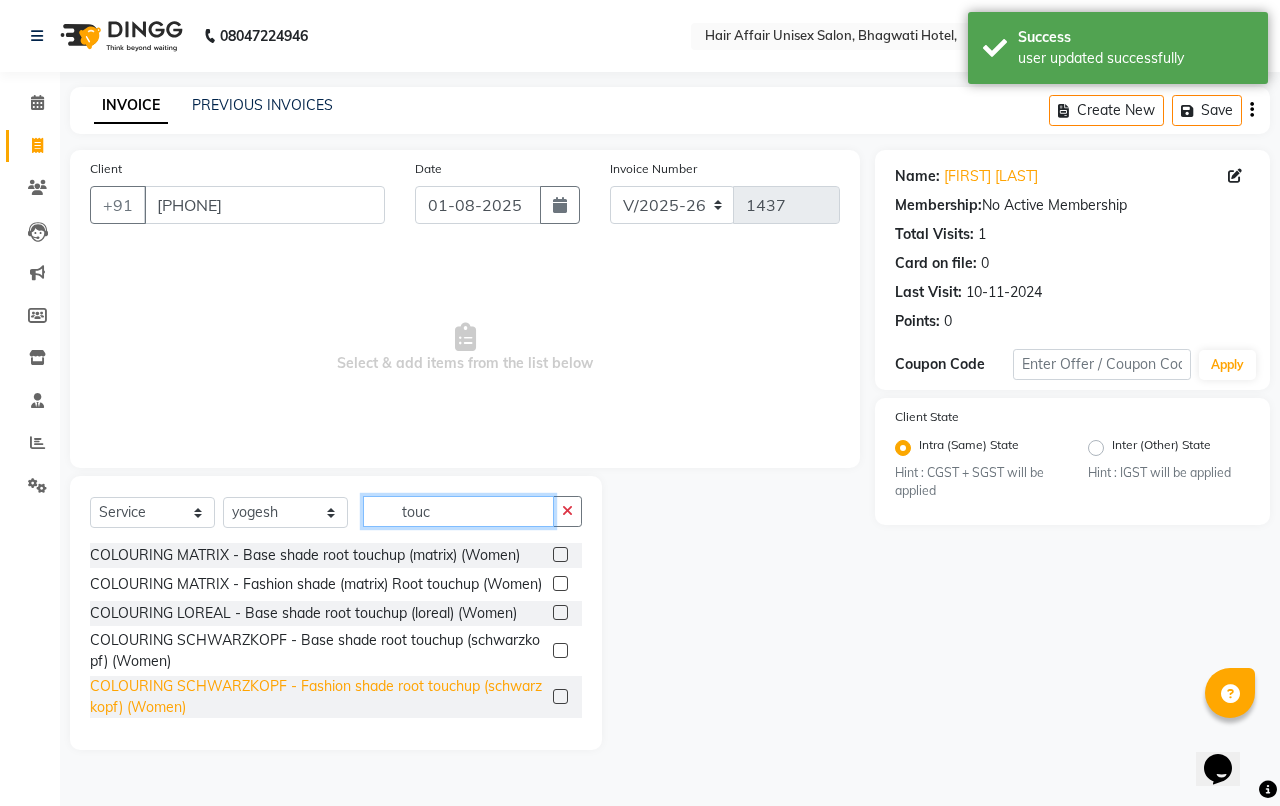 type on "touc" 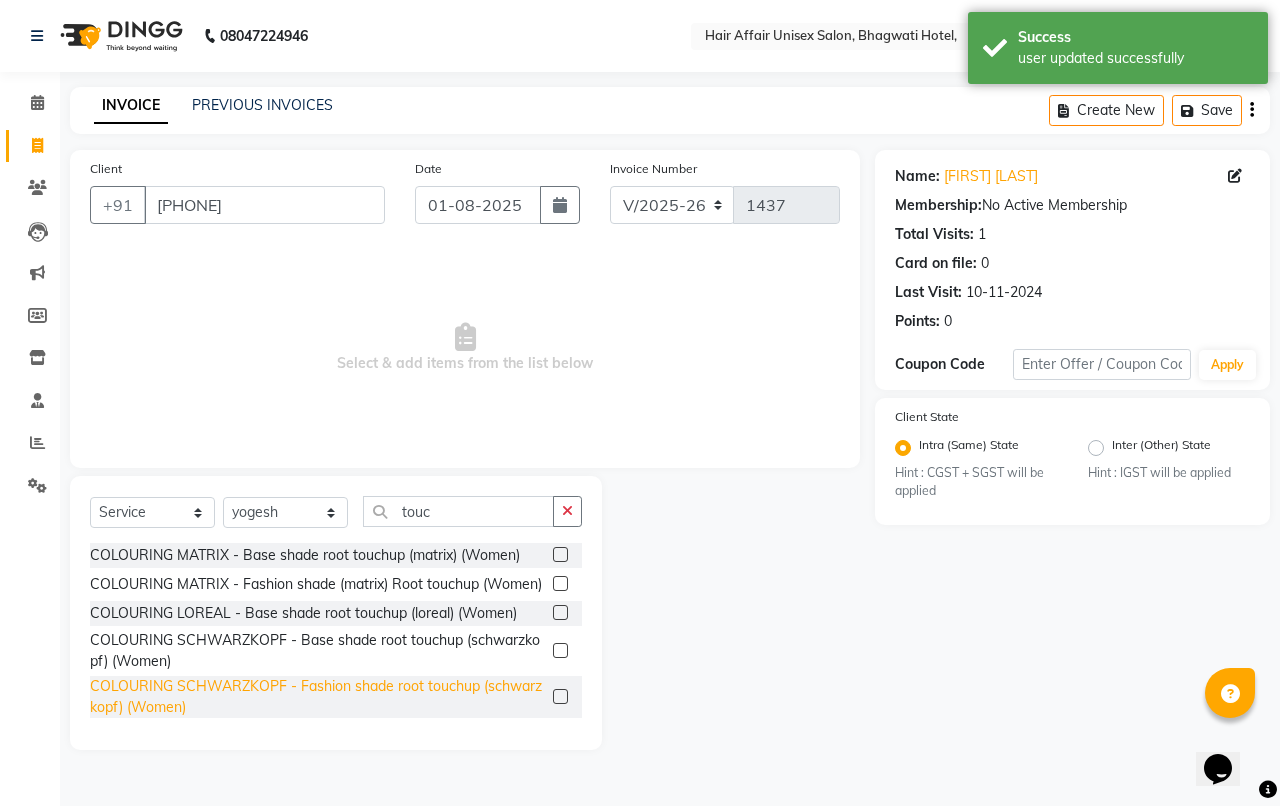 click on "COLOURING SCHWARZKOPF - Fashion shade root touchup (schwarzkopf)  (Women)" 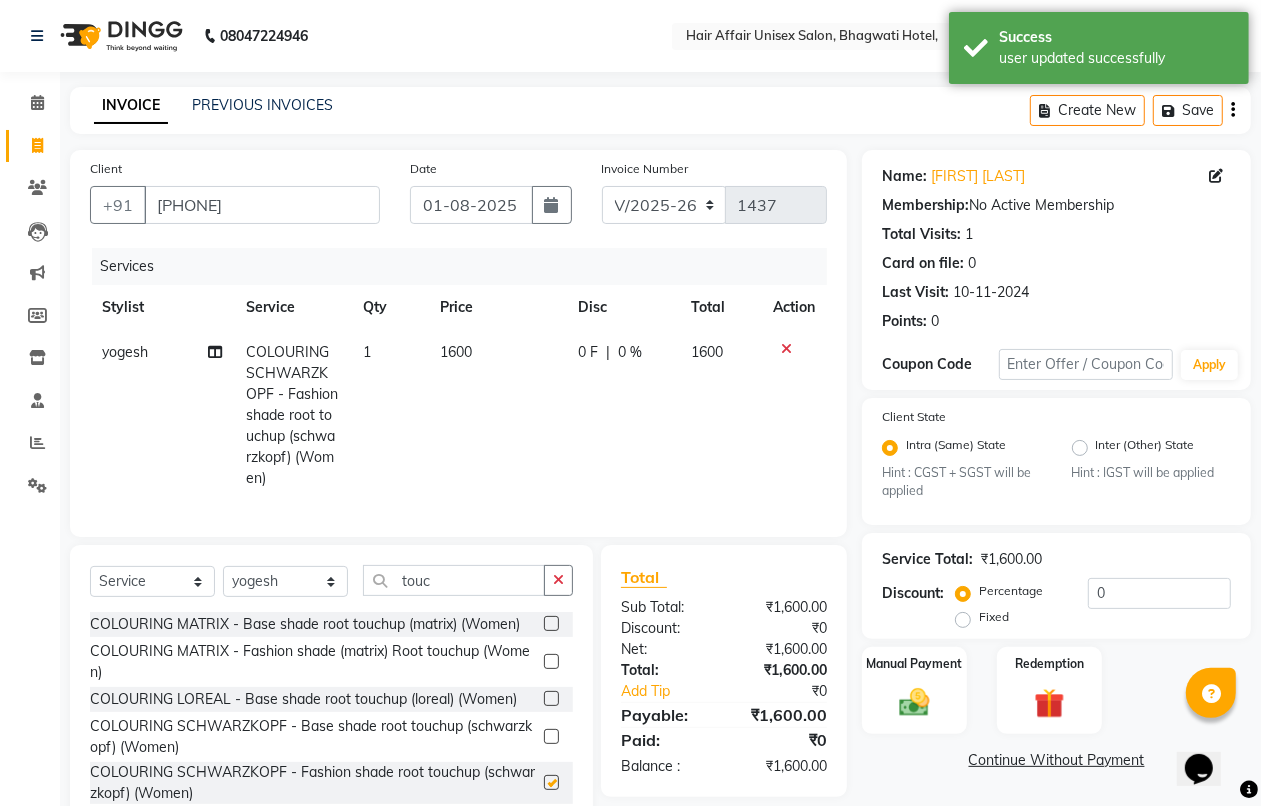 checkbox on "false" 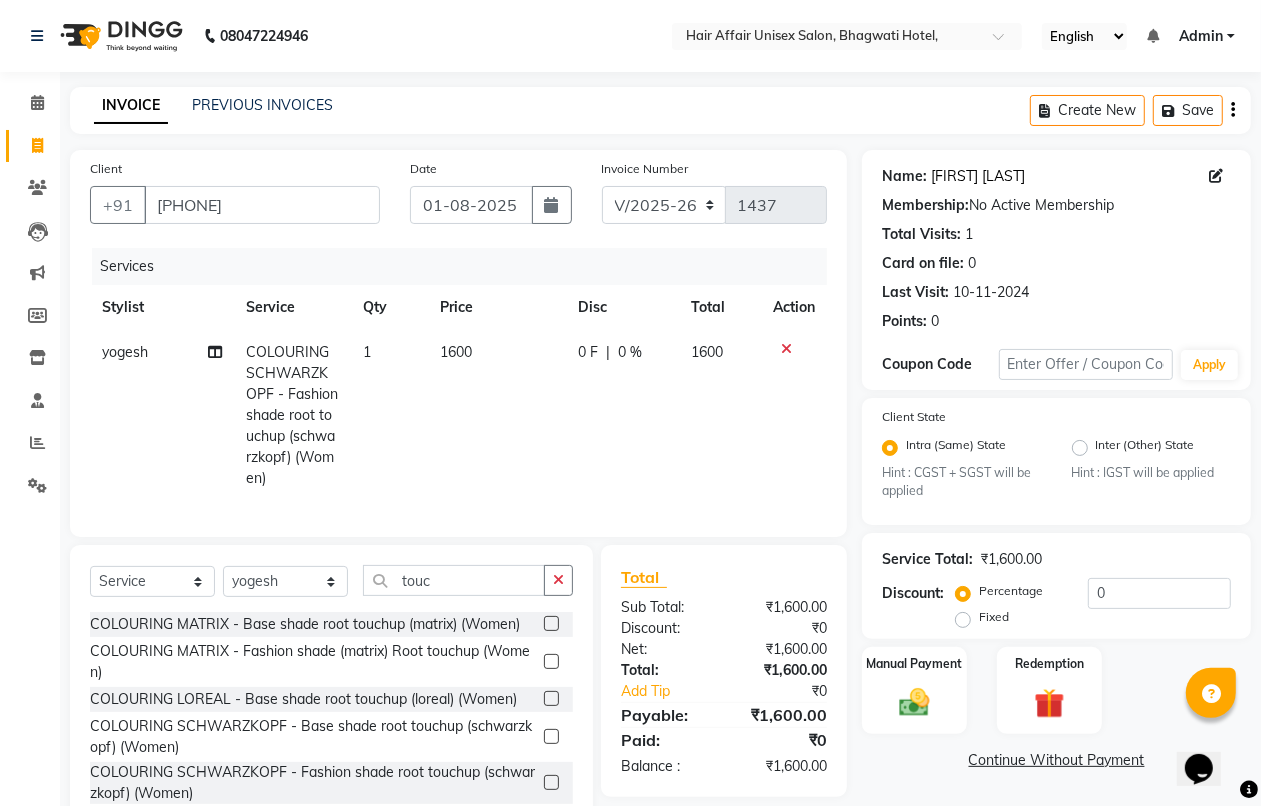 click on "[FIRST] [LAST]" 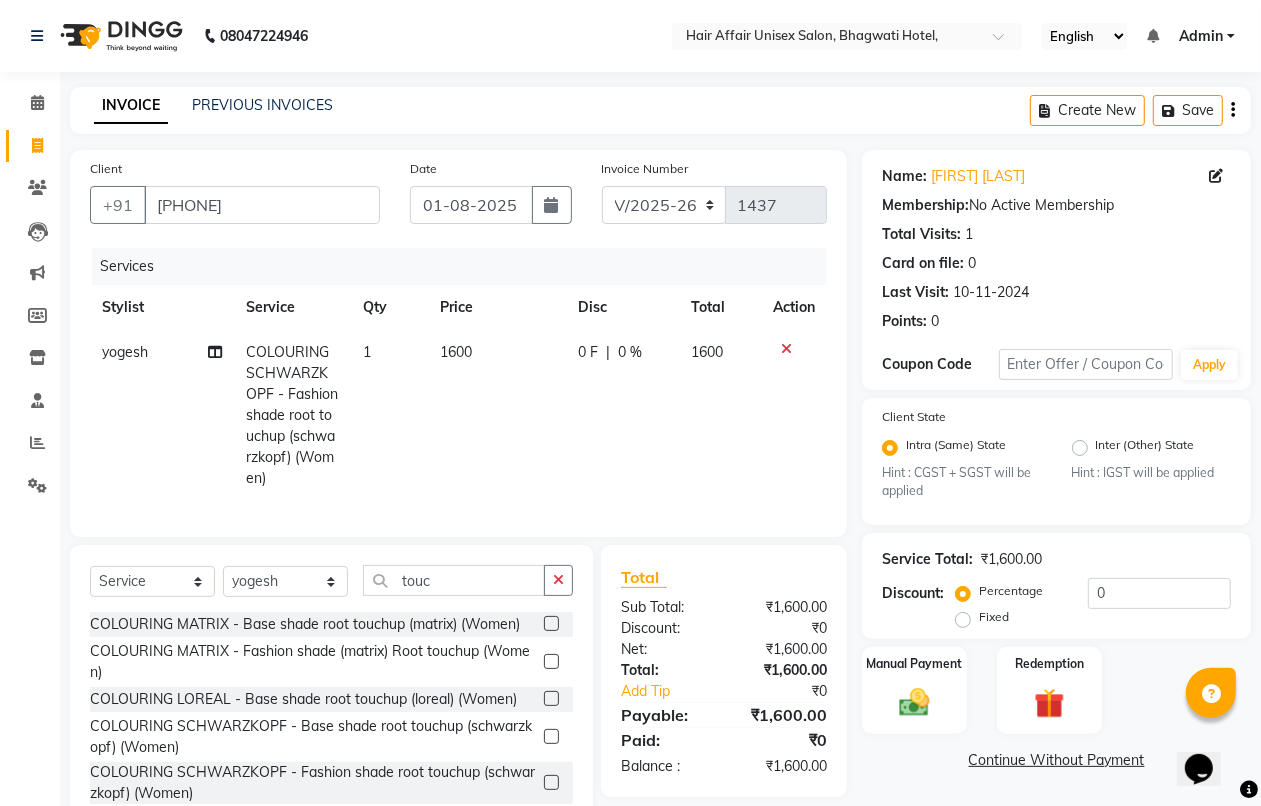scroll, scrollTop: 78, scrollLeft: 0, axis: vertical 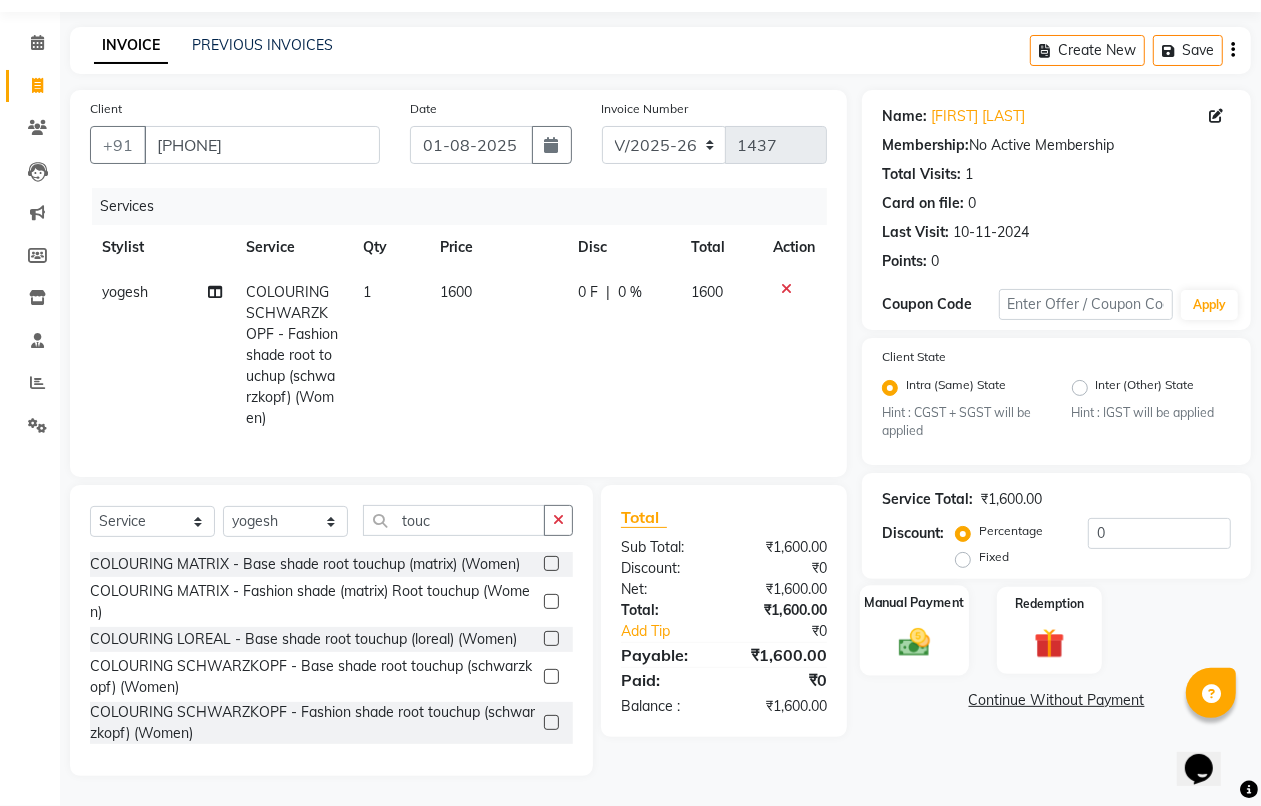 click on "Manual Payment" 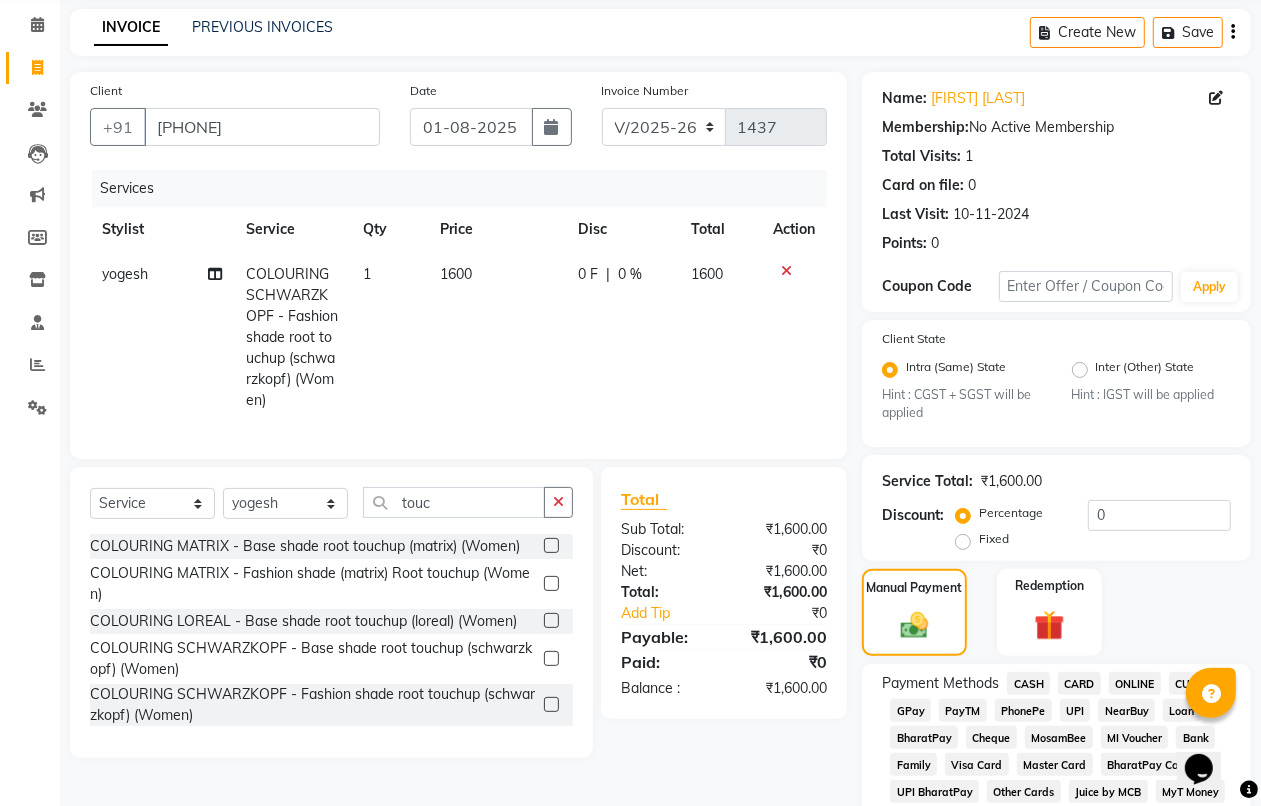 click on "1600" 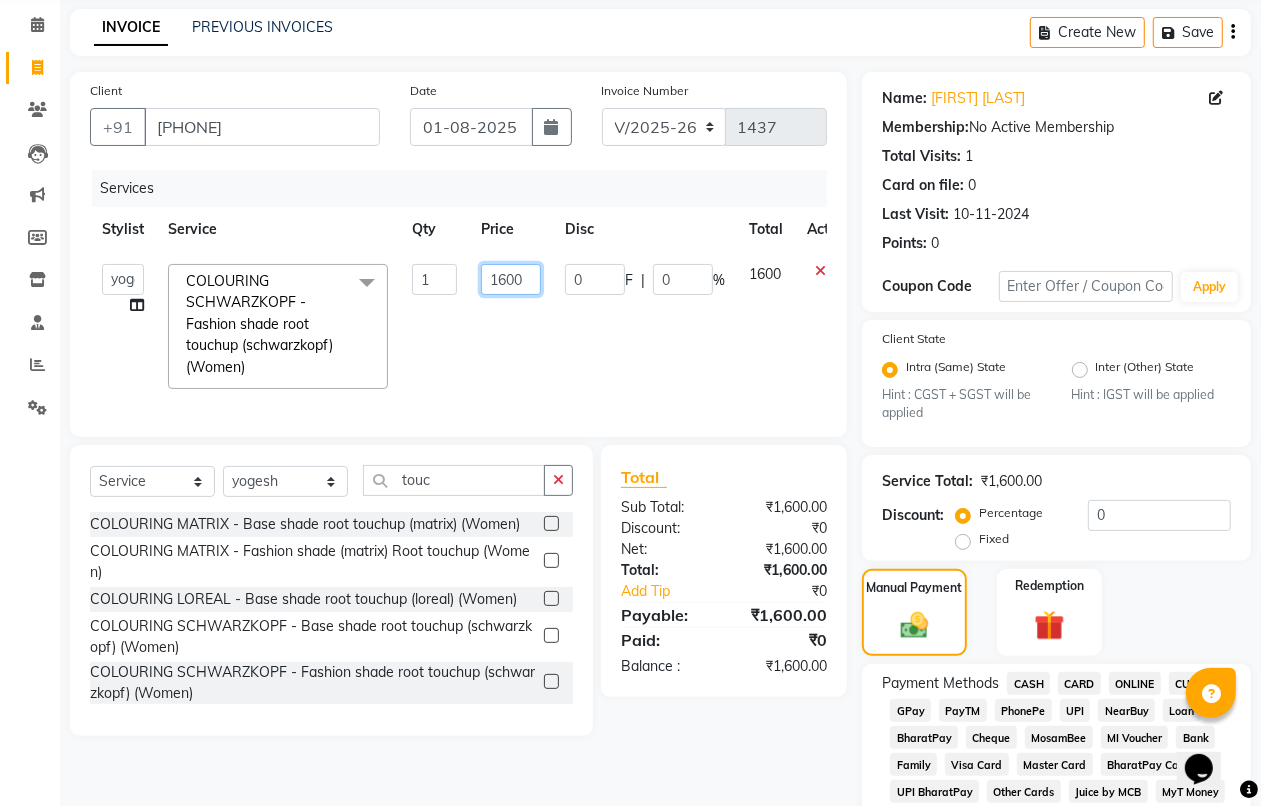 click on "1600" 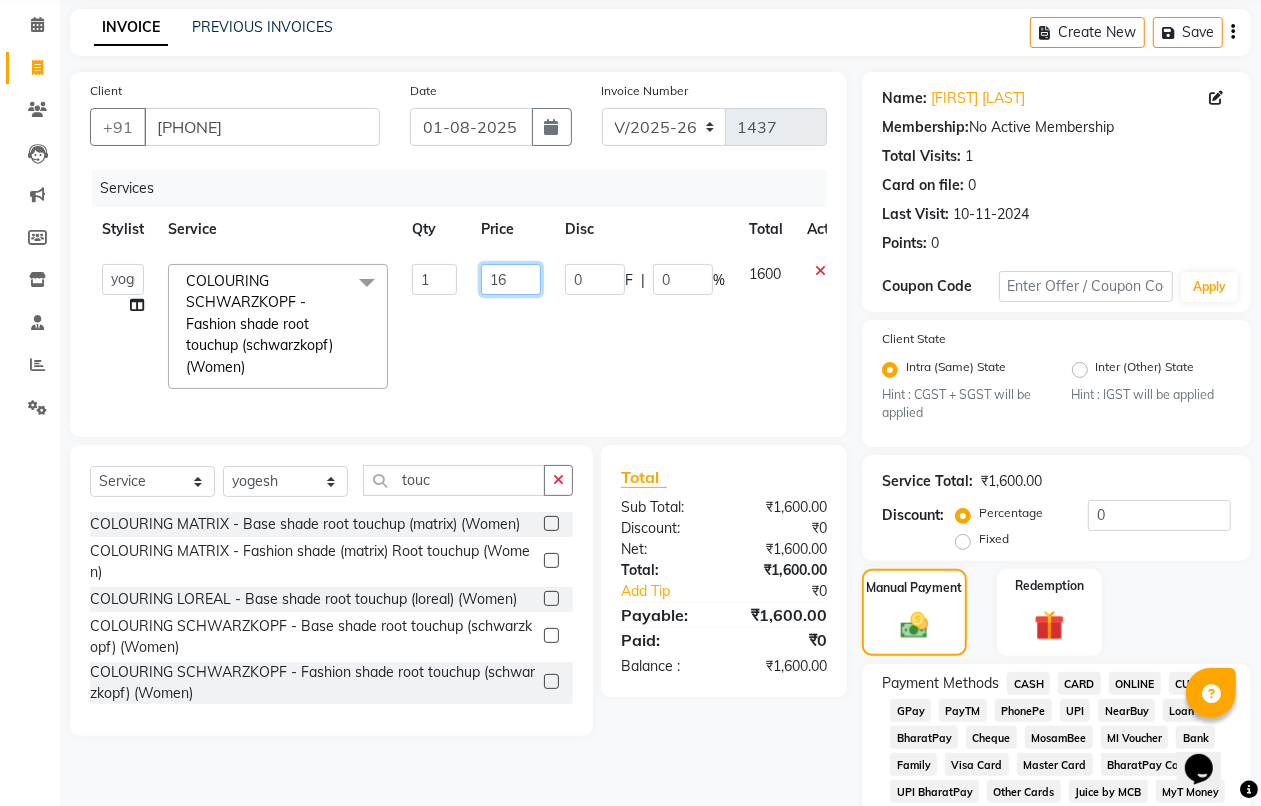 type on "1" 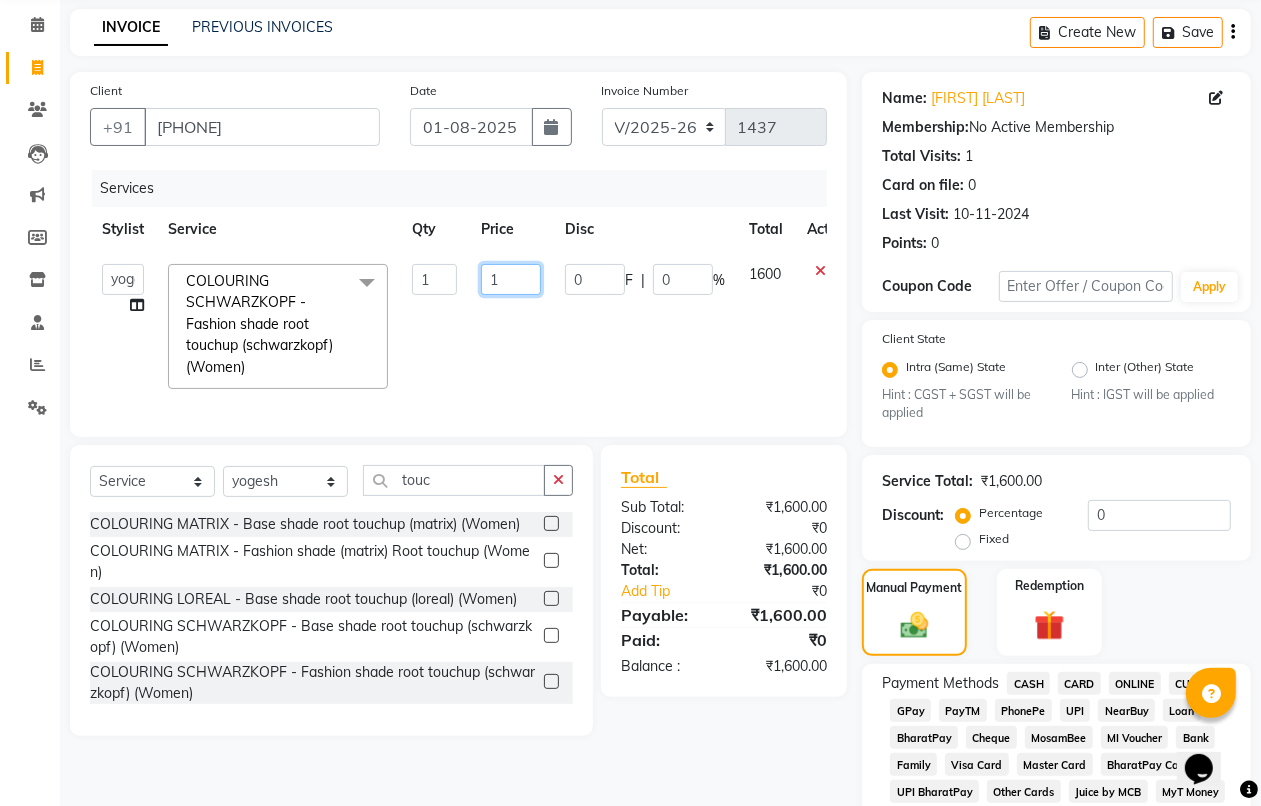 type 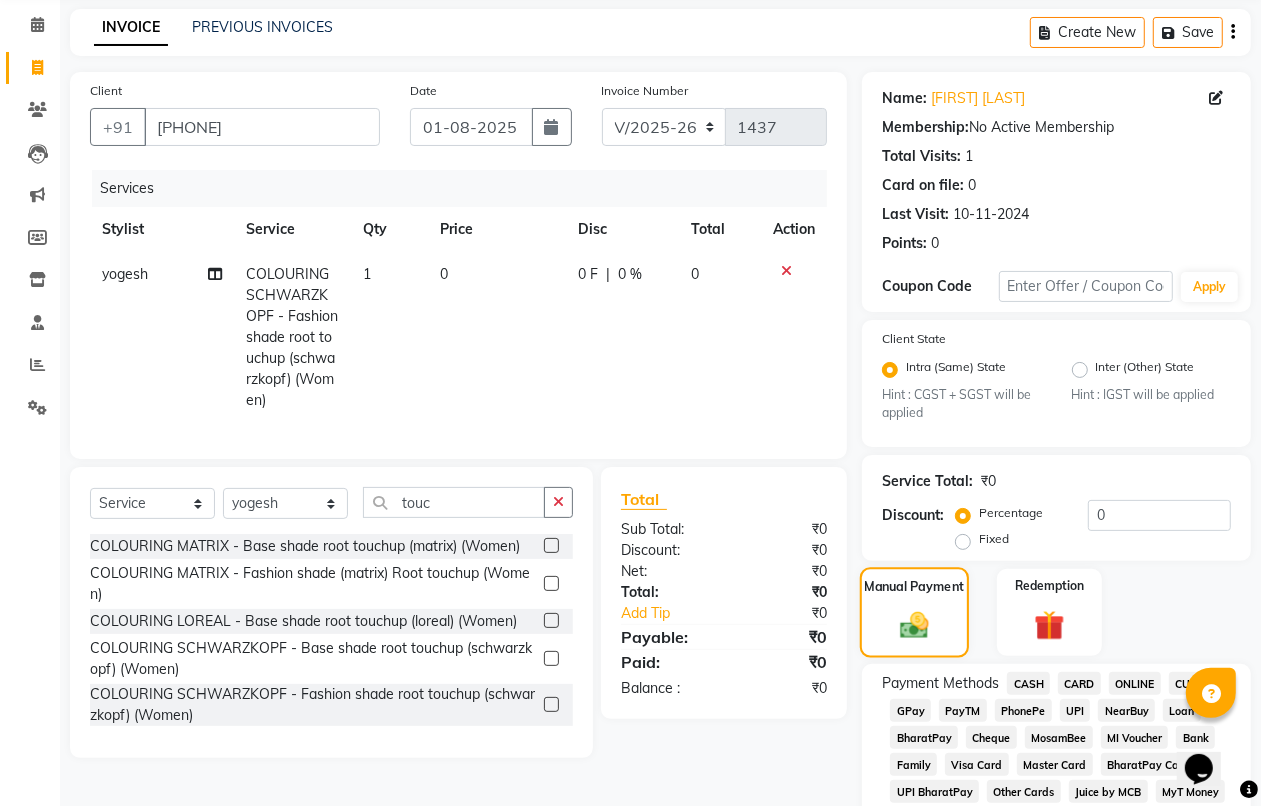 scroll, scrollTop: 203, scrollLeft: 0, axis: vertical 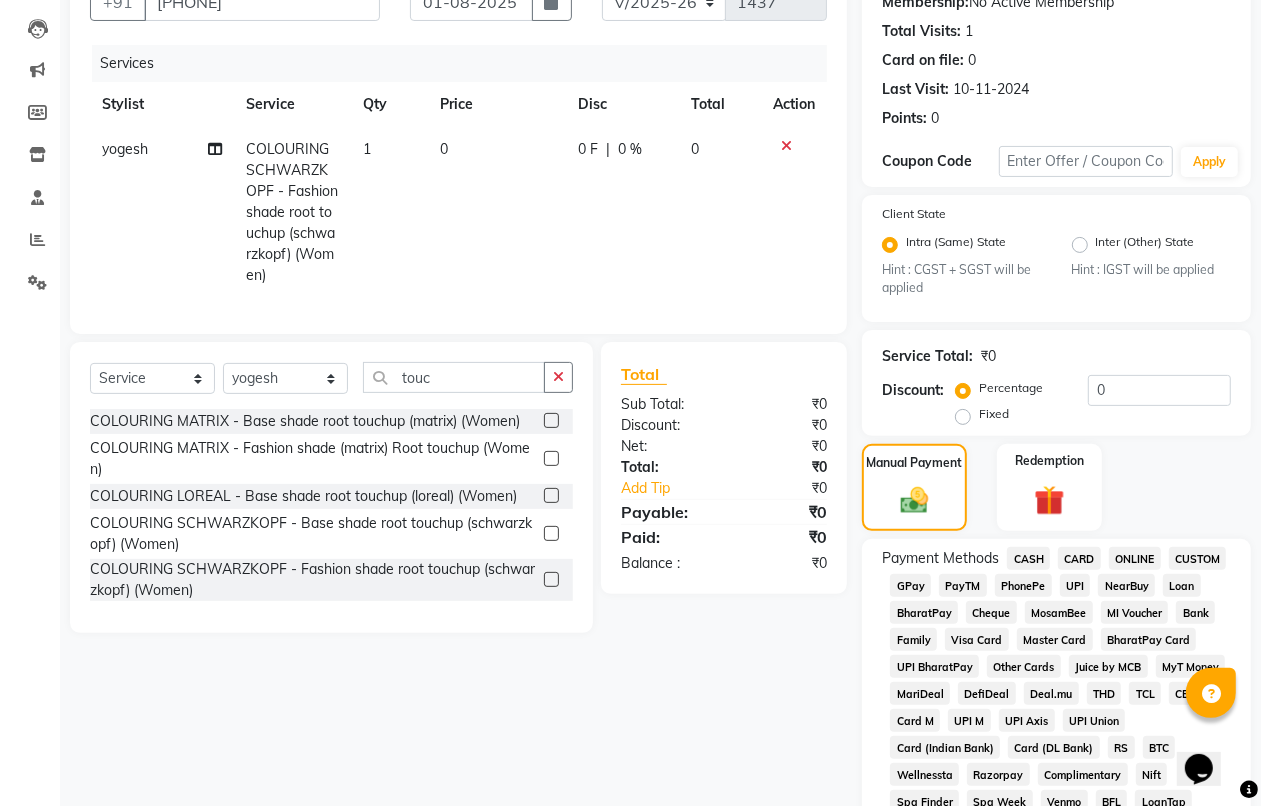 click on "0" 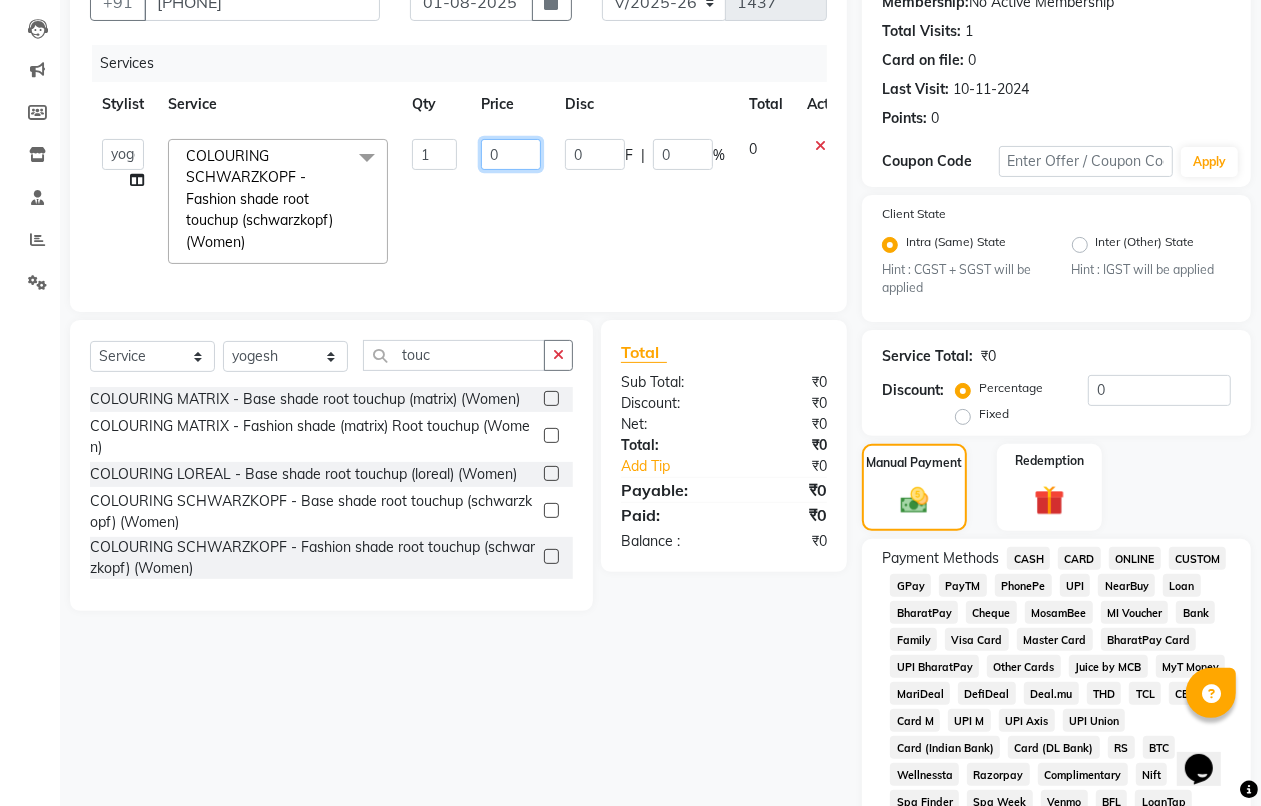 click on "0" 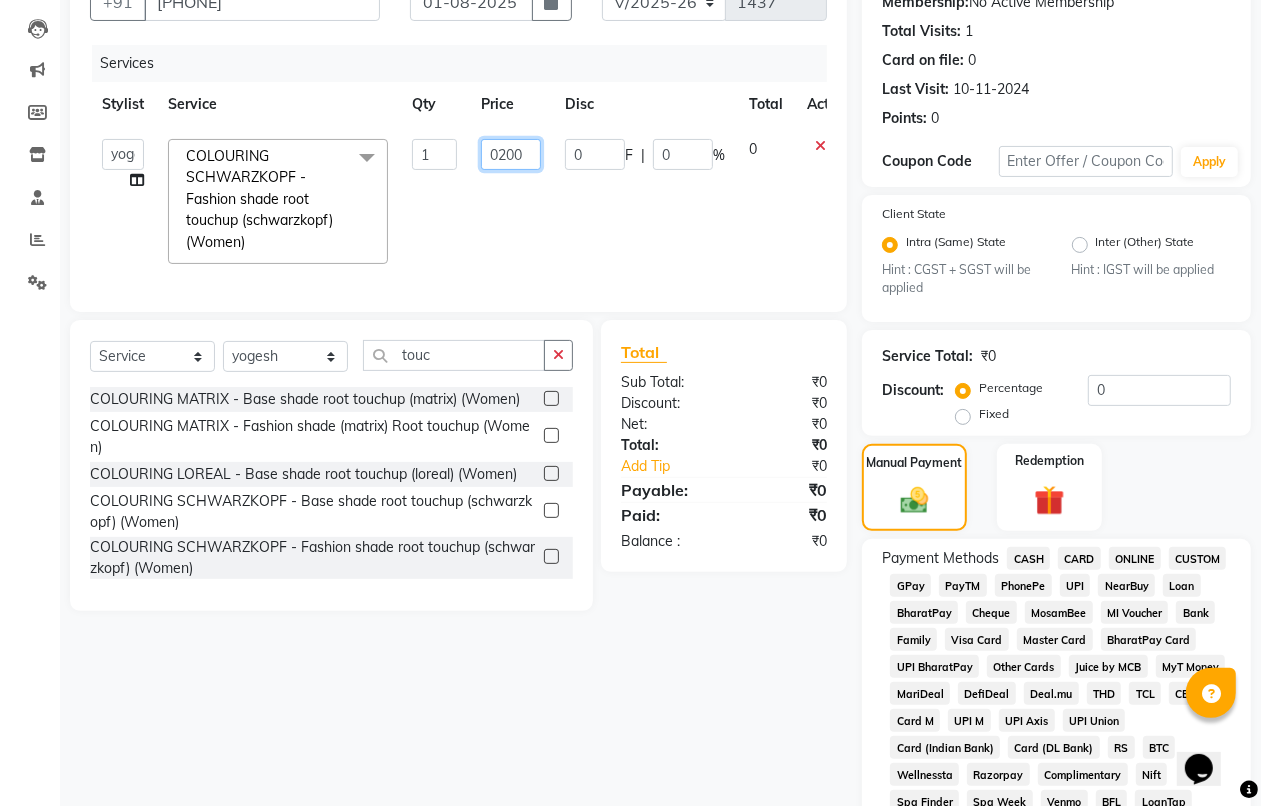 type on "02000" 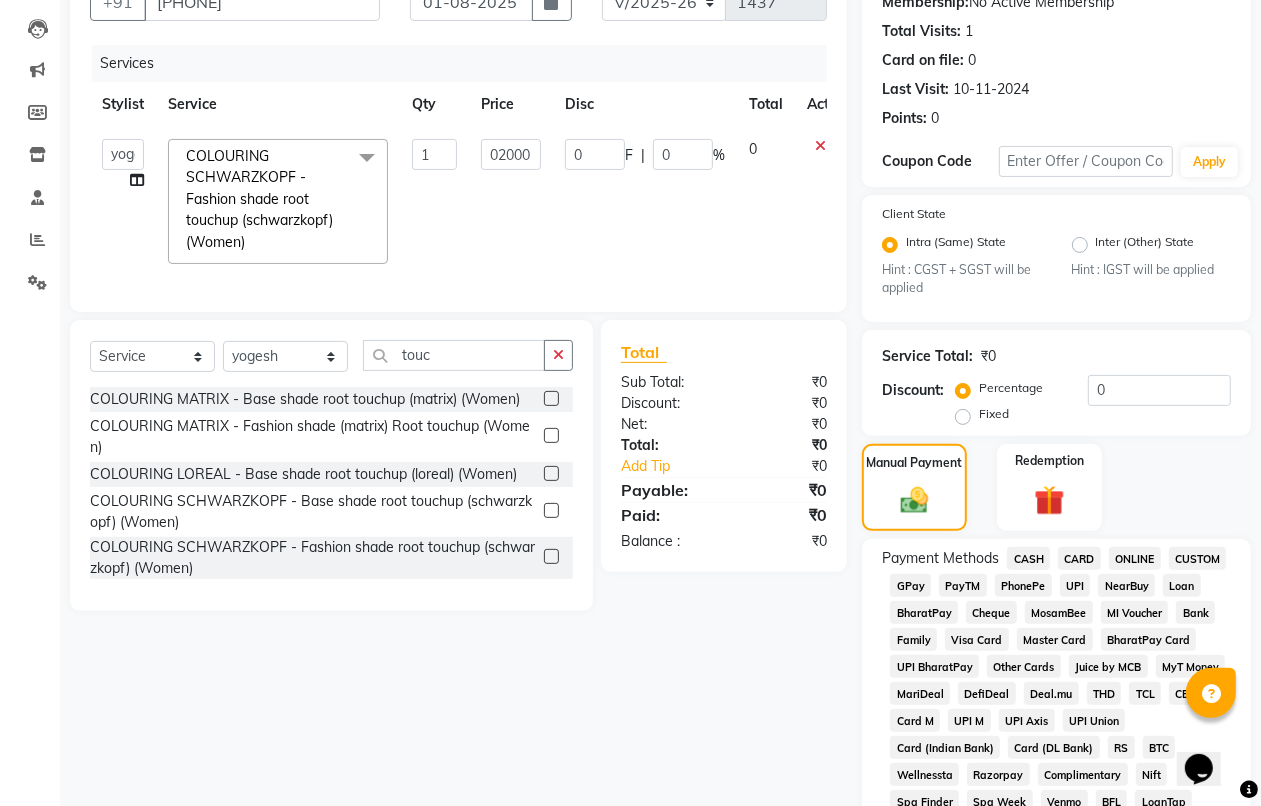 click on "02000" 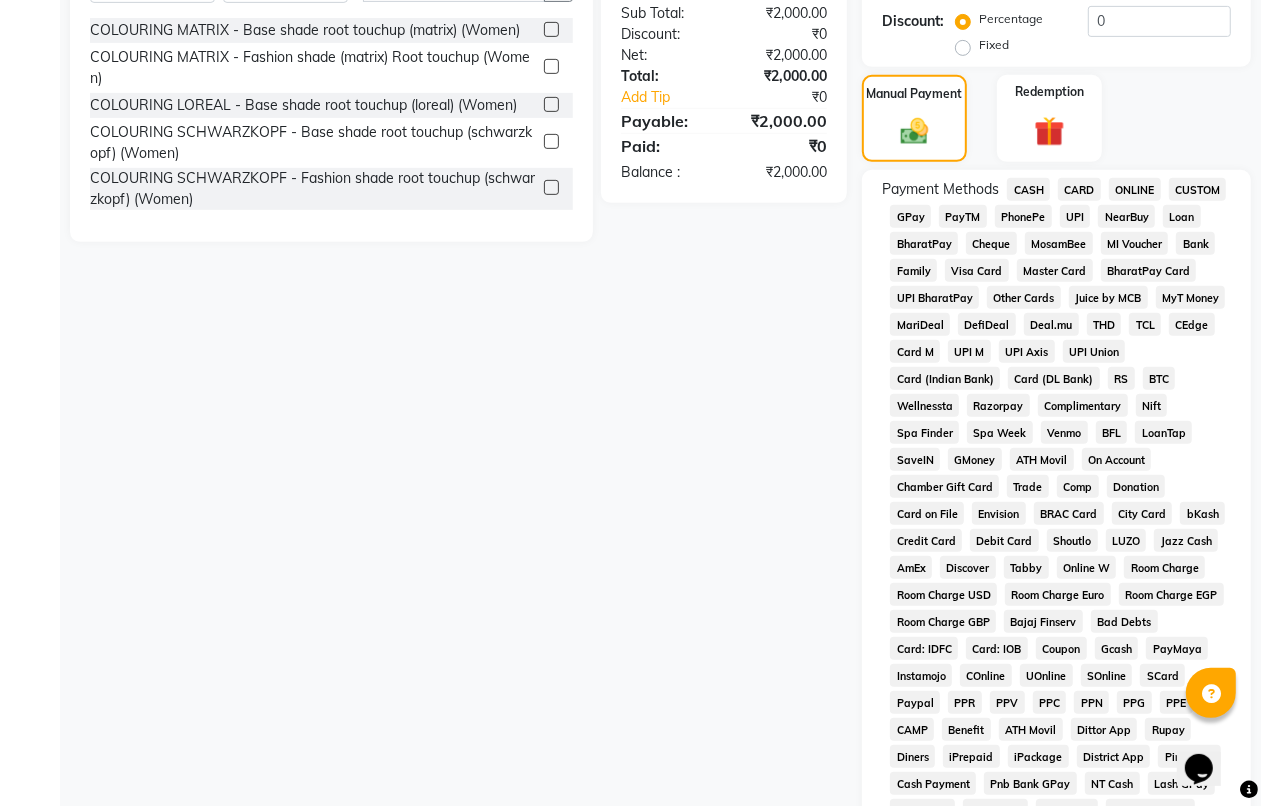 scroll, scrollTop: 578, scrollLeft: 0, axis: vertical 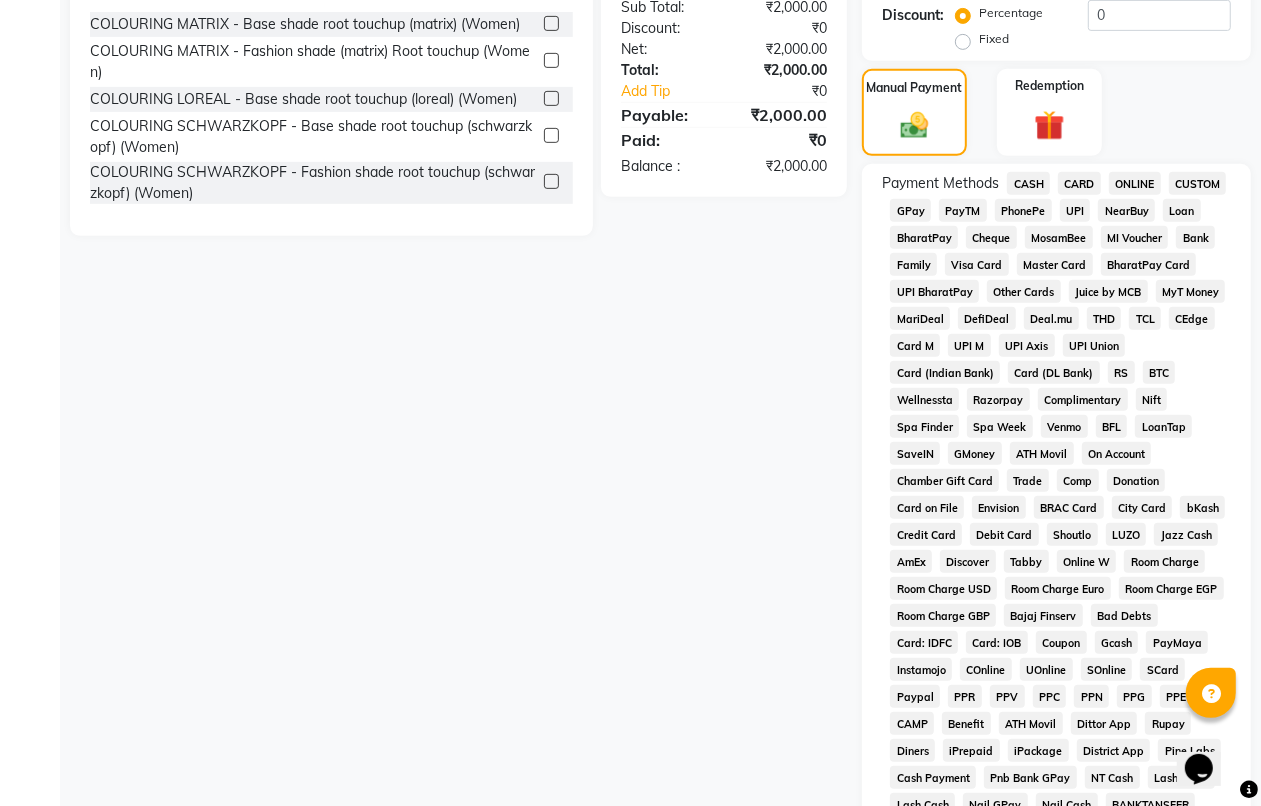 click on "CASH" 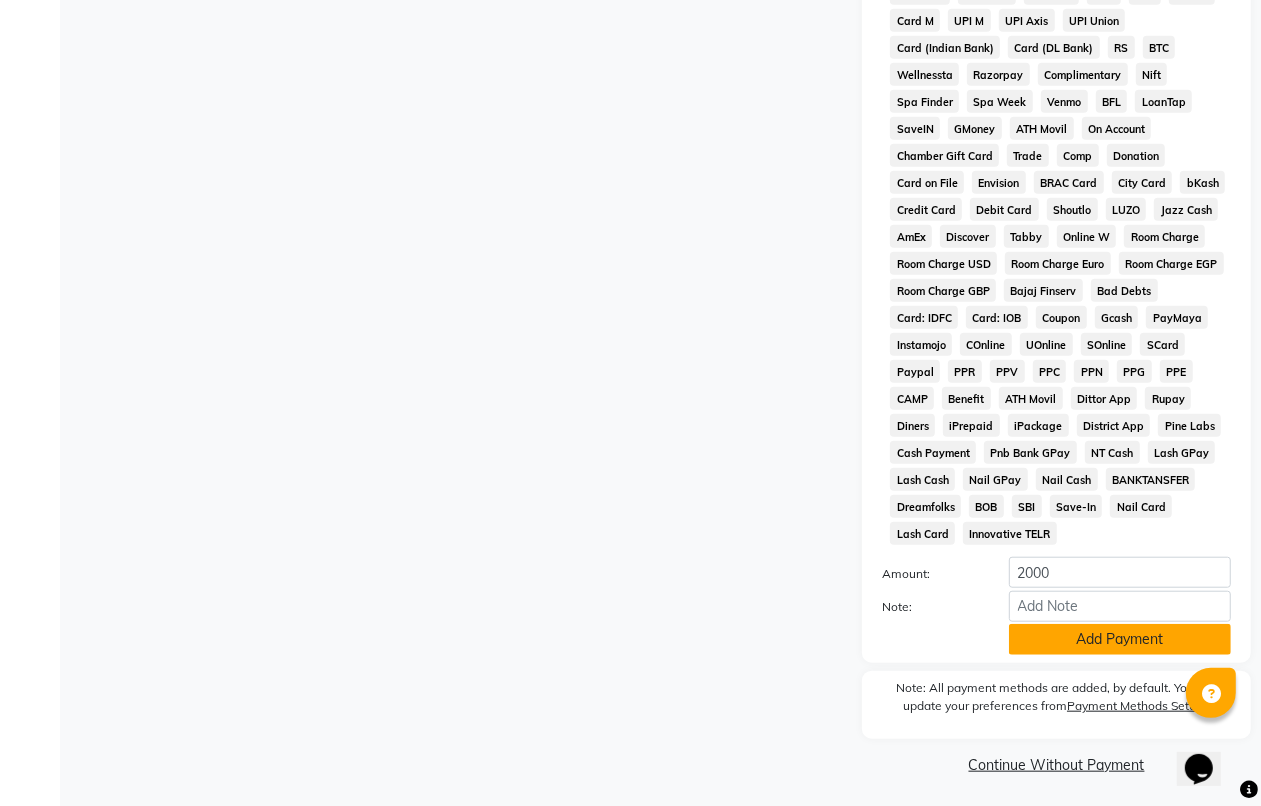 click on "Add Payment" 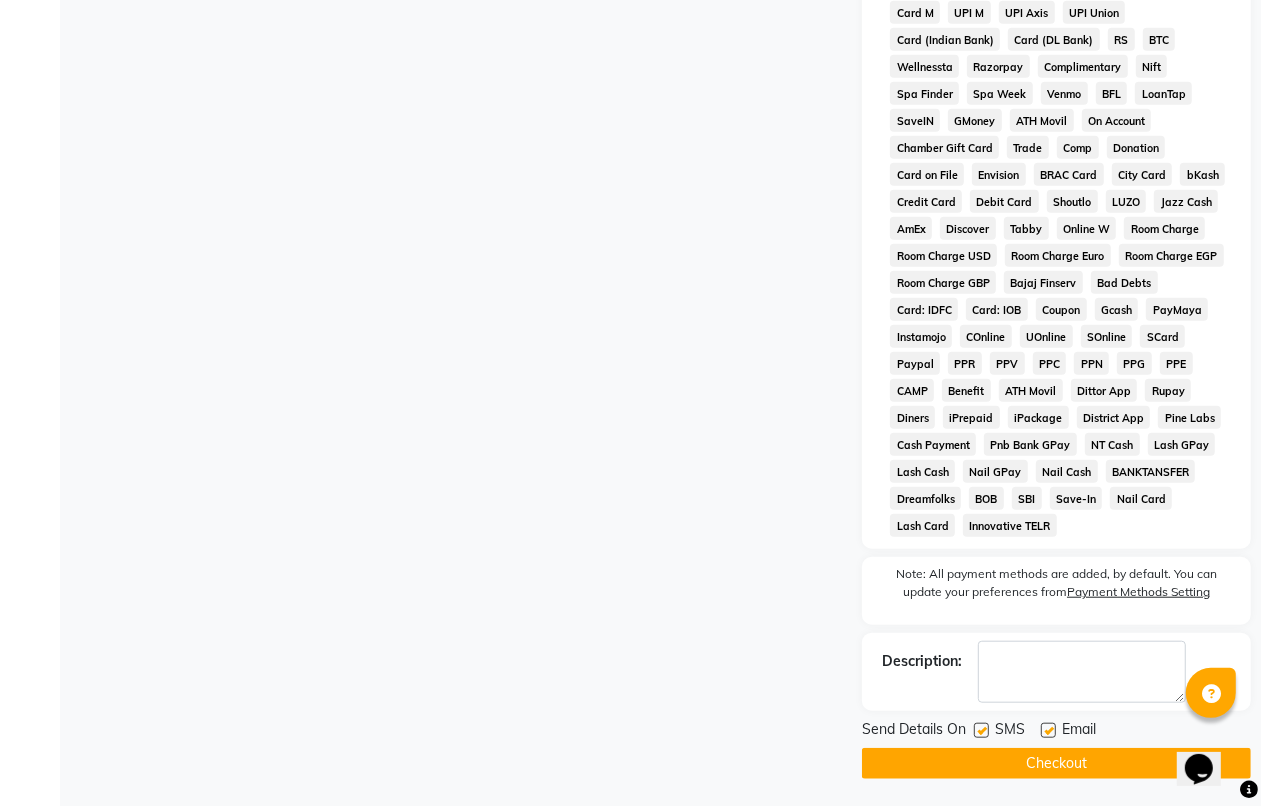 scroll, scrollTop: 912, scrollLeft: 0, axis: vertical 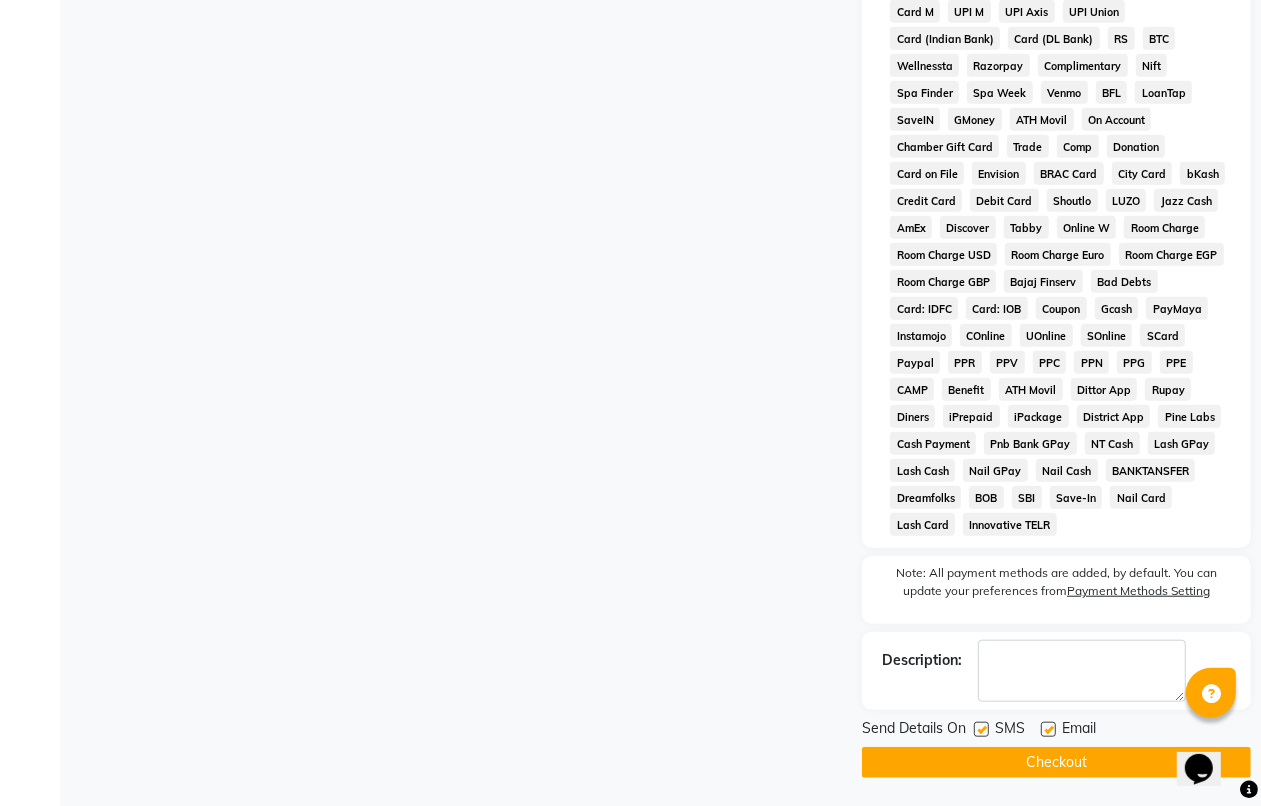 click on "Checkout" 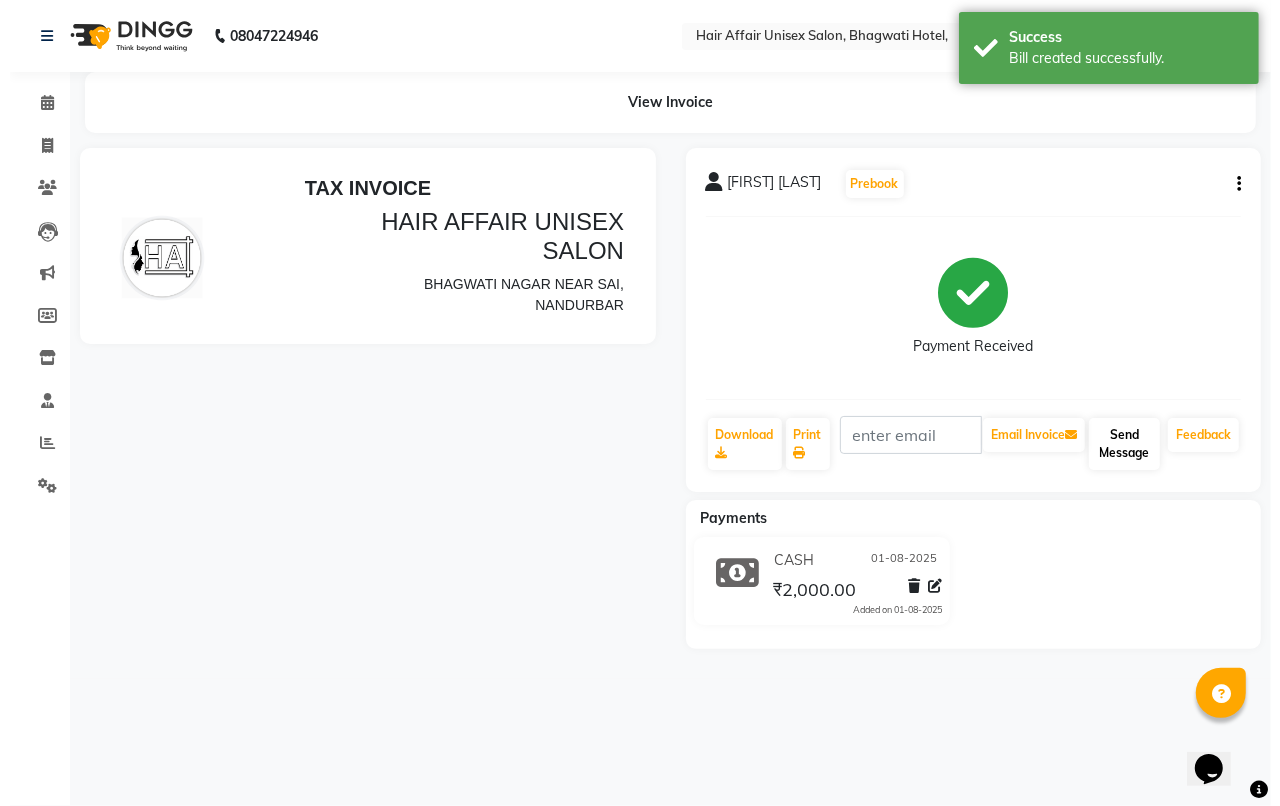 scroll, scrollTop: 0, scrollLeft: 0, axis: both 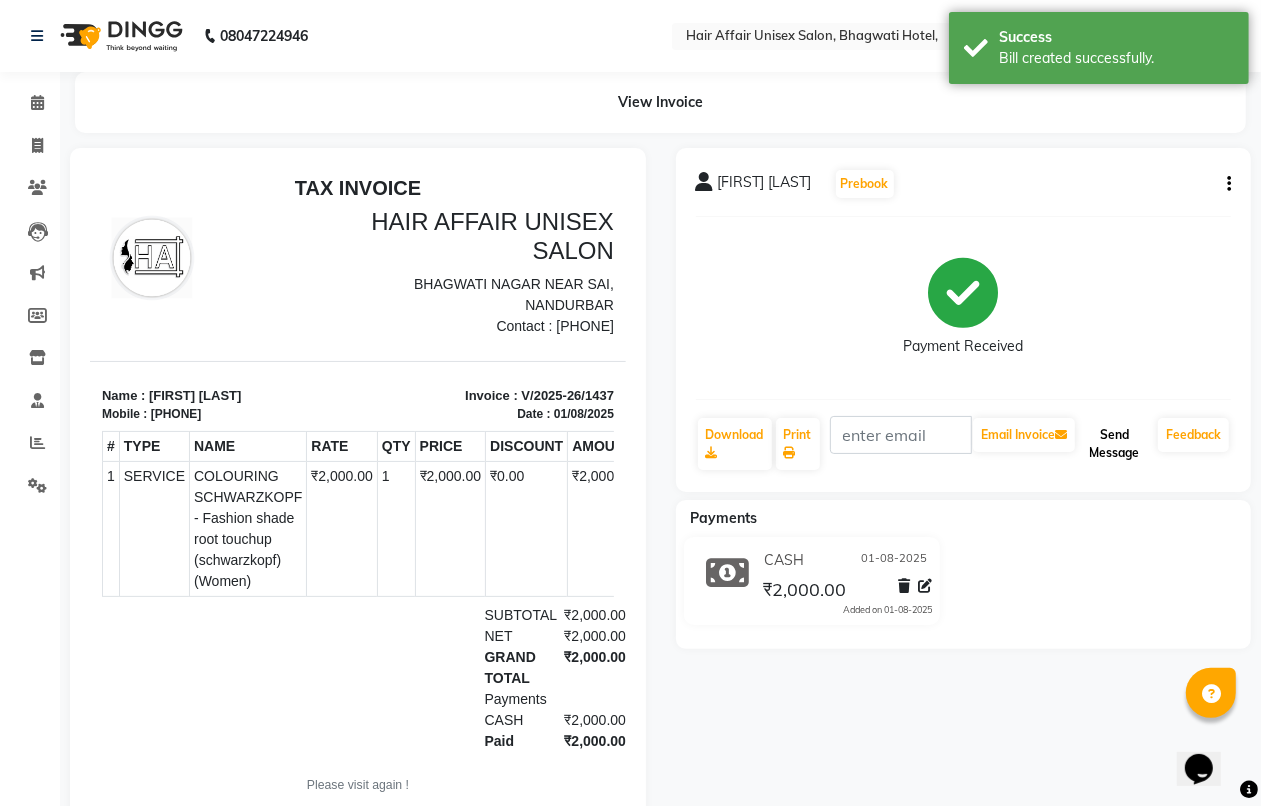 click on "Send Message" 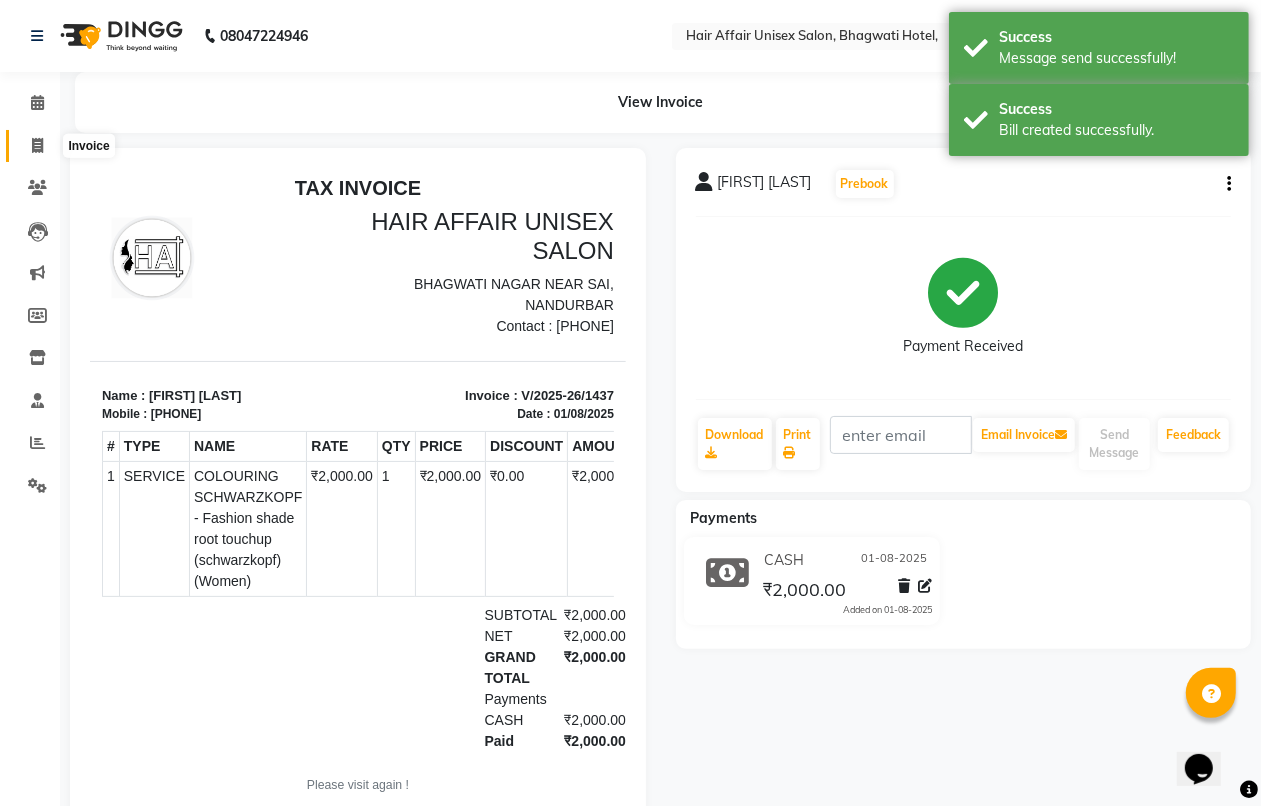 click 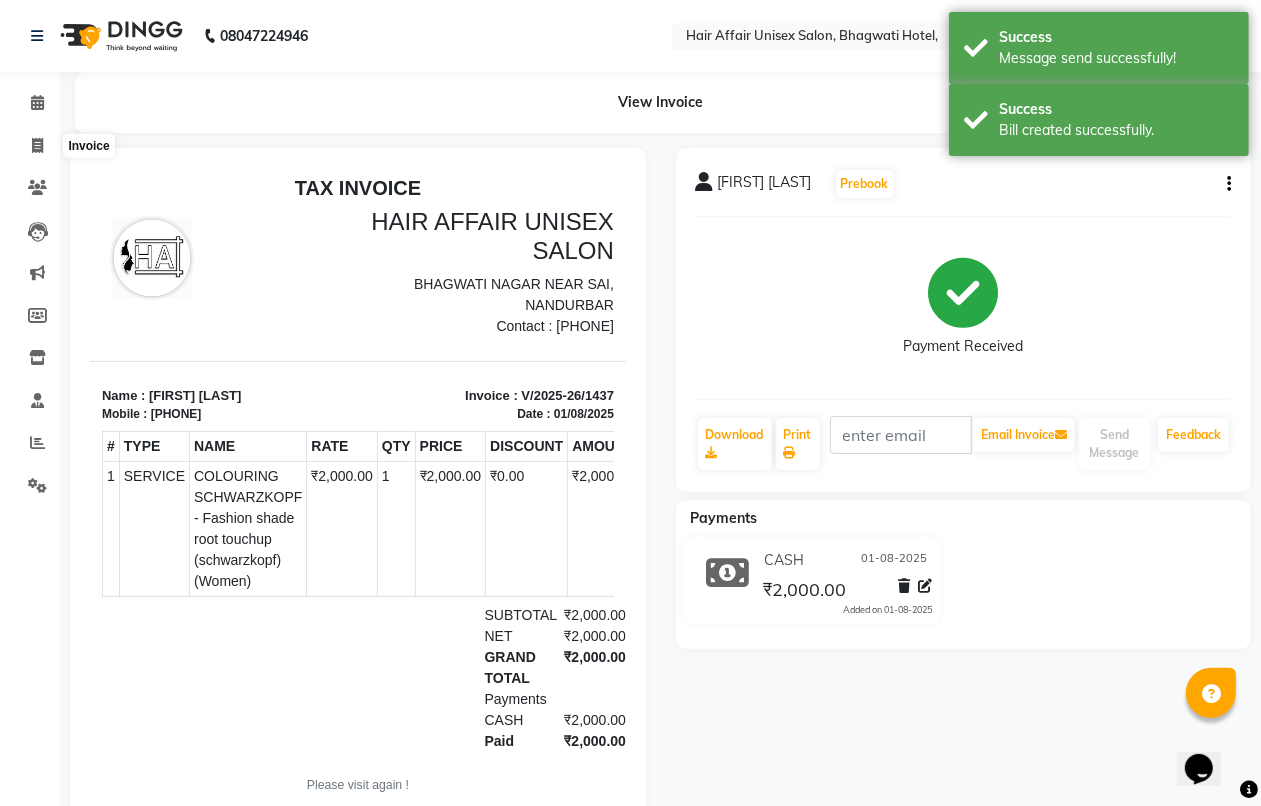 select on "6225" 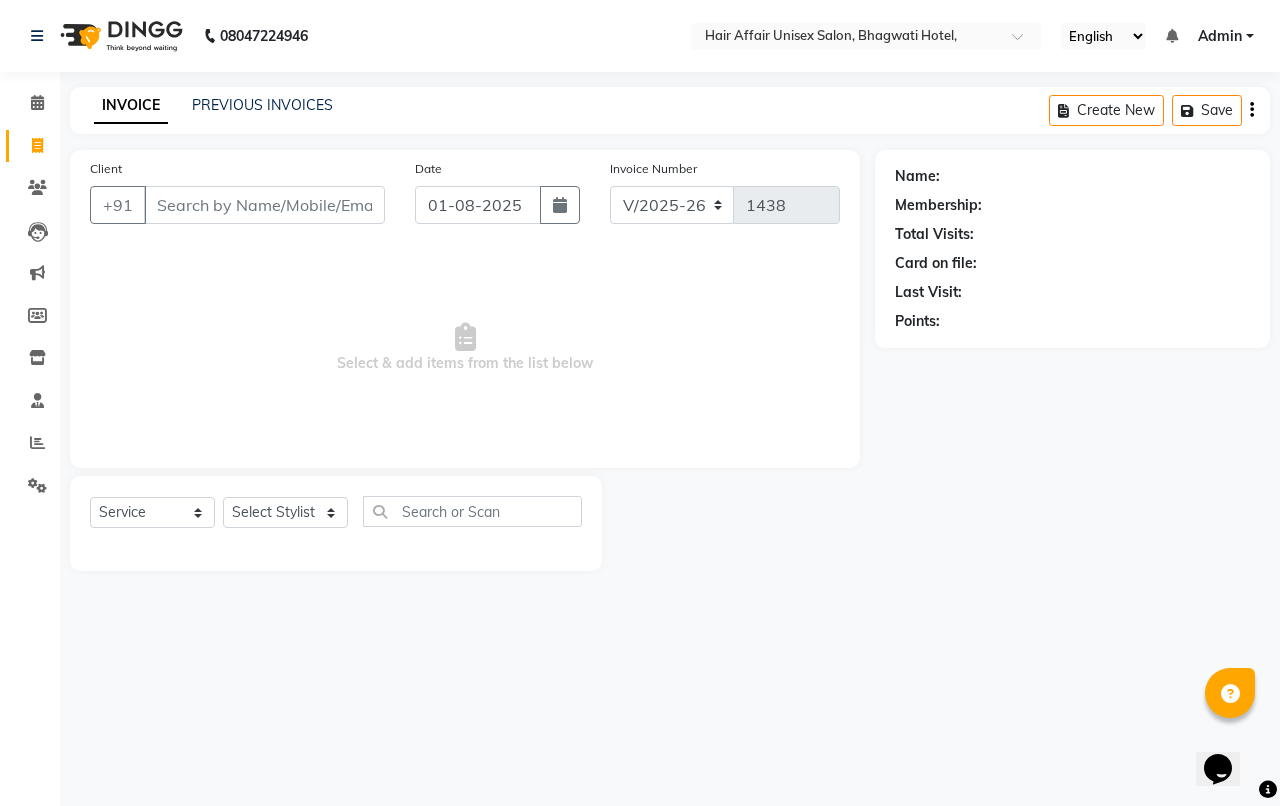 type 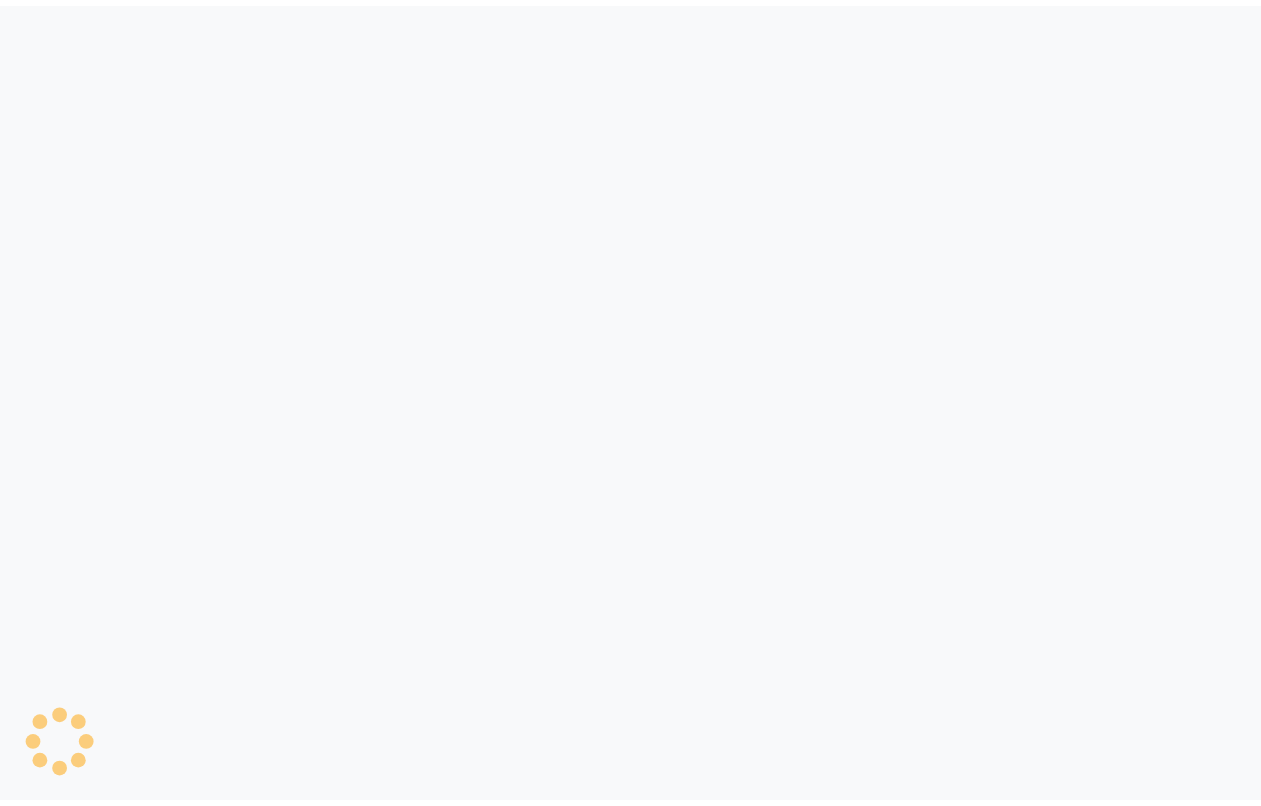 scroll, scrollTop: 0, scrollLeft: 0, axis: both 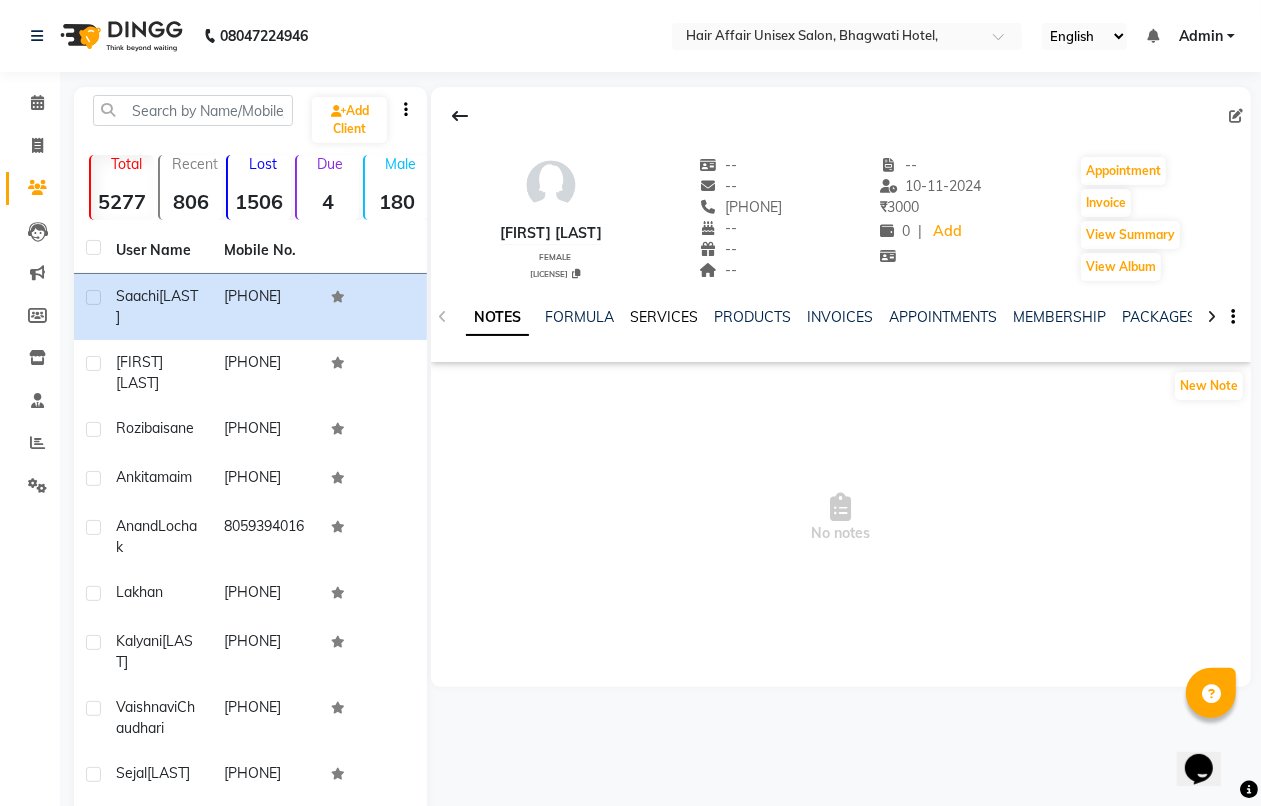 click on "SERVICES" 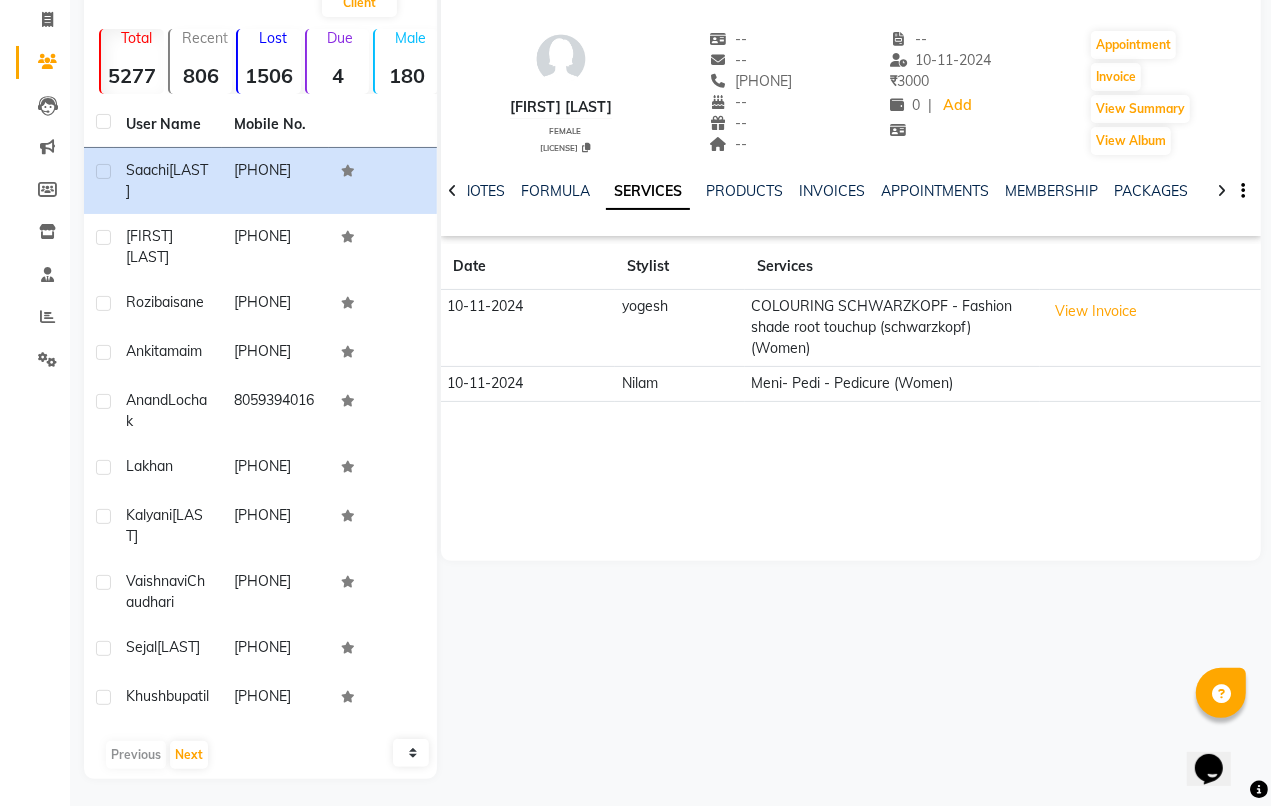 scroll, scrollTop: 213, scrollLeft: 0, axis: vertical 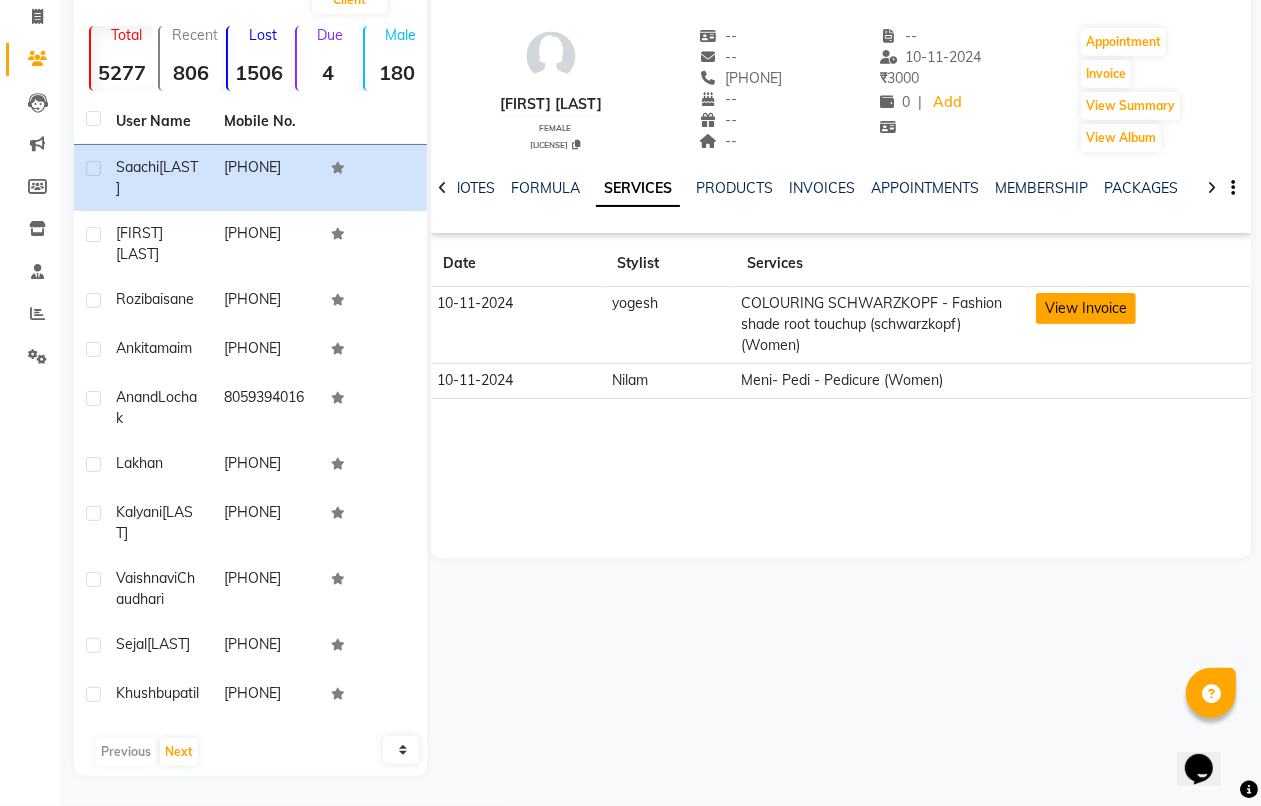 click on "View Invoice" 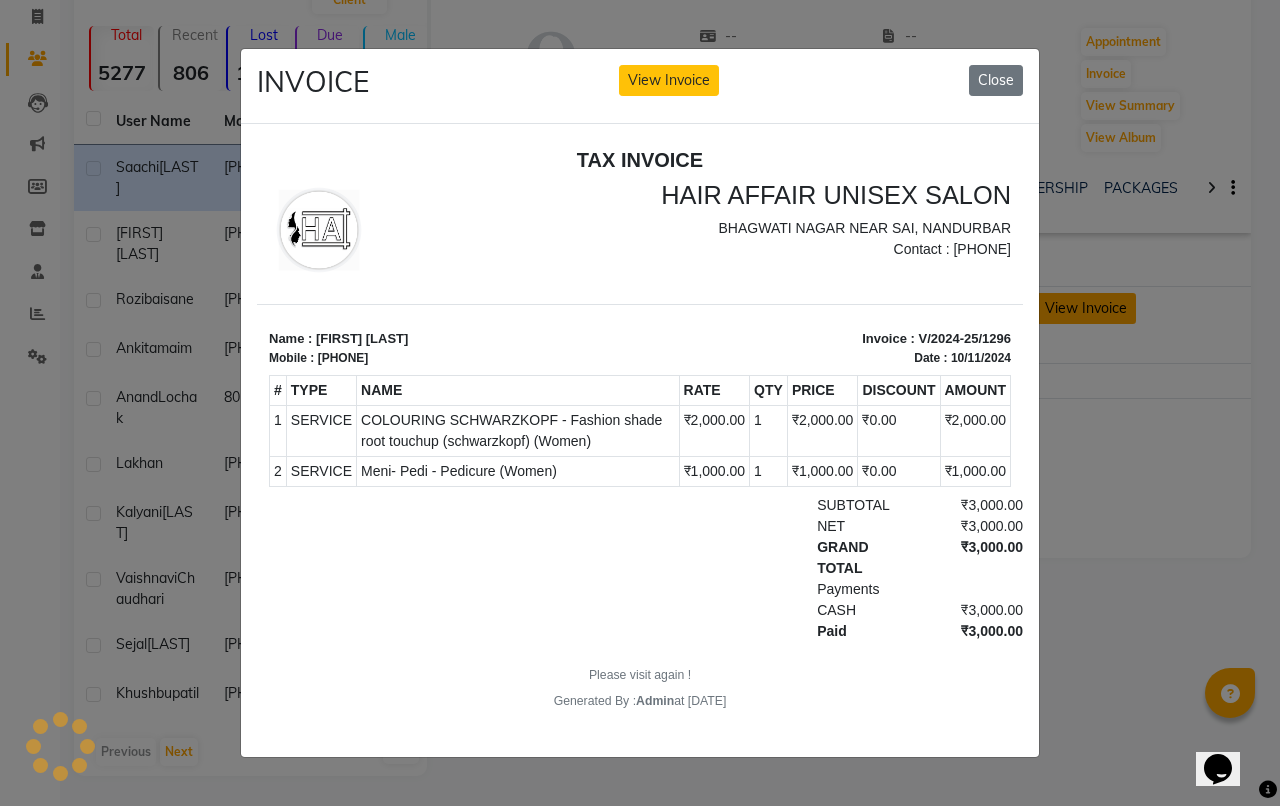 scroll, scrollTop: 0, scrollLeft: 0, axis: both 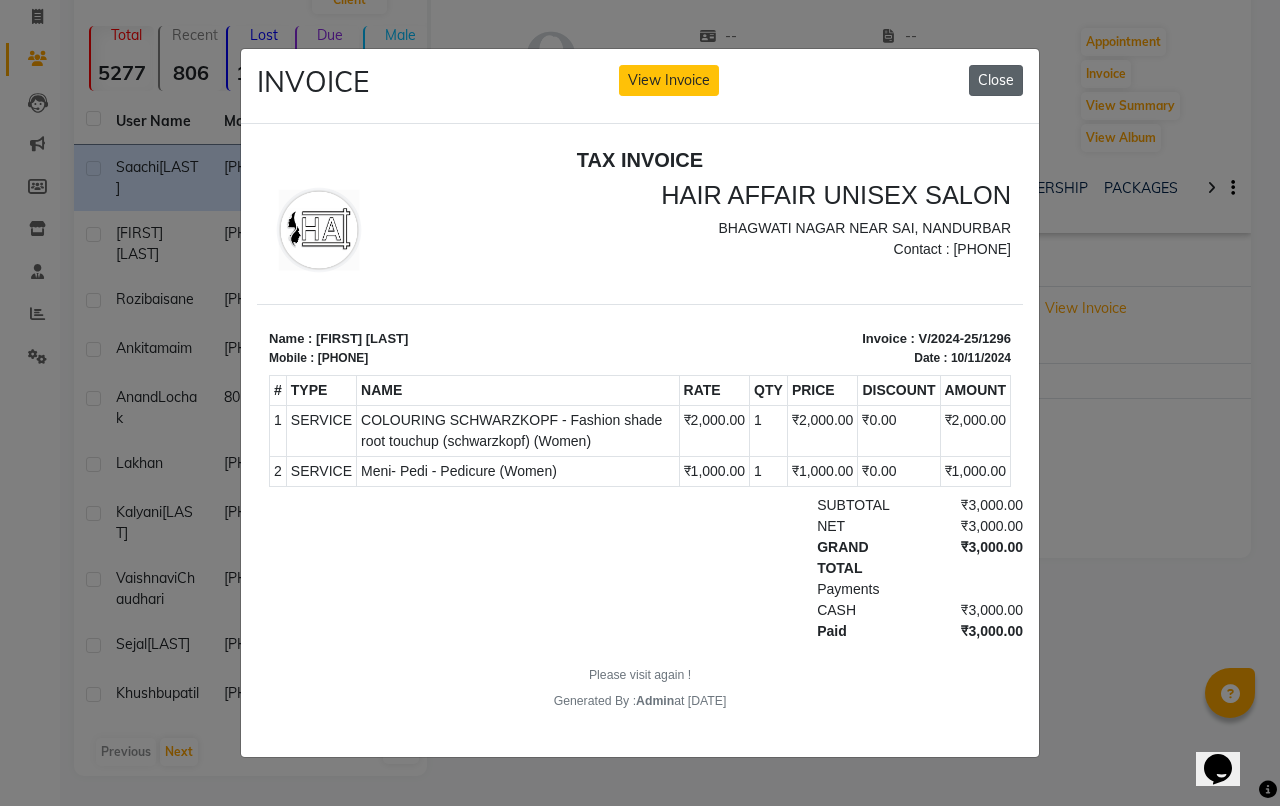 click on "Close" 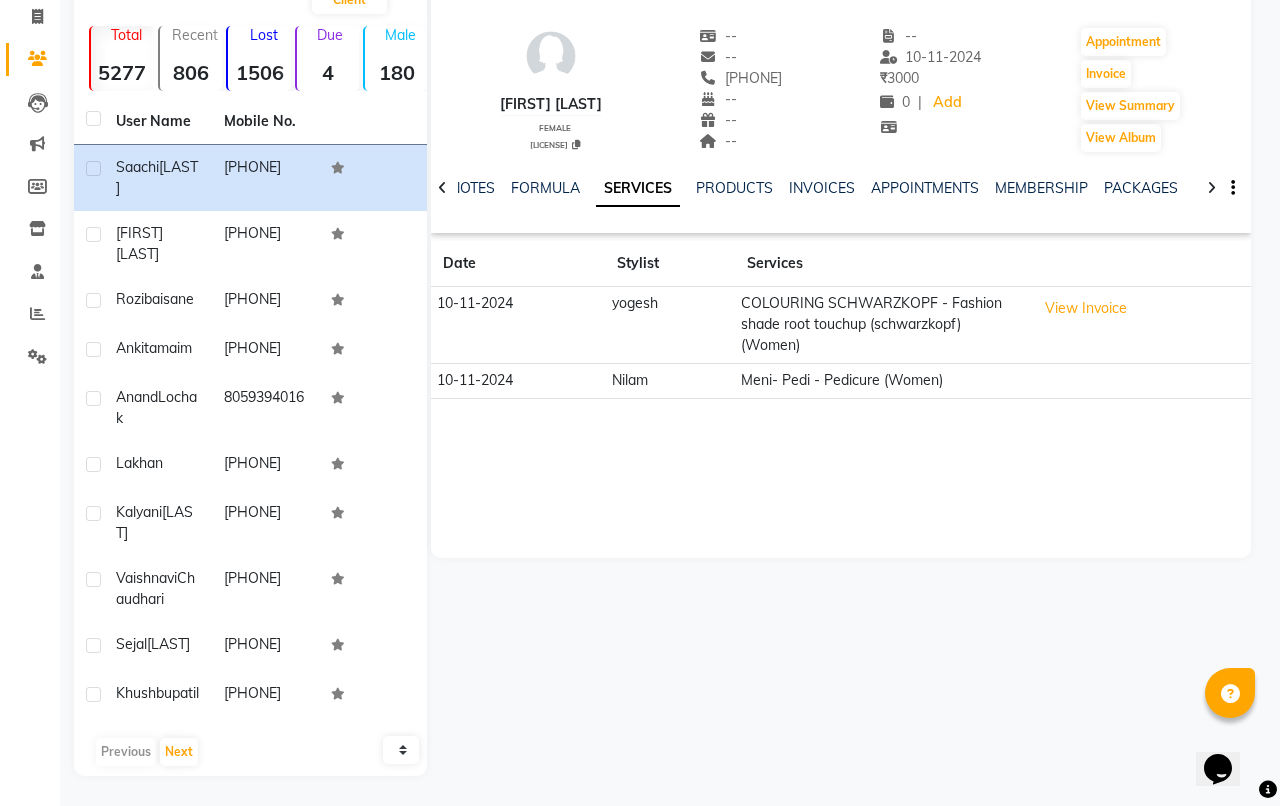 scroll, scrollTop: 145, scrollLeft: 0, axis: vertical 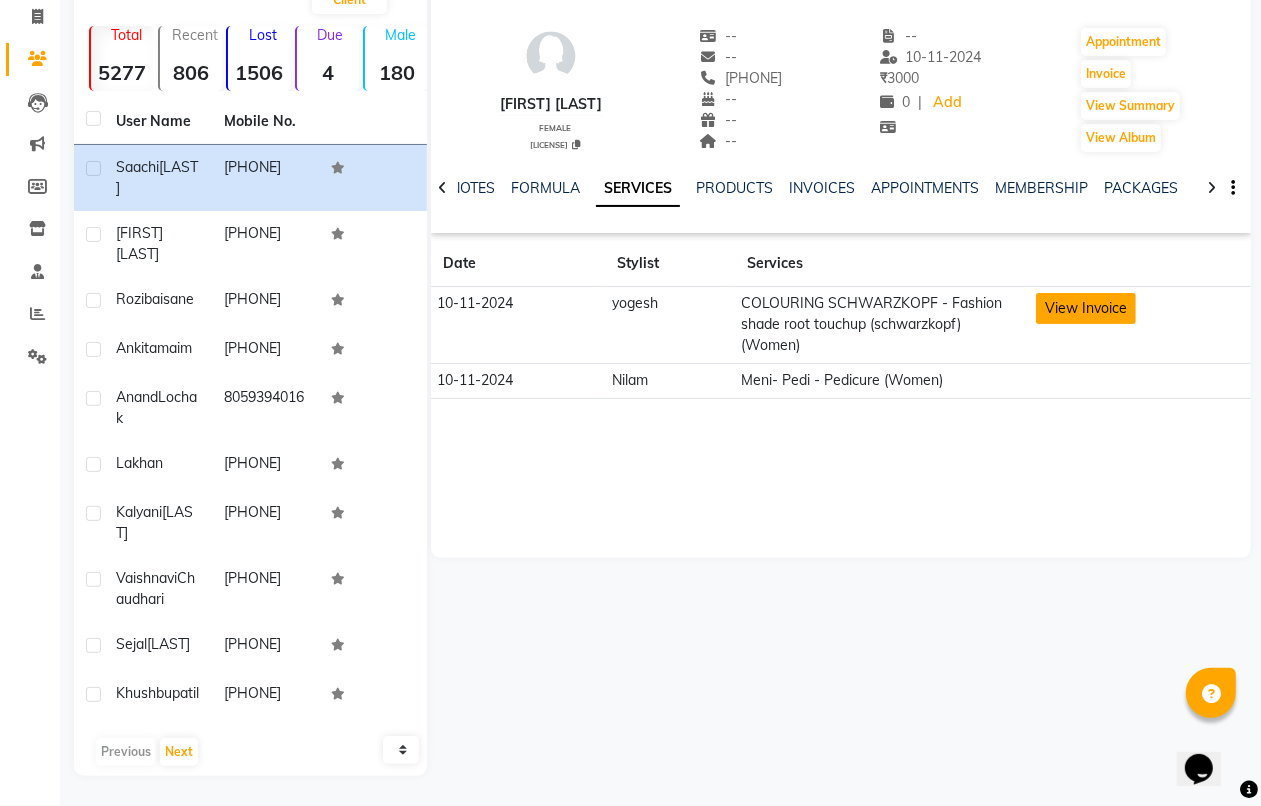 click on "View Invoice" 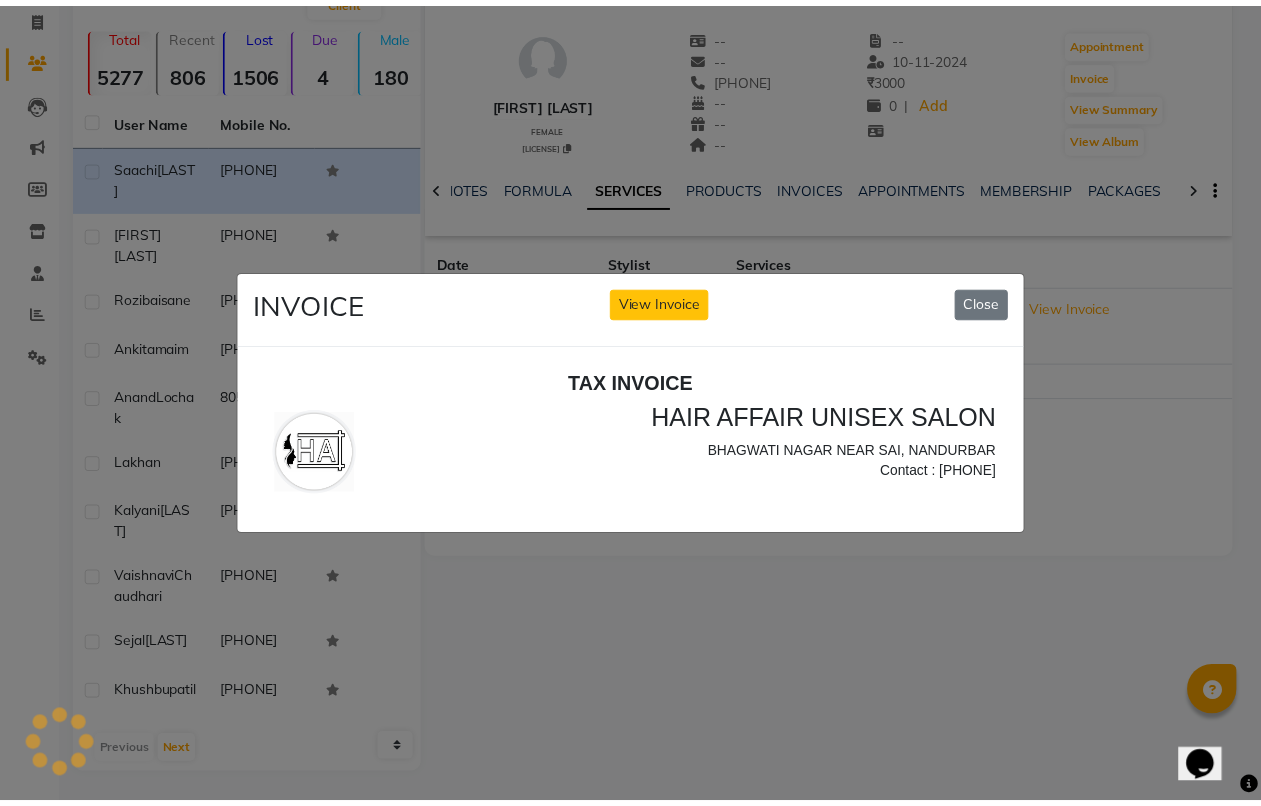 scroll, scrollTop: 0, scrollLeft: 0, axis: both 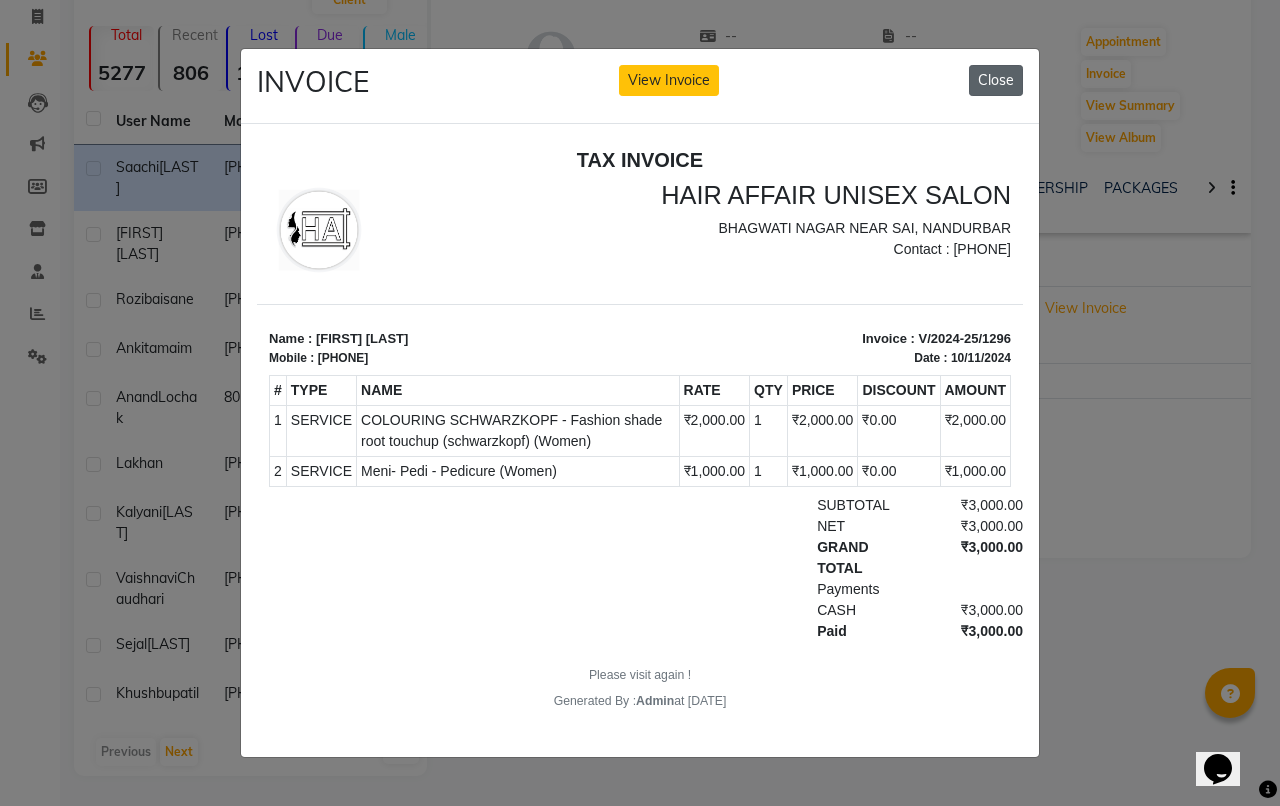 click on "Close" 